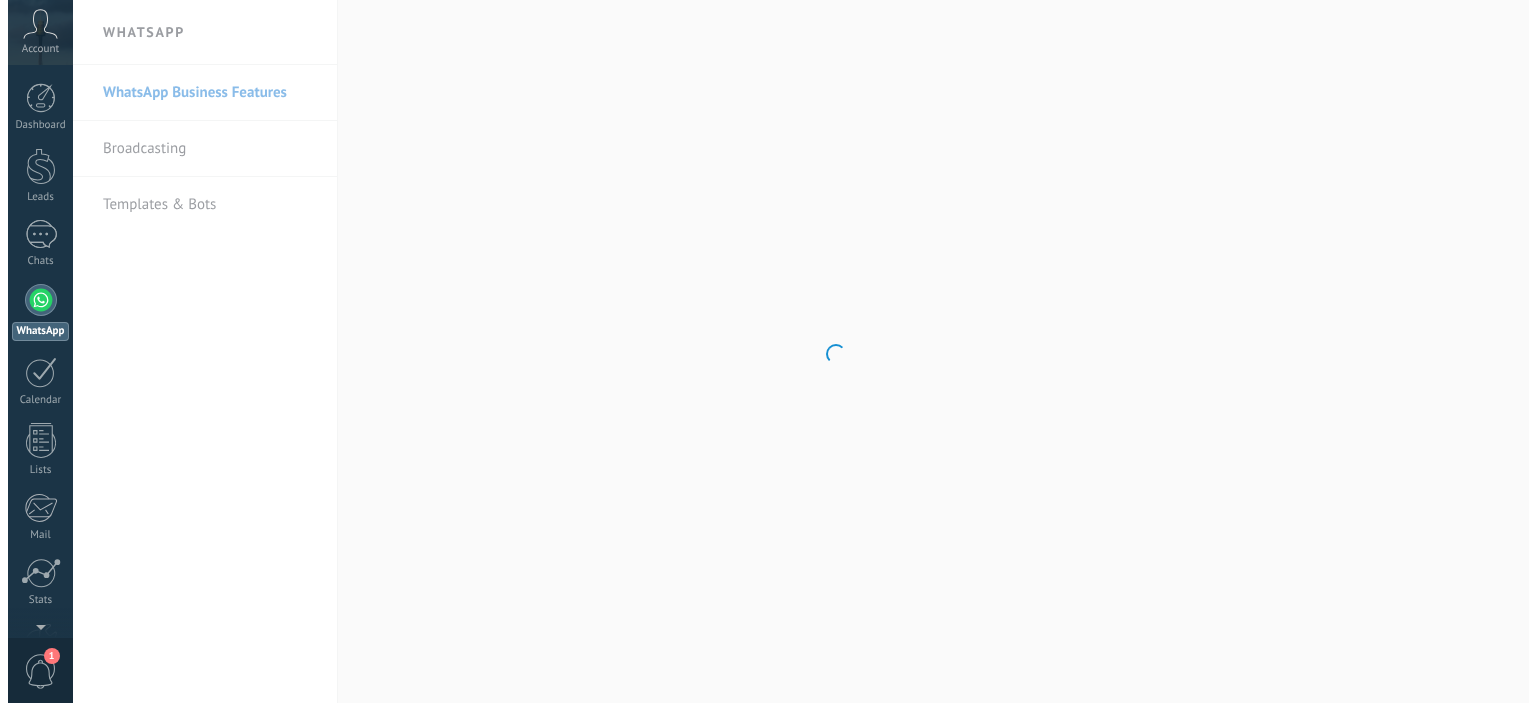 scroll, scrollTop: 0, scrollLeft: 0, axis: both 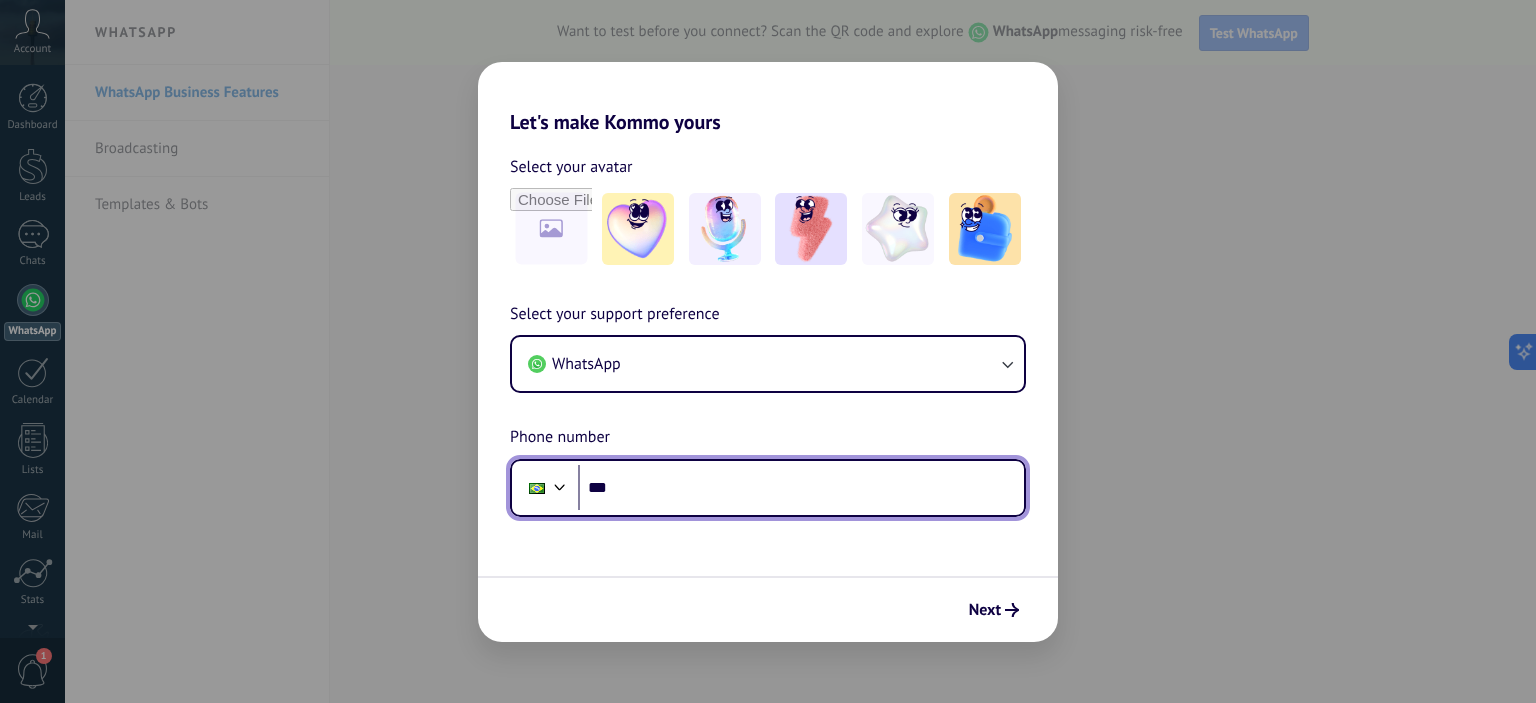 click on "***" at bounding box center (801, 488) 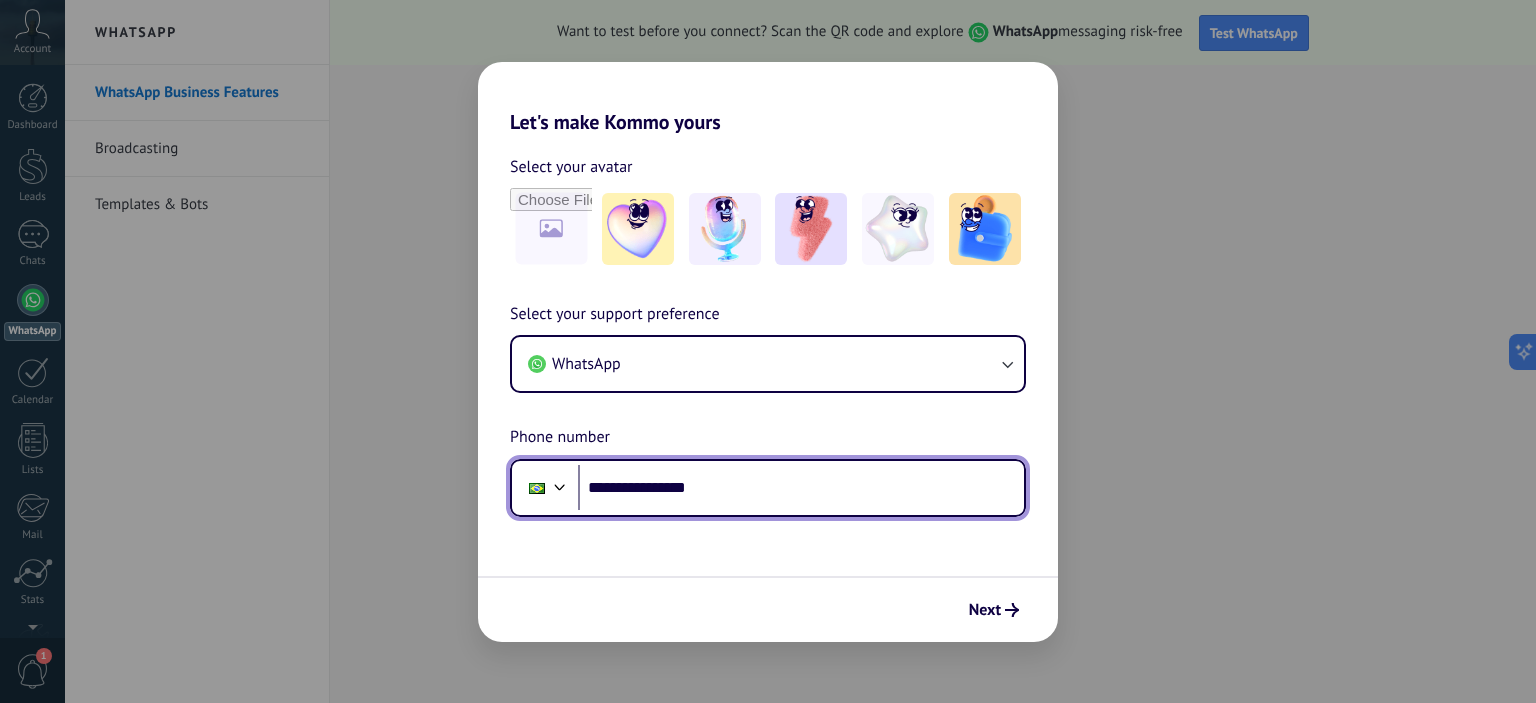 scroll, scrollTop: 0, scrollLeft: 0, axis: both 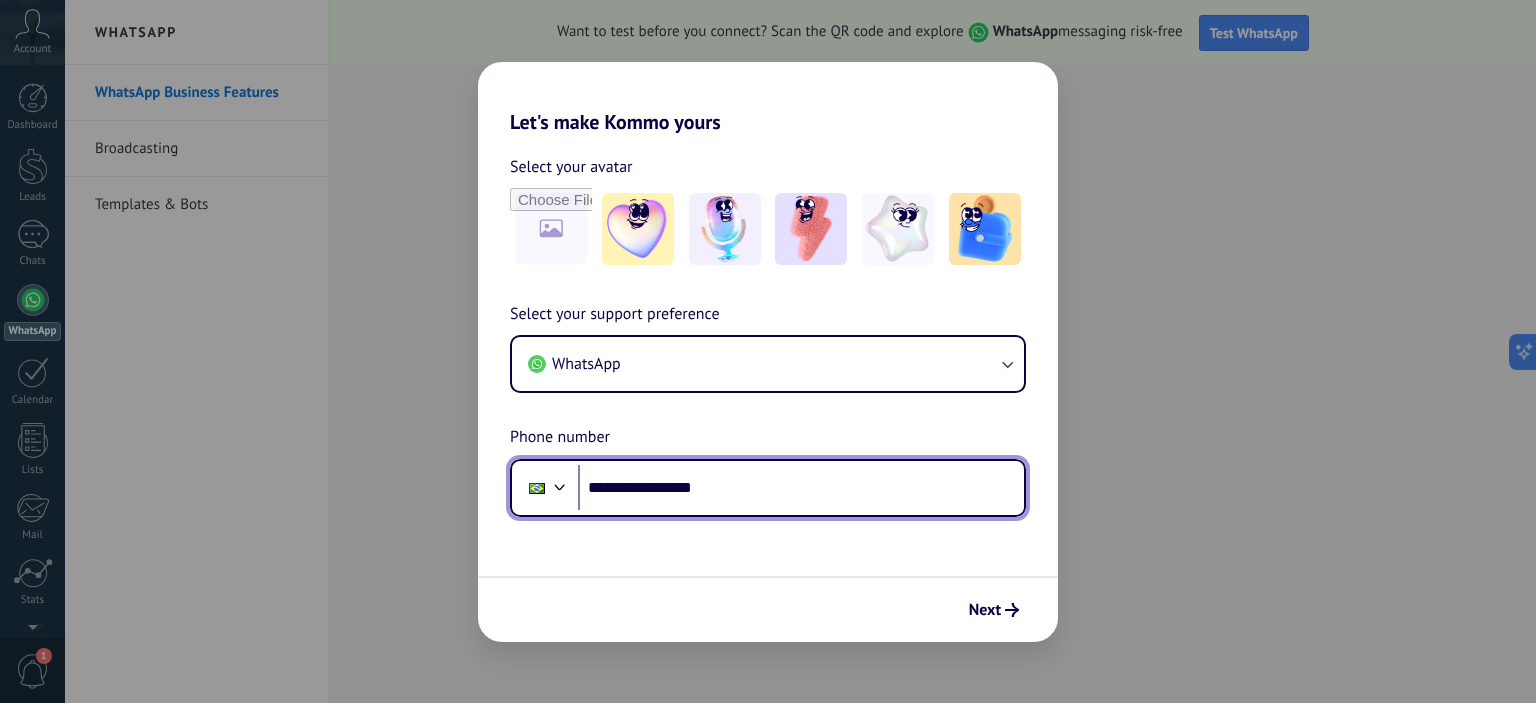 type on "**********" 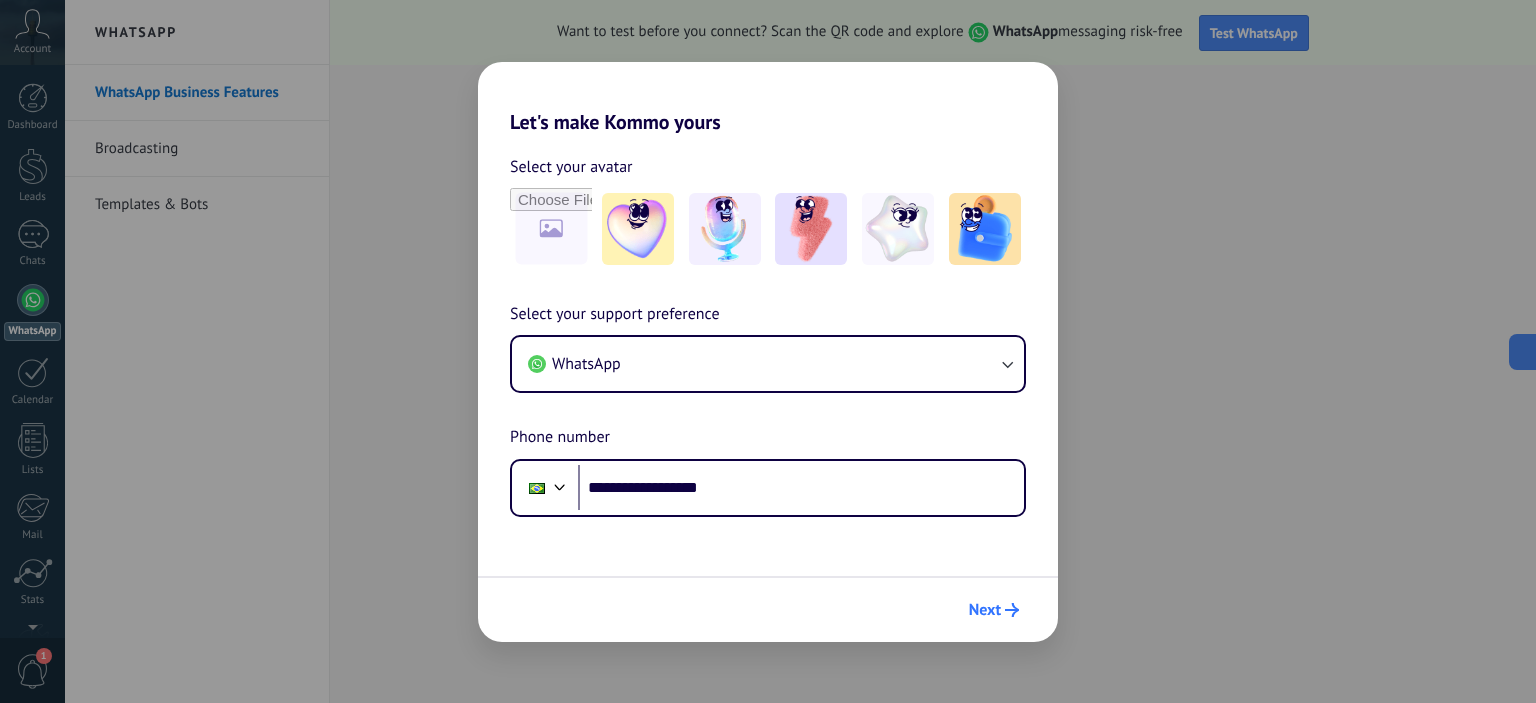 click on "Next" at bounding box center [994, 610] 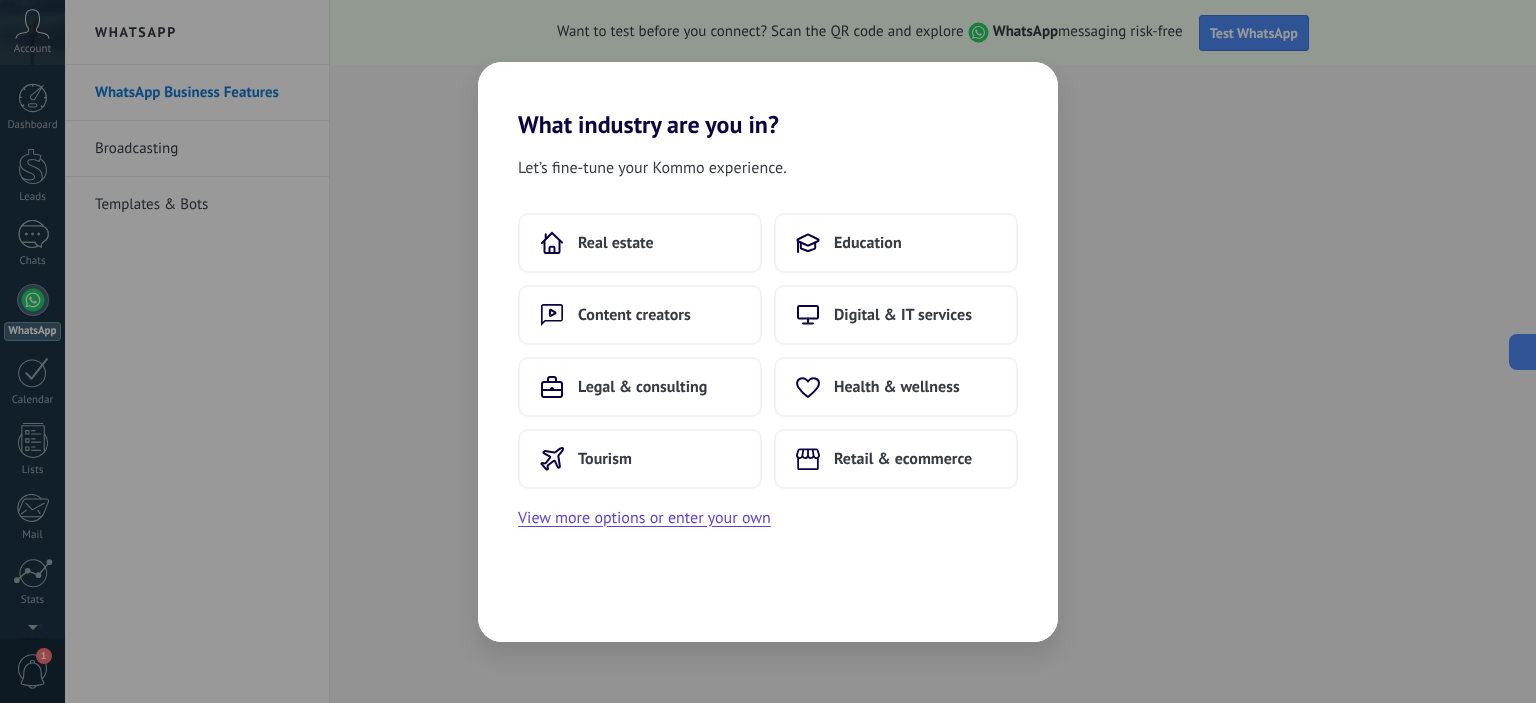 scroll, scrollTop: 0, scrollLeft: 0, axis: both 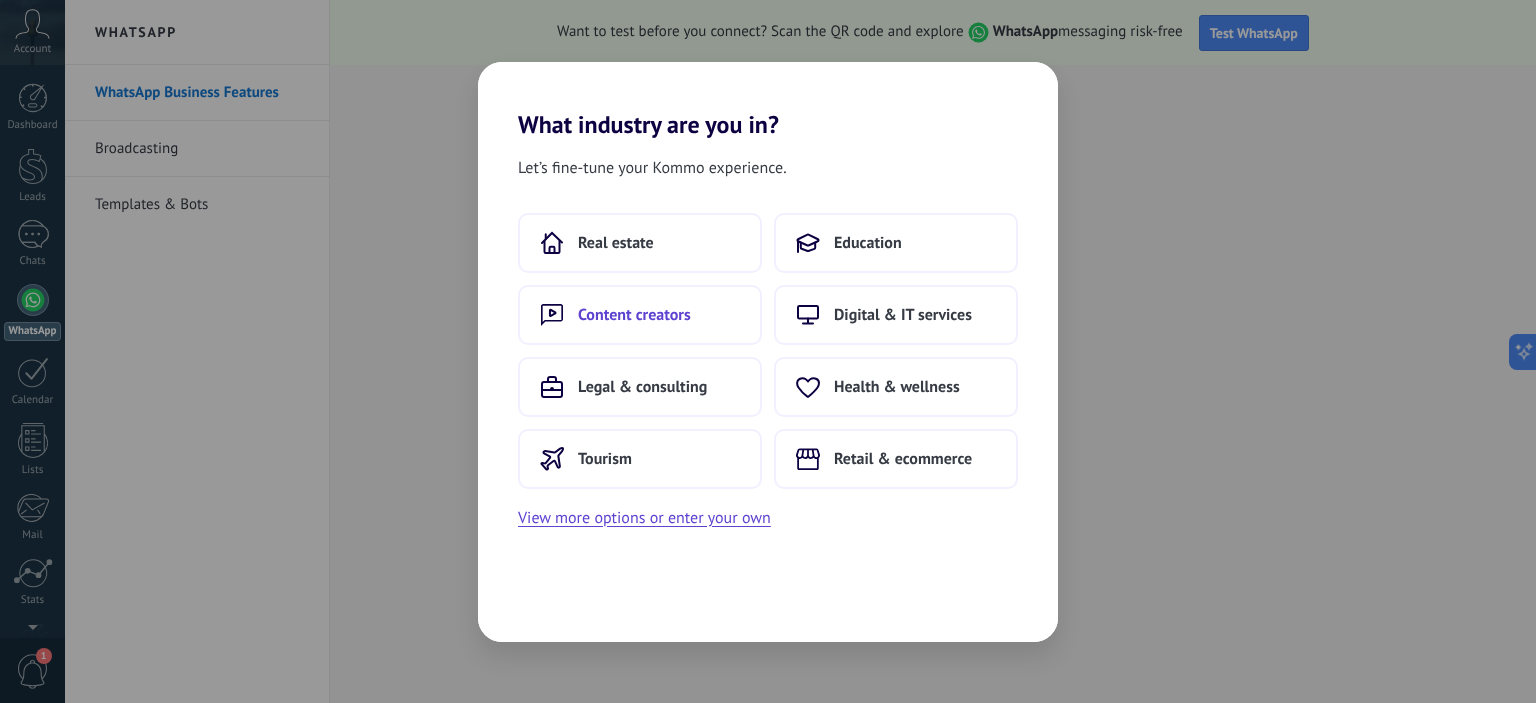 click on "Content creators" at bounding box center [634, 315] 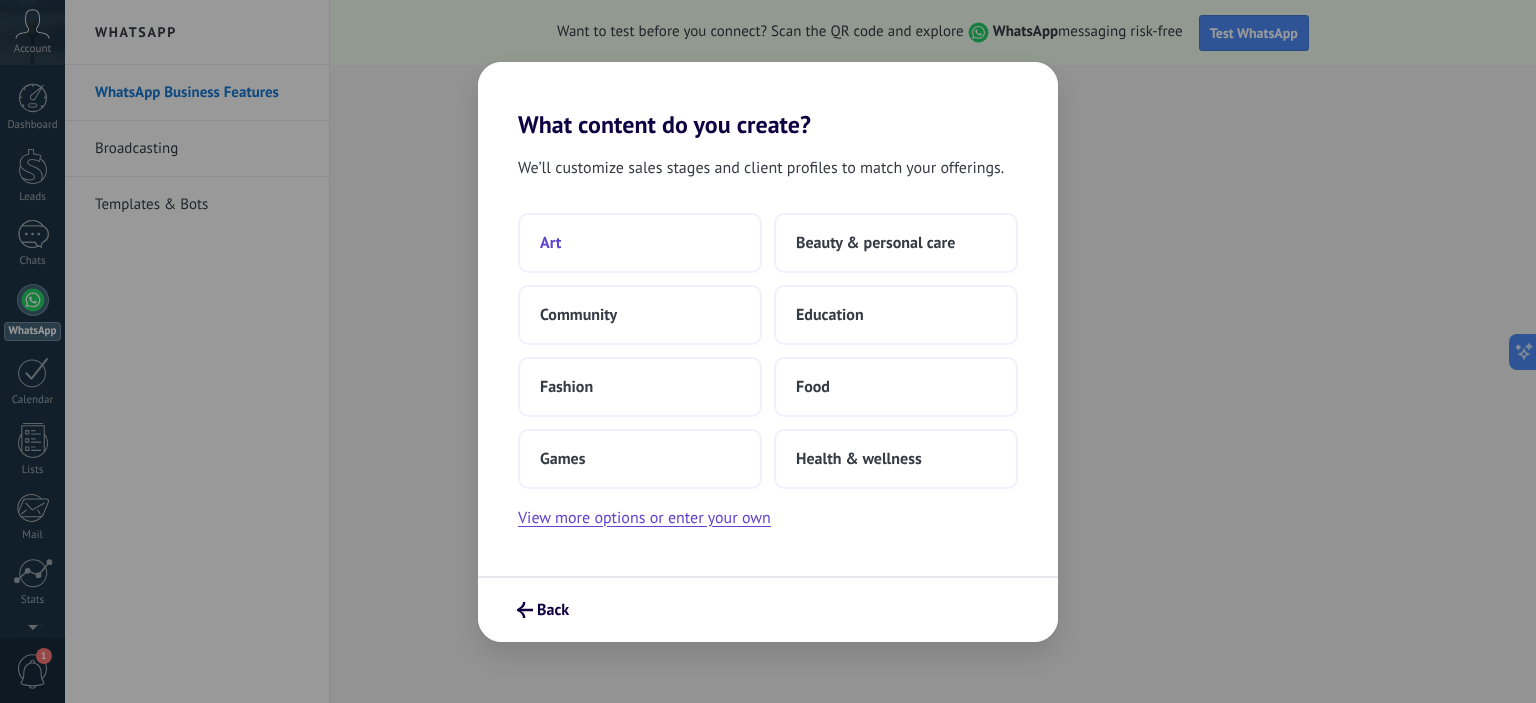 click on "Art" at bounding box center [640, 243] 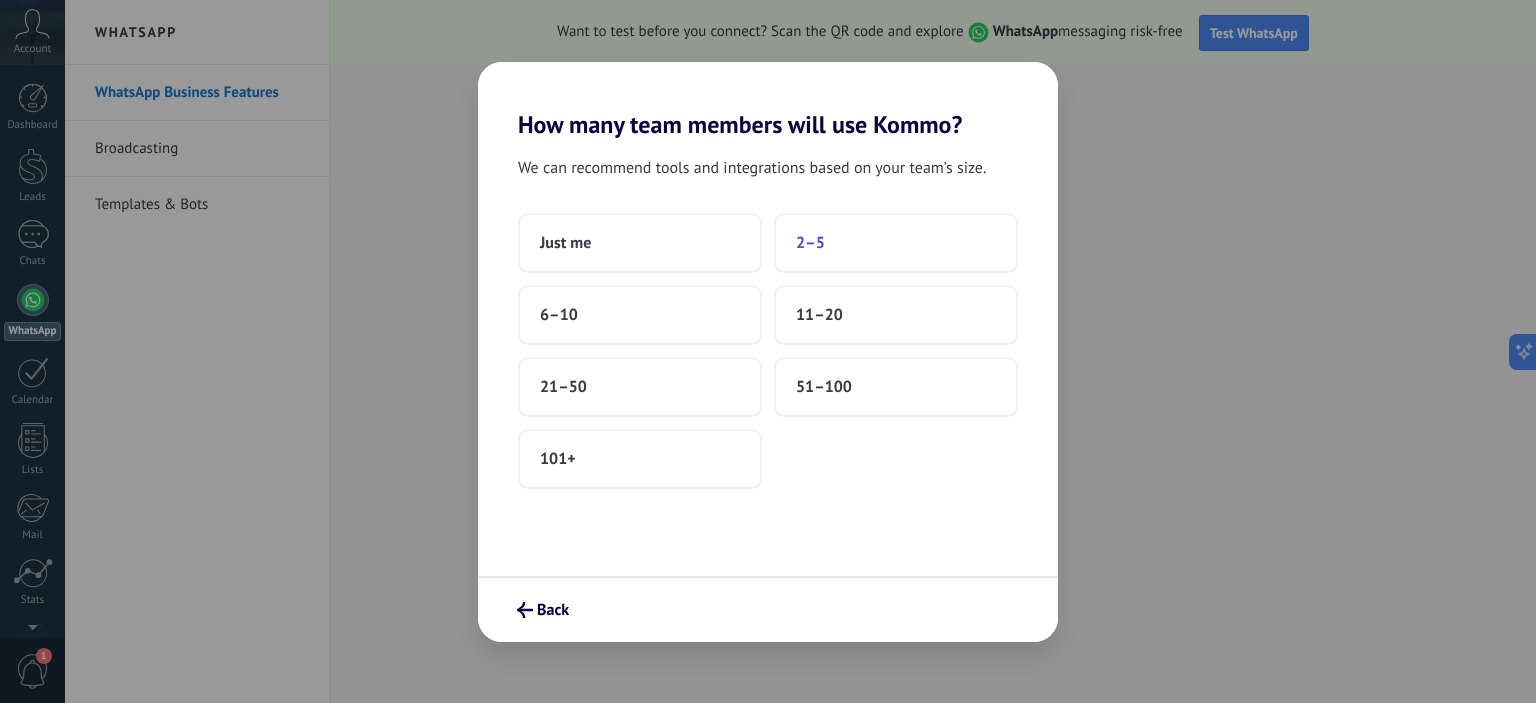 click on "2–5" at bounding box center (896, 243) 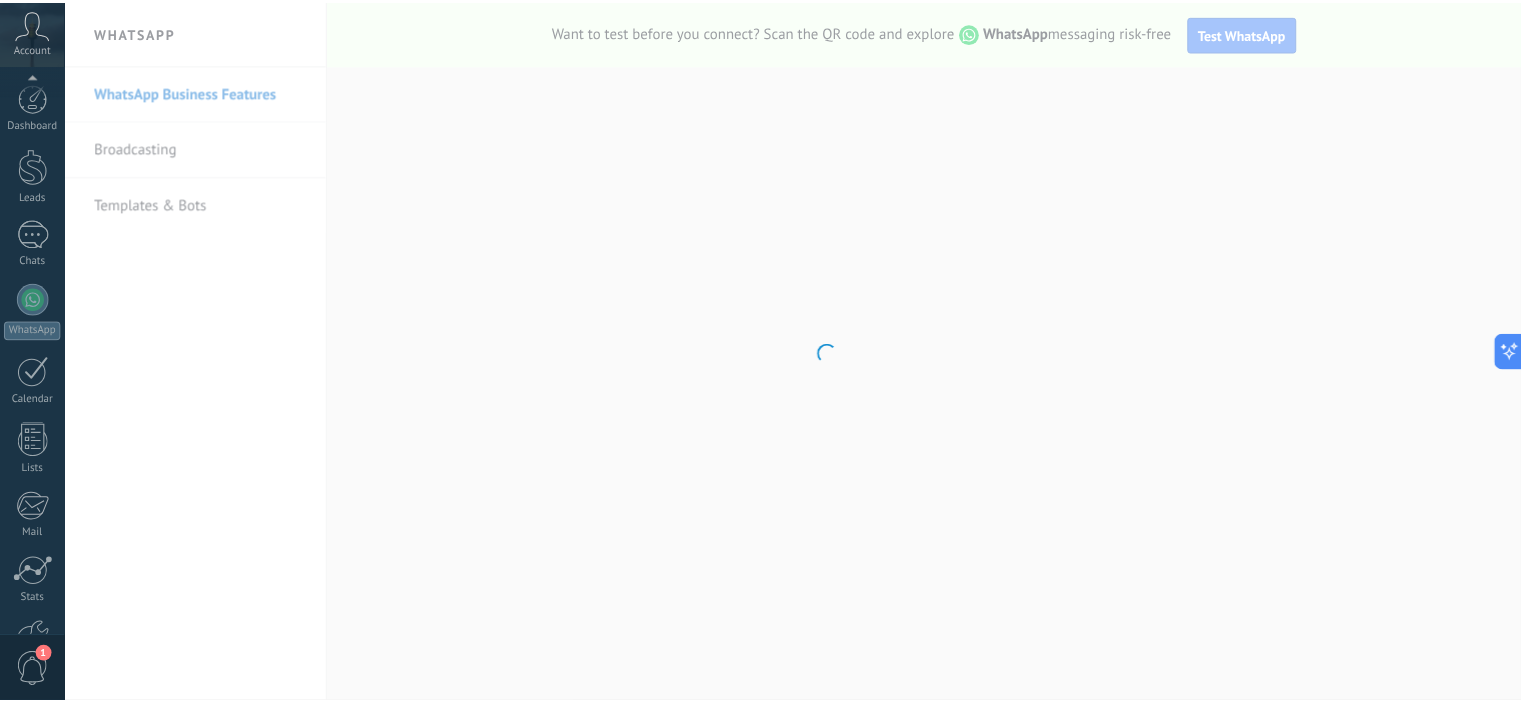 scroll, scrollTop: 128, scrollLeft: 0, axis: vertical 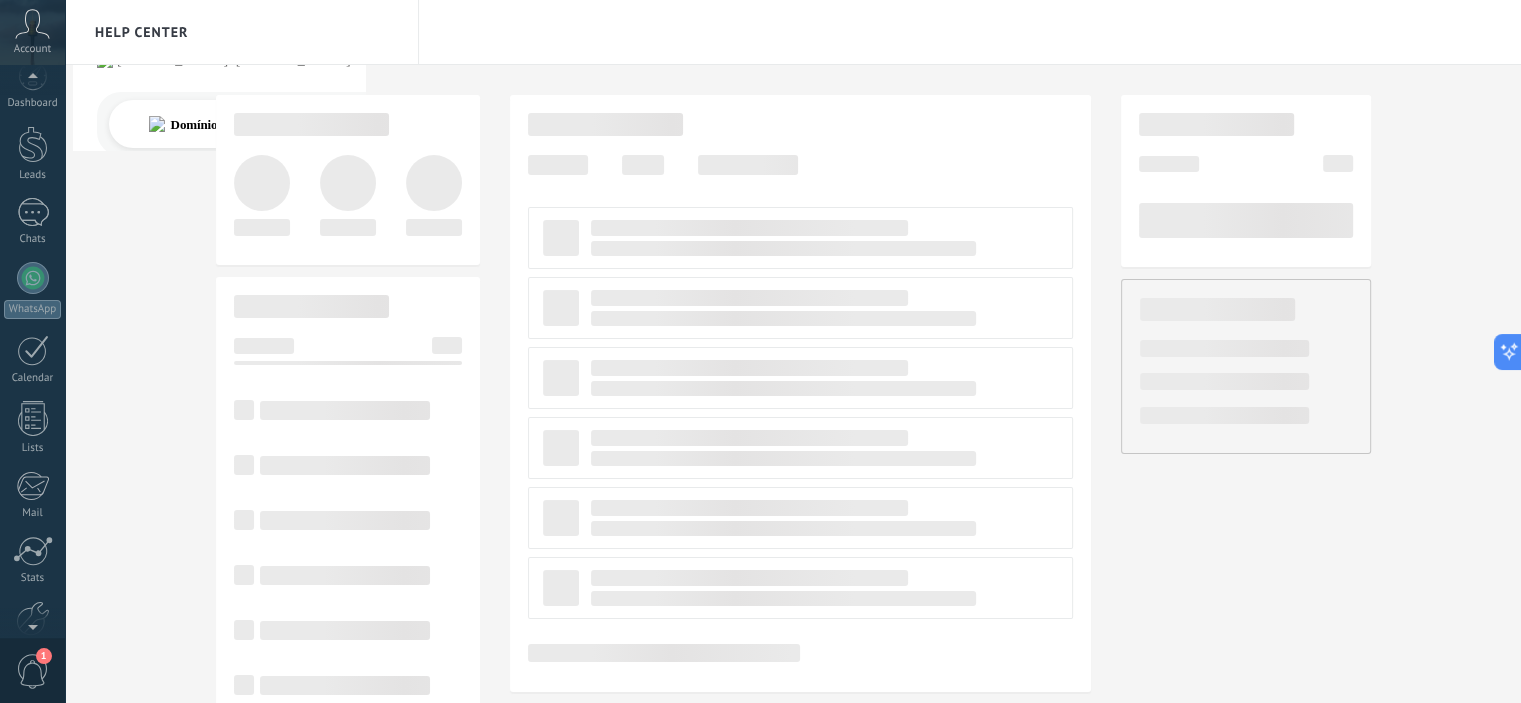click 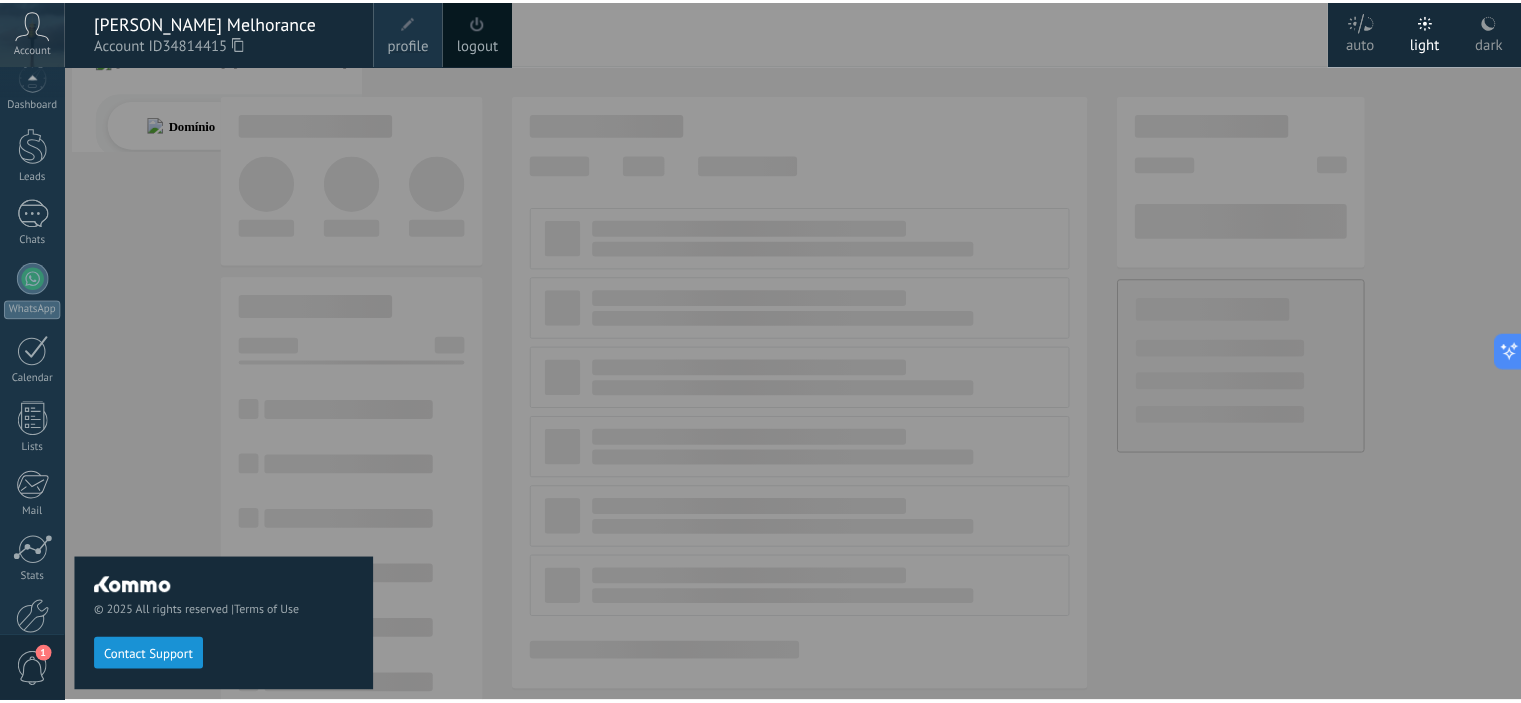 scroll, scrollTop: 128, scrollLeft: 0, axis: vertical 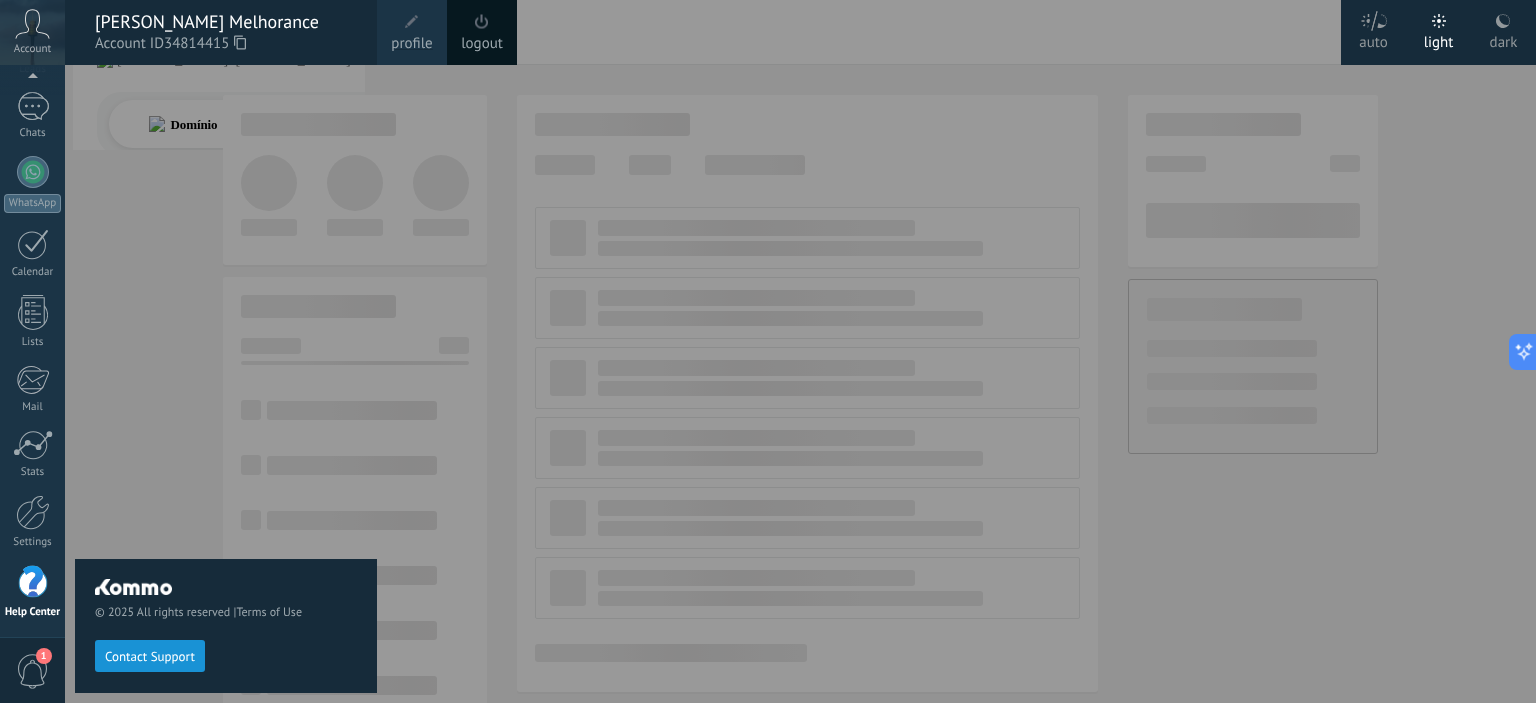 click at bounding box center [412, 22] 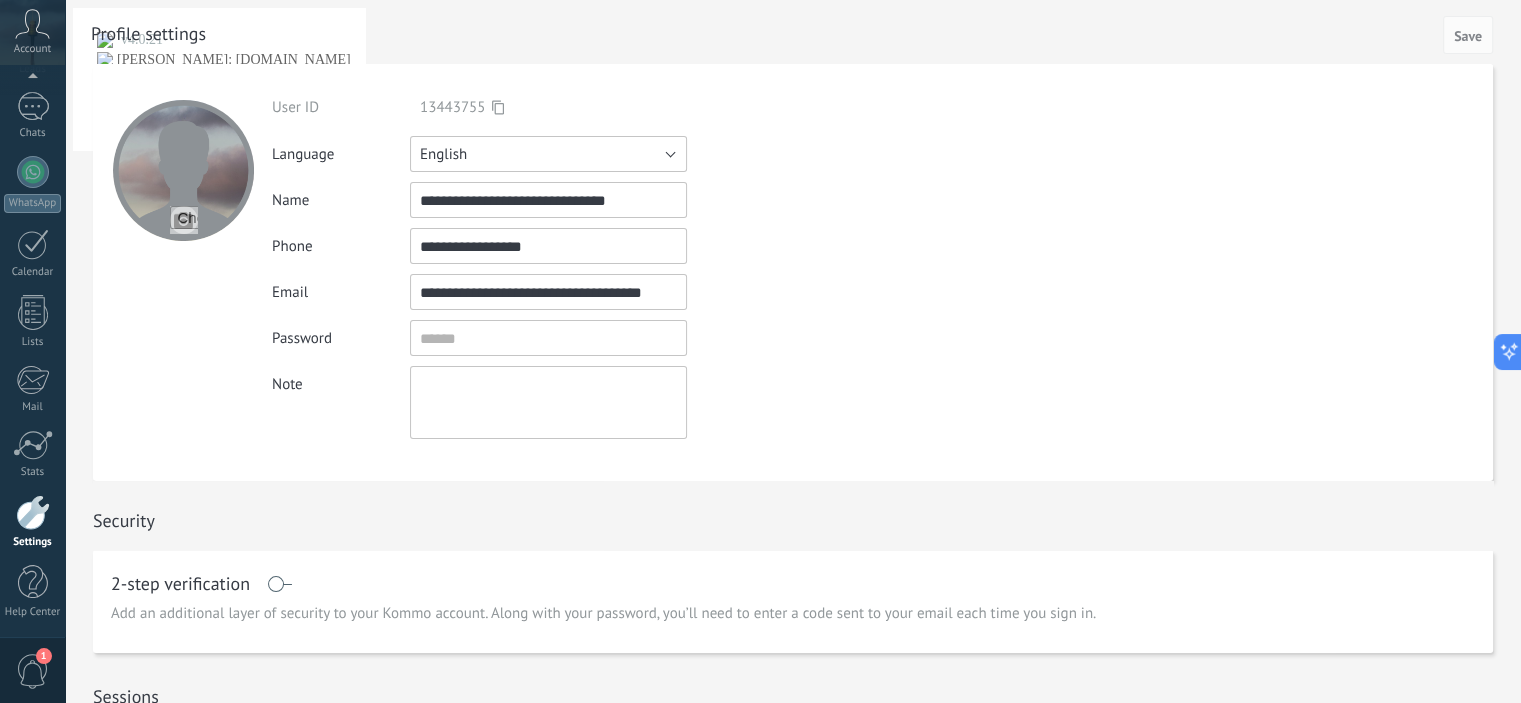 click on "English" at bounding box center [548, 154] 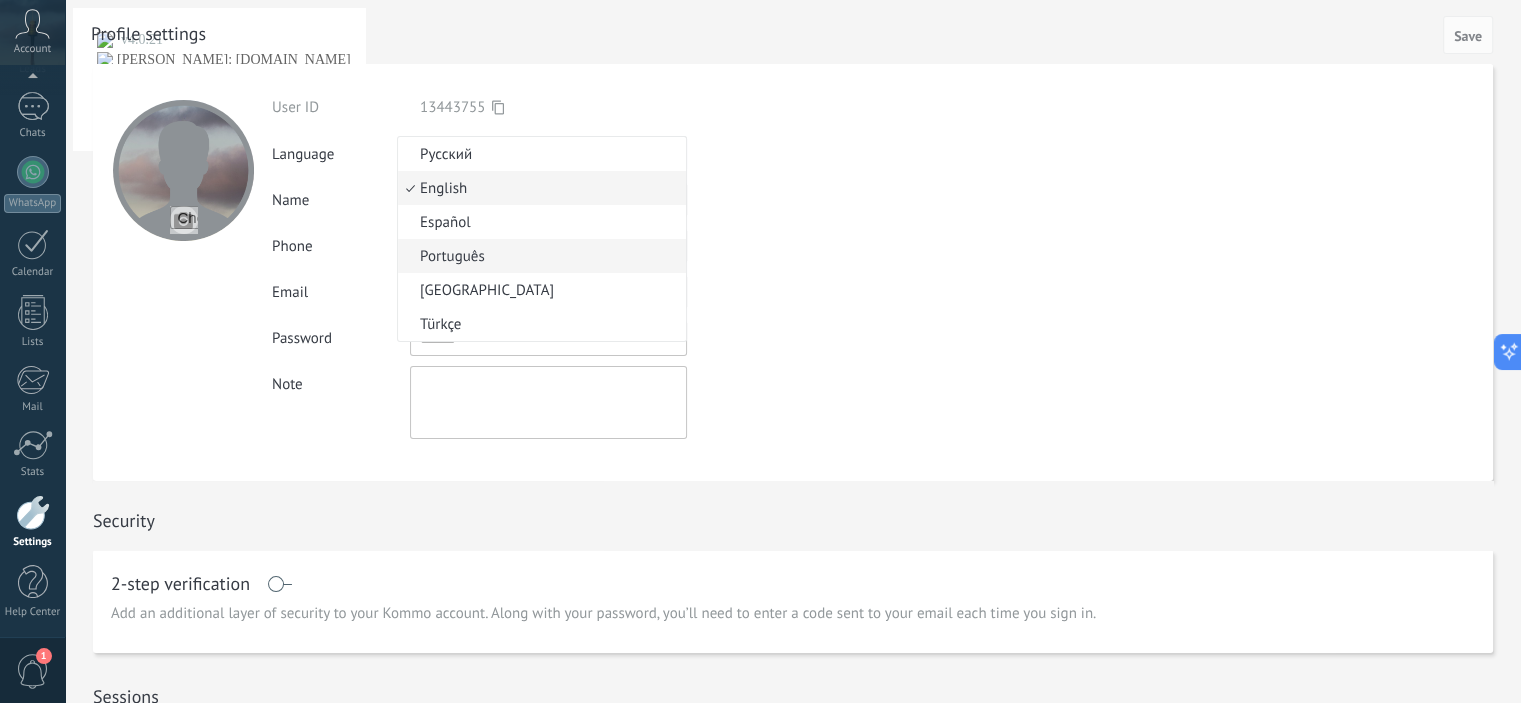 click on "Português" at bounding box center (539, 256) 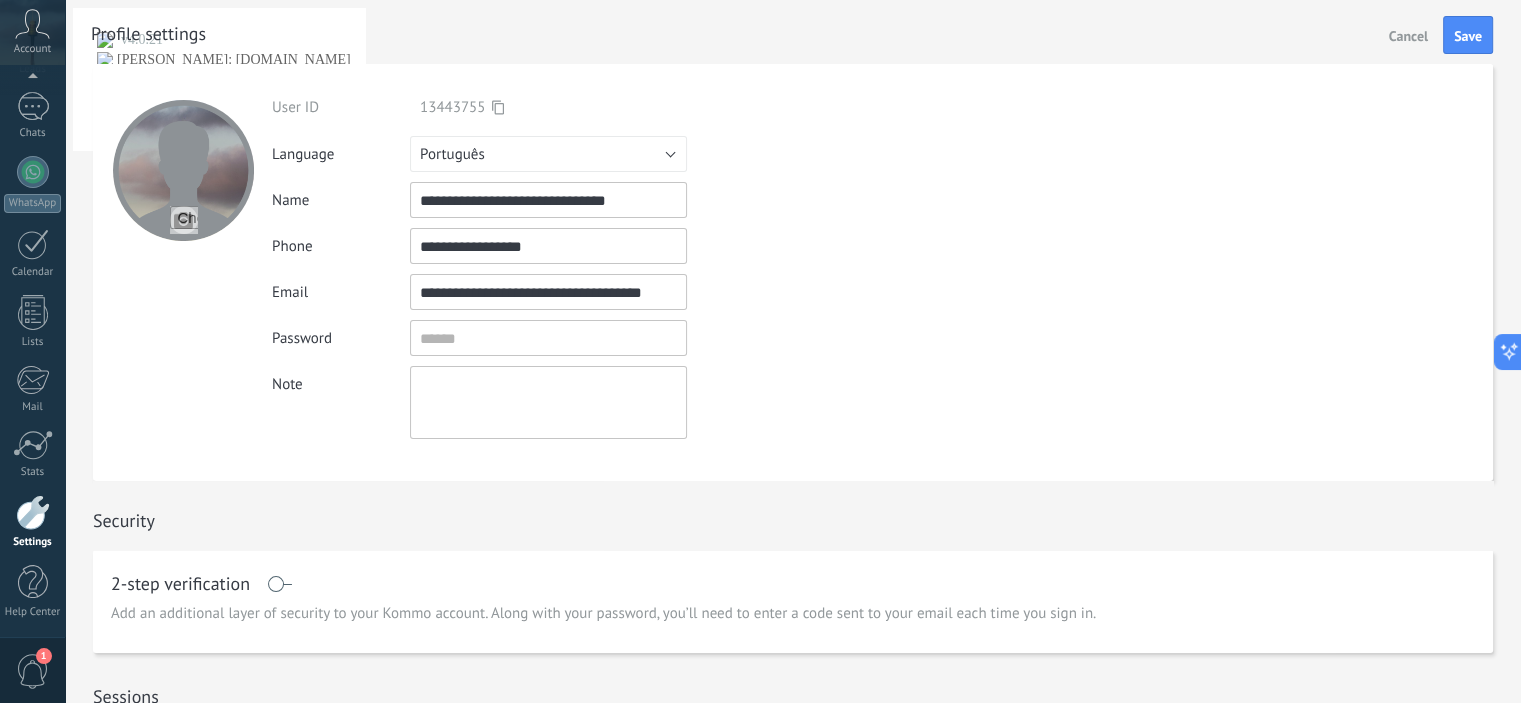 click on "**********" at bounding box center [793, 272] 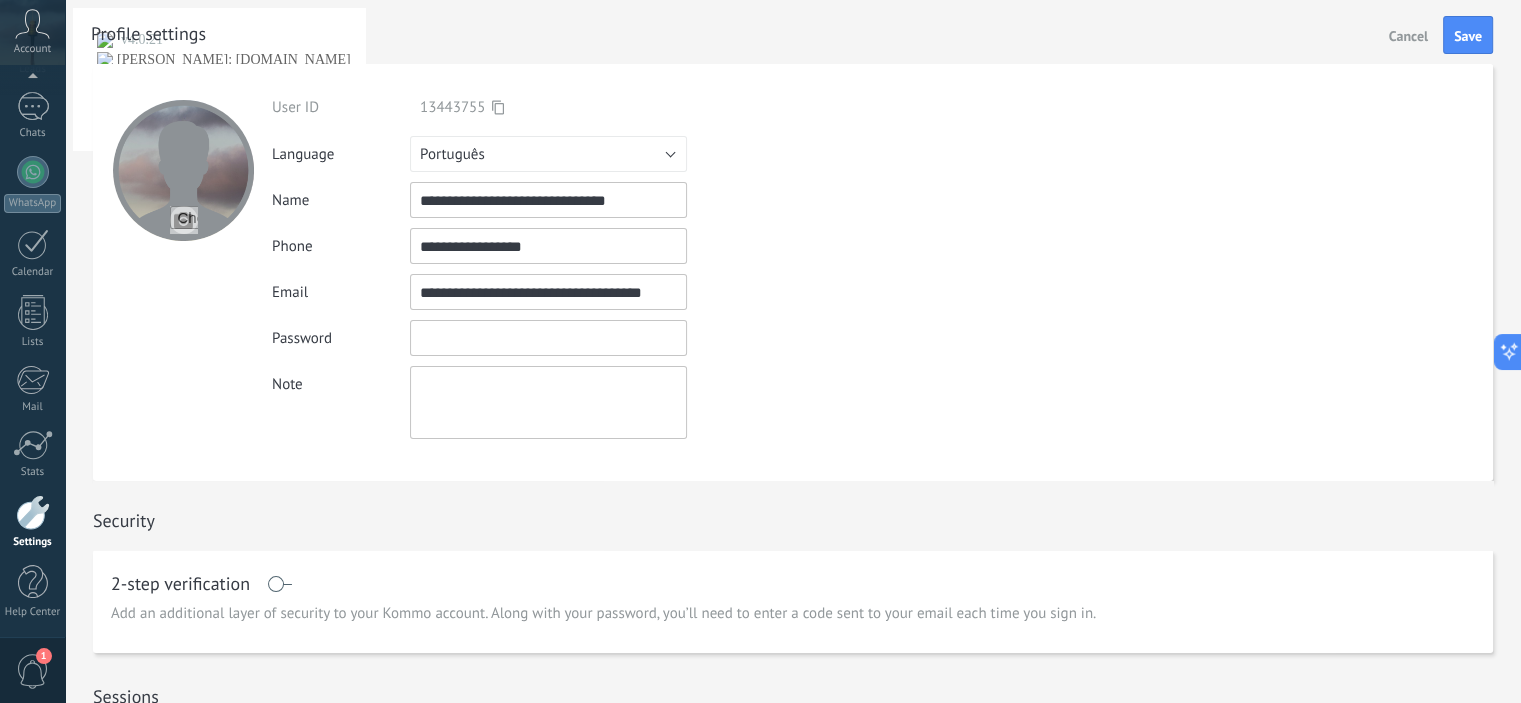 click at bounding box center (548, 338) 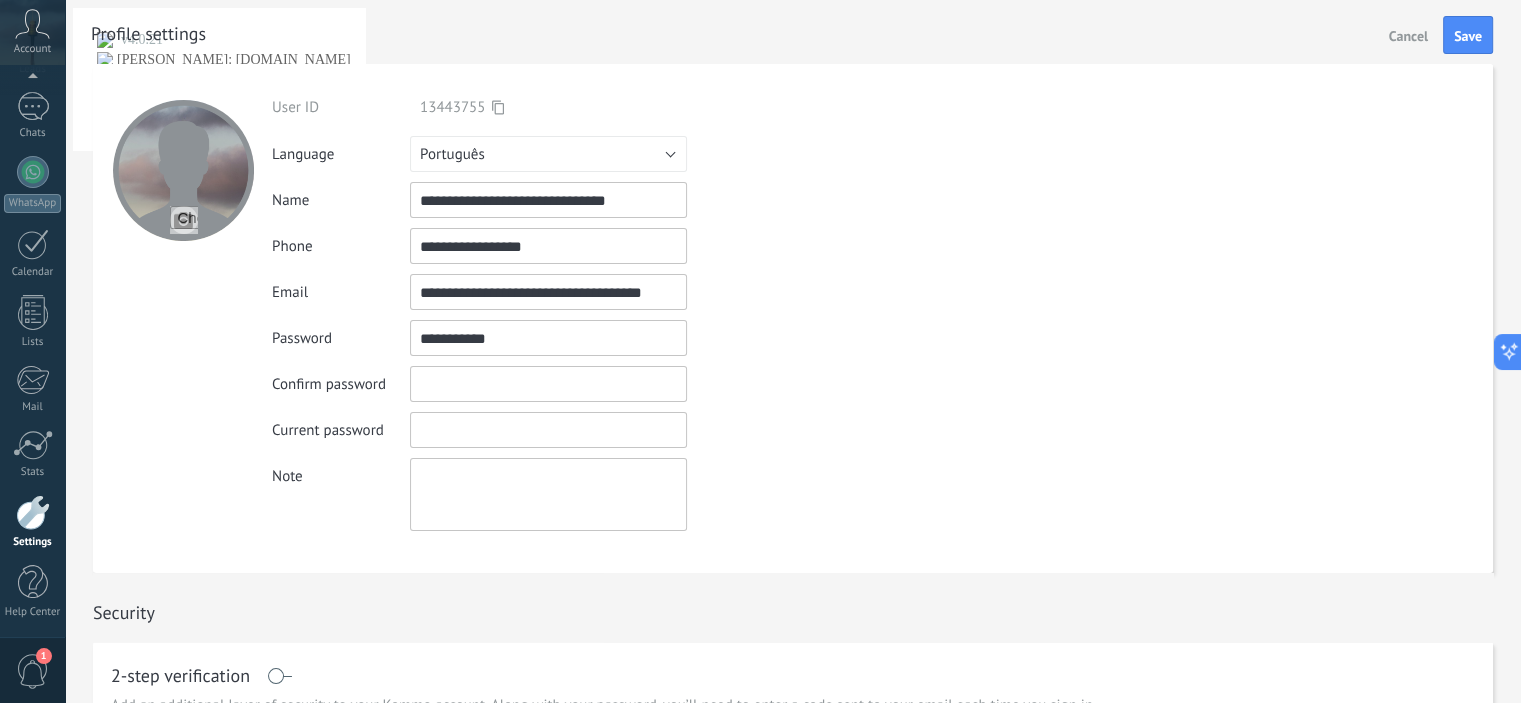 type on "**********" 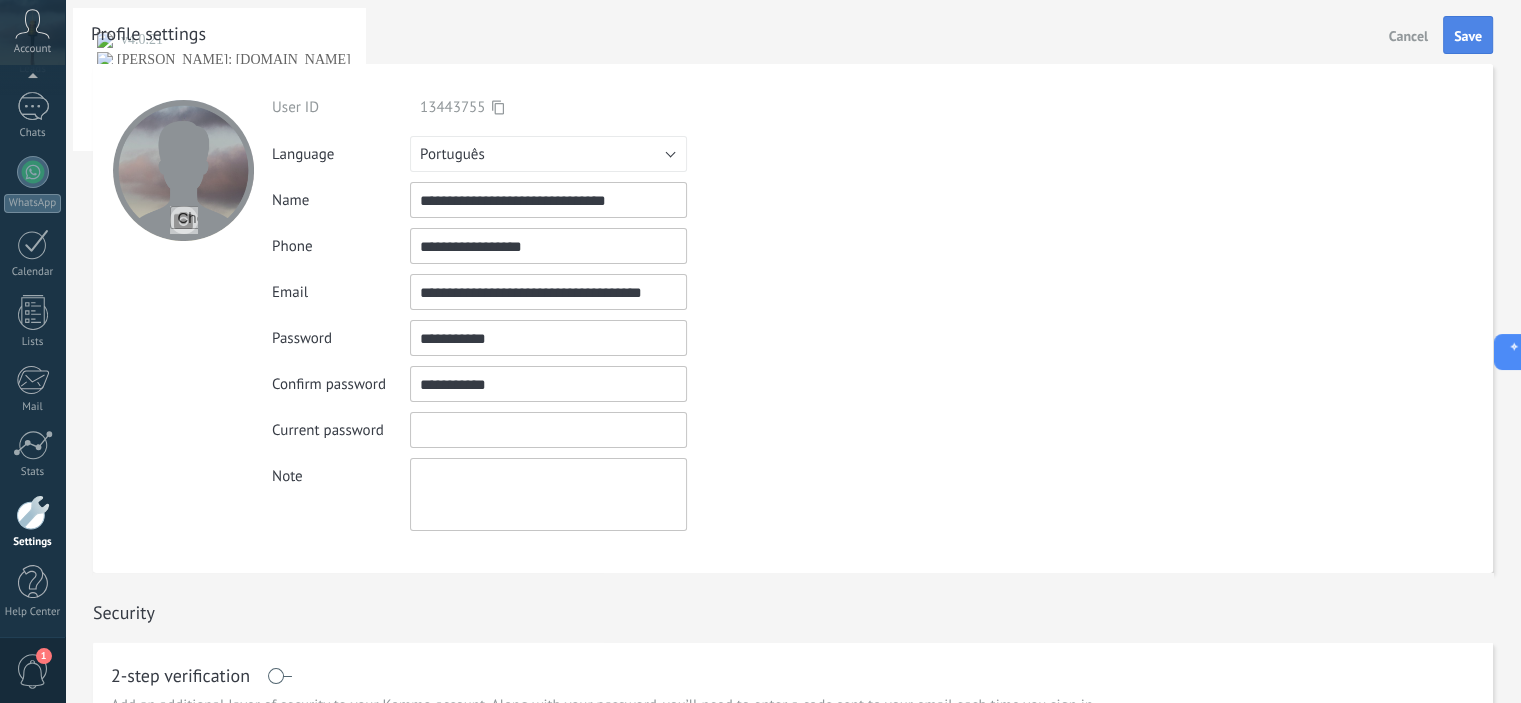 type on "**********" 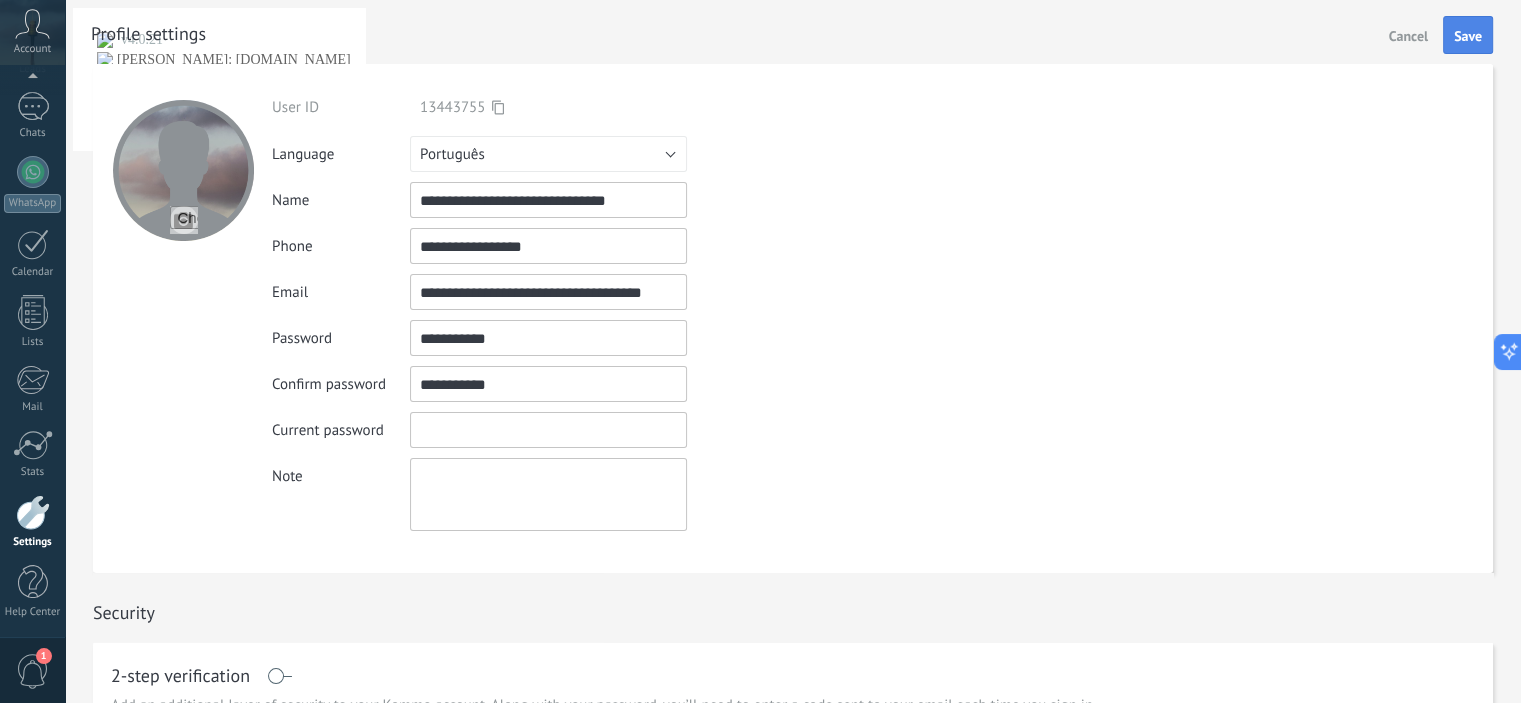 click on "Save" at bounding box center [1468, 36] 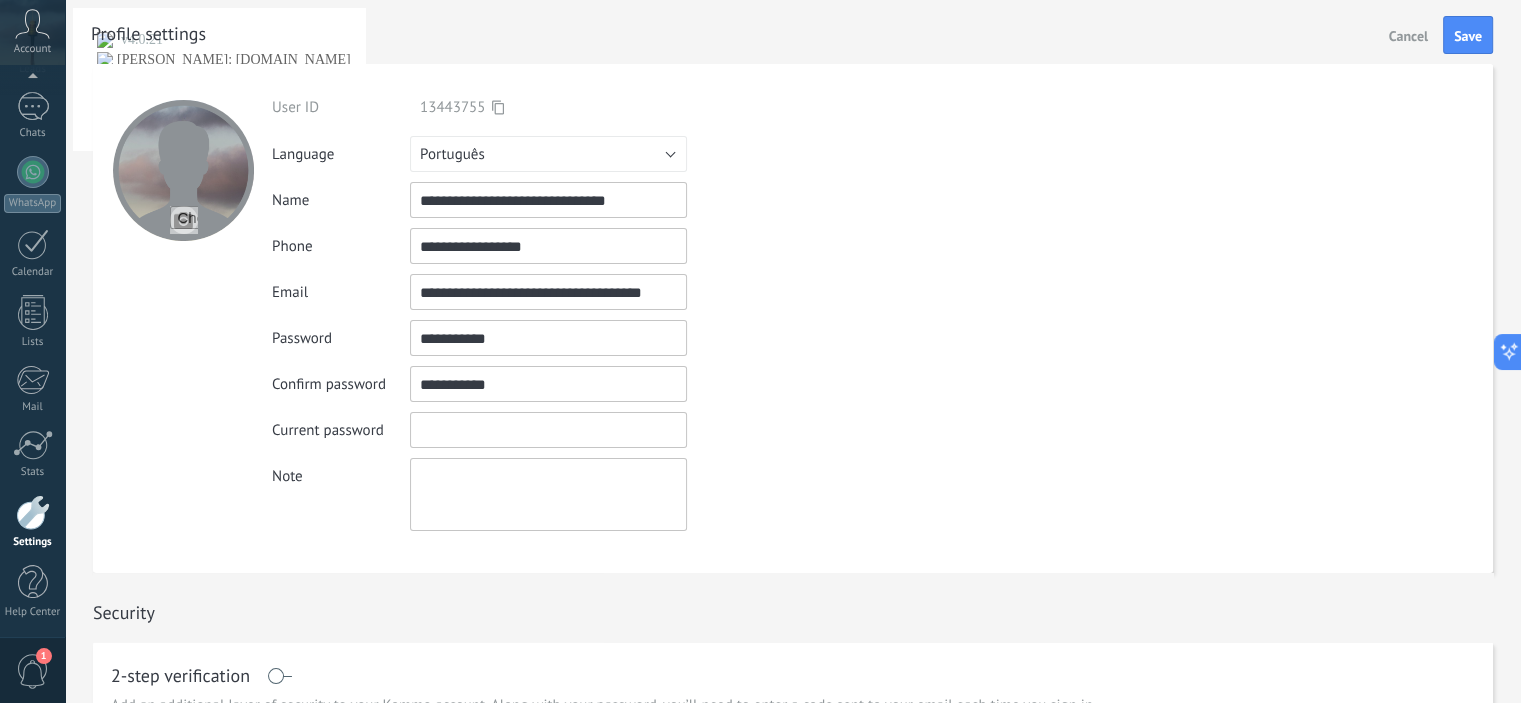 click at bounding box center (184, 220) 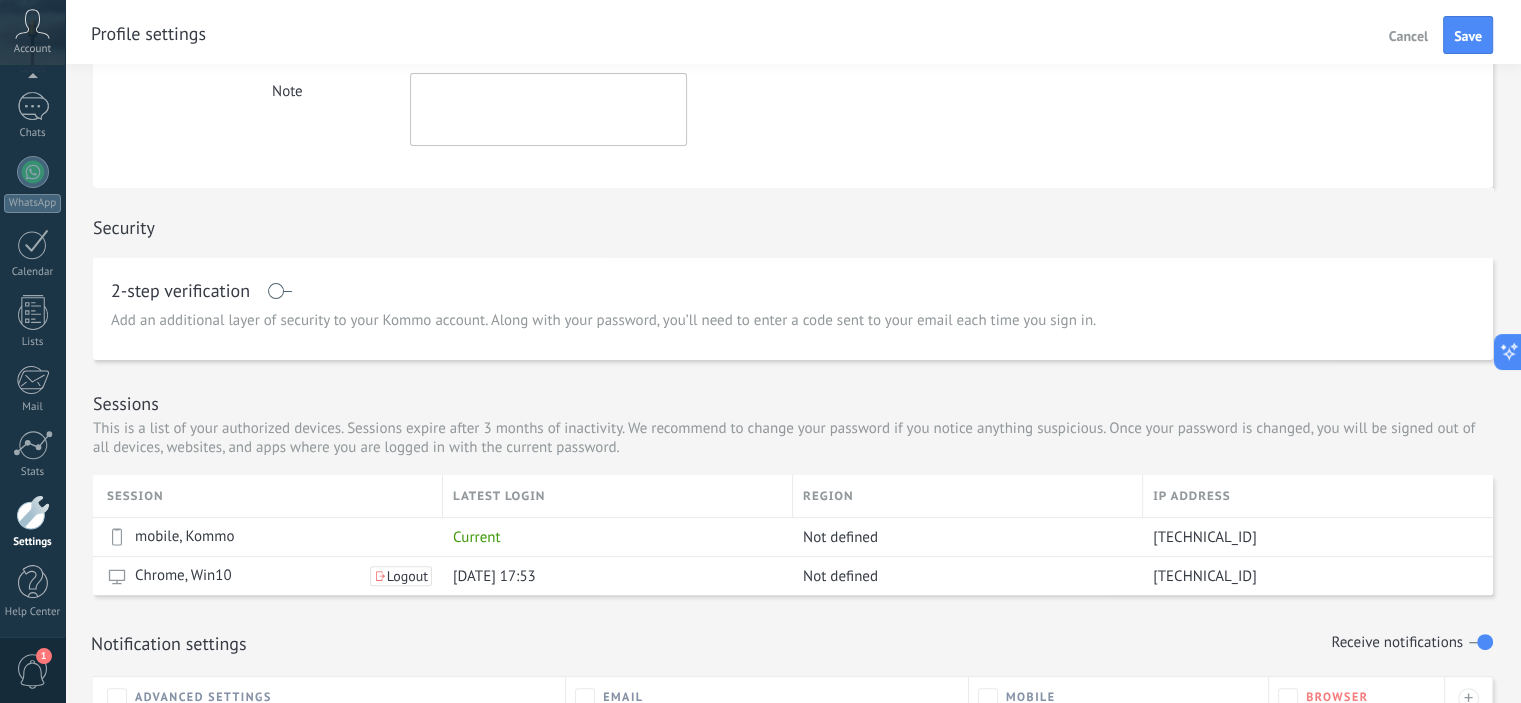 scroll, scrollTop: 400, scrollLeft: 0, axis: vertical 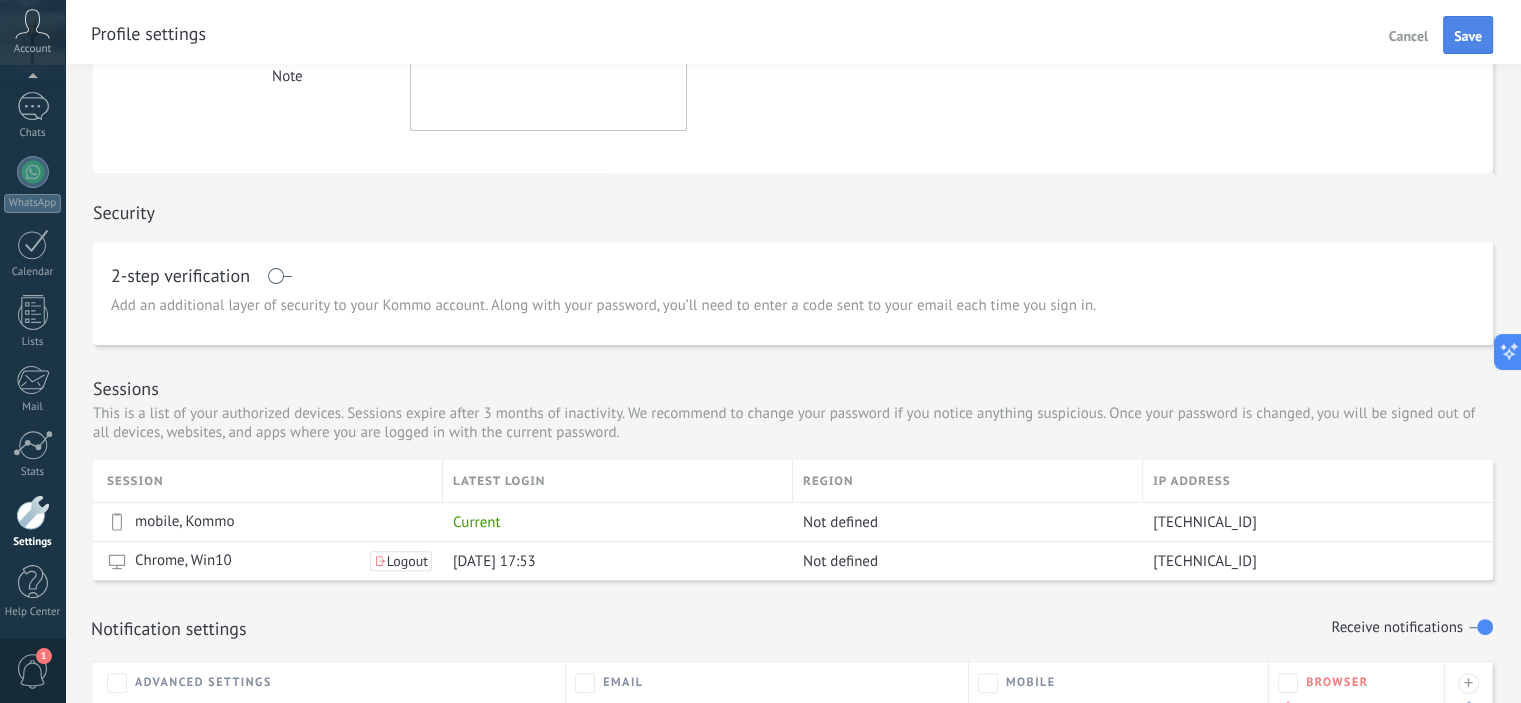 click on "Save" at bounding box center (1468, 36) 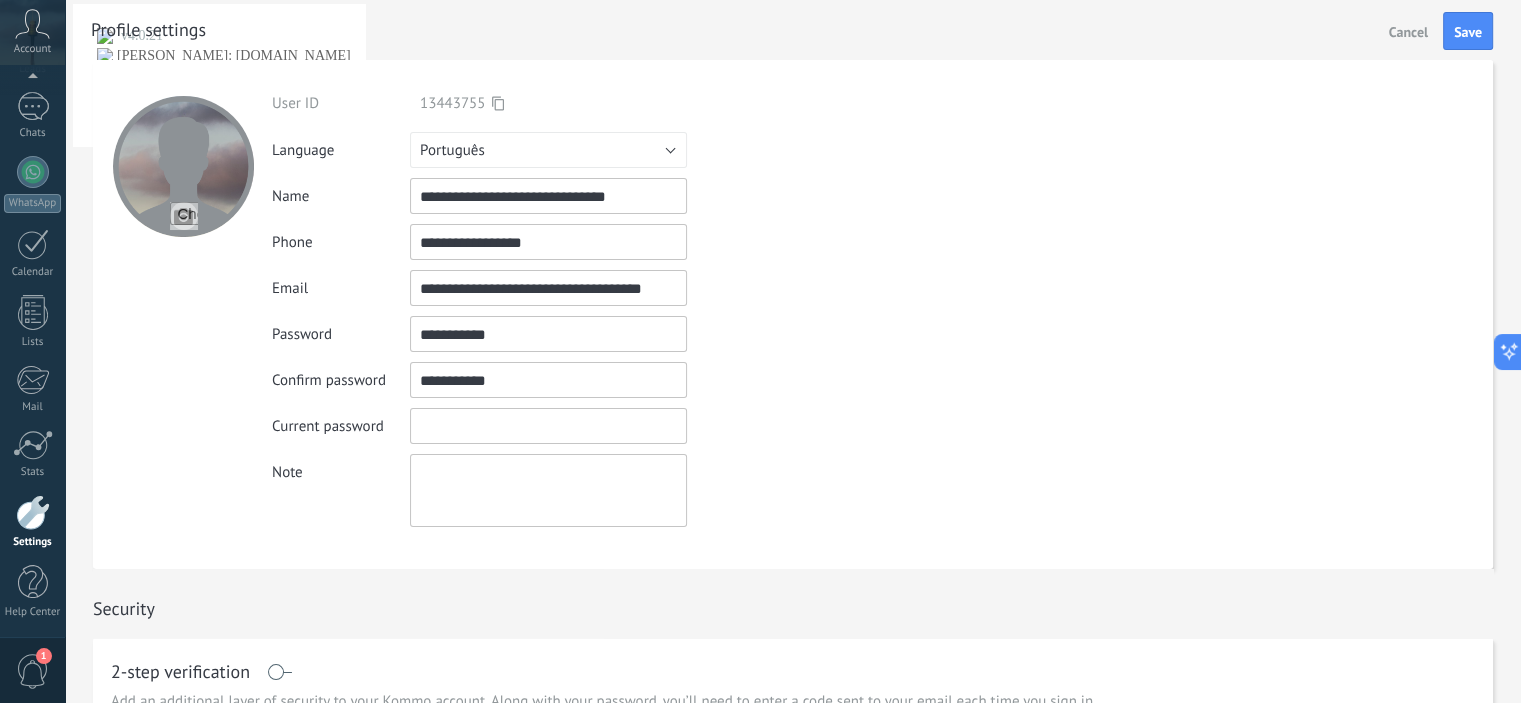 scroll, scrollTop: 0, scrollLeft: 0, axis: both 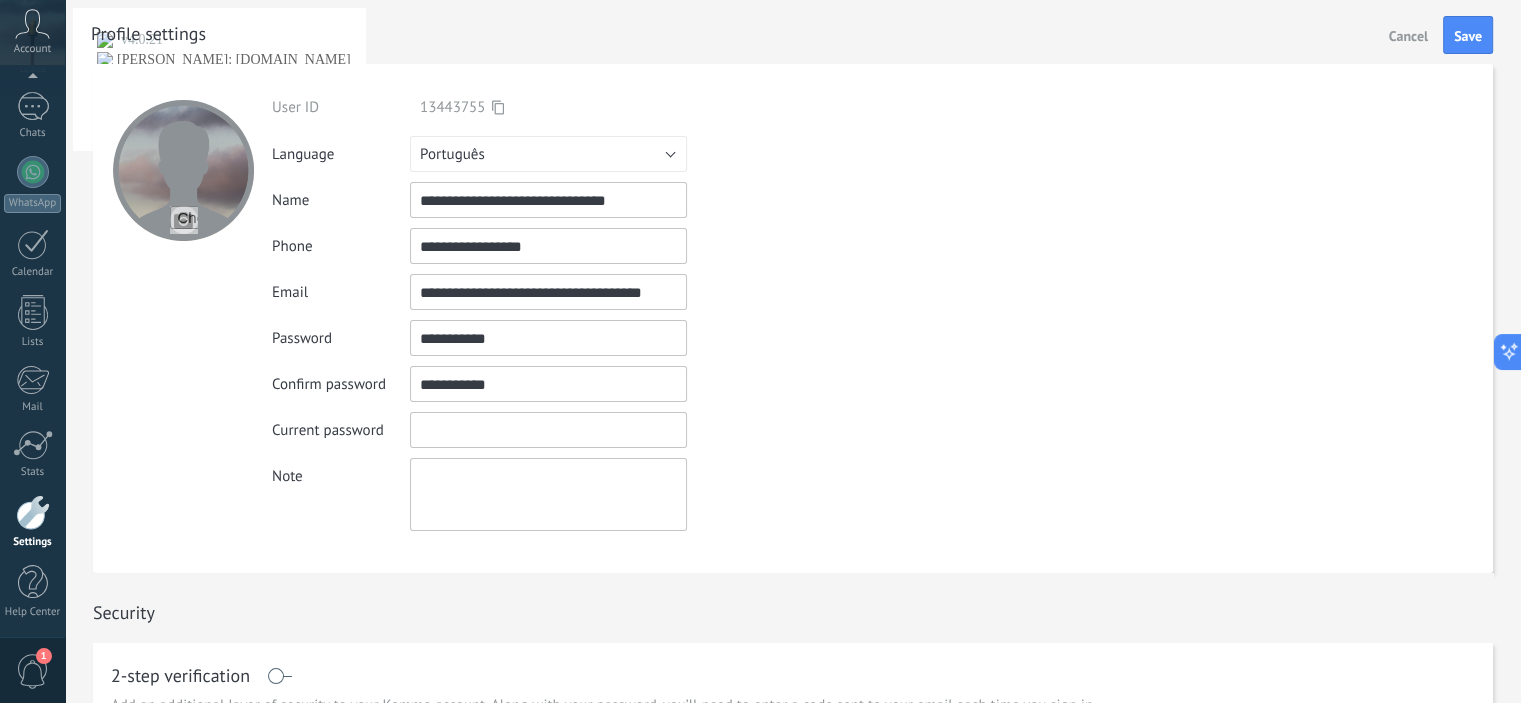click at bounding box center (184, 220) 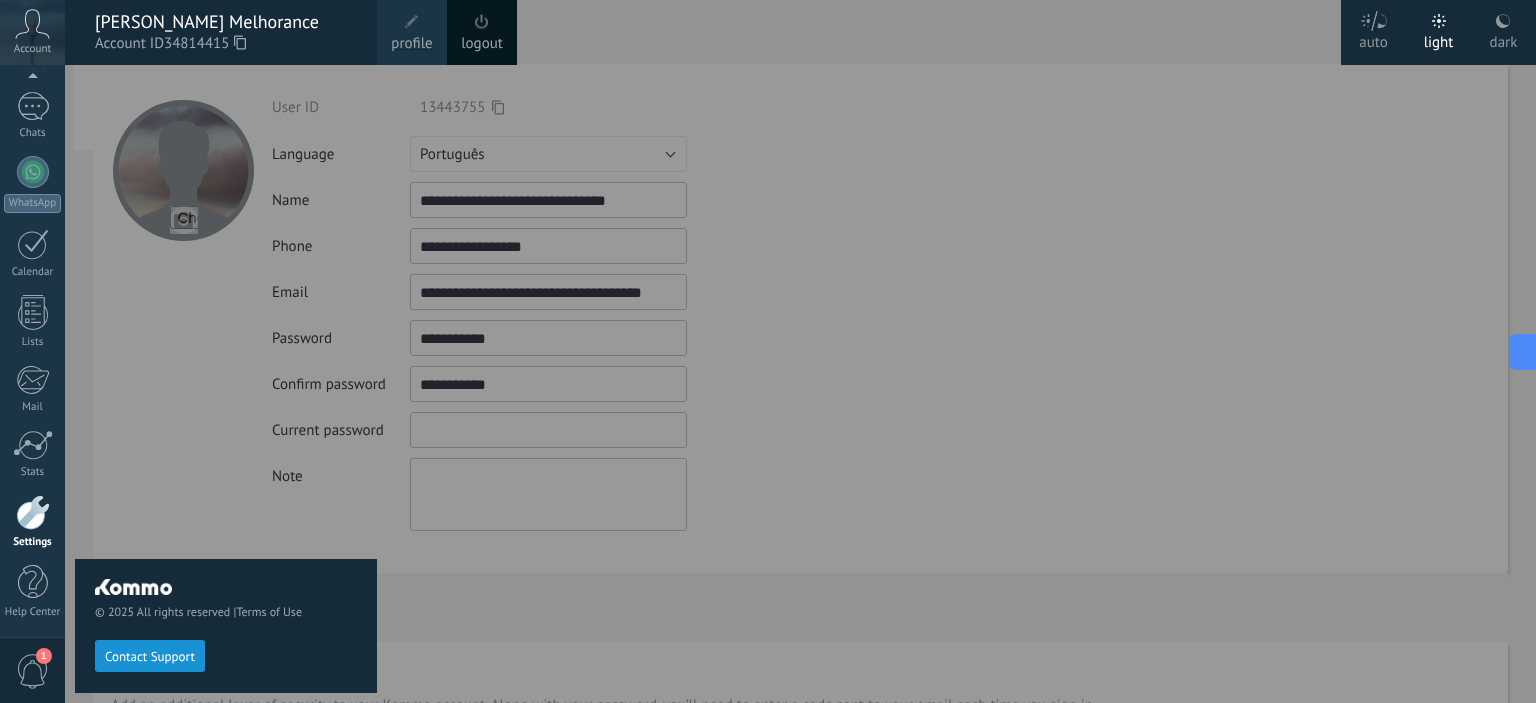 click on "dark" at bounding box center [1504, 39] 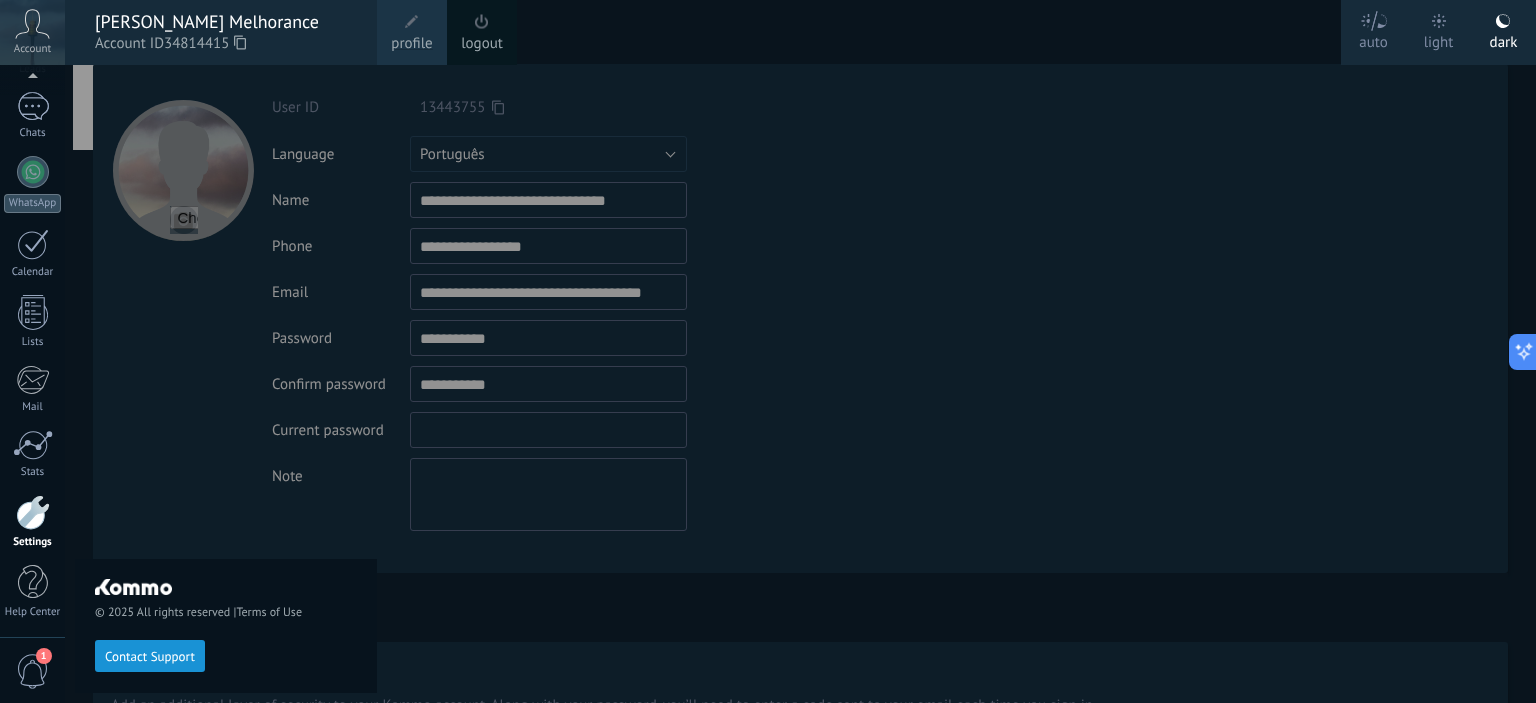 click at bounding box center [833, 351] 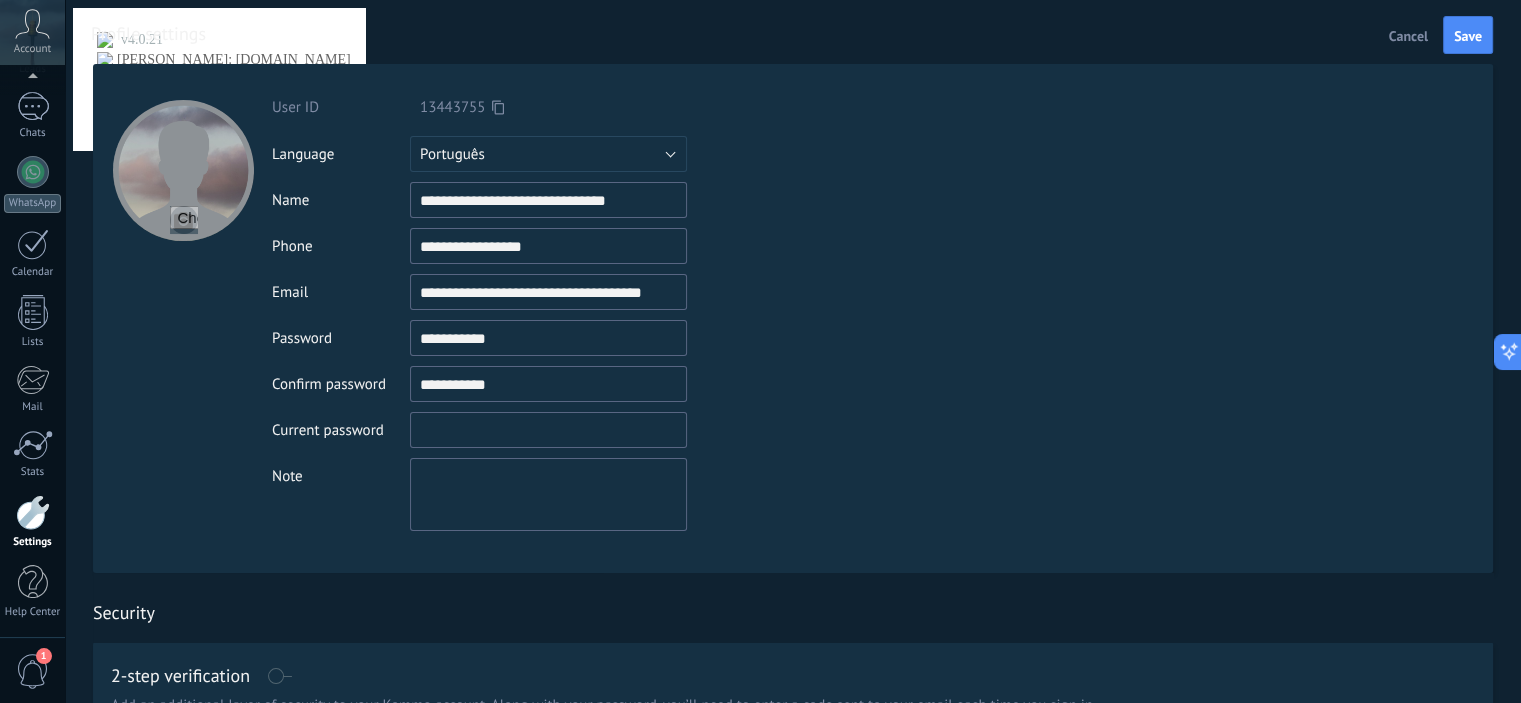 click at bounding box center (548, 430) 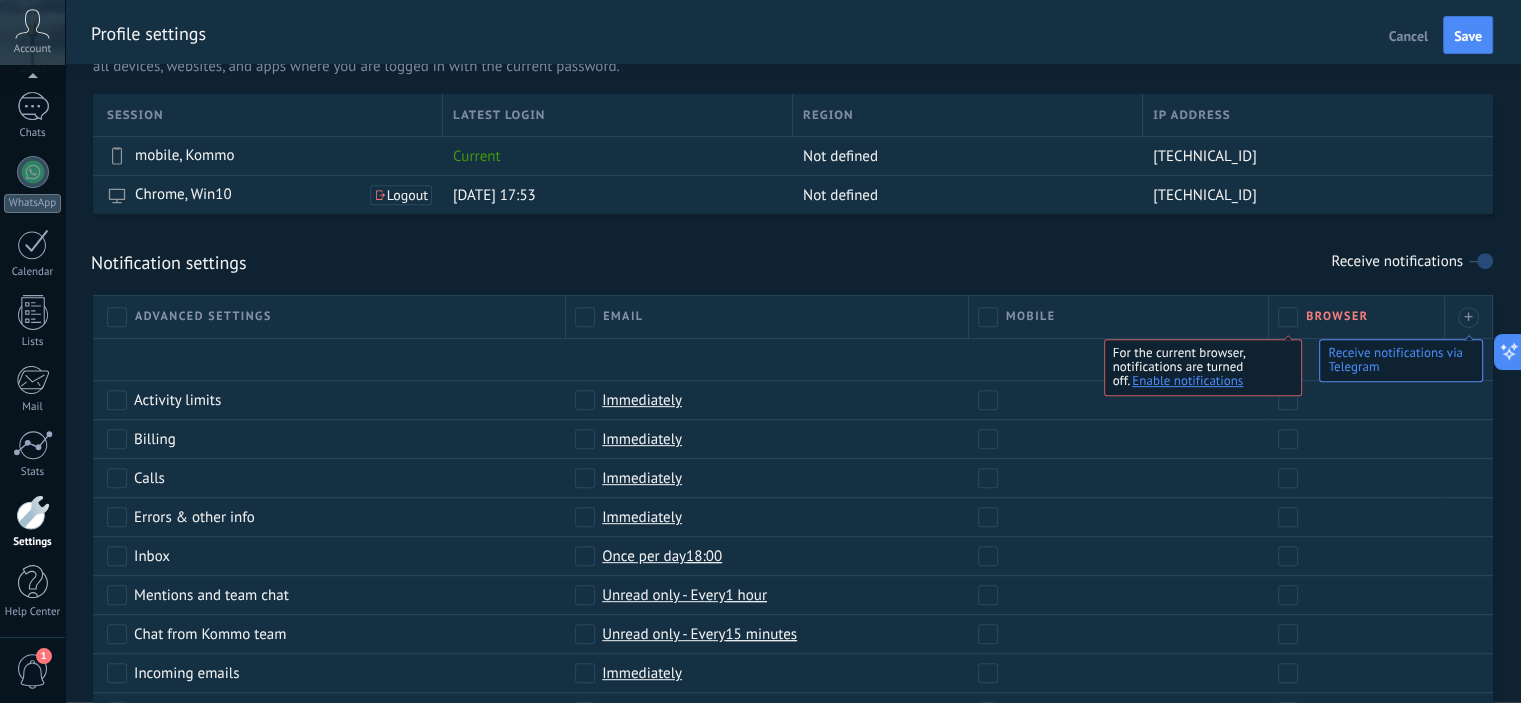 scroll, scrollTop: 800, scrollLeft: 0, axis: vertical 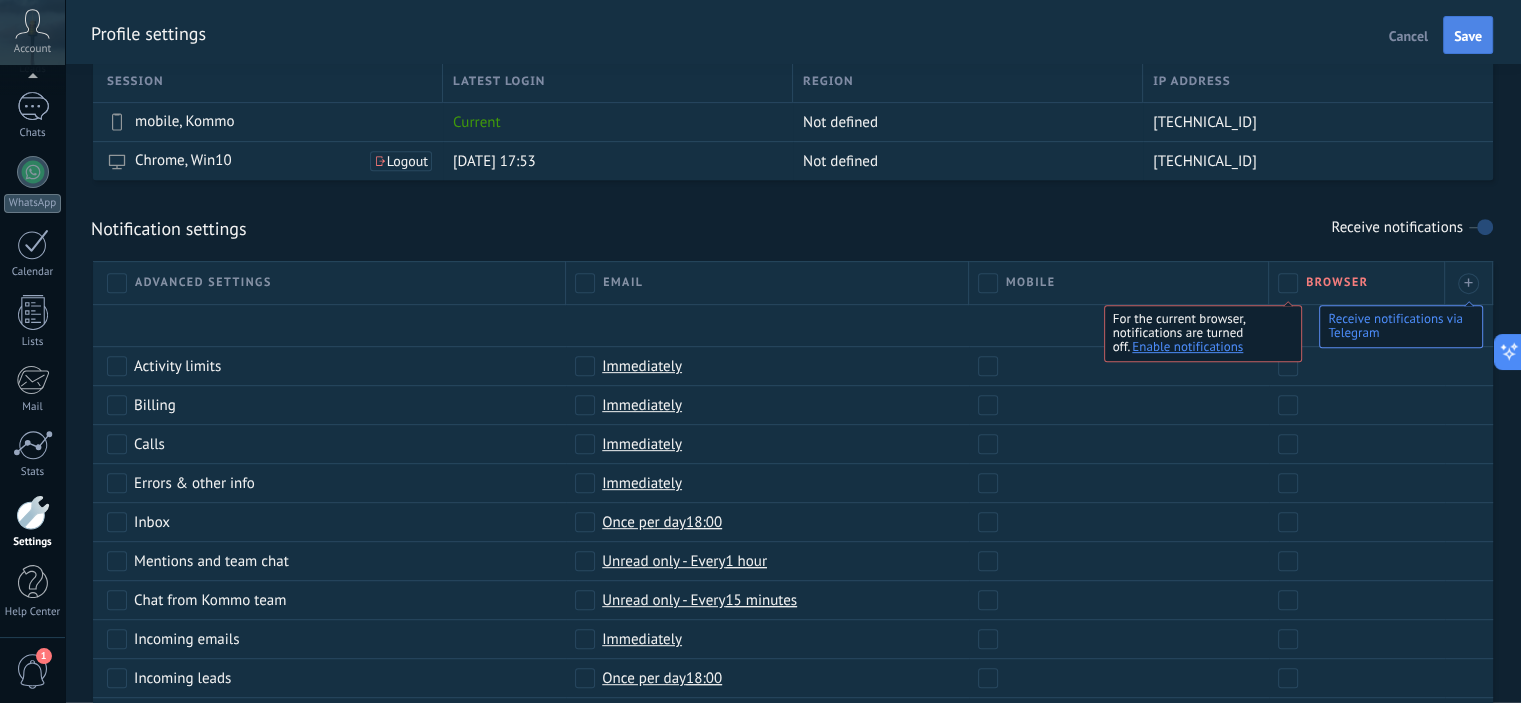 click on "Save" at bounding box center [1468, 36] 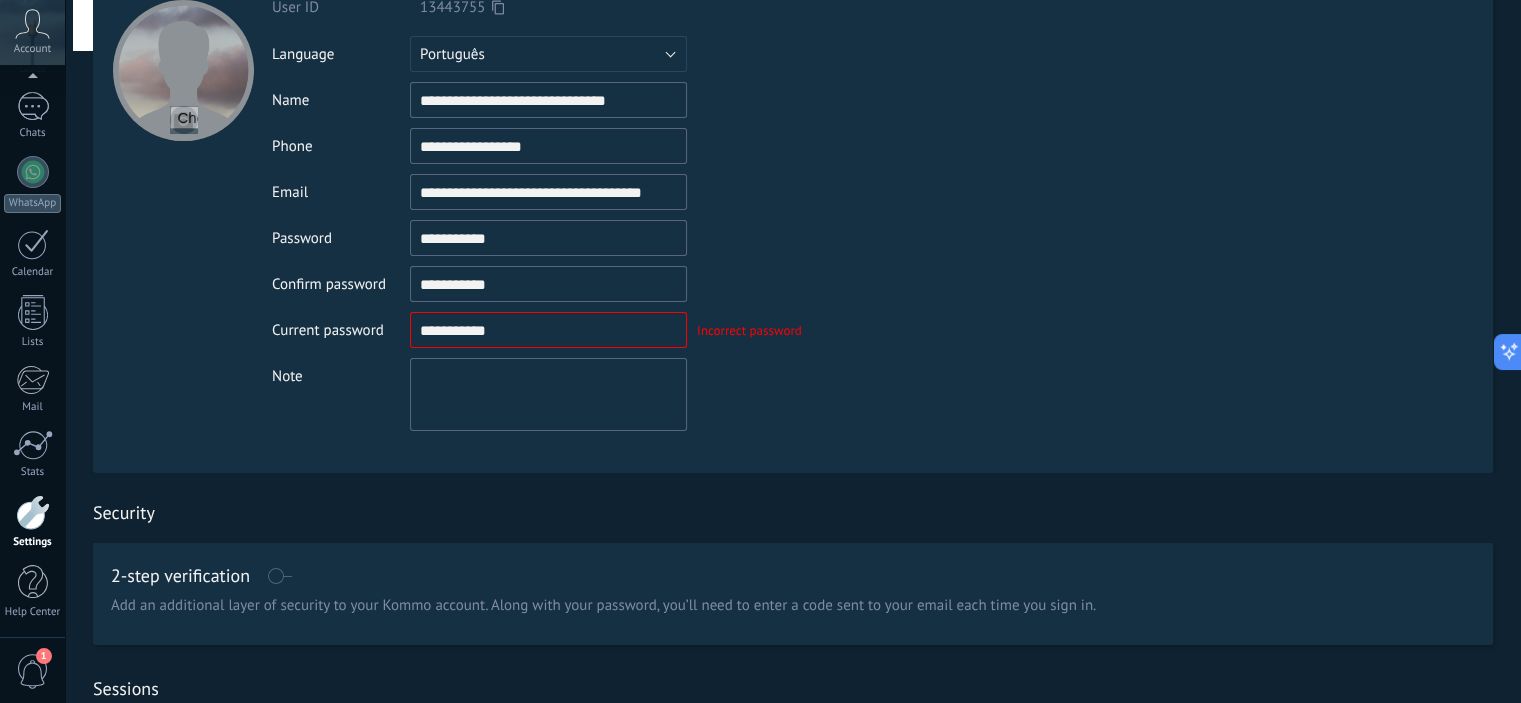 scroll, scrollTop: 0, scrollLeft: 0, axis: both 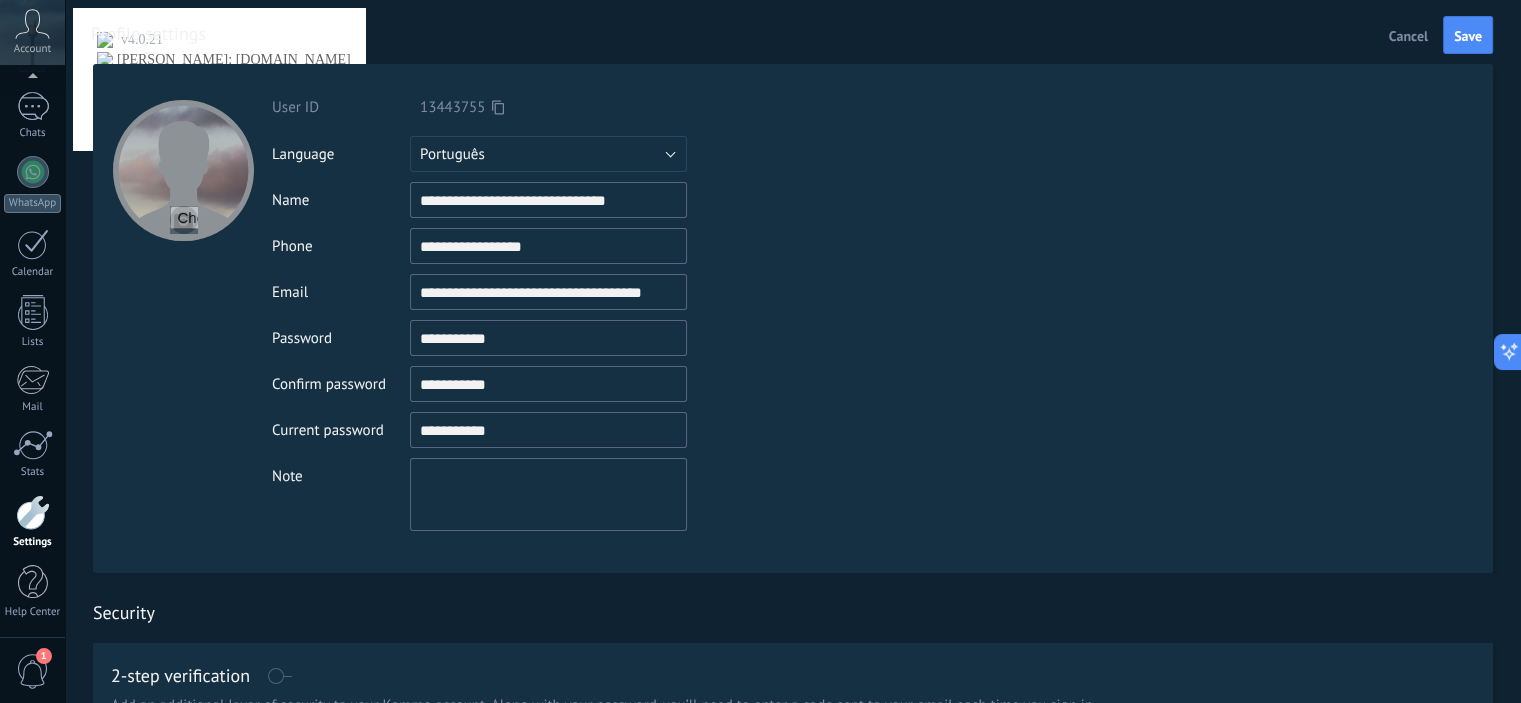 click at bounding box center [548, 430] 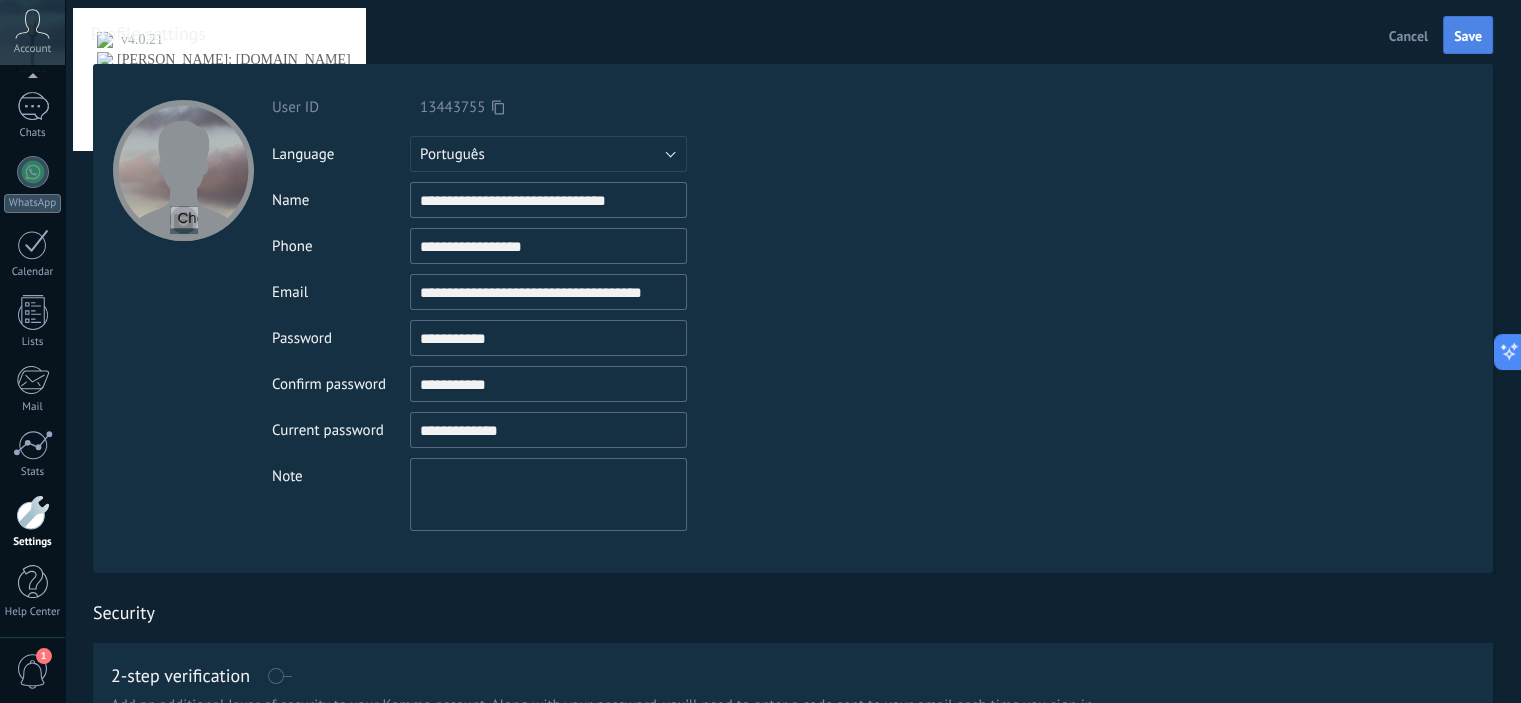 type on "**********" 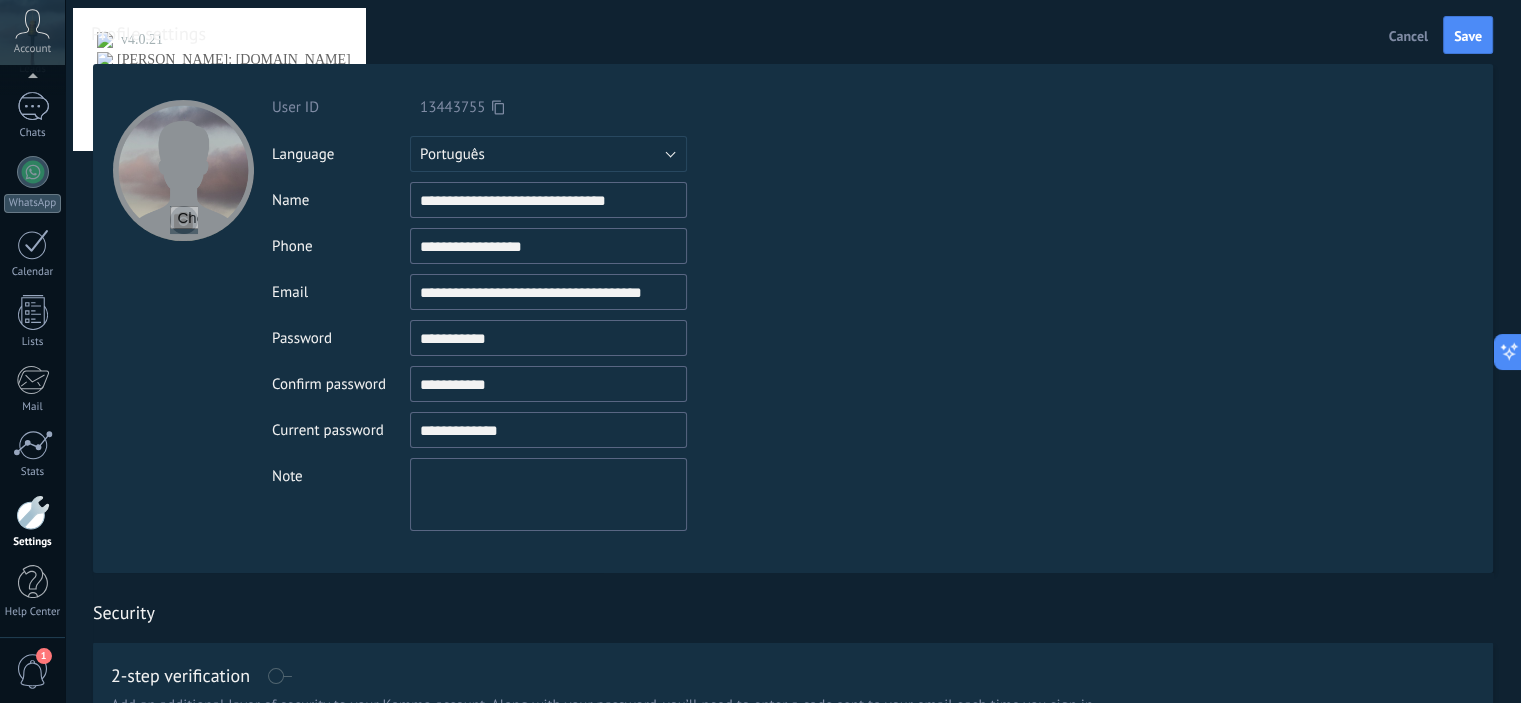 drag, startPoint x: 547, startPoint y: 429, endPoint x: 335, endPoint y: 427, distance: 212.00943 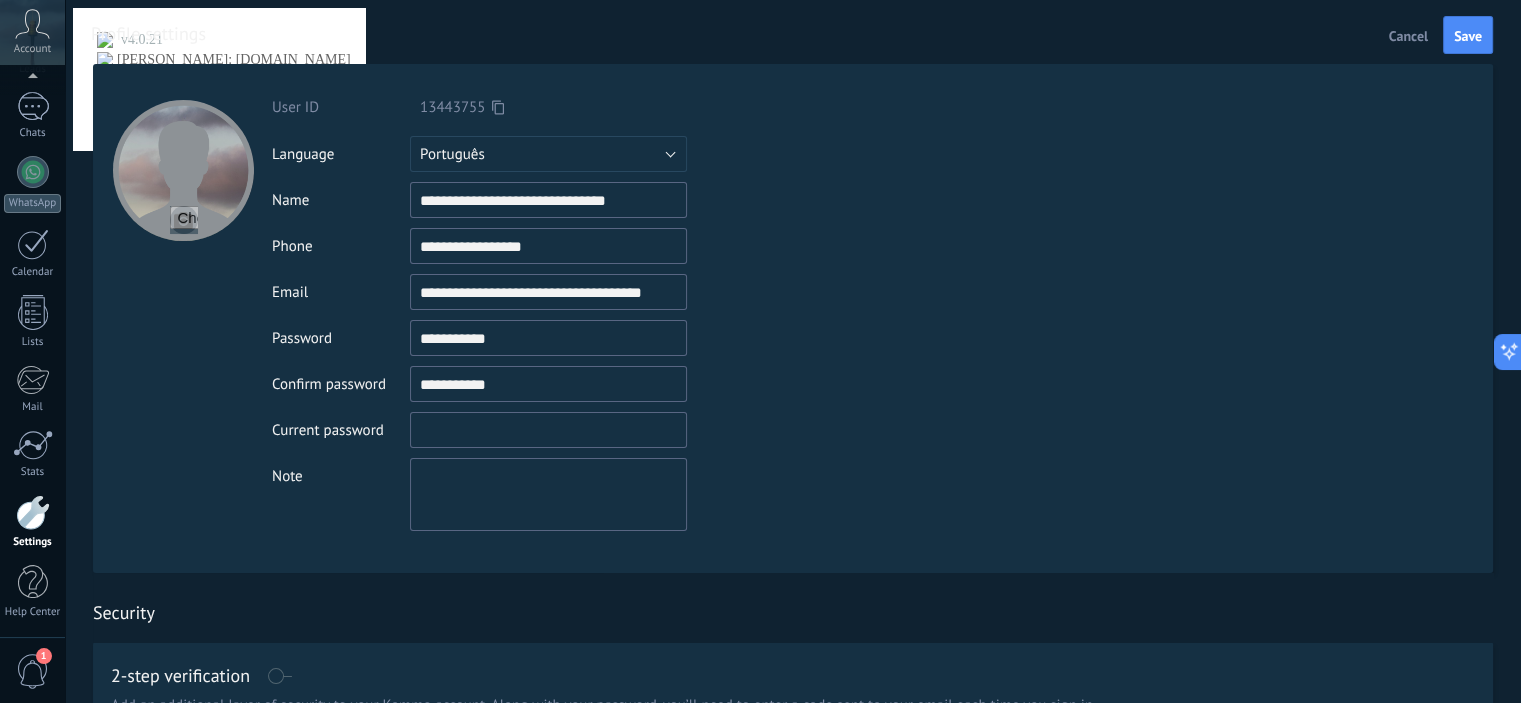 type 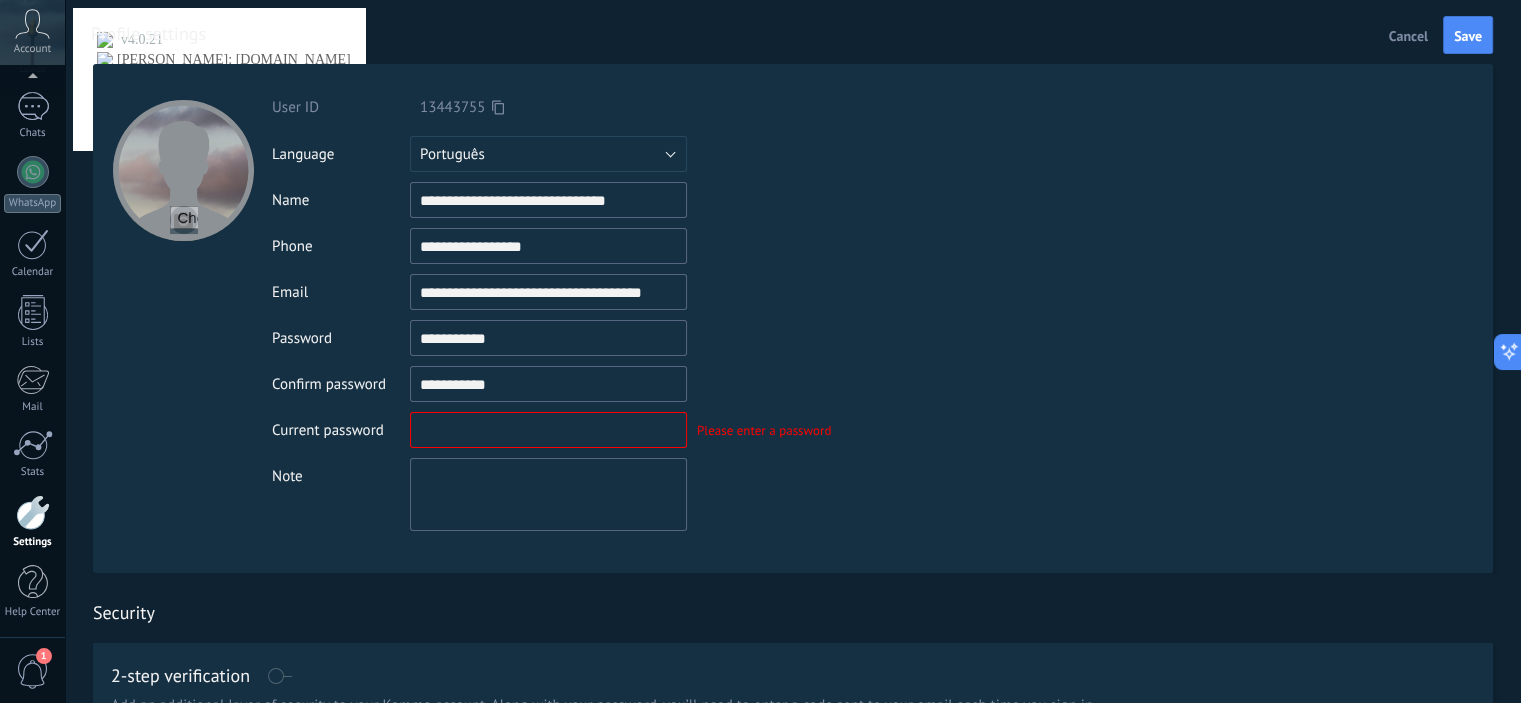 click on "**********" at bounding box center [793, 318] 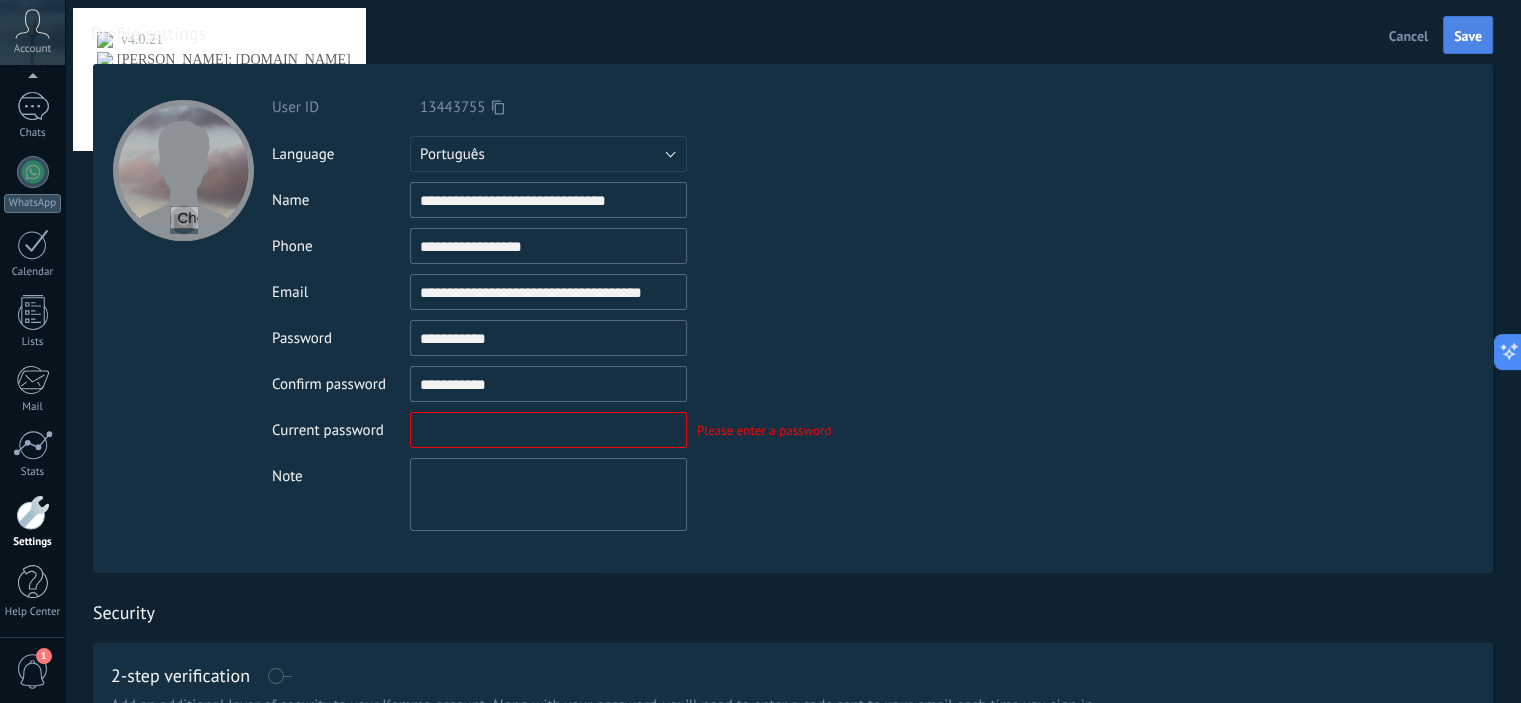click on "Save" at bounding box center (1468, 36) 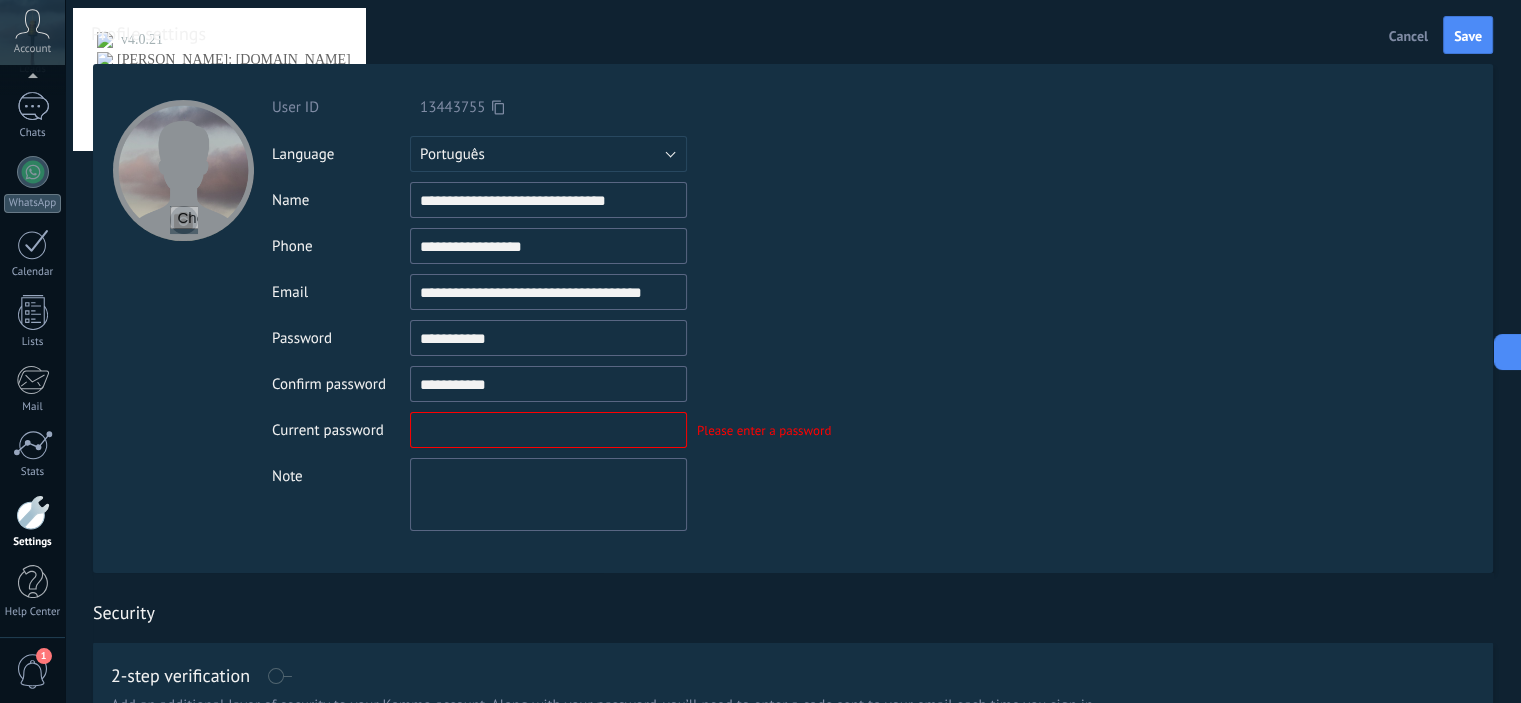 click on "Cancel" at bounding box center (1408, 35) 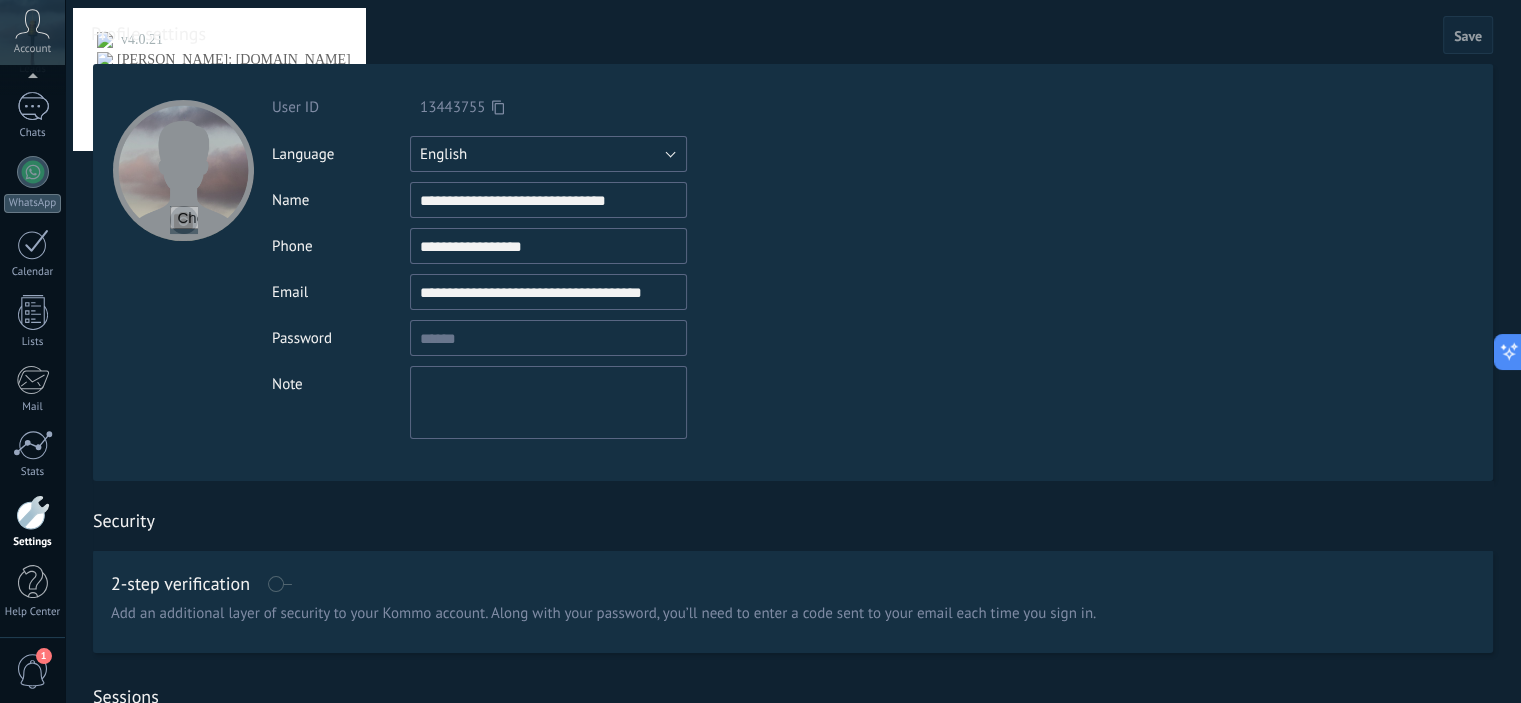 click on "English" at bounding box center [548, 154] 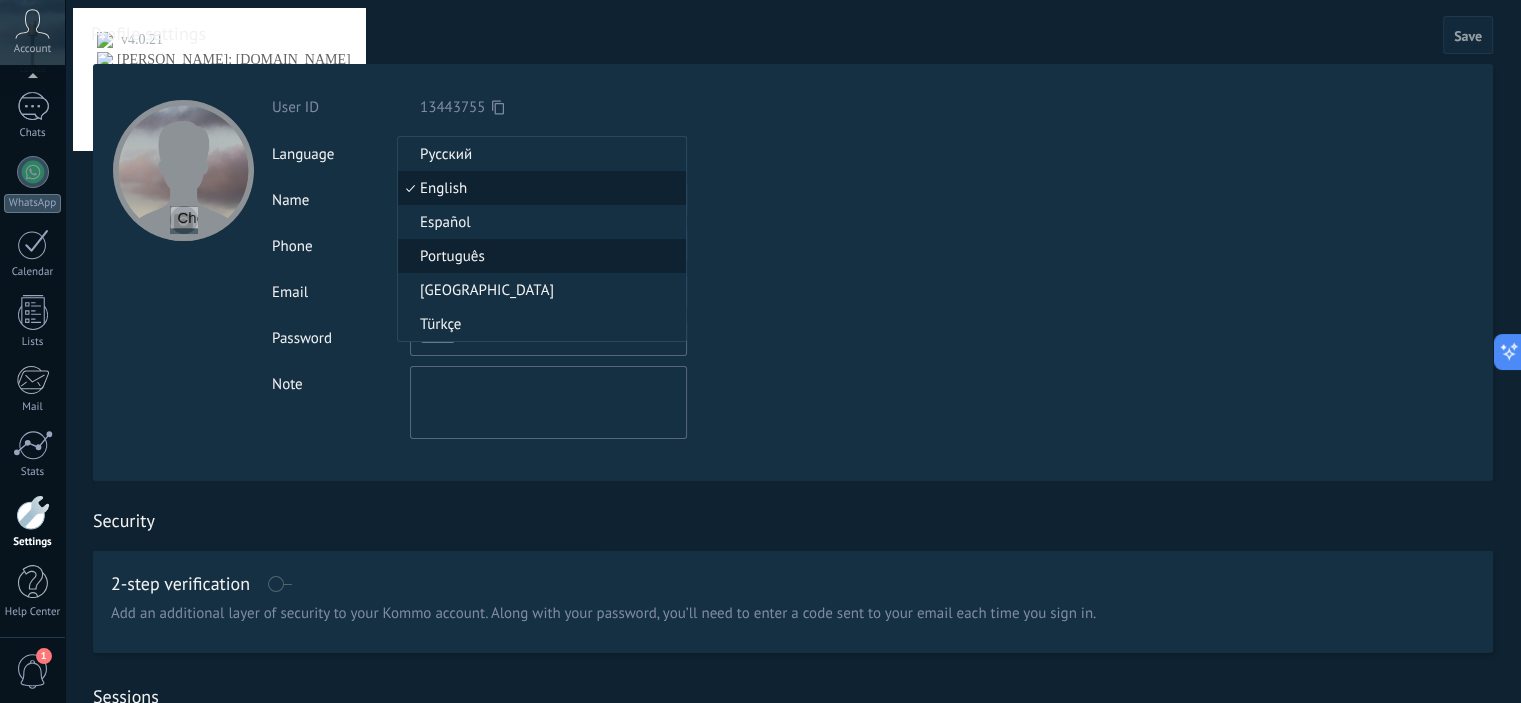 click on "Português" at bounding box center [539, 256] 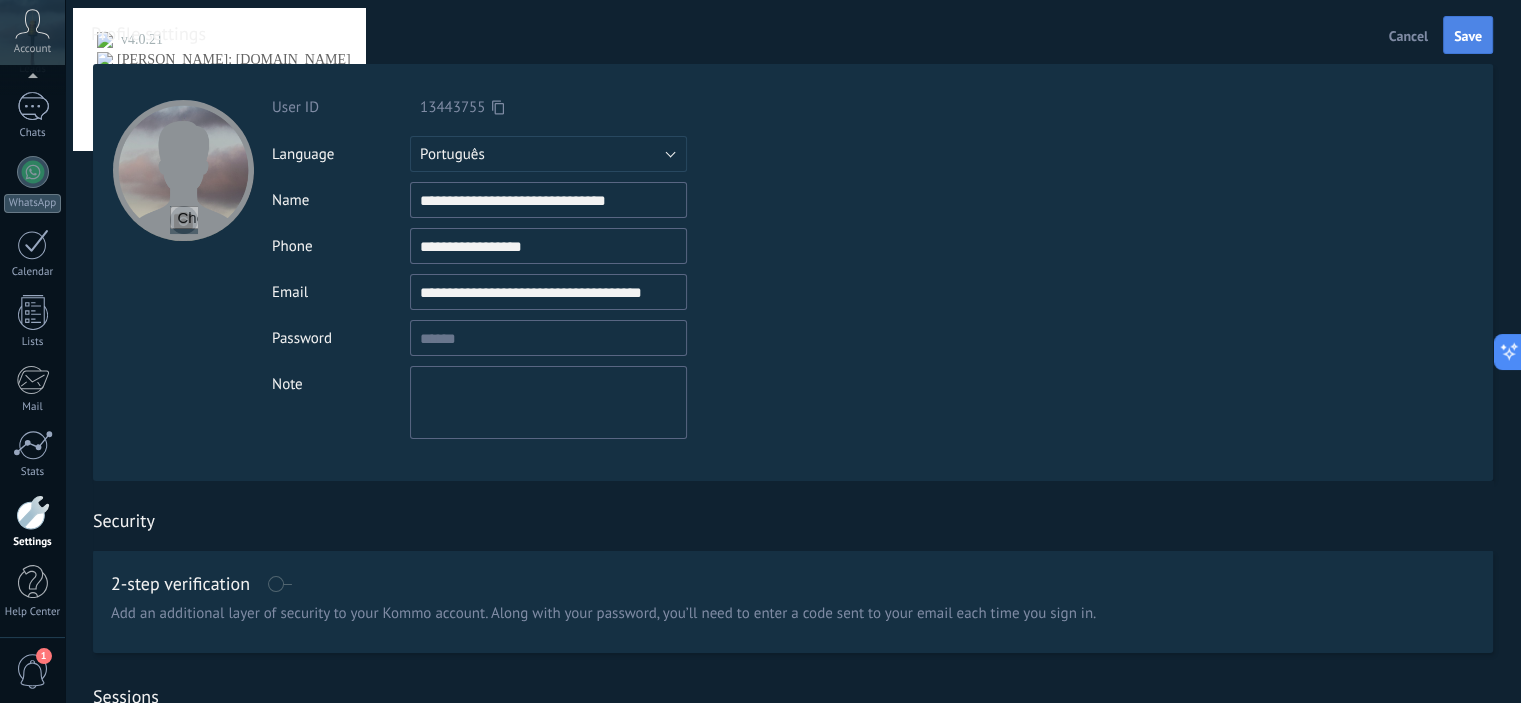 click on "Save" at bounding box center (1468, 36) 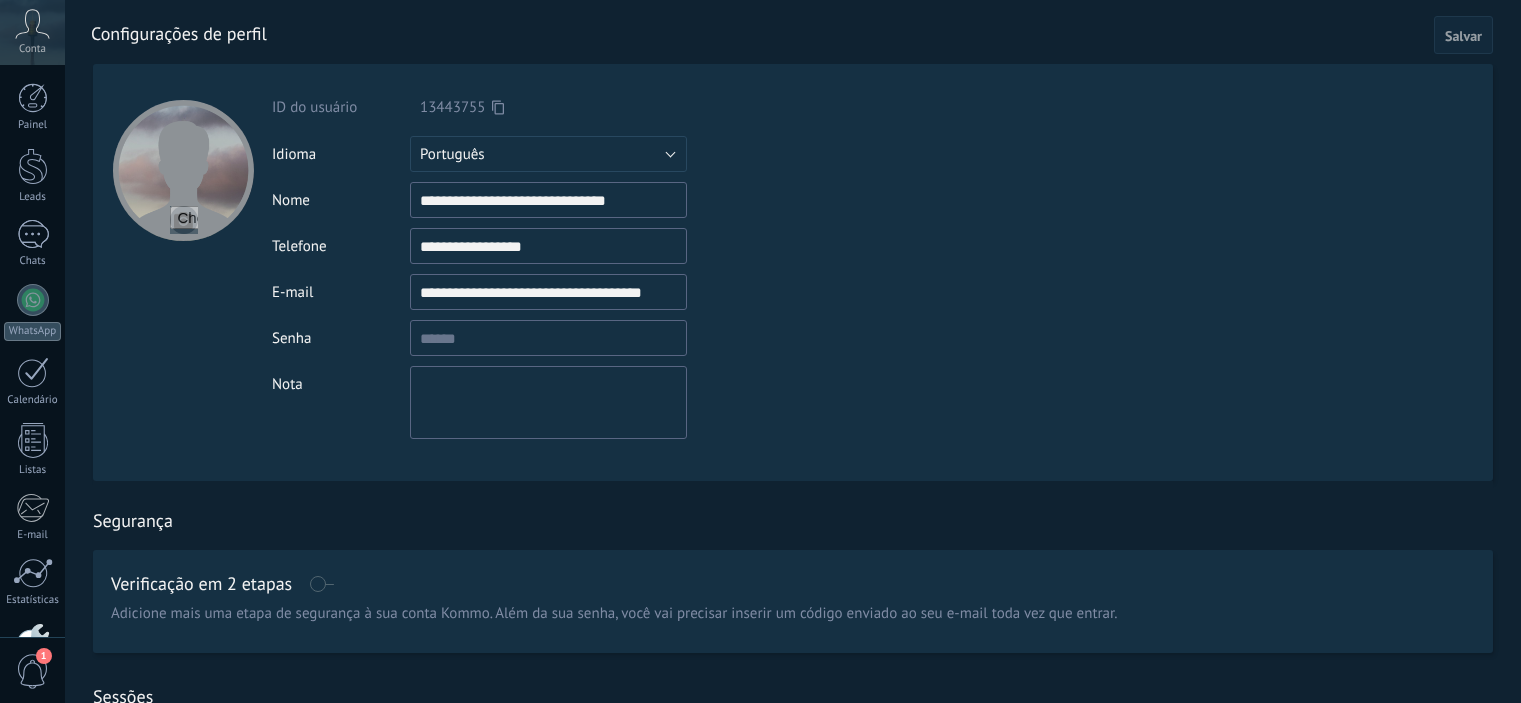 scroll, scrollTop: 0, scrollLeft: 0, axis: both 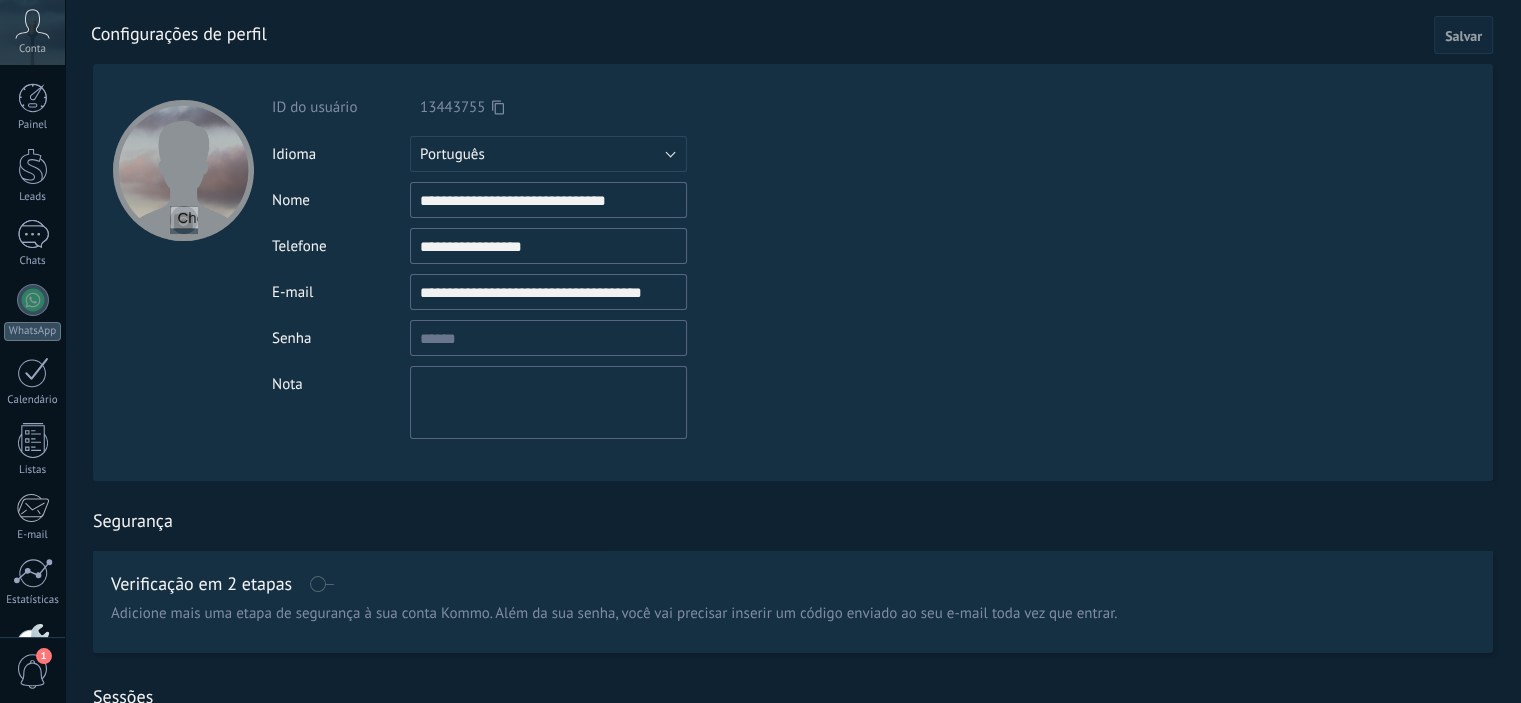 click at bounding box center (184, 220) 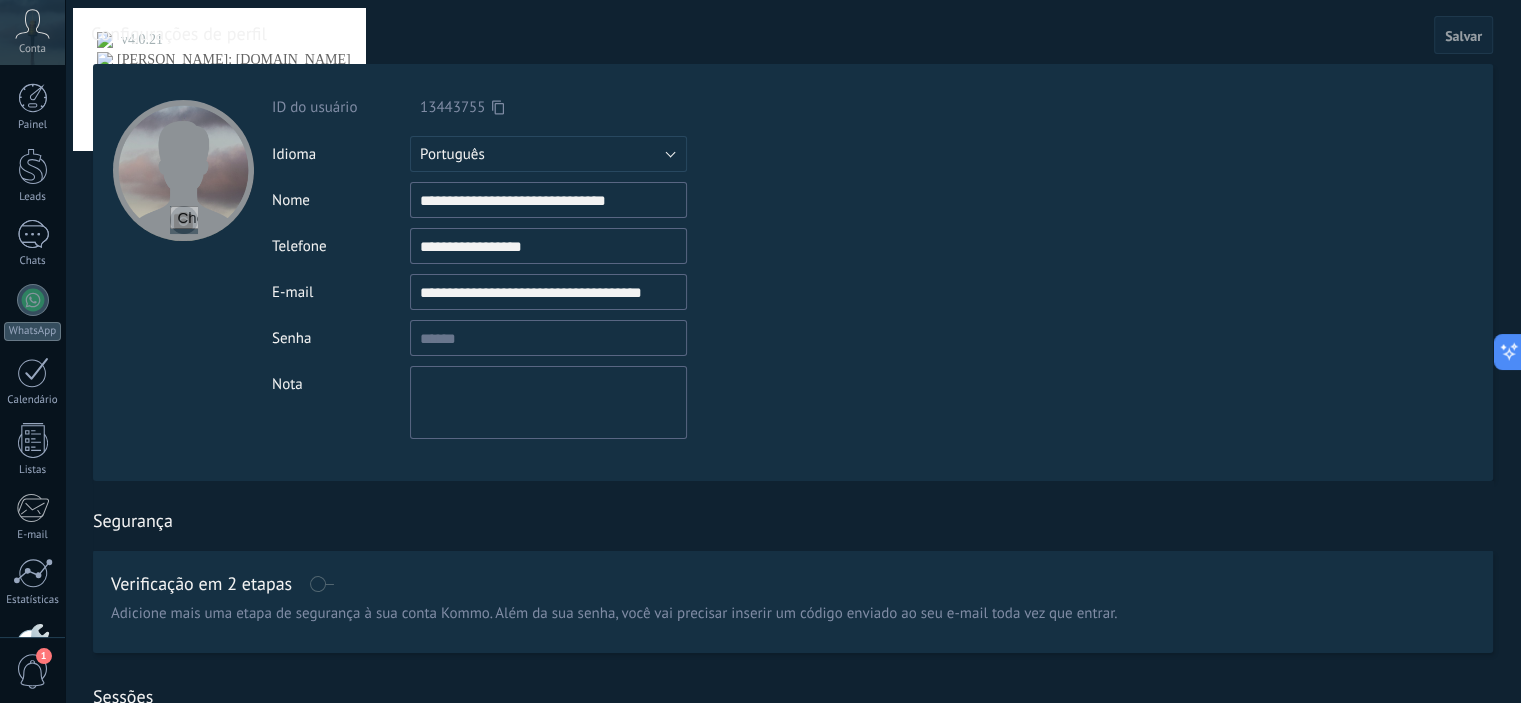 scroll, scrollTop: 0, scrollLeft: 0, axis: both 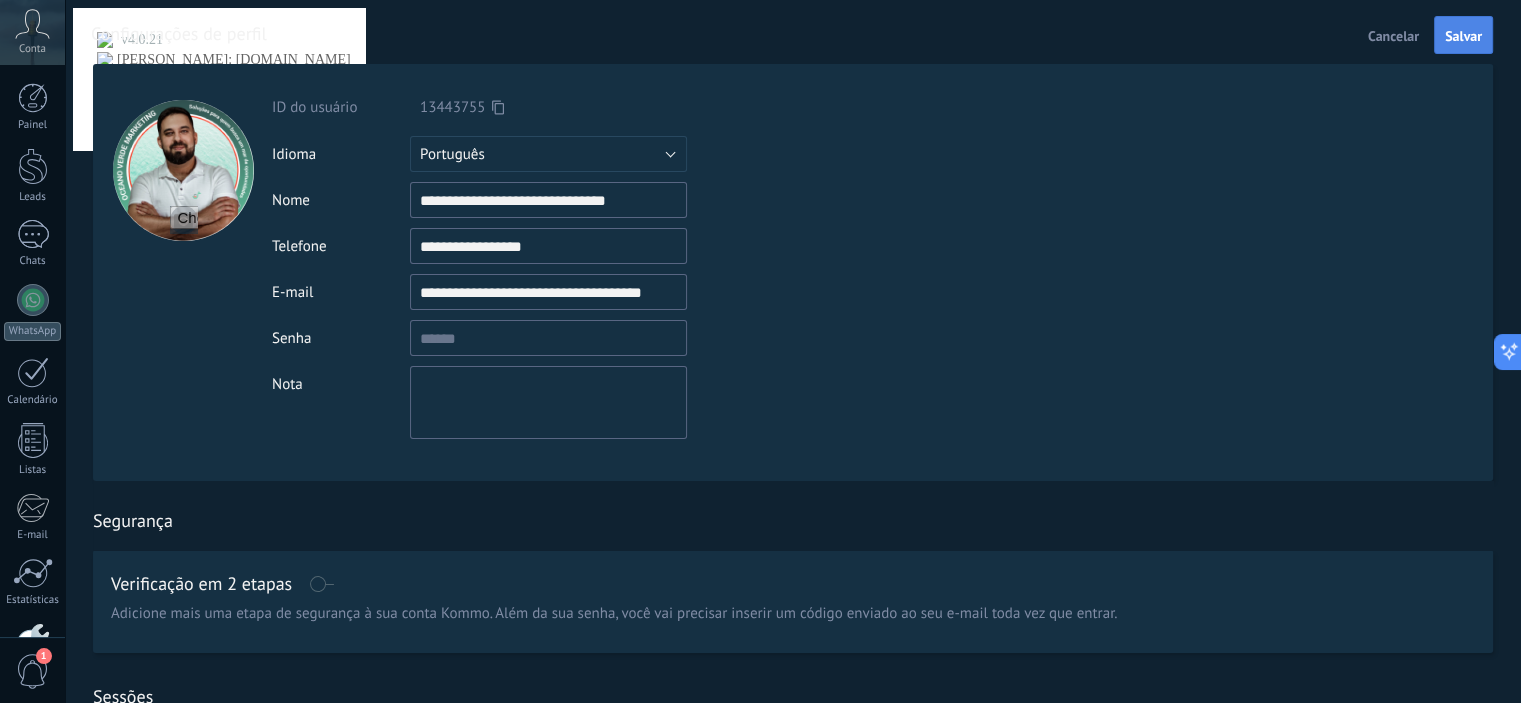 click on "Salvar" at bounding box center (1463, 35) 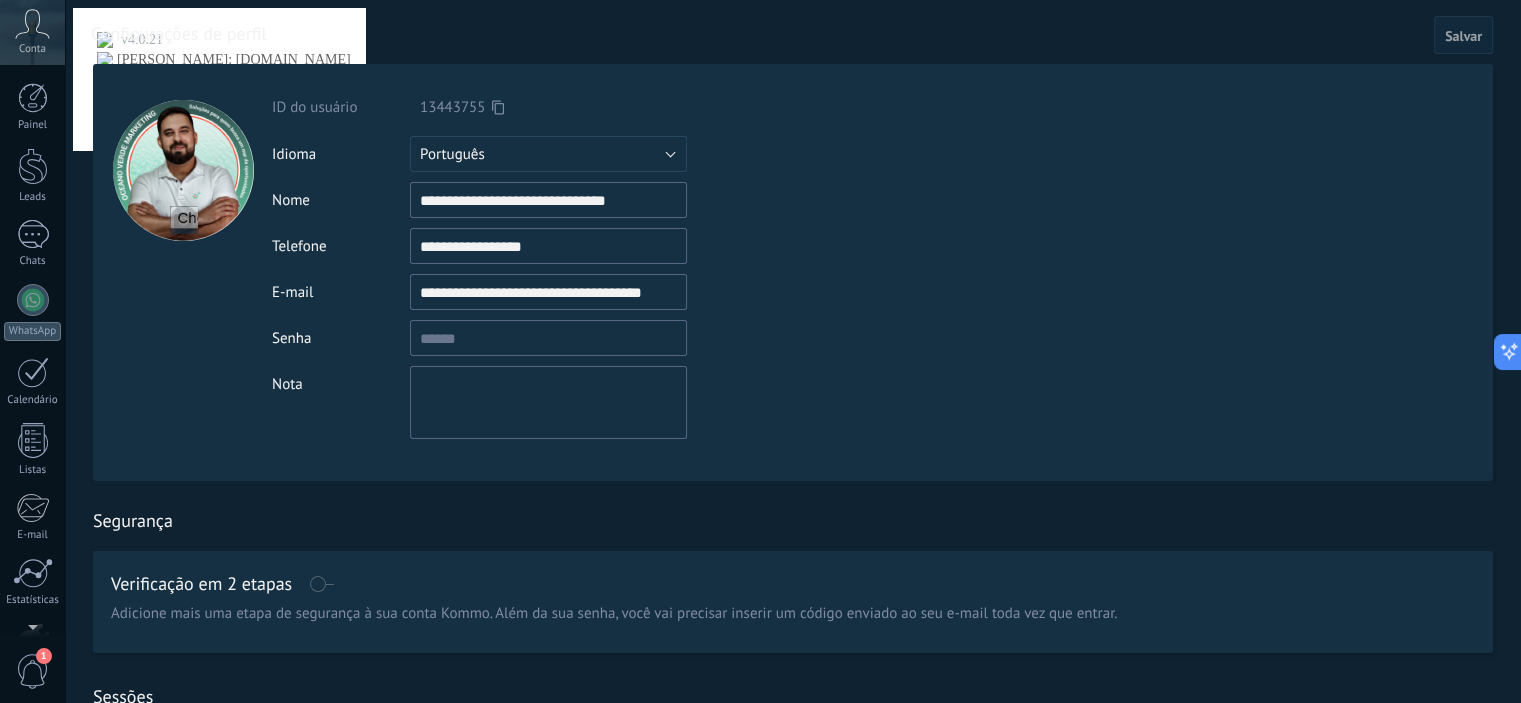 scroll, scrollTop: 128, scrollLeft: 0, axis: vertical 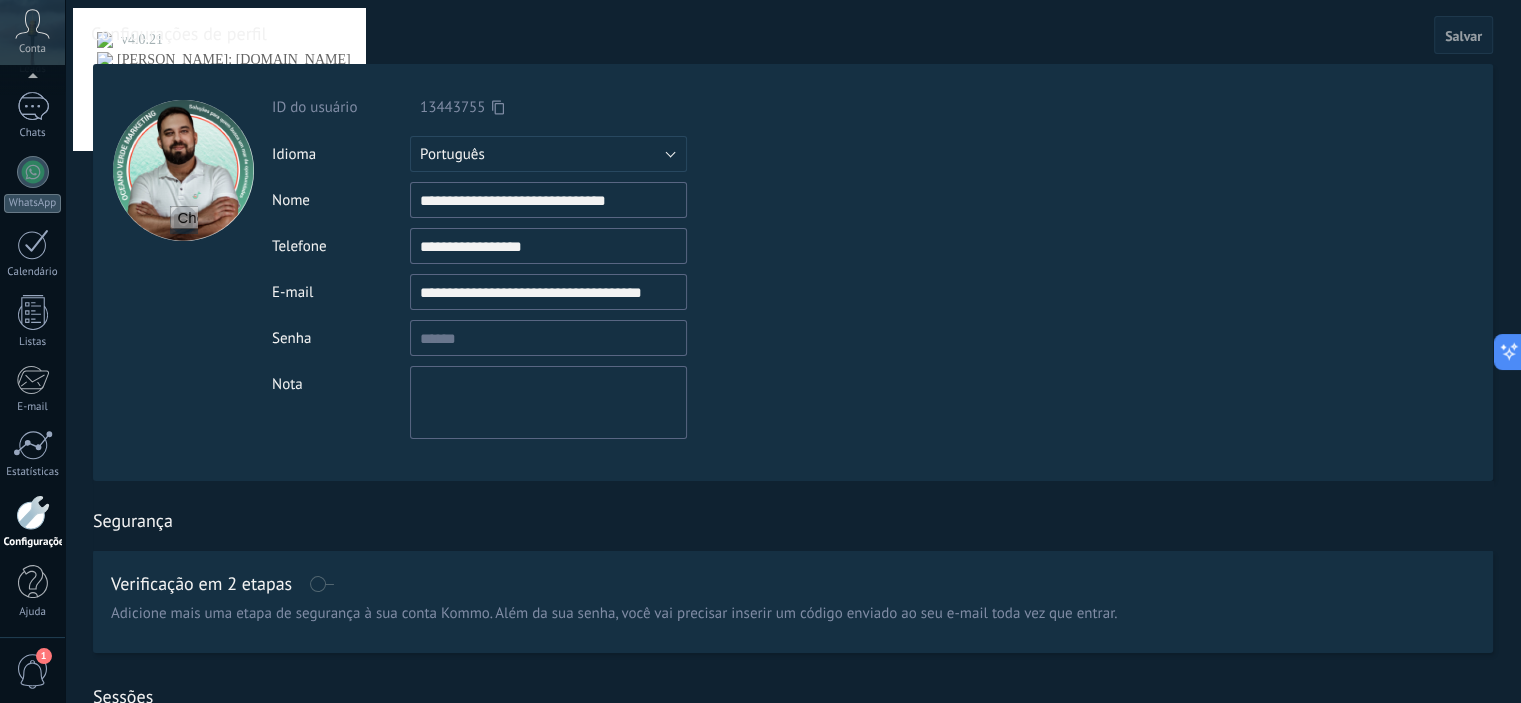 click 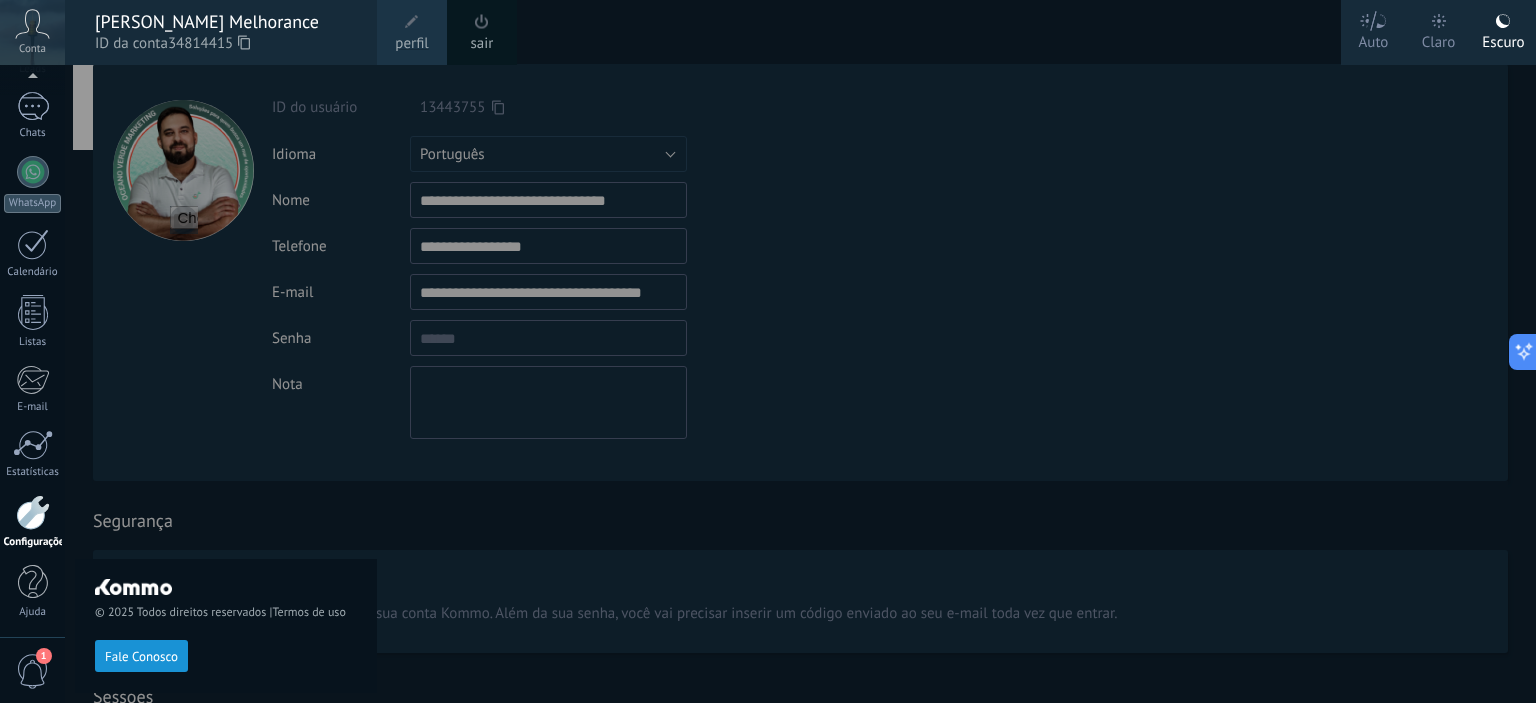 click 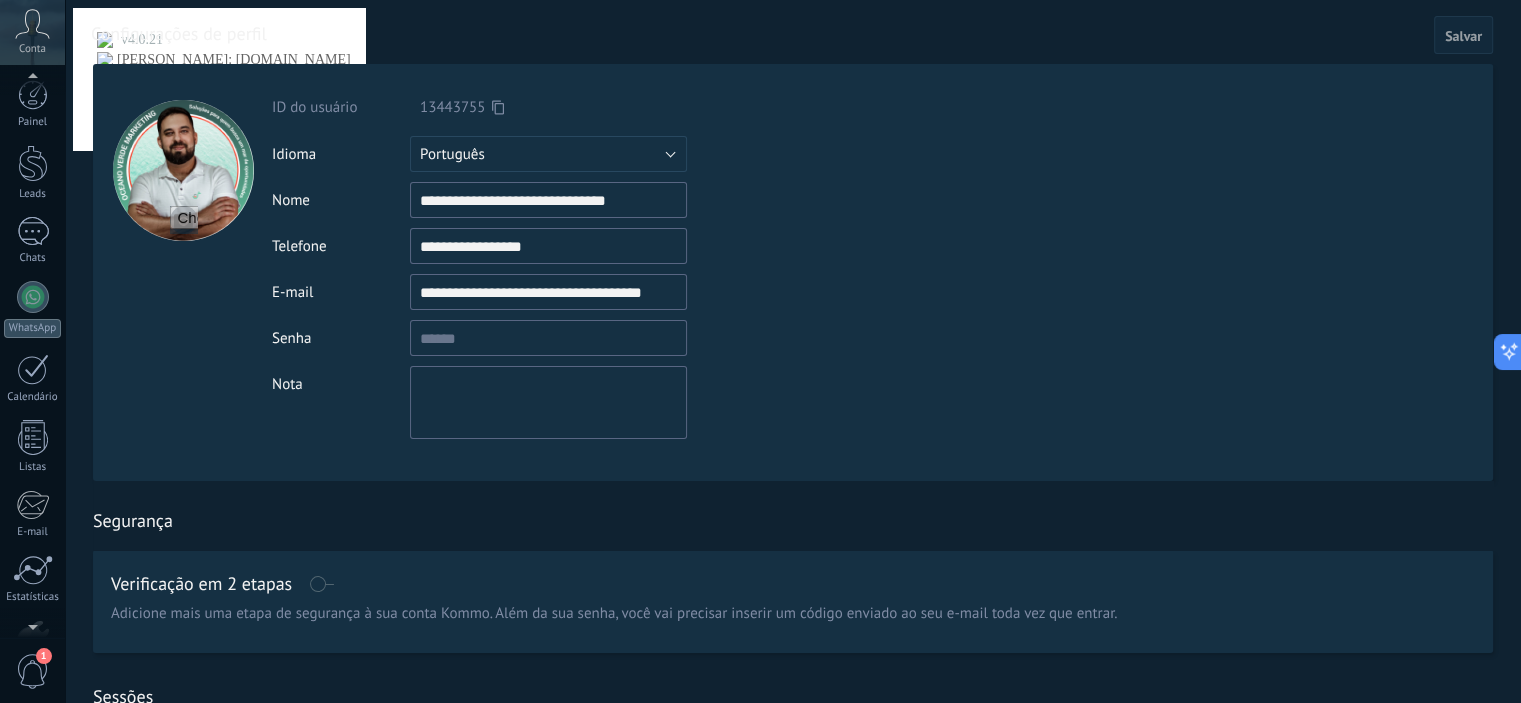 scroll, scrollTop: 0, scrollLeft: 0, axis: both 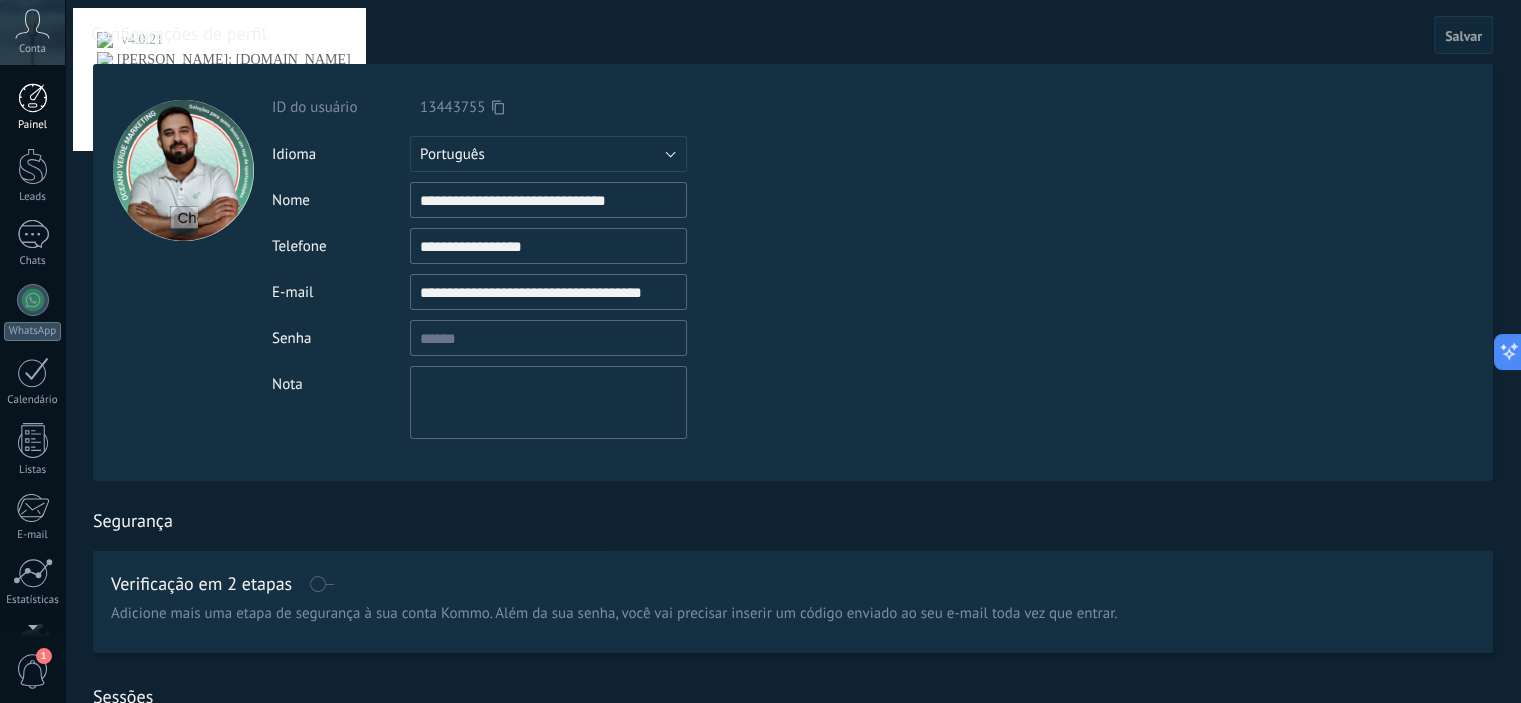 click at bounding box center [33, 98] 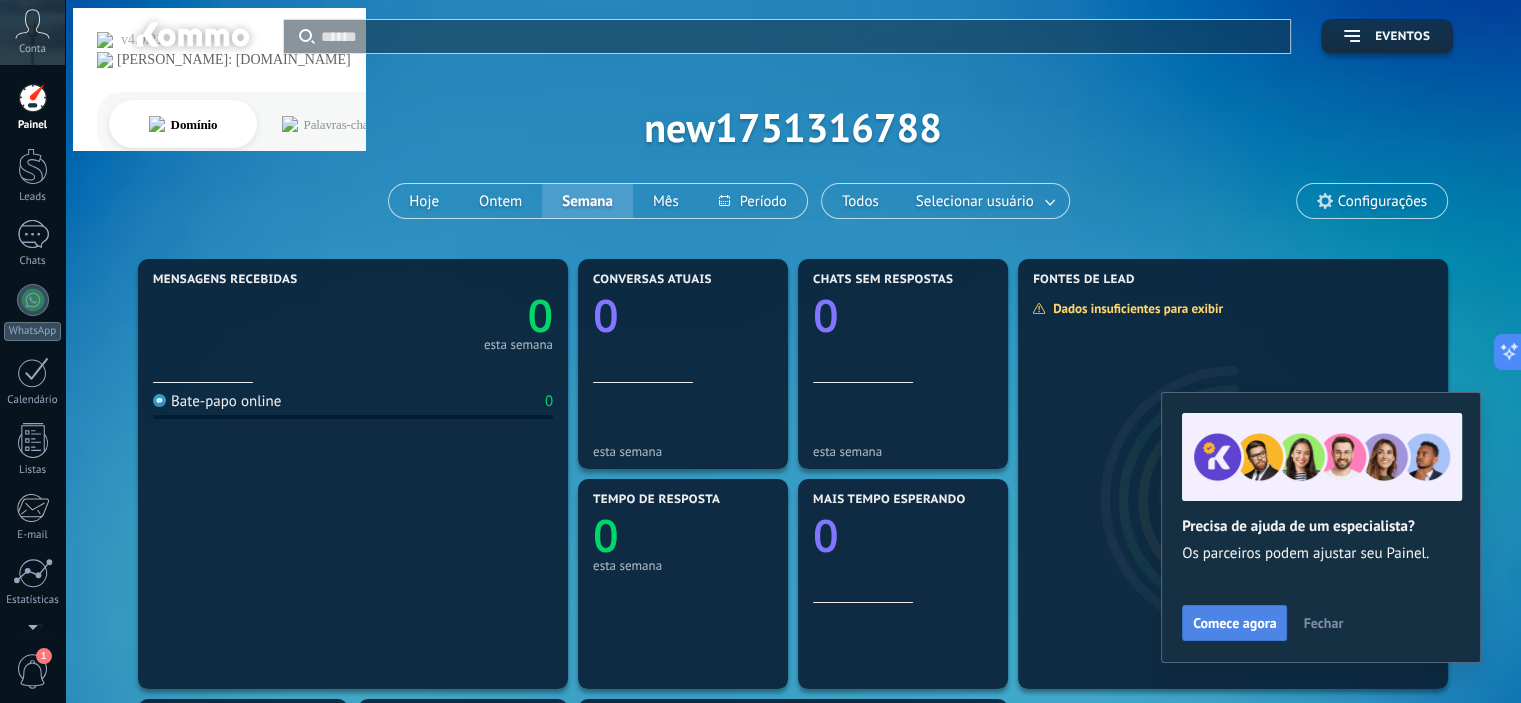 click on "Comece agora" at bounding box center [1234, 623] 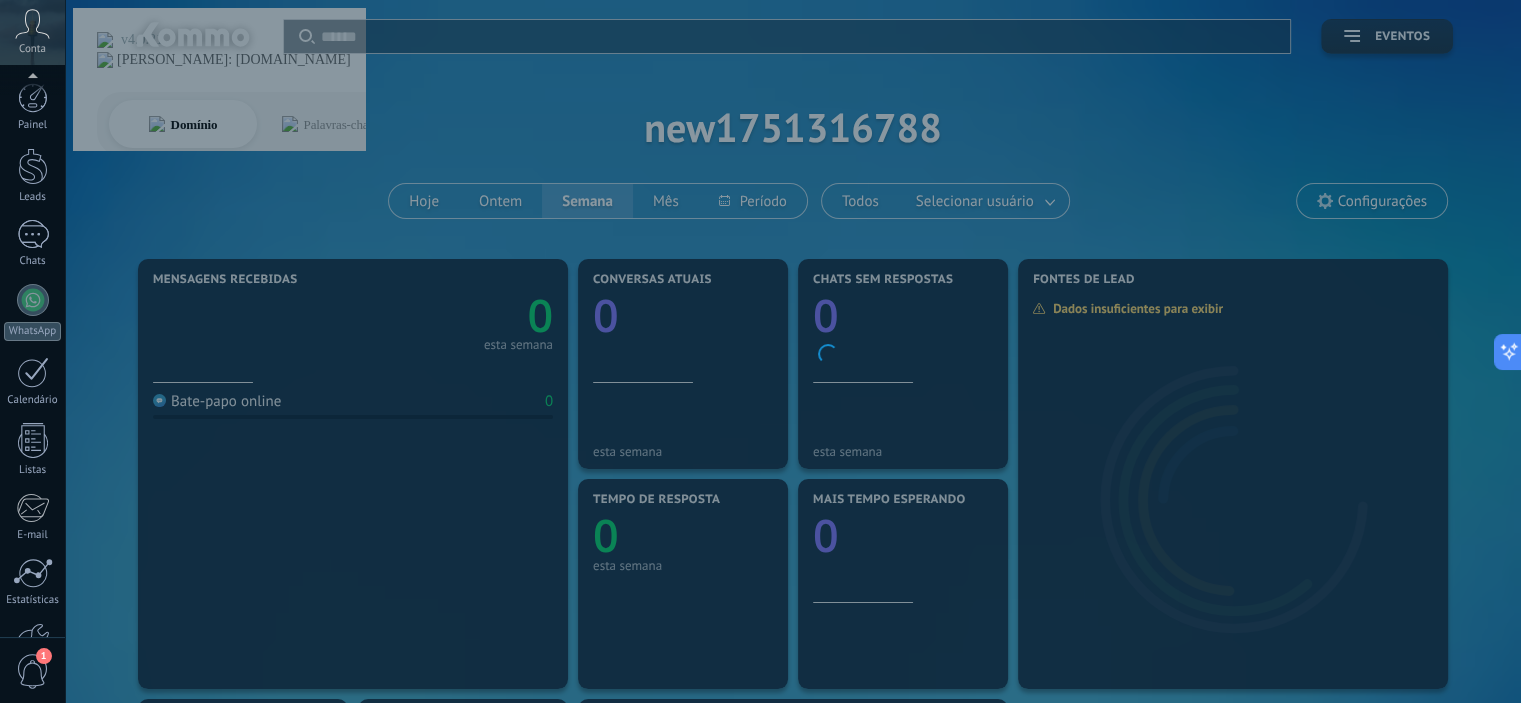 scroll, scrollTop: 128, scrollLeft: 0, axis: vertical 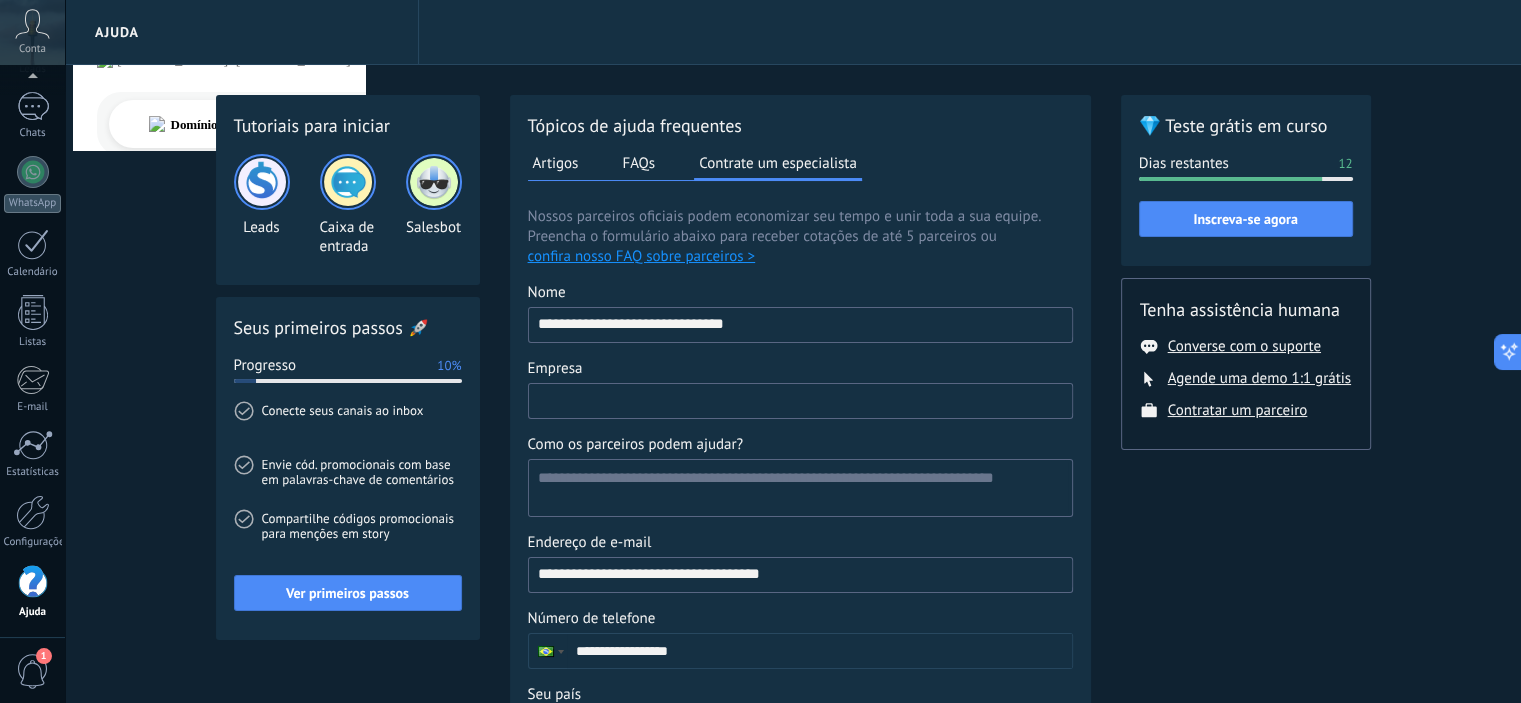 click on "Empresa" at bounding box center [800, 400] 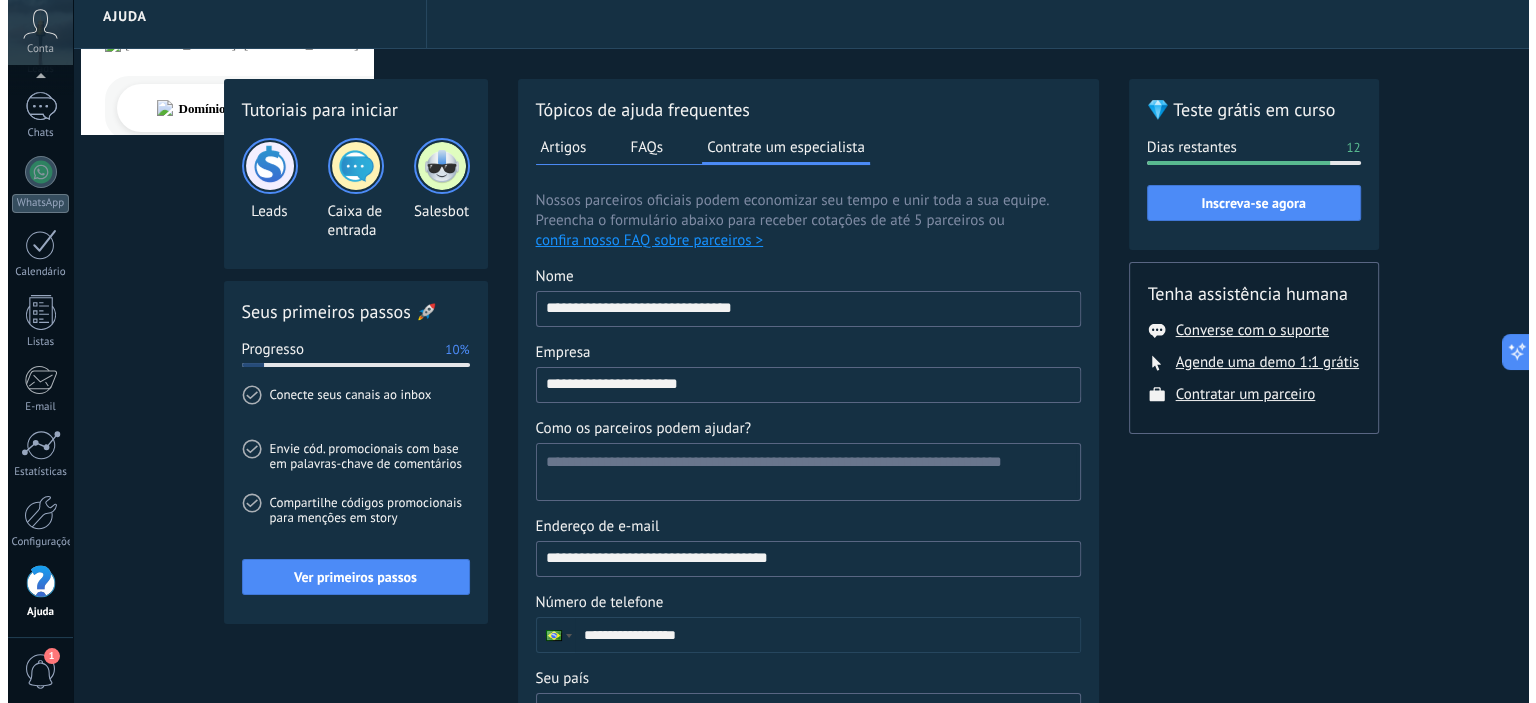 scroll, scrollTop: 0, scrollLeft: 0, axis: both 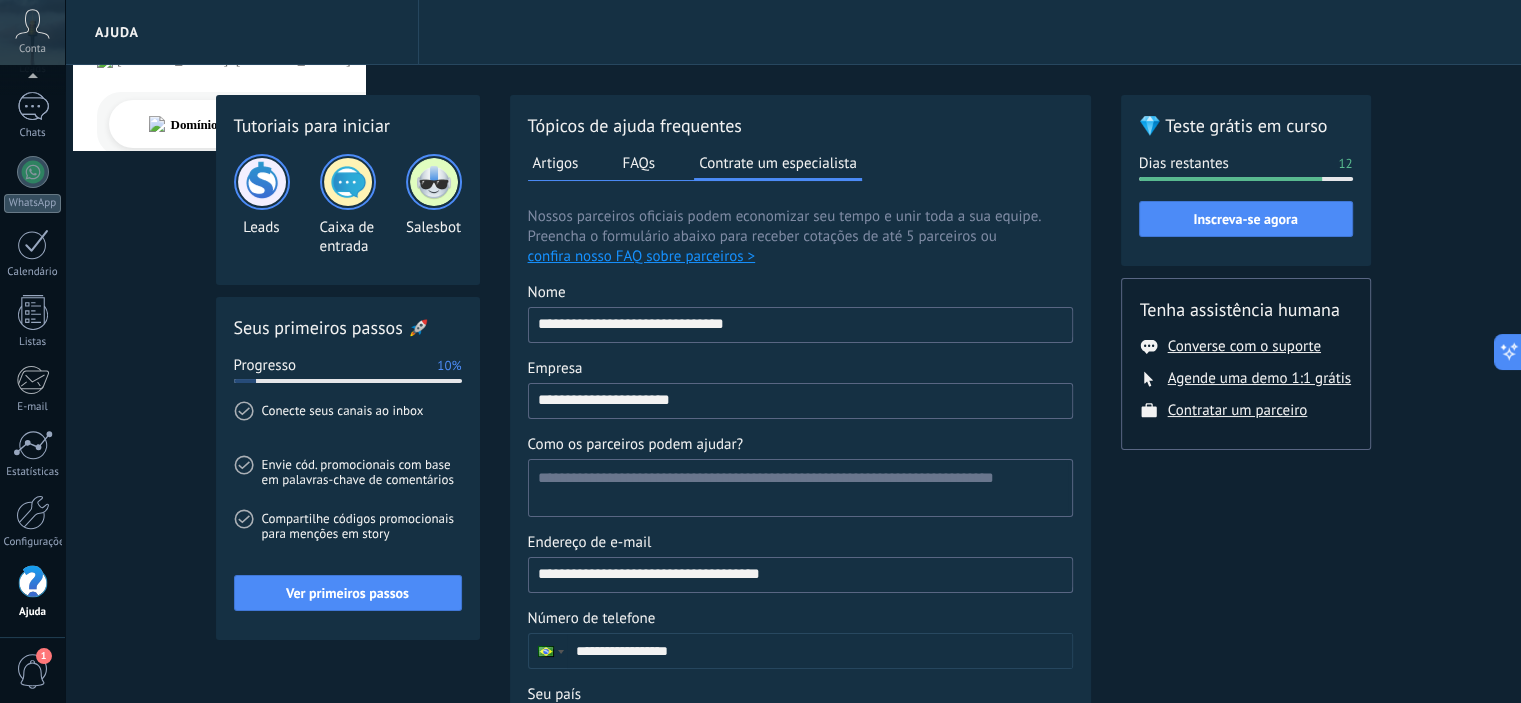 click on "FAQs" at bounding box center (638, 163) 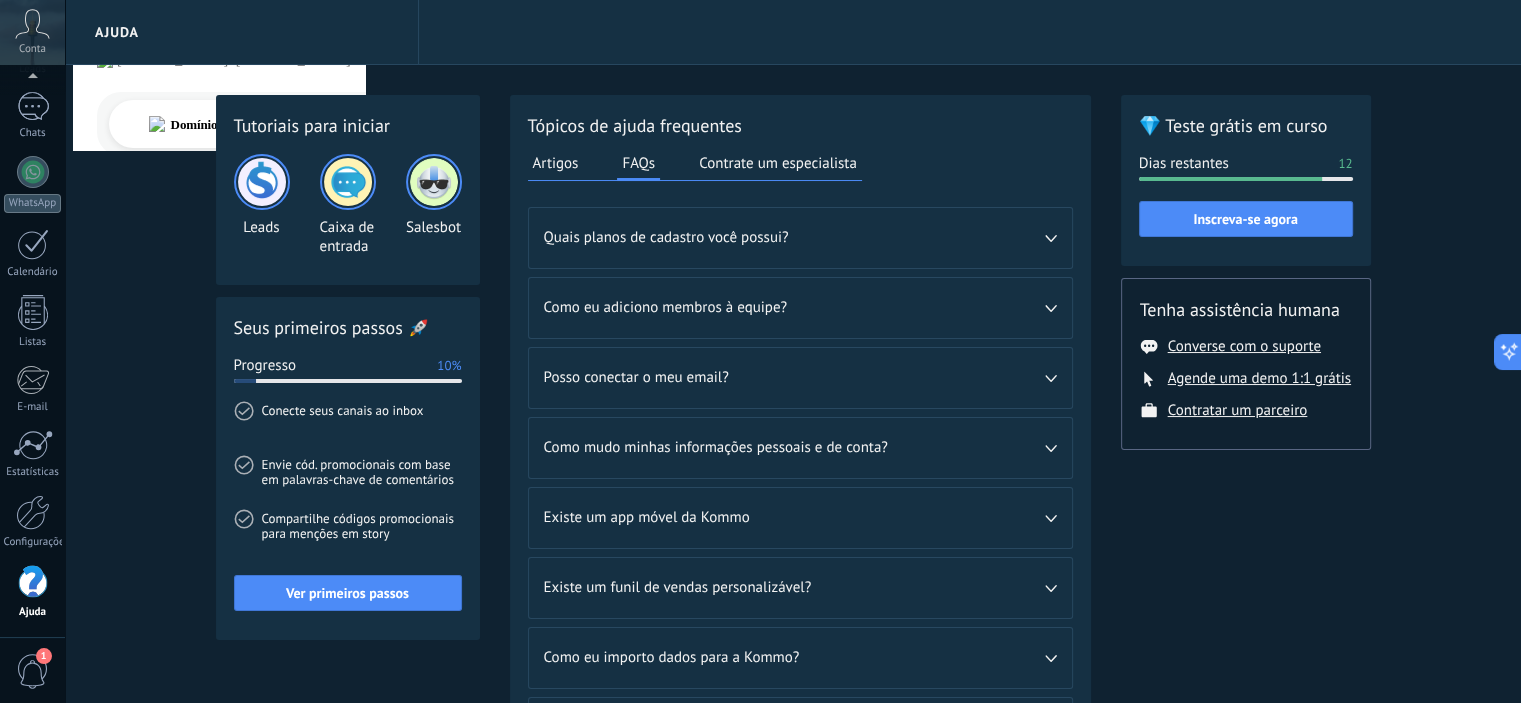 click on "Artigos" at bounding box center (556, 163) 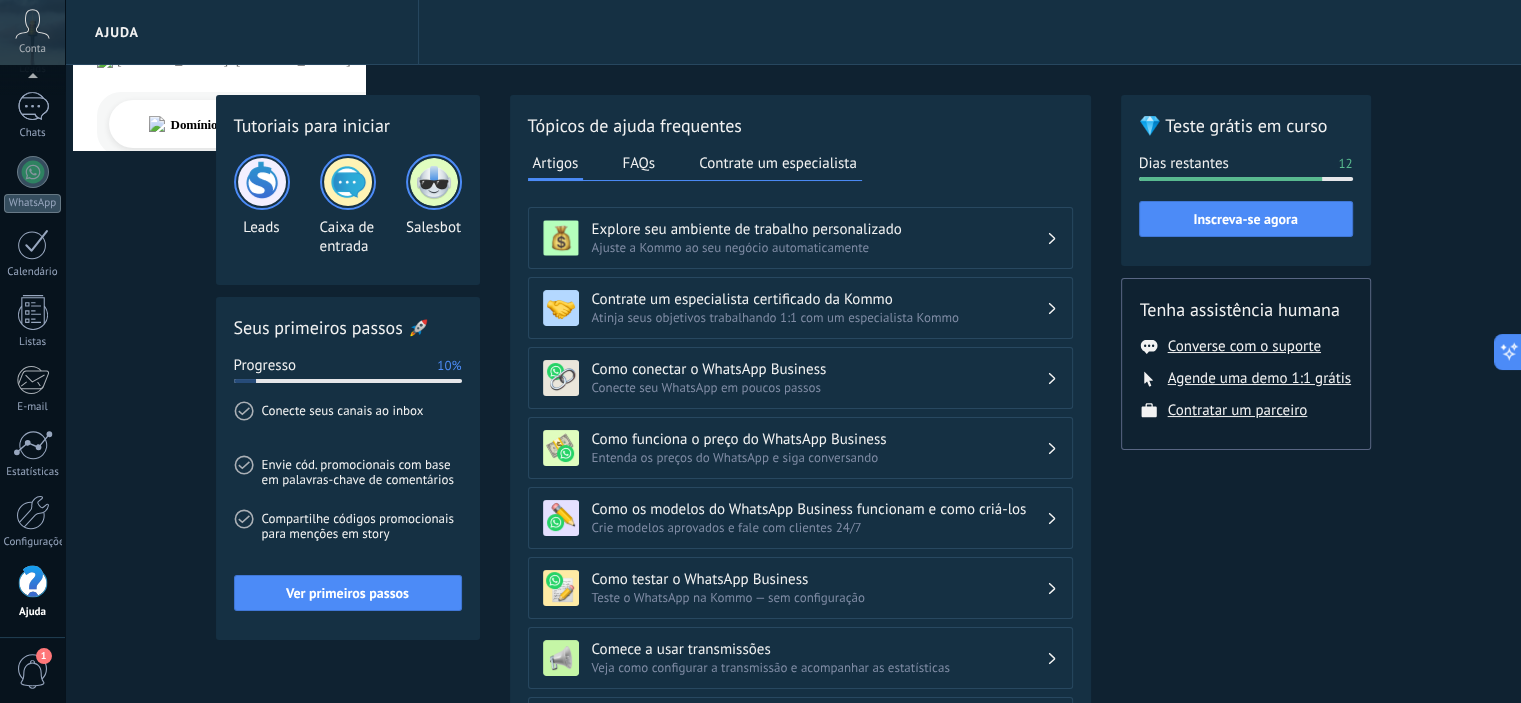 click at bounding box center [262, 182] 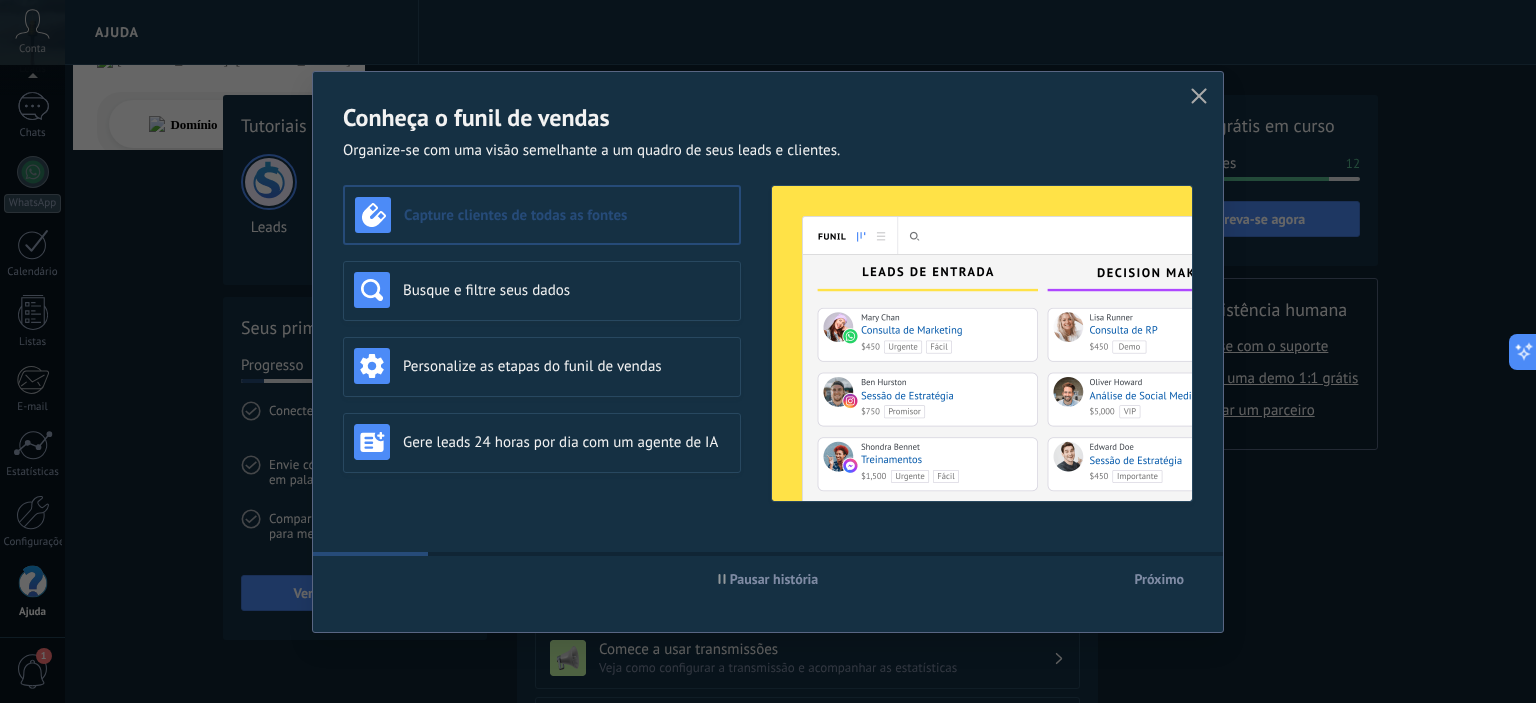 click on "Capture clientes de todas as fontes" at bounding box center (566, 215) 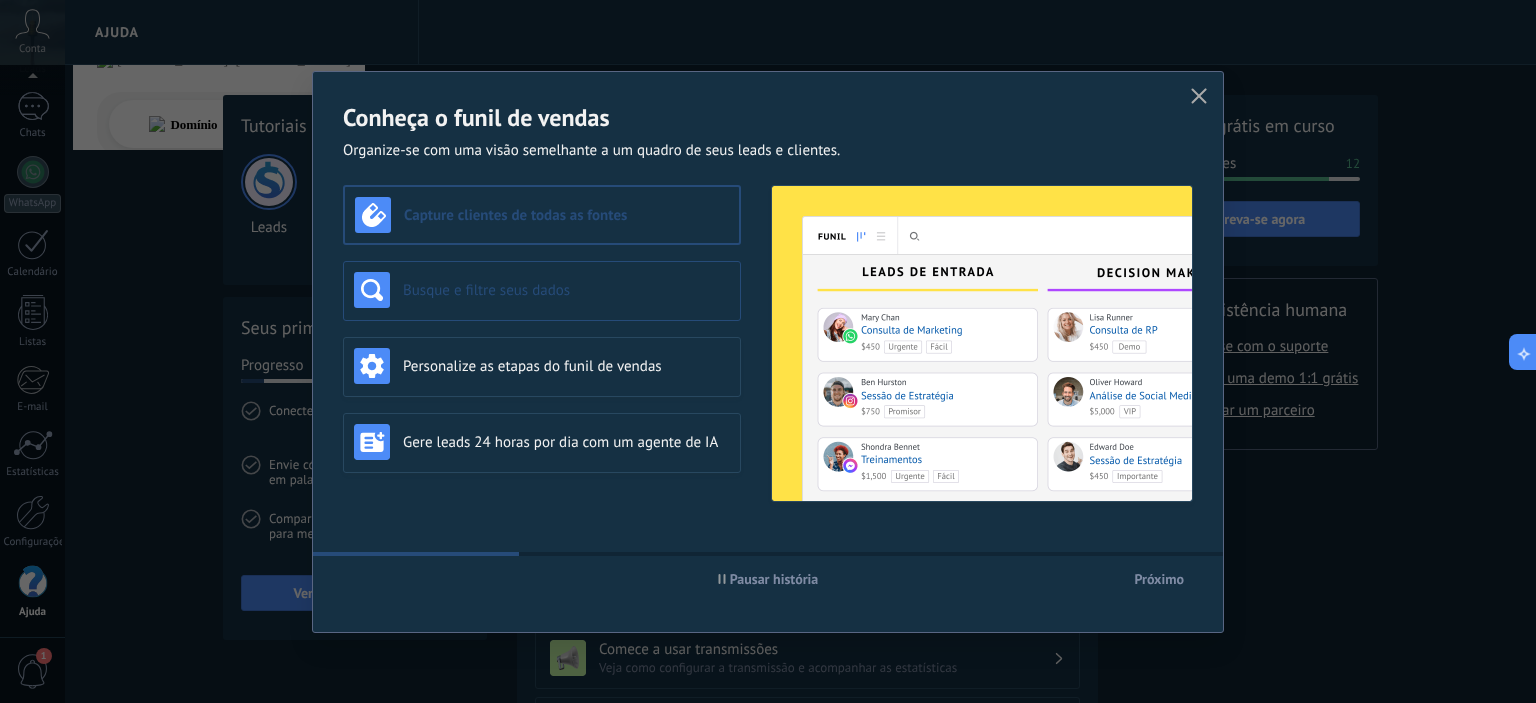 click on "Busque e filtre seus dados" at bounding box center (566, 290) 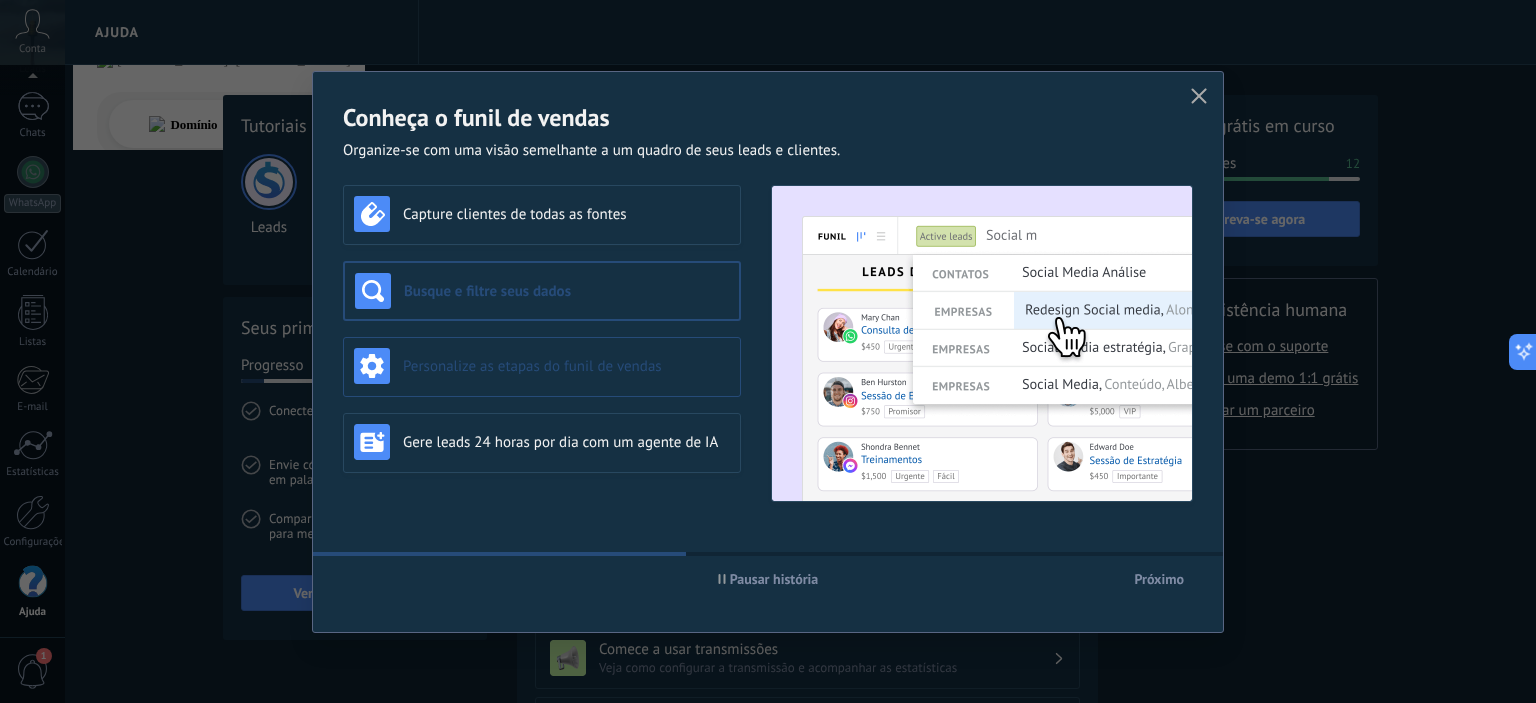 click on "Personalize as etapas do funil de vendas" at bounding box center (566, 366) 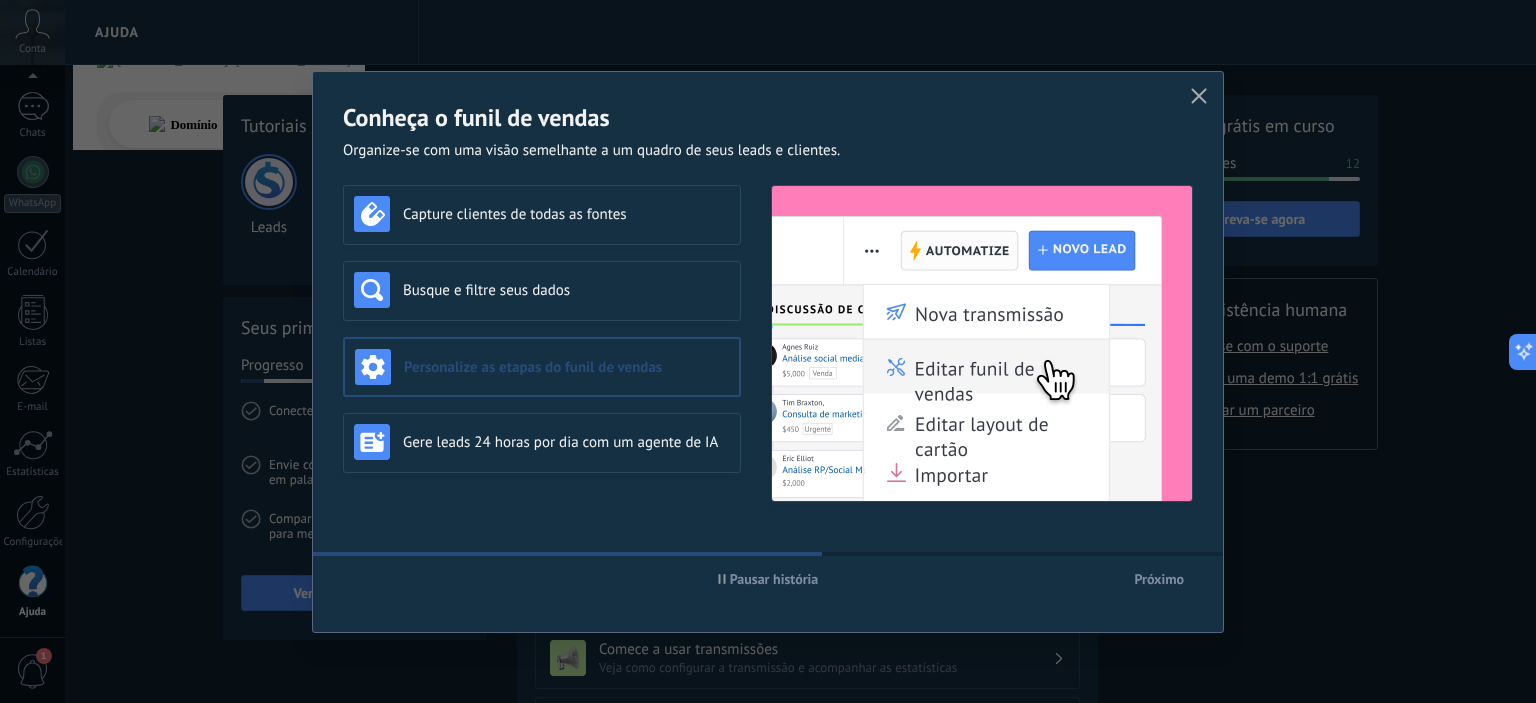 click at bounding box center [1199, 97] 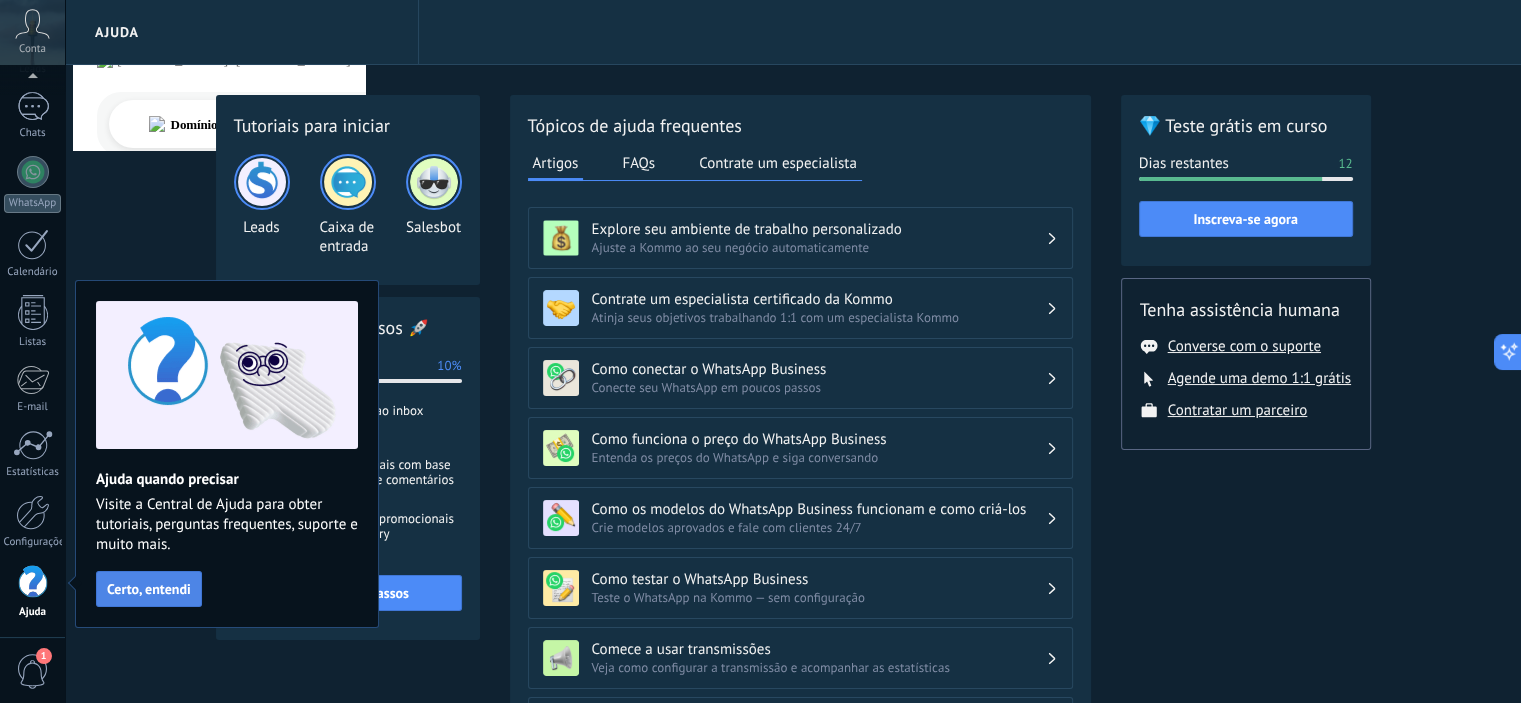 click on "Certo, entendi" at bounding box center (149, 589) 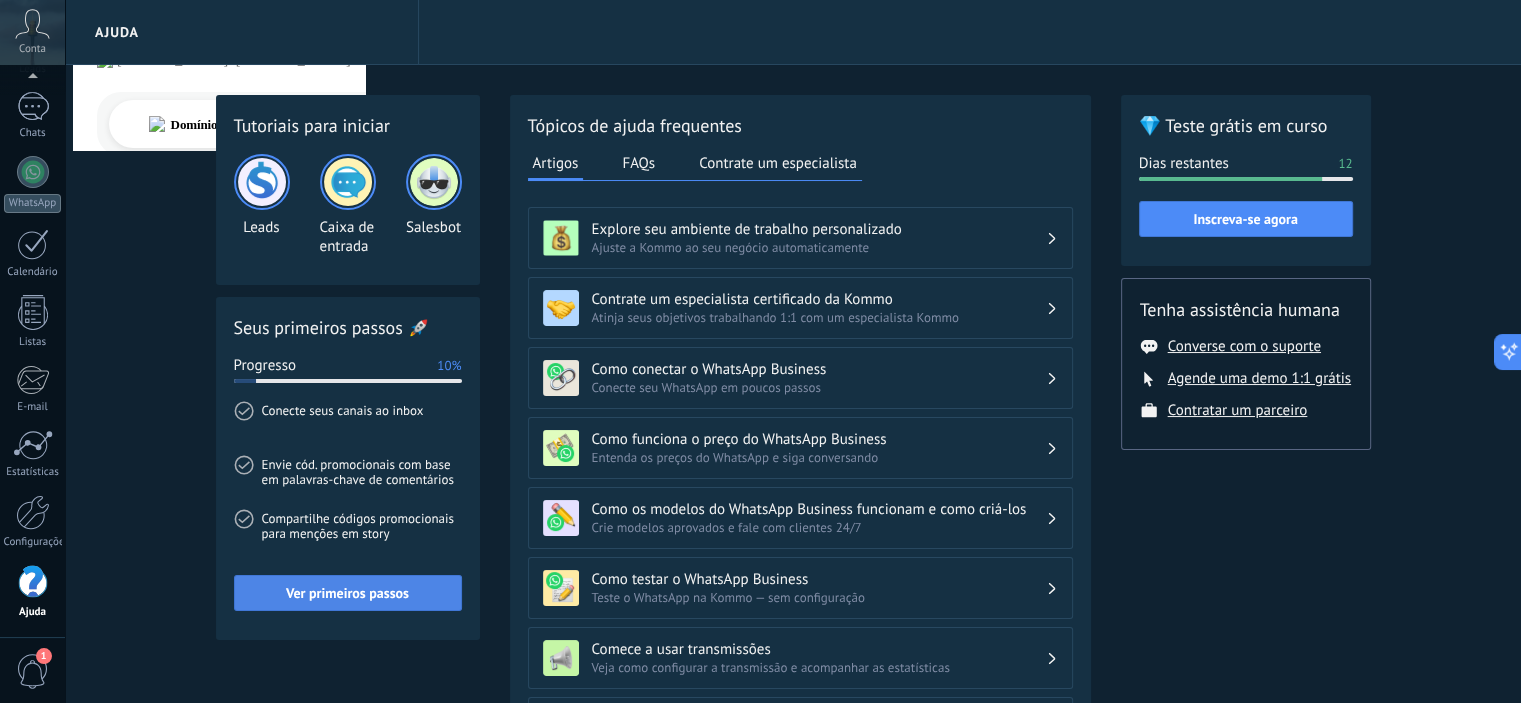 click on "Ver primeiros passos" at bounding box center [348, 593] 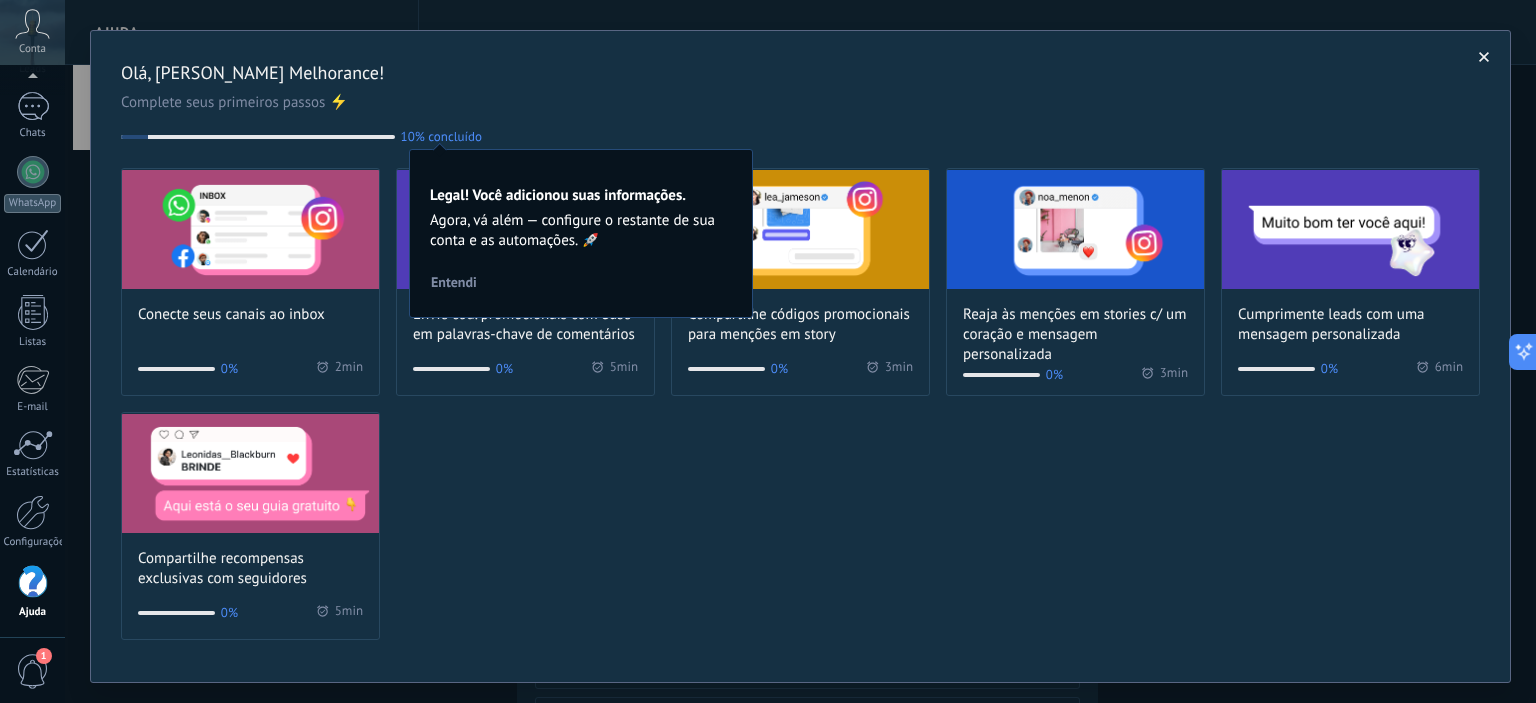 click on "Complete seus primeiros passos ⚡" at bounding box center [800, 103] 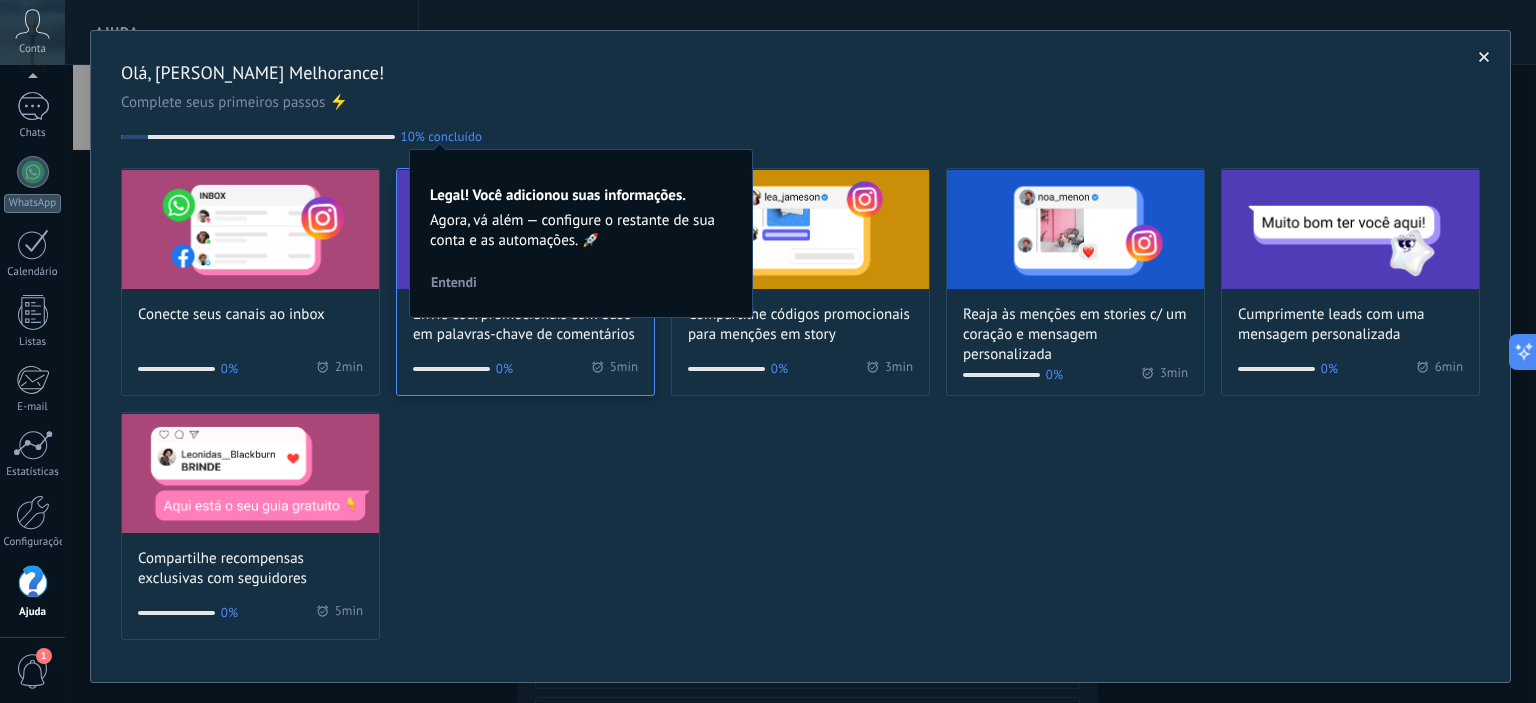 click on "Entendi" at bounding box center [454, 282] 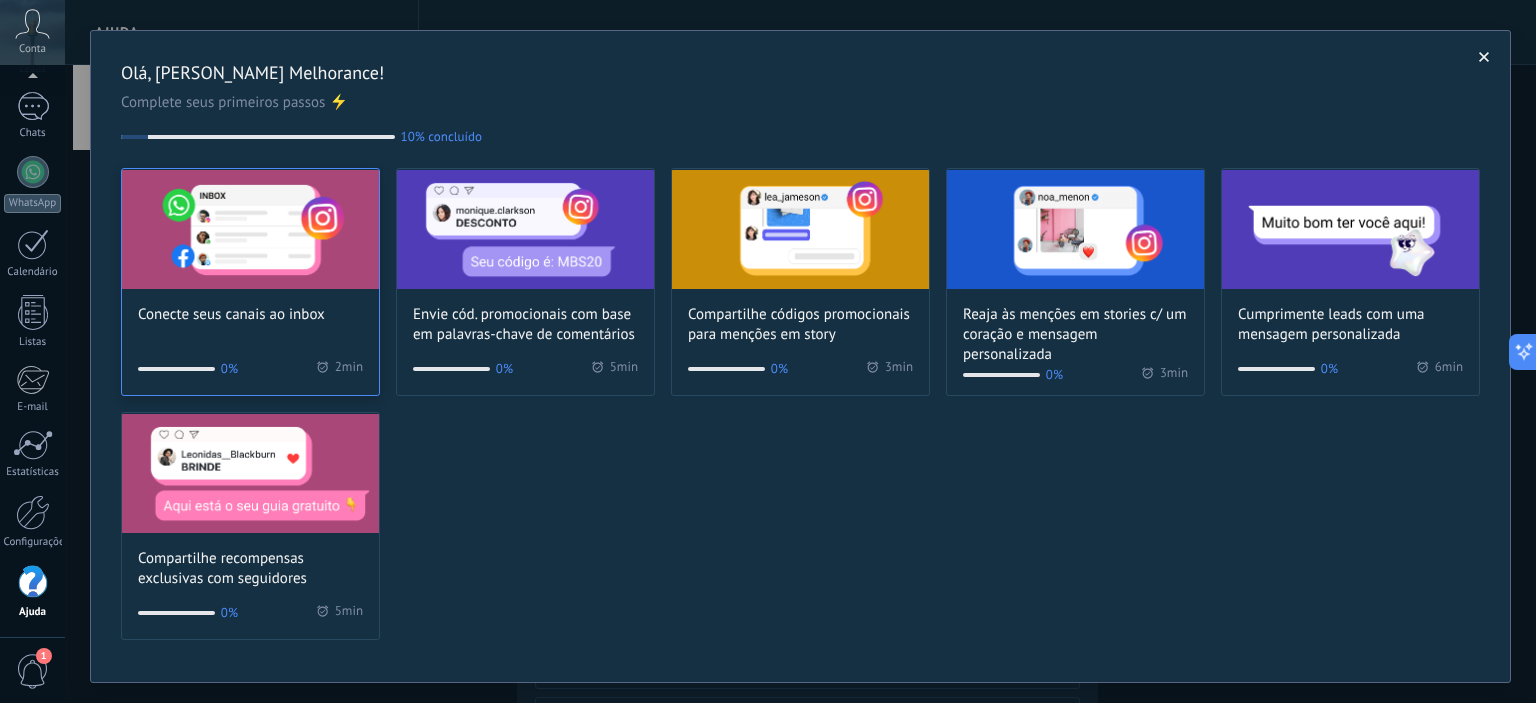 click at bounding box center (250, 229) 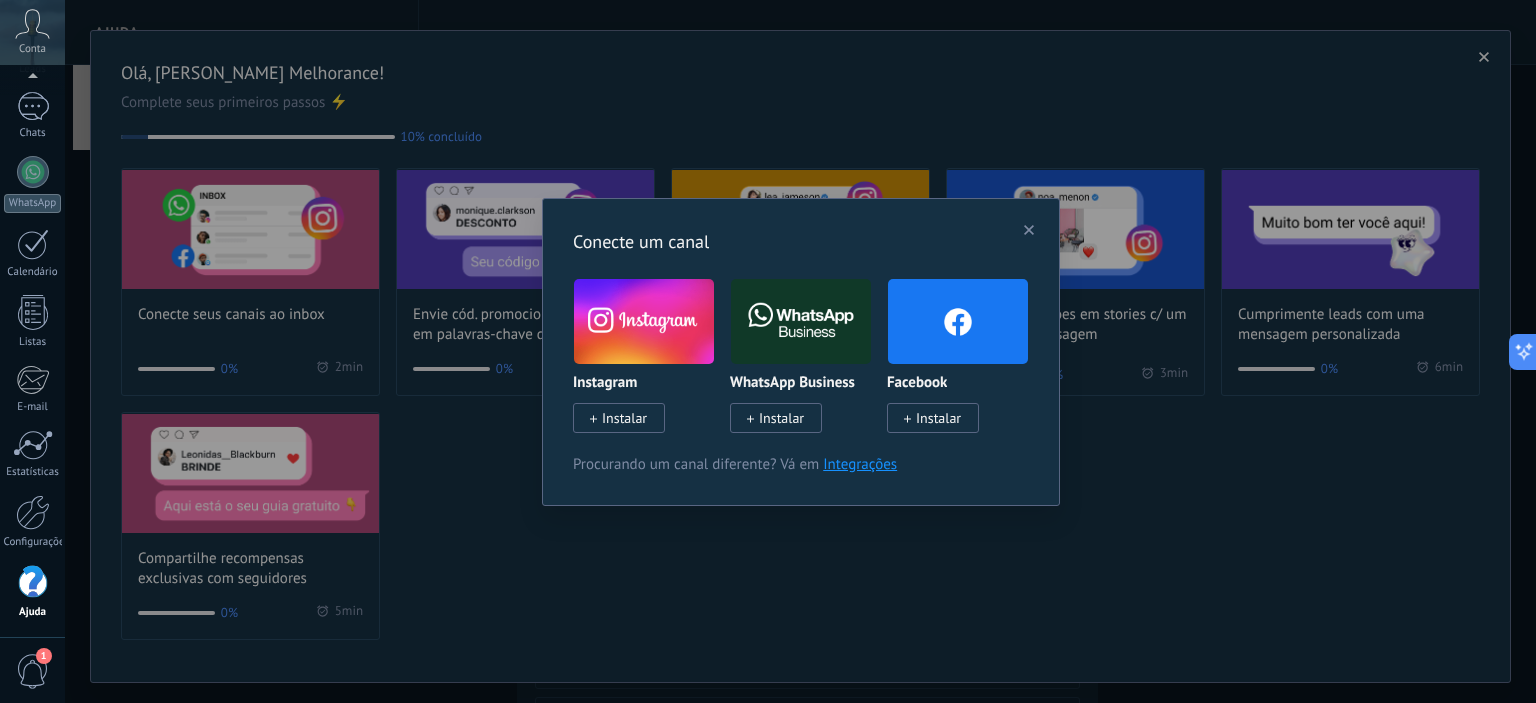 click on "Instalar" at bounding box center [624, 418] 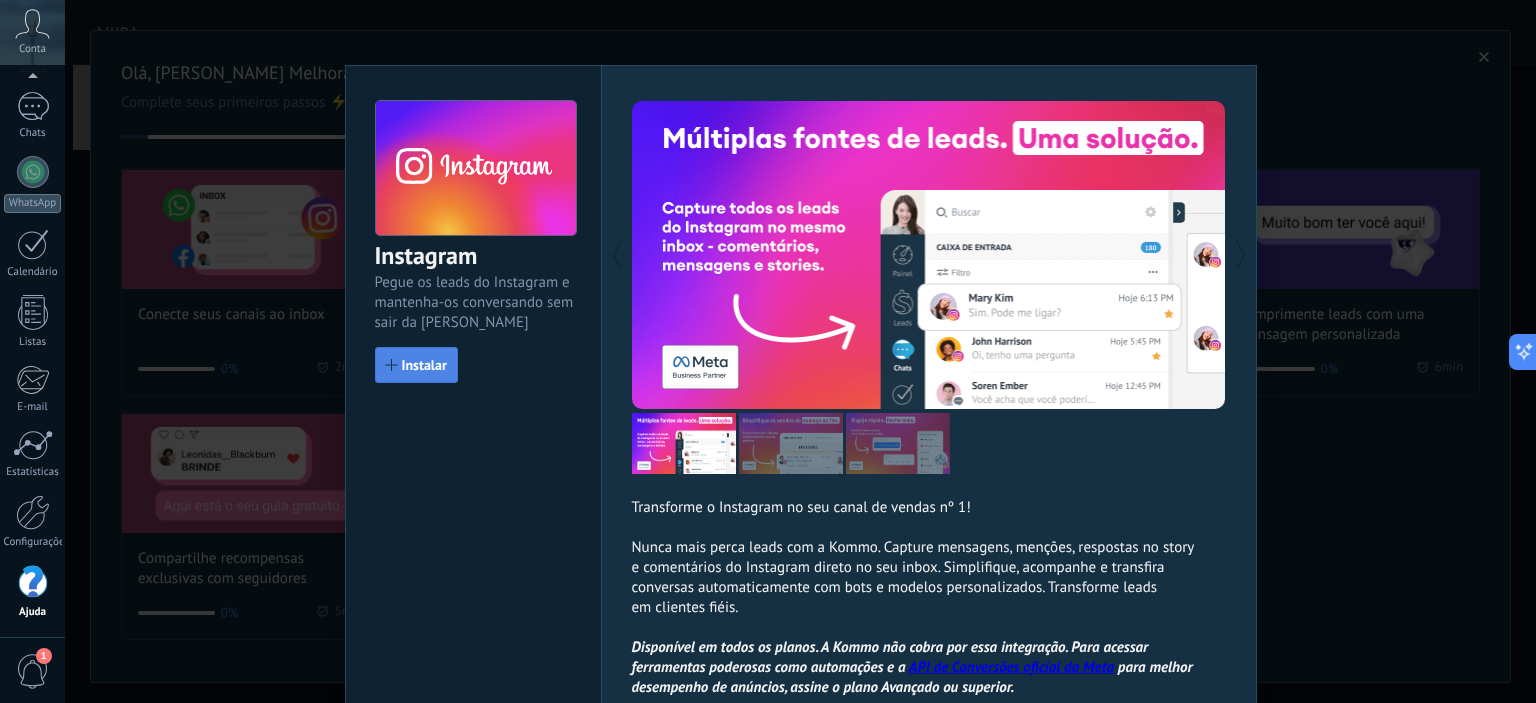 click on "Instalar" at bounding box center (424, 365) 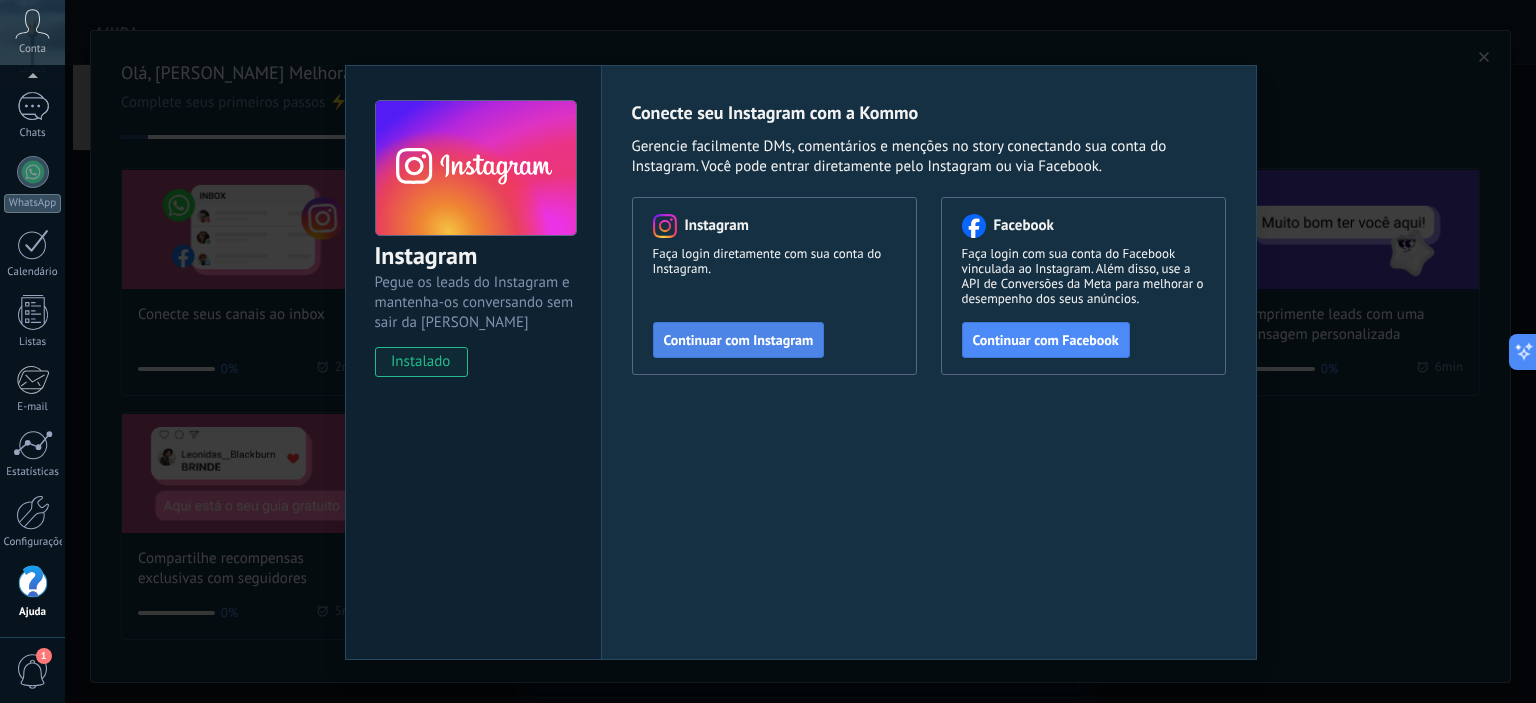 click on "Continuar com Instagram" at bounding box center [739, 340] 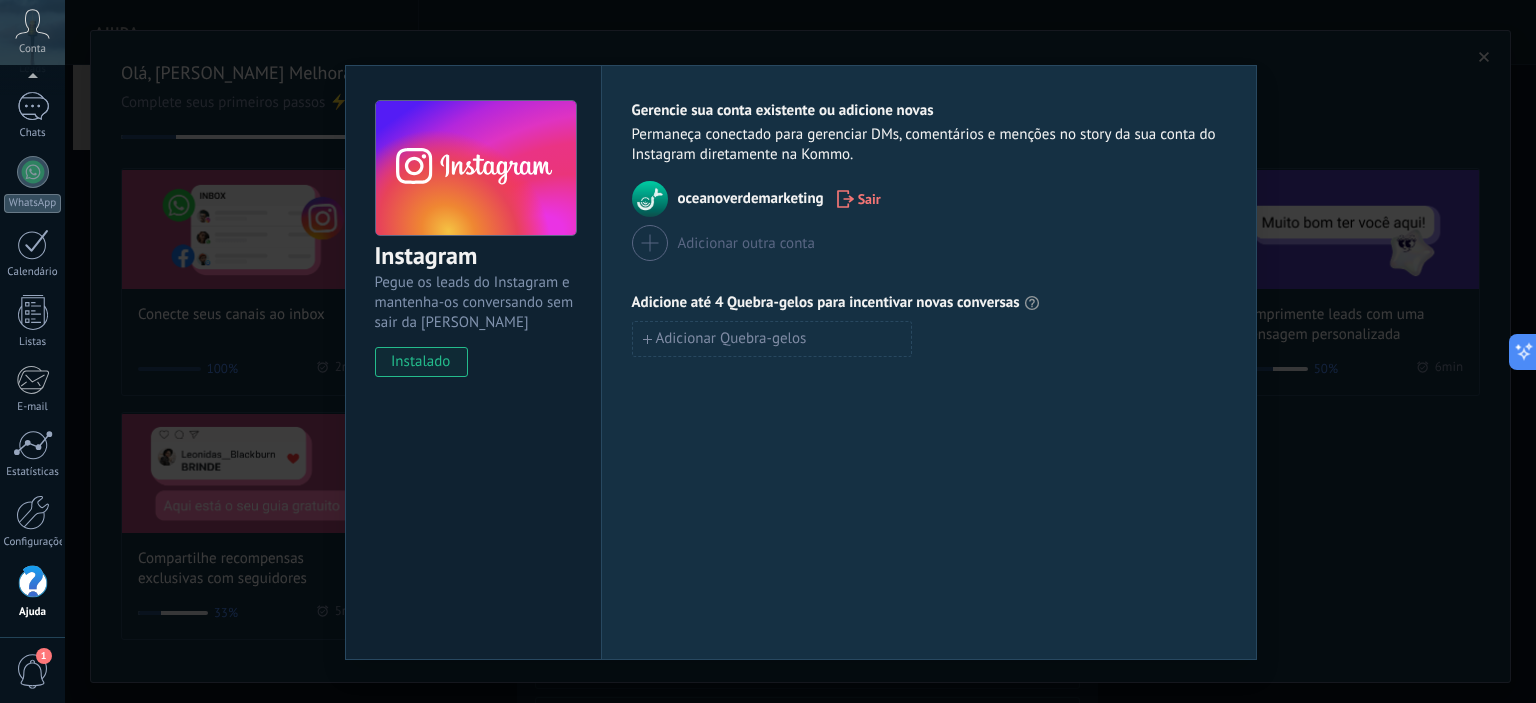 click on "Adicionar outra conta" at bounding box center (746, 243) 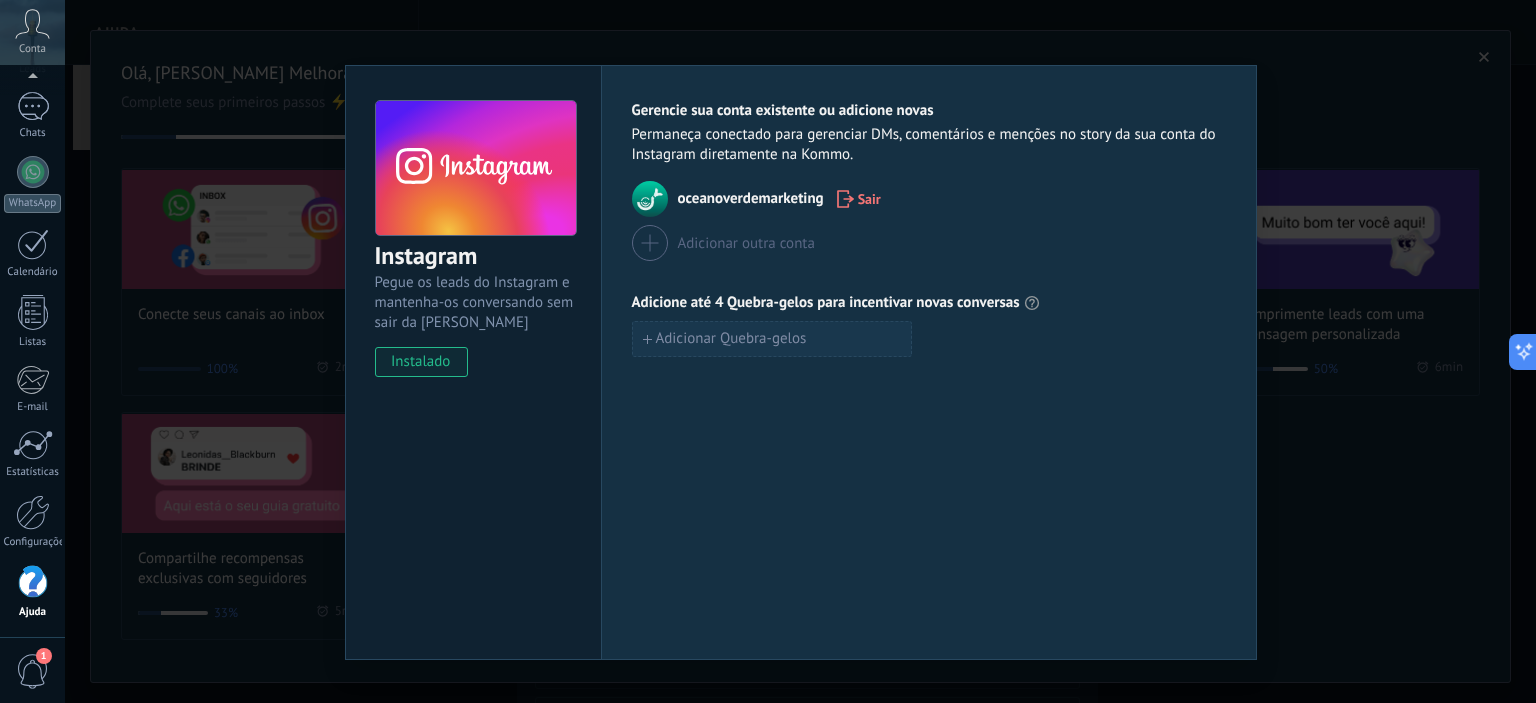 click on "Adicionar Quebra-gelos" at bounding box center (731, 339) 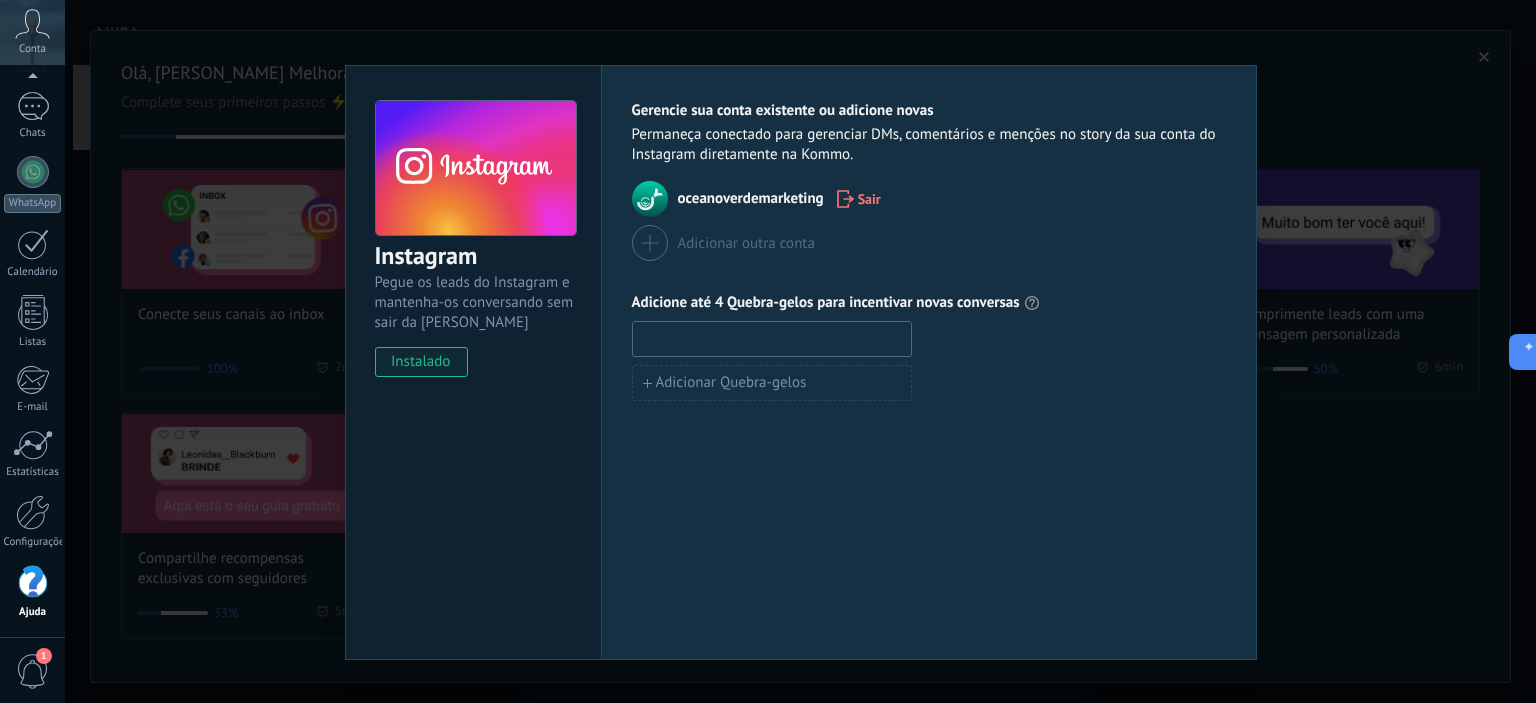 paste on "**********" 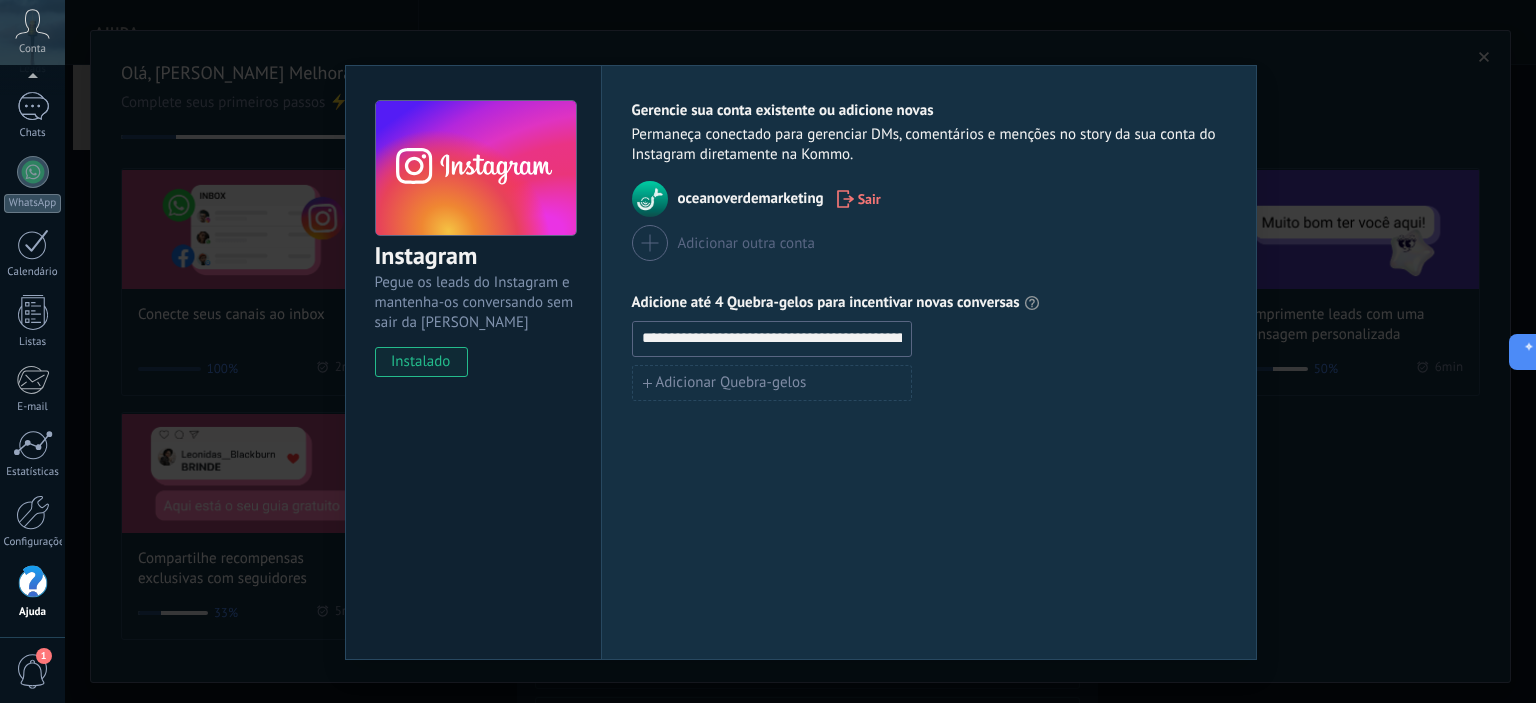 scroll, scrollTop: 0, scrollLeft: 268, axis: horizontal 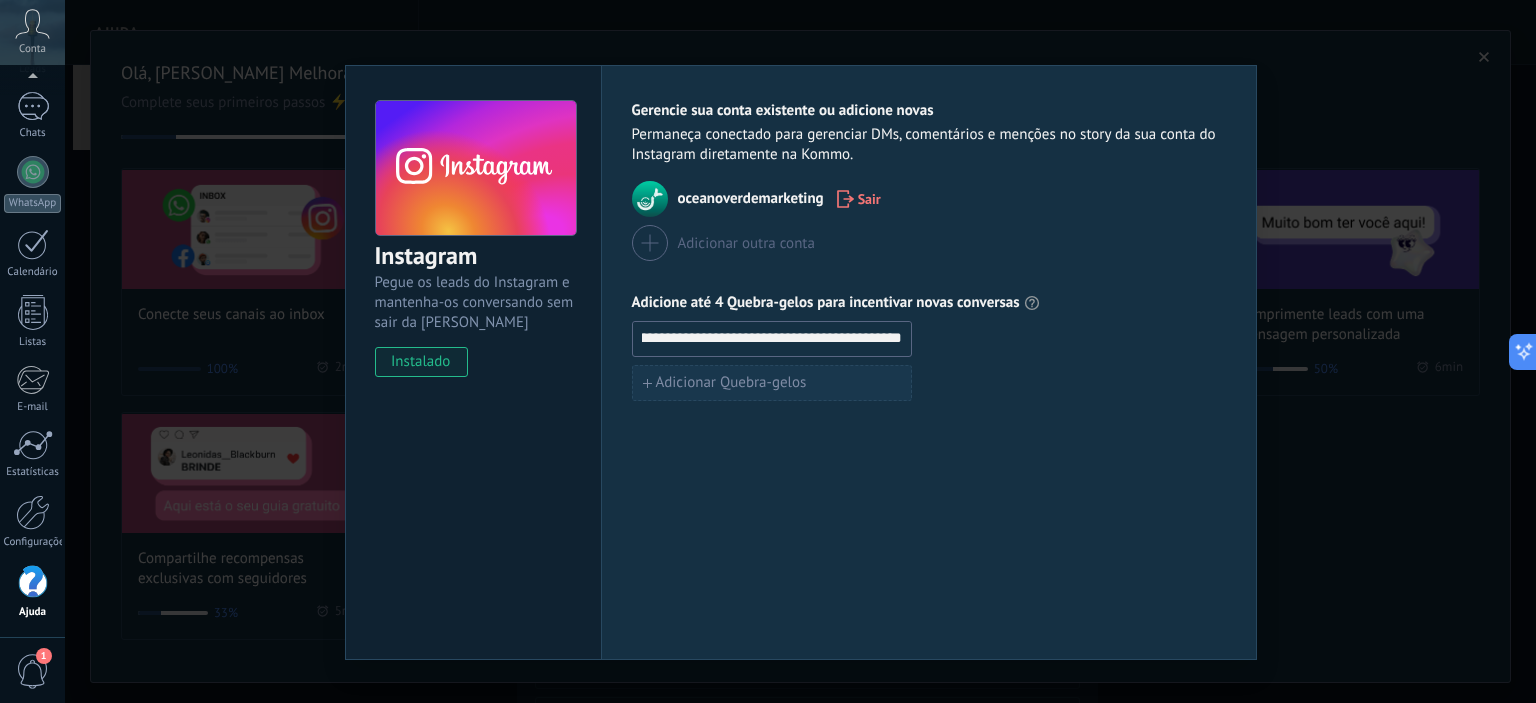 type on "**********" 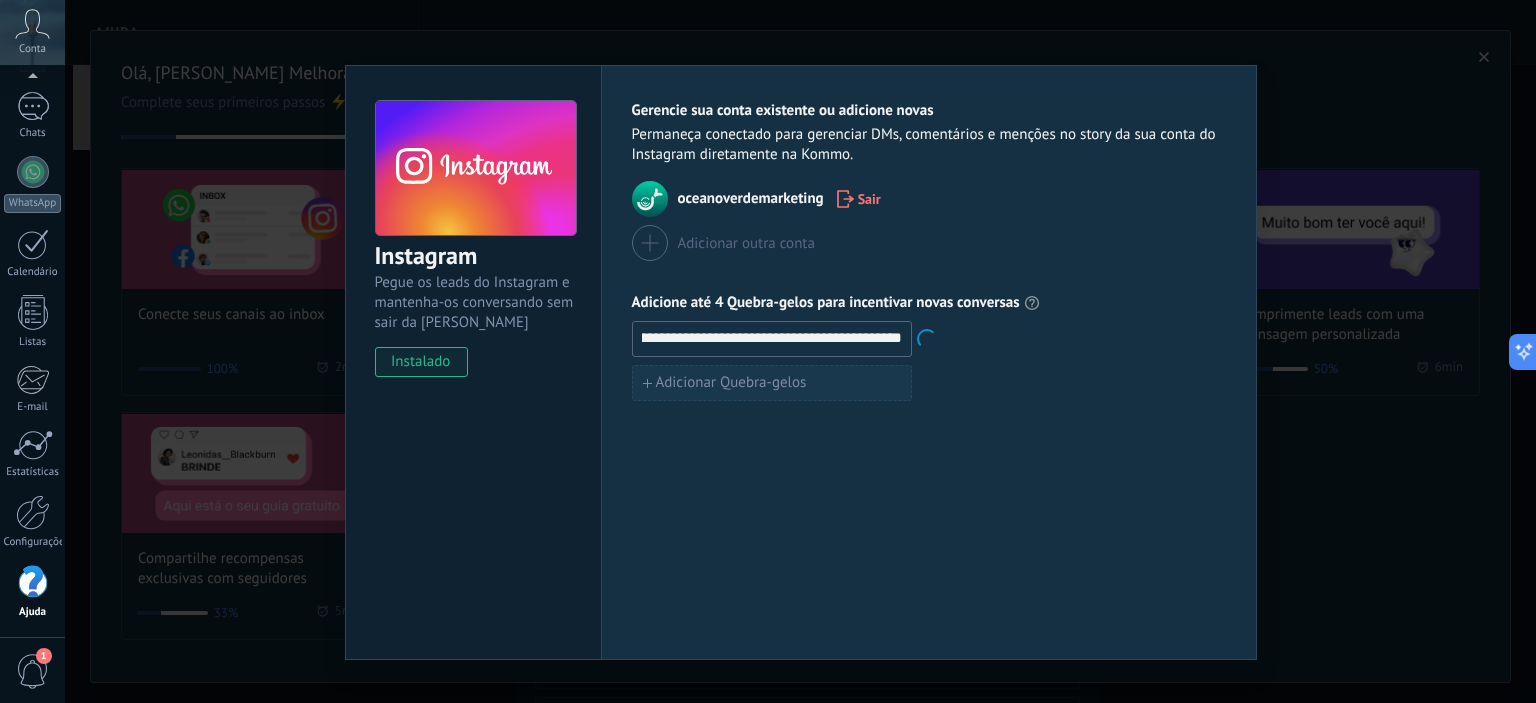 click on "Adicionar Quebra-gelos" at bounding box center (731, 383) 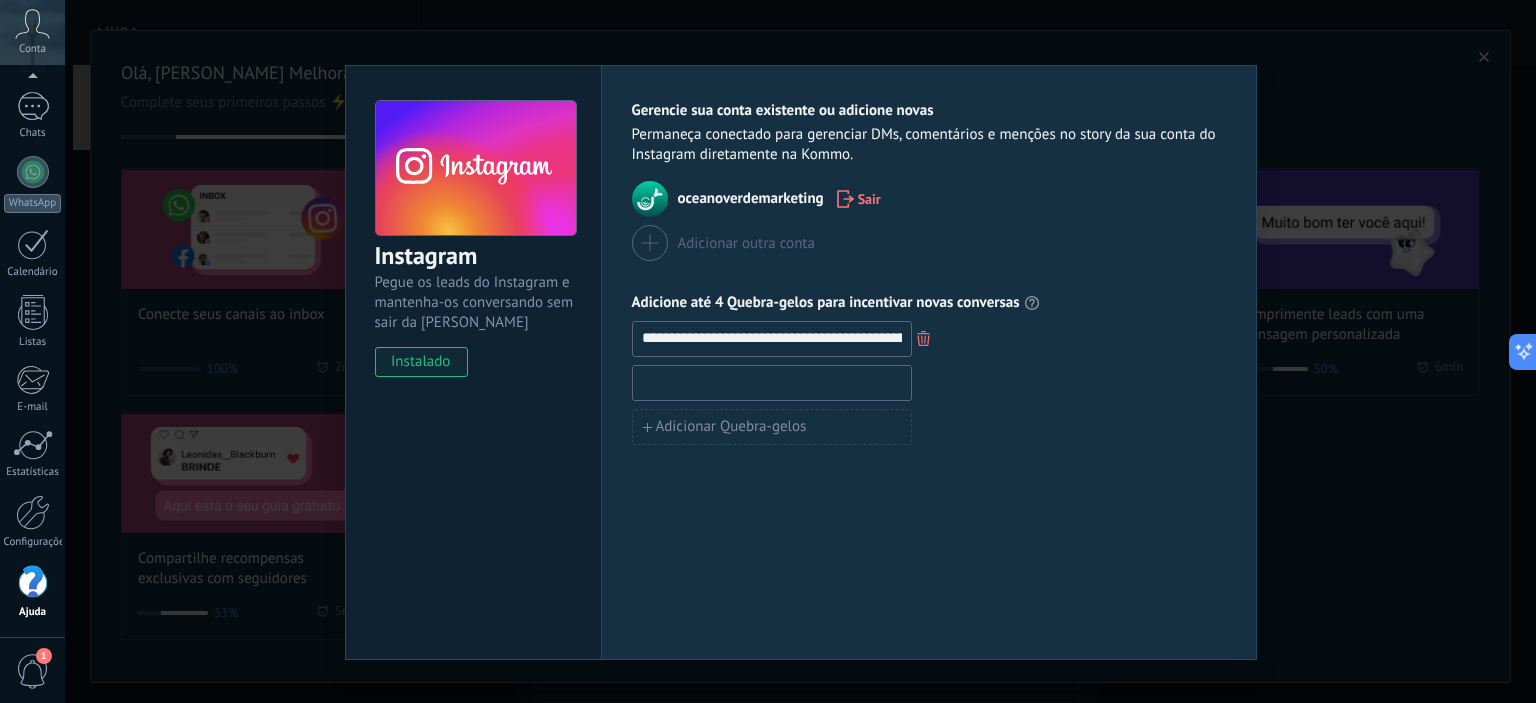 paste on "**********" 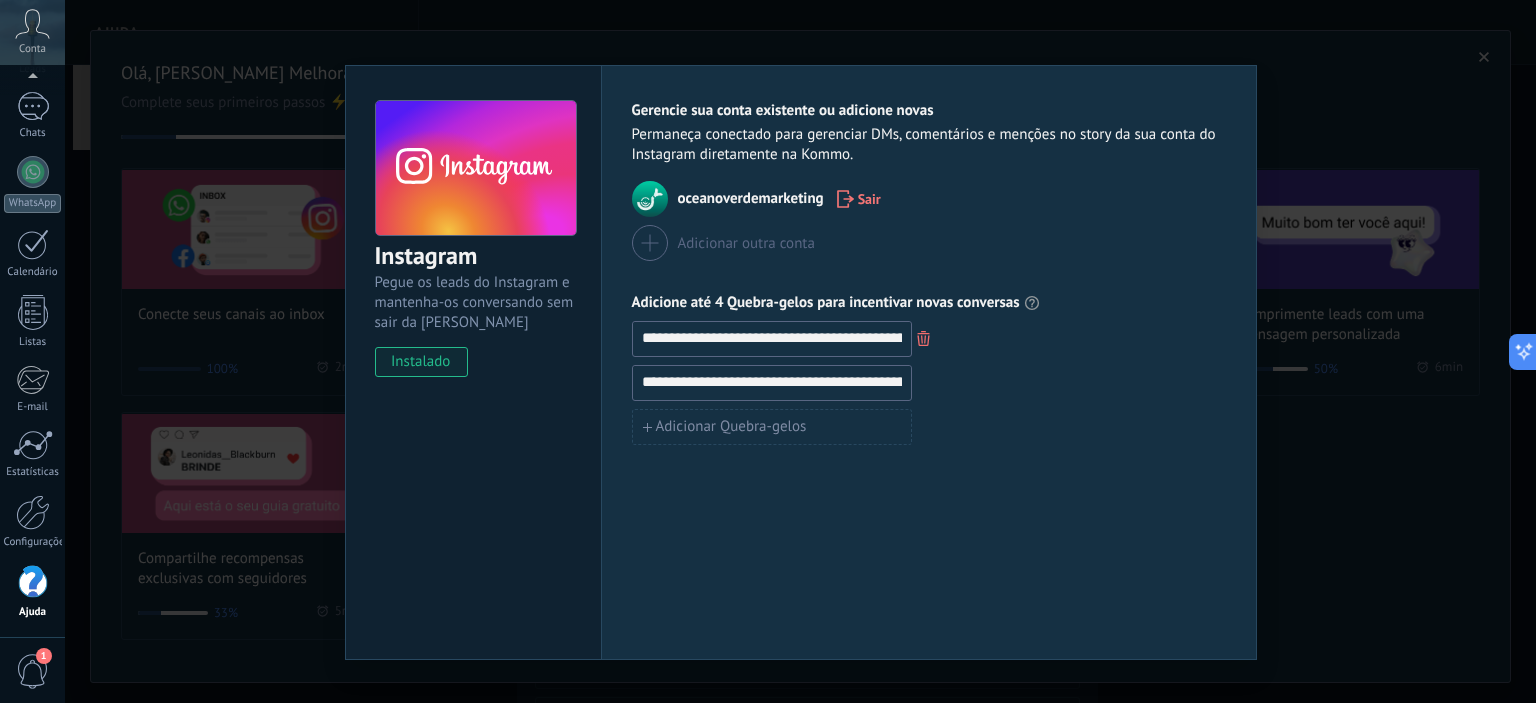 scroll, scrollTop: 0, scrollLeft: 274, axis: horizontal 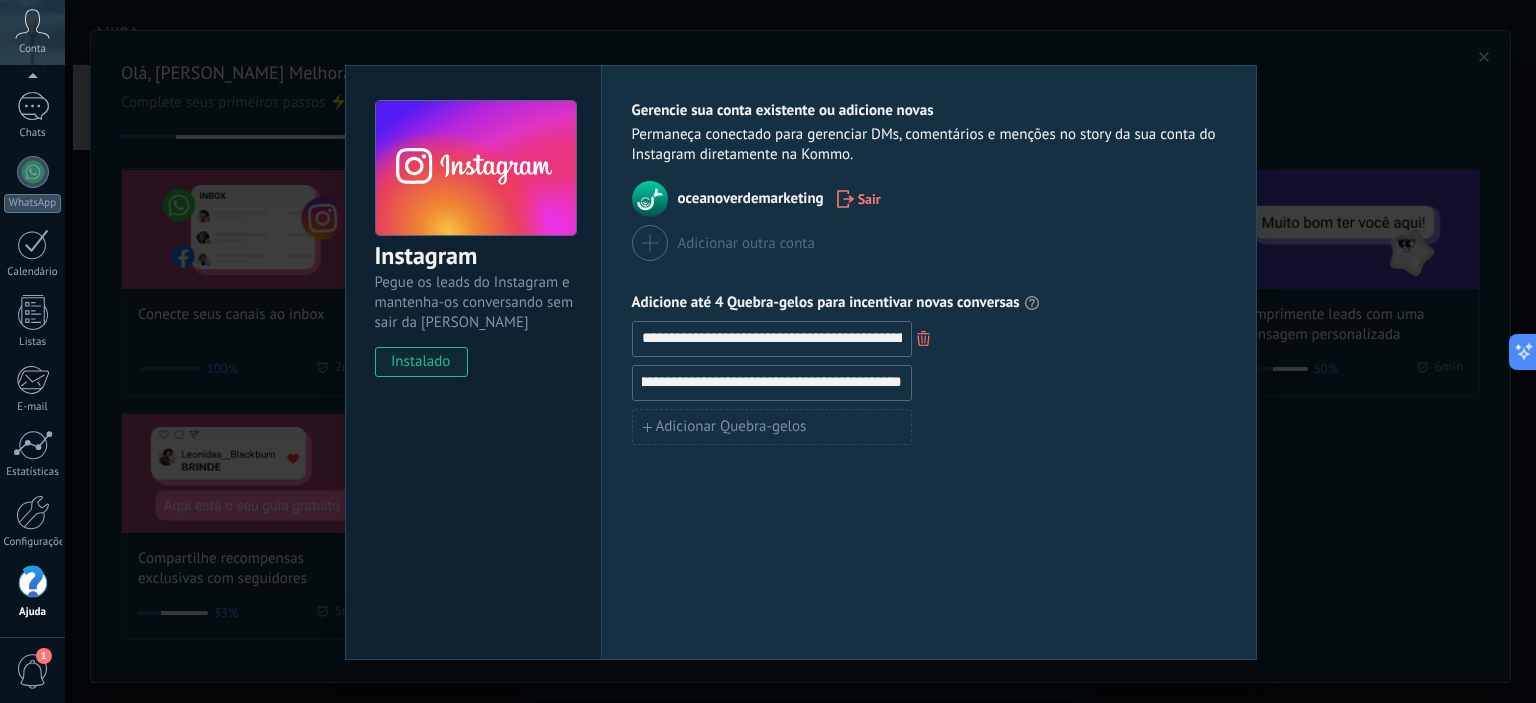 type on "**********" 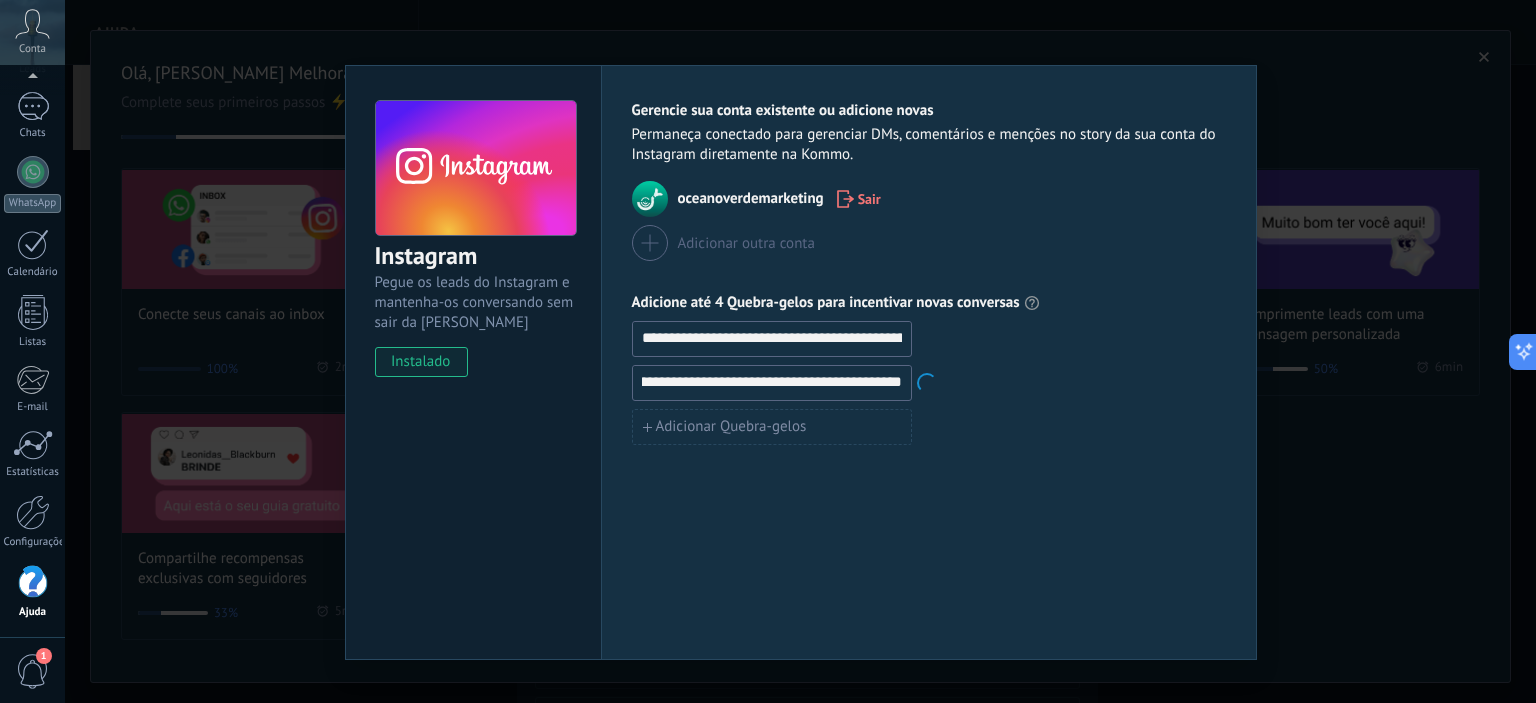scroll, scrollTop: 0, scrollLeft: 0, axis: both 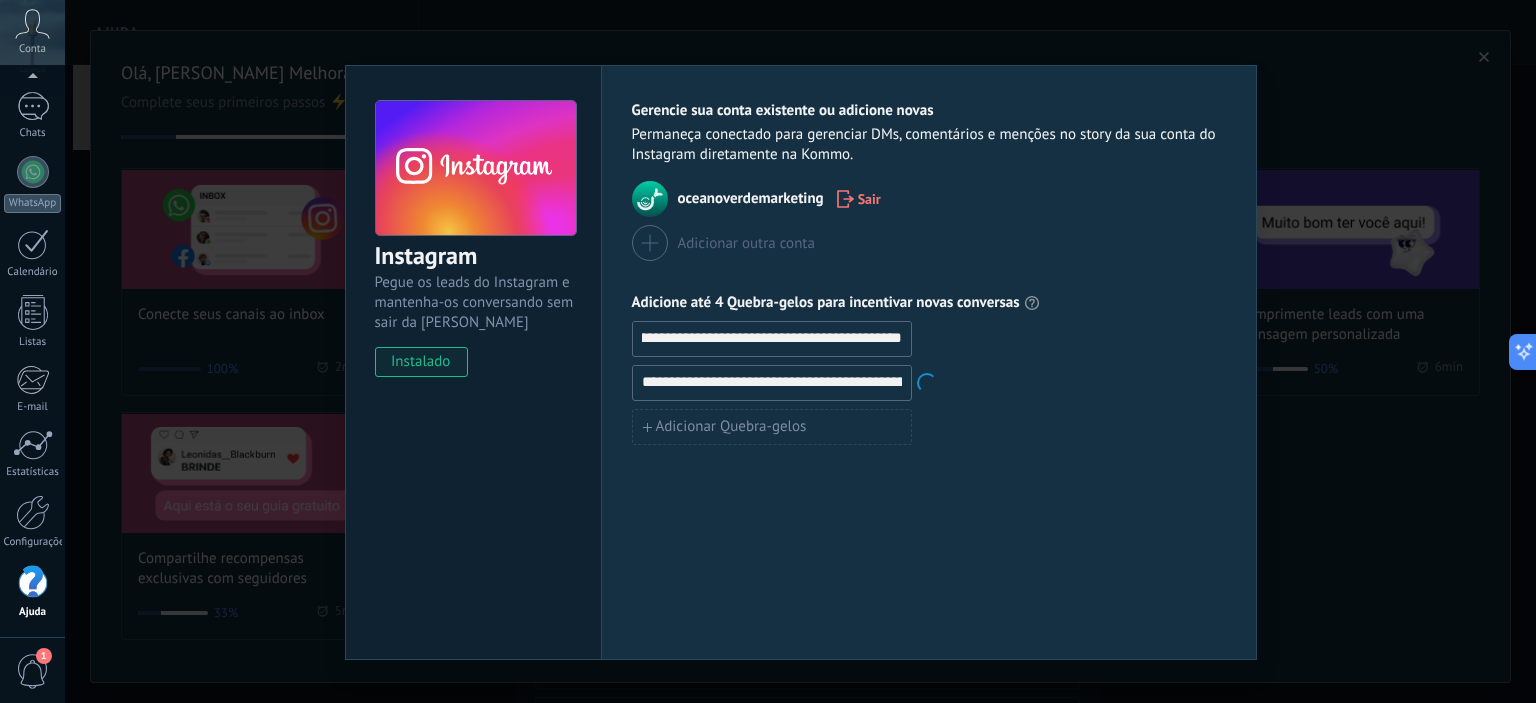 drag, startPoint x: 876, startPoint y: 332, endPoint x: 1014, endPoint y: 322, distance: 138.36185 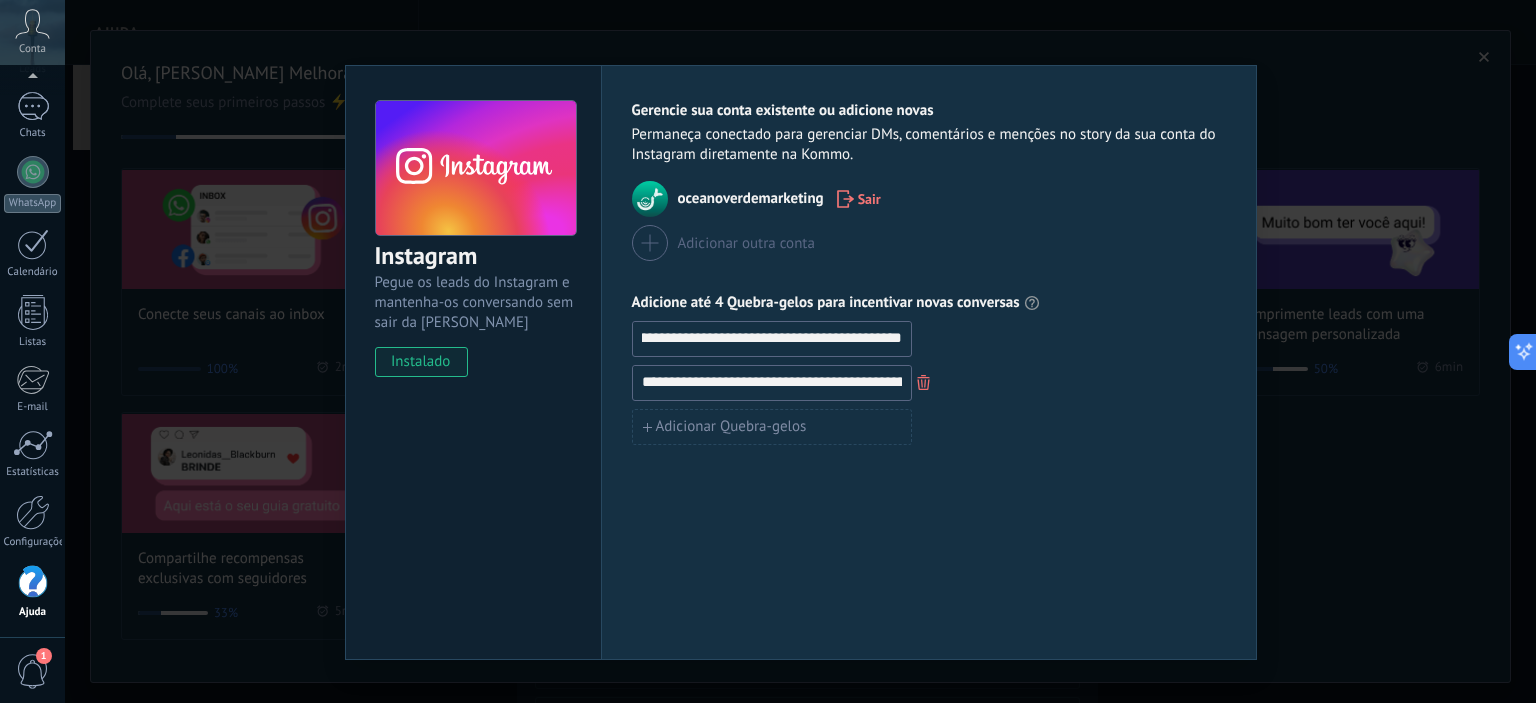 click on "**********" at bounding box center (772, 338) 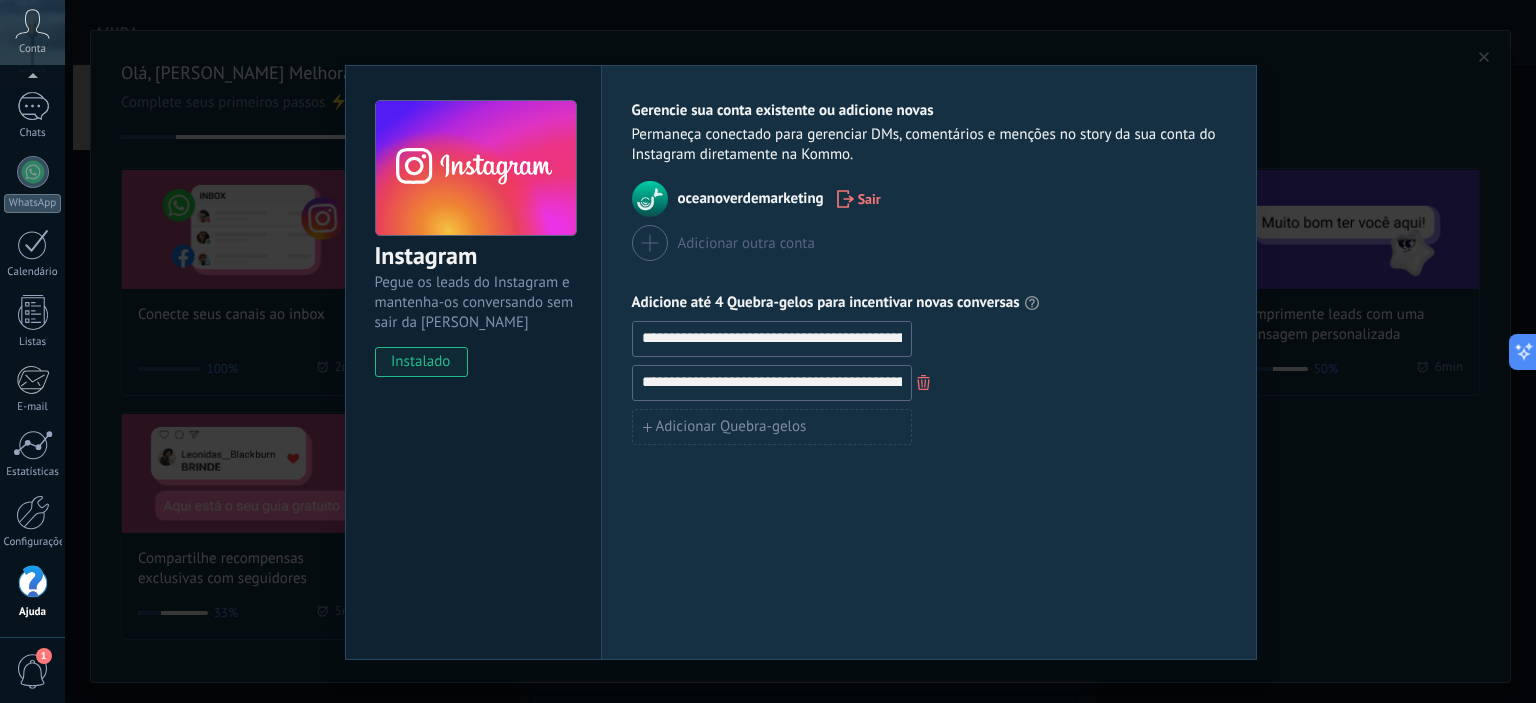 drag, startPoint x: 896, startPoint y: 336, endPoint x: 396, endPoint y: 331, distance: 500.025 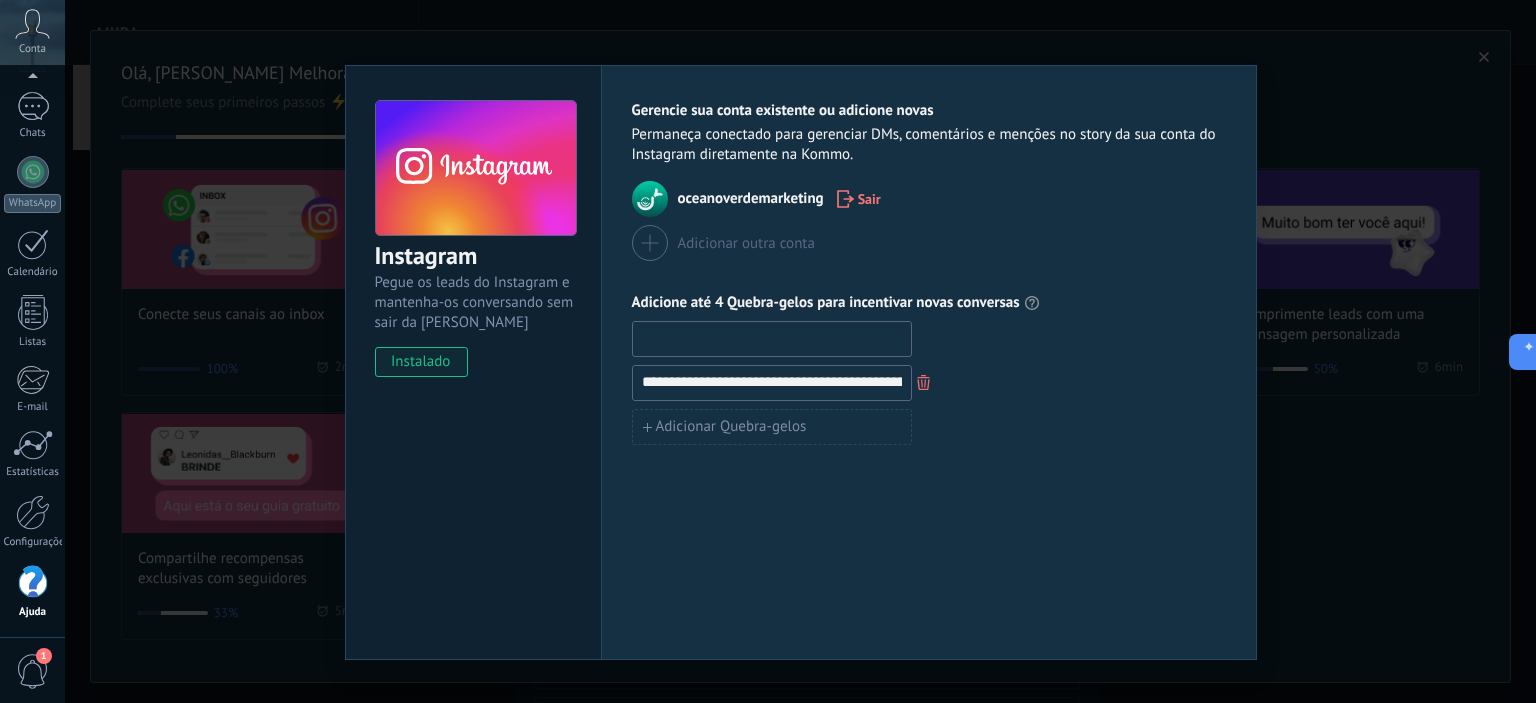 paste on "**********" 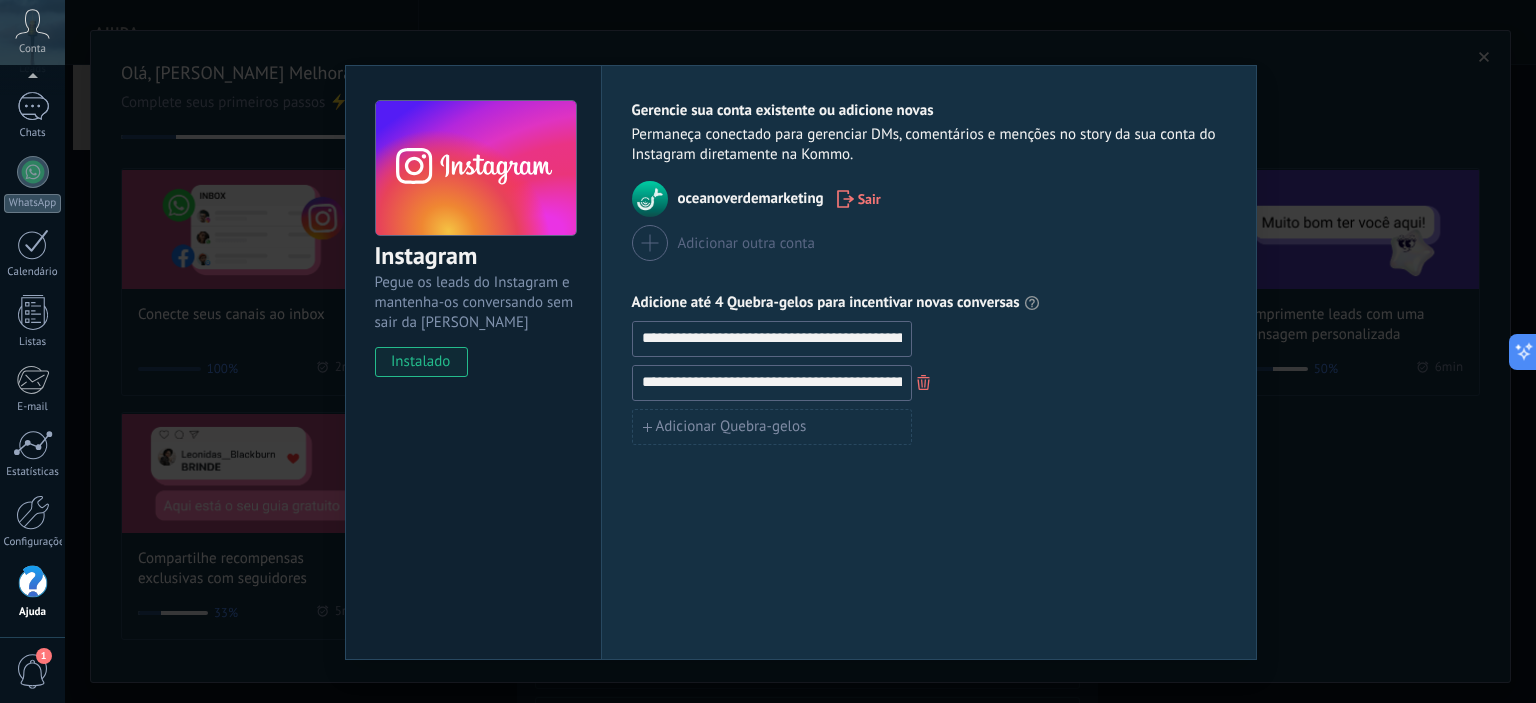 scroll, scrollTop: 0, scrollLeft: 176, axis: horizontal 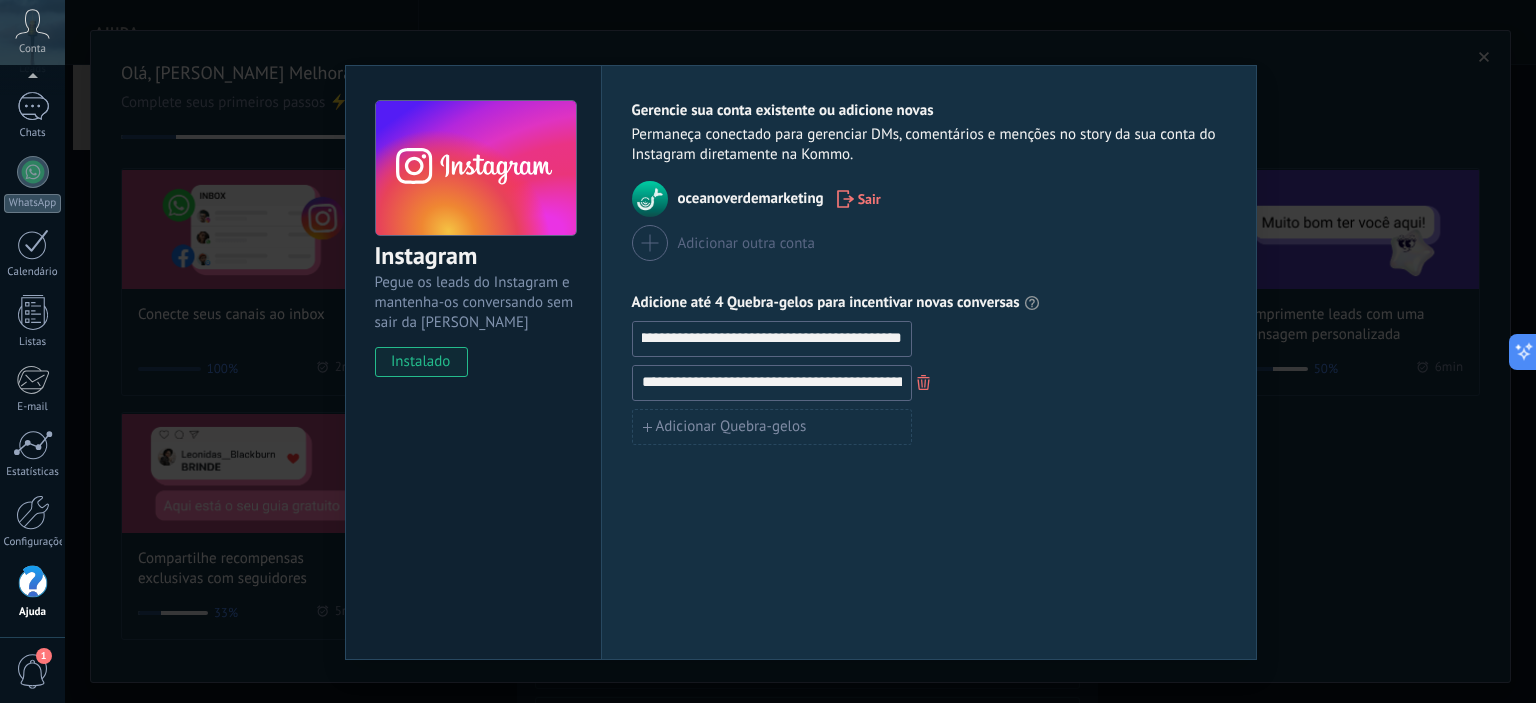 type on "**********" 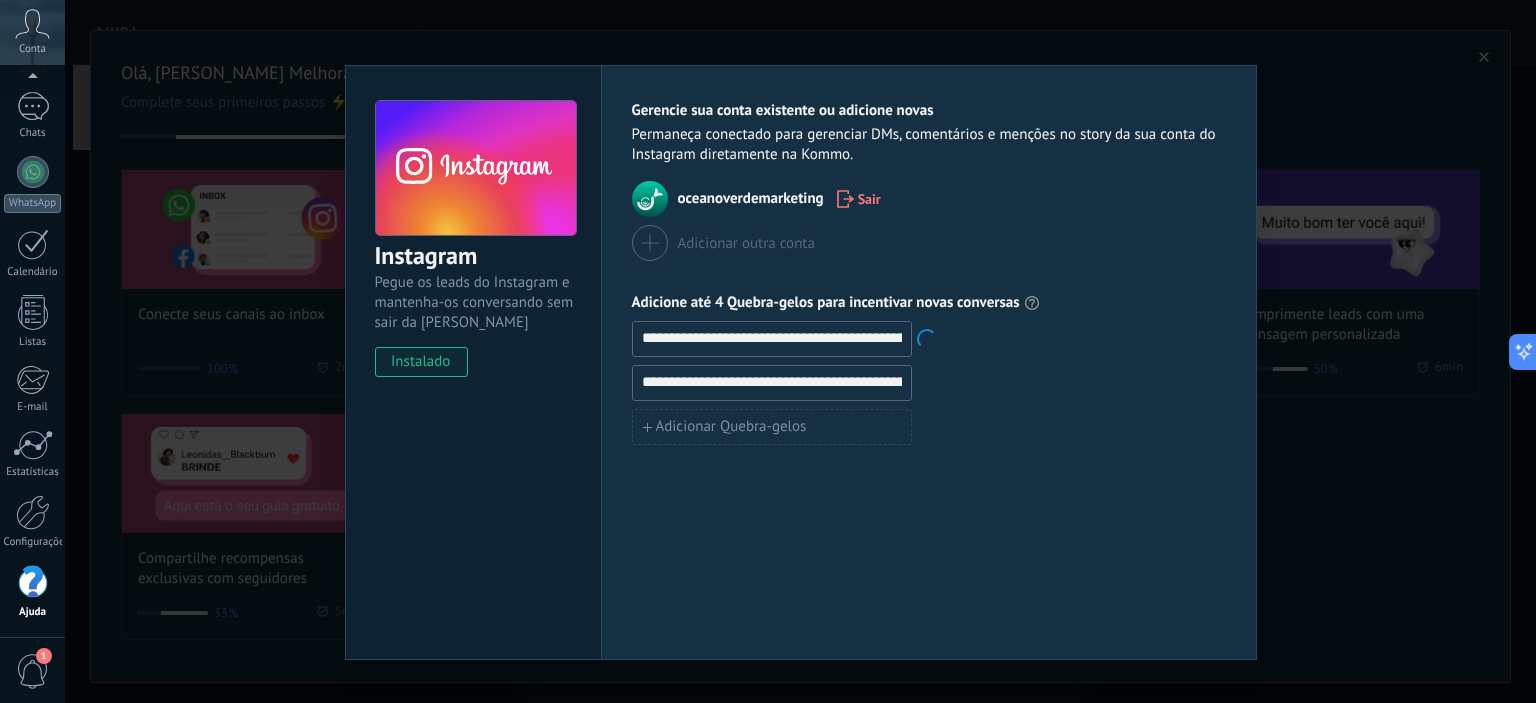 click on "**********" at bounding box center (772, 382) 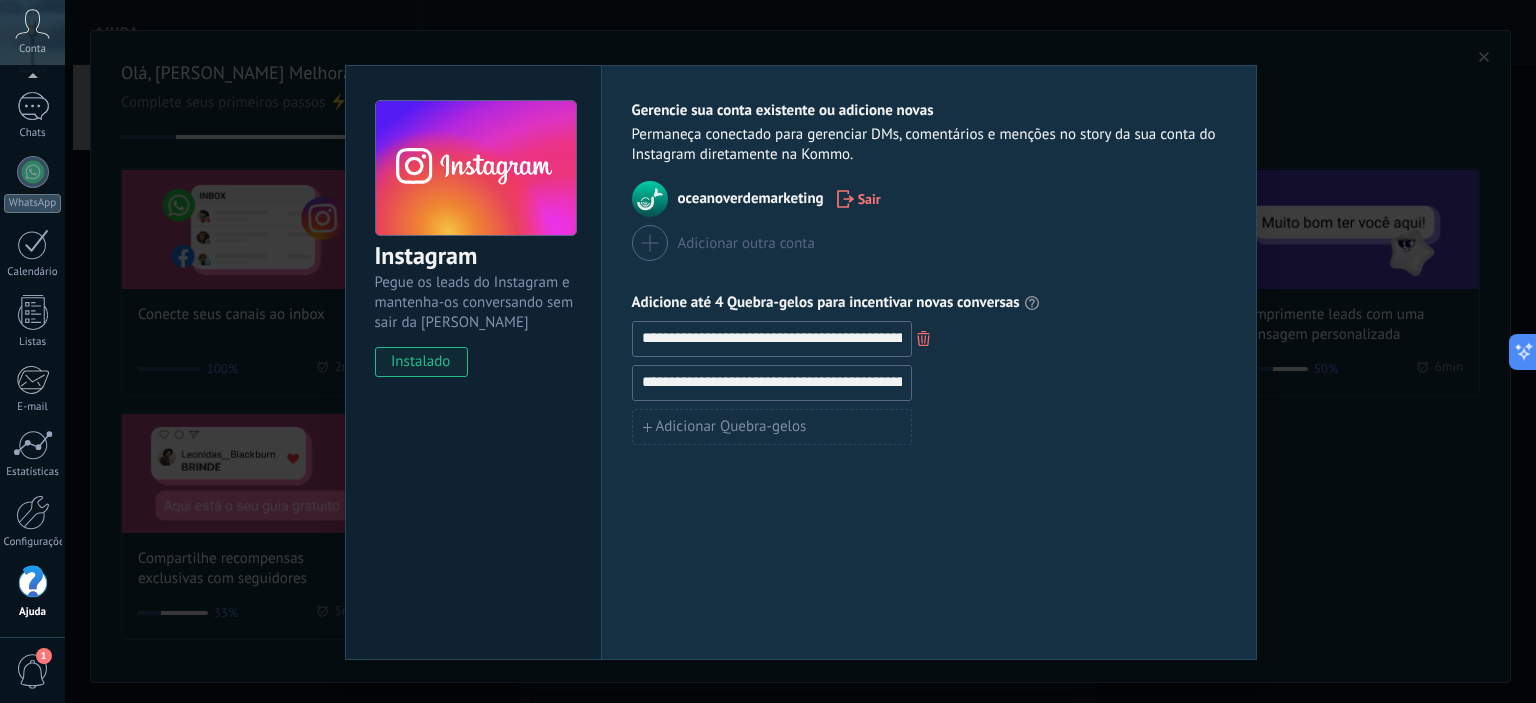 paste 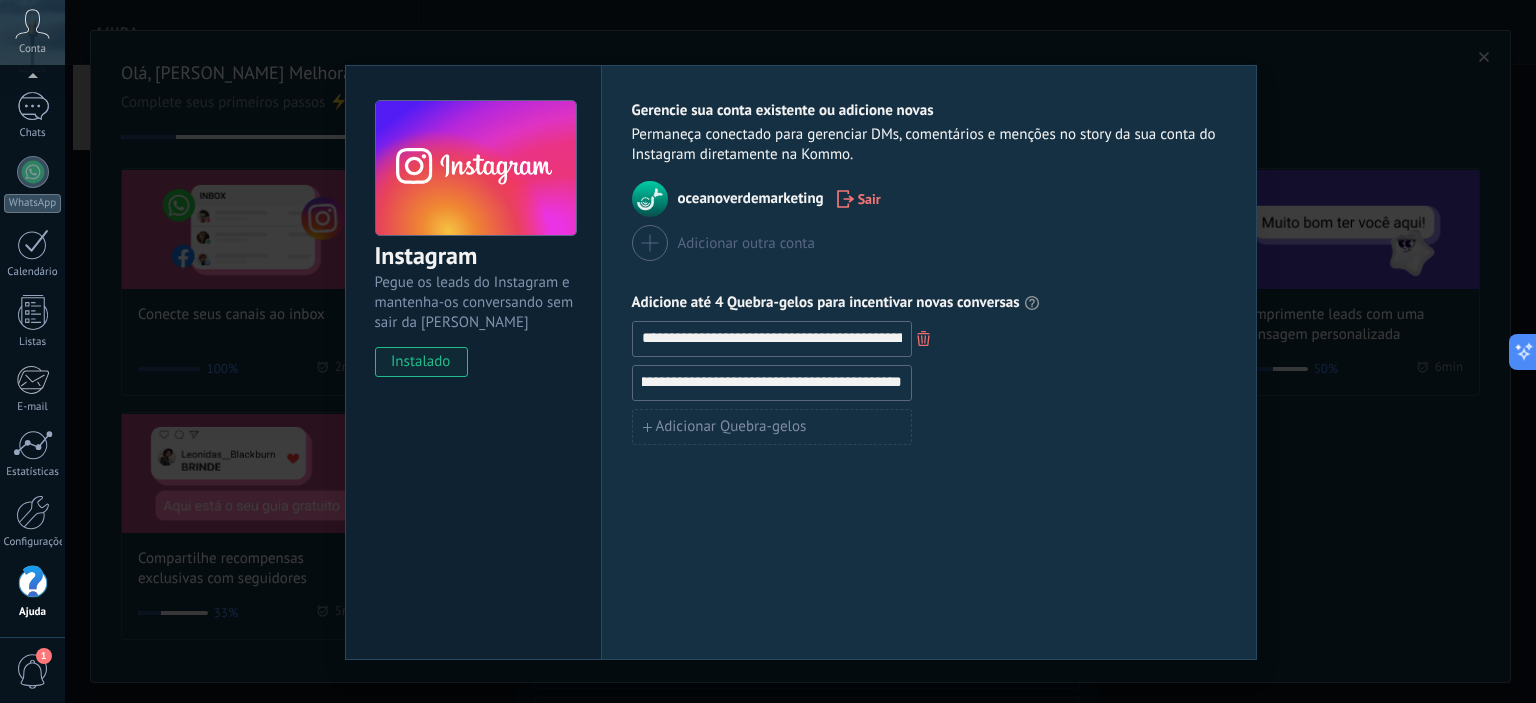 type on "**********" 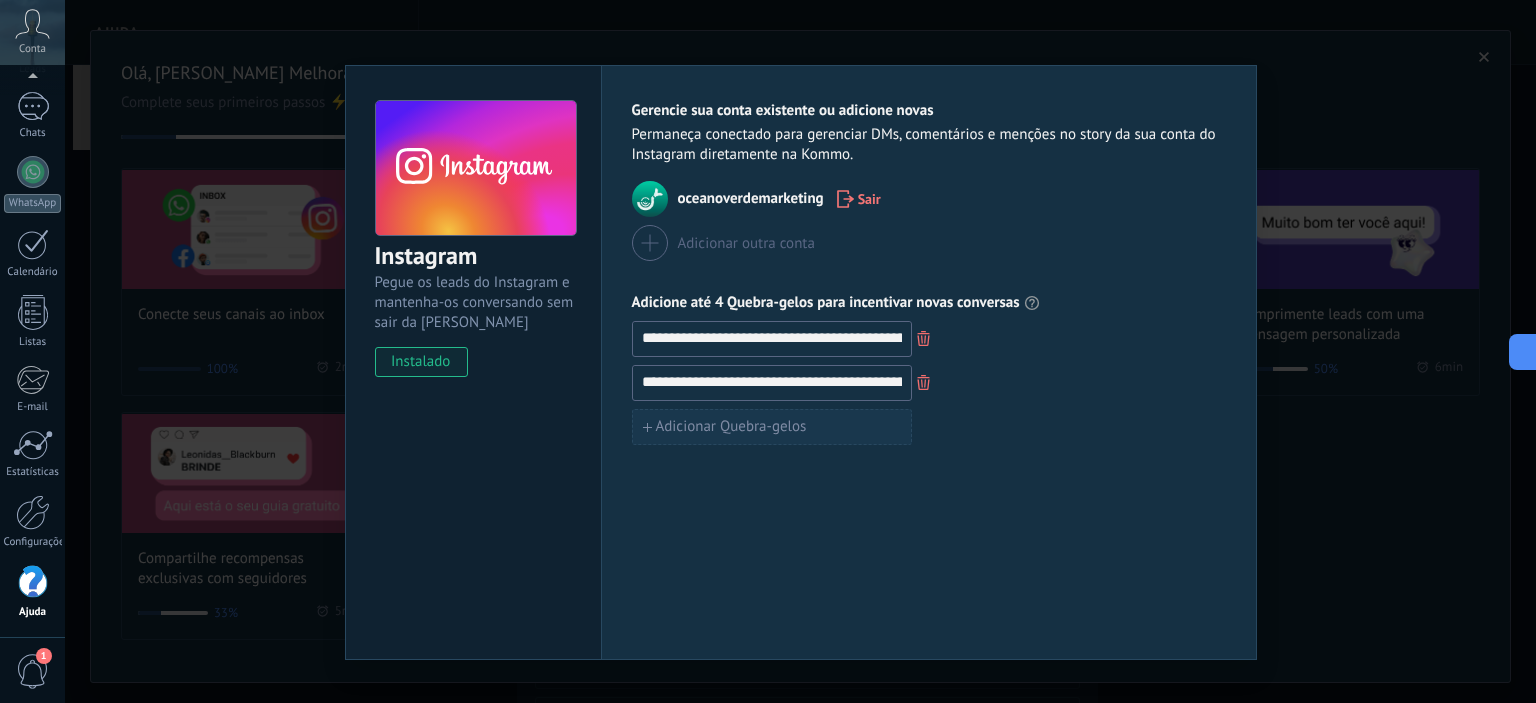 click on "Adicionar Quebra-gelos" at bounding box center (731, 427) 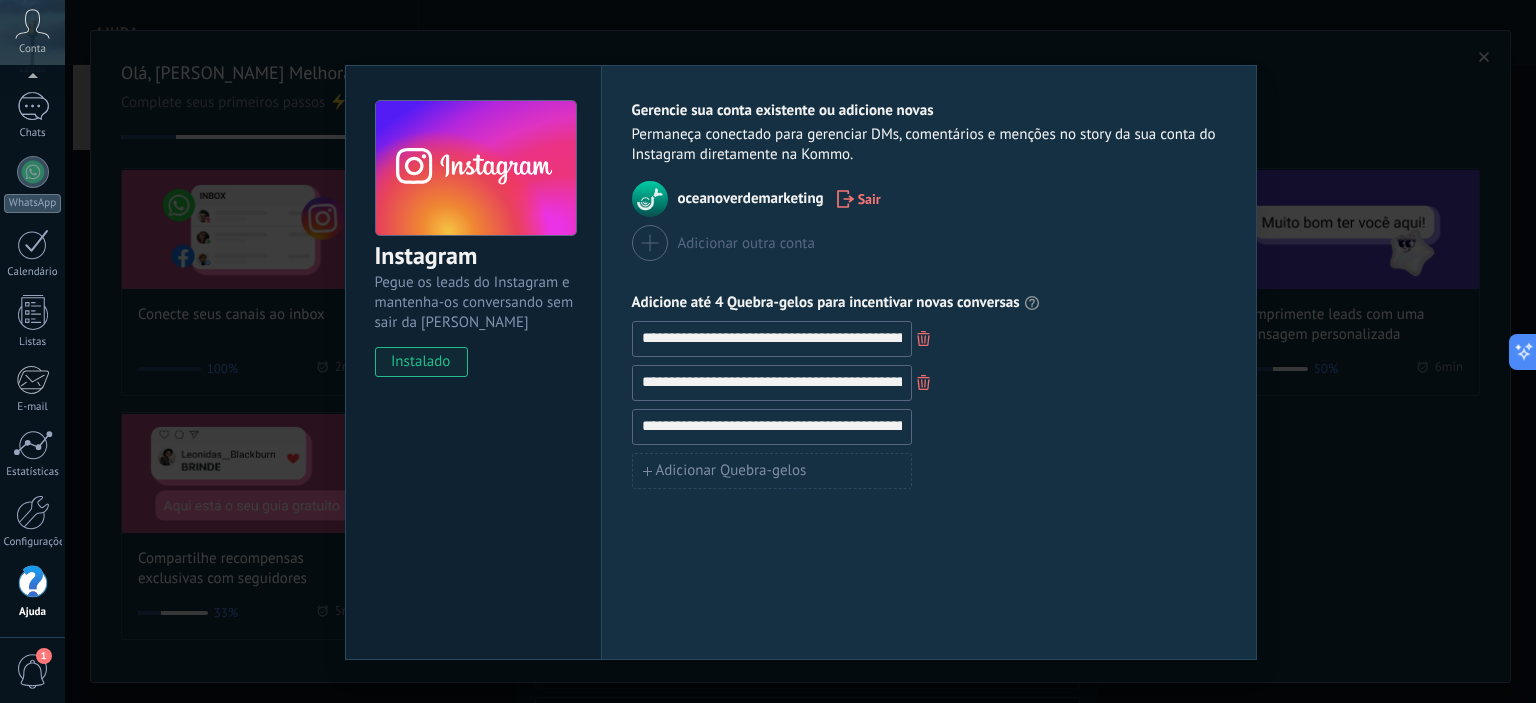 scroll, scrollTop: 0, scrollLeft: 132, axis: horizontal 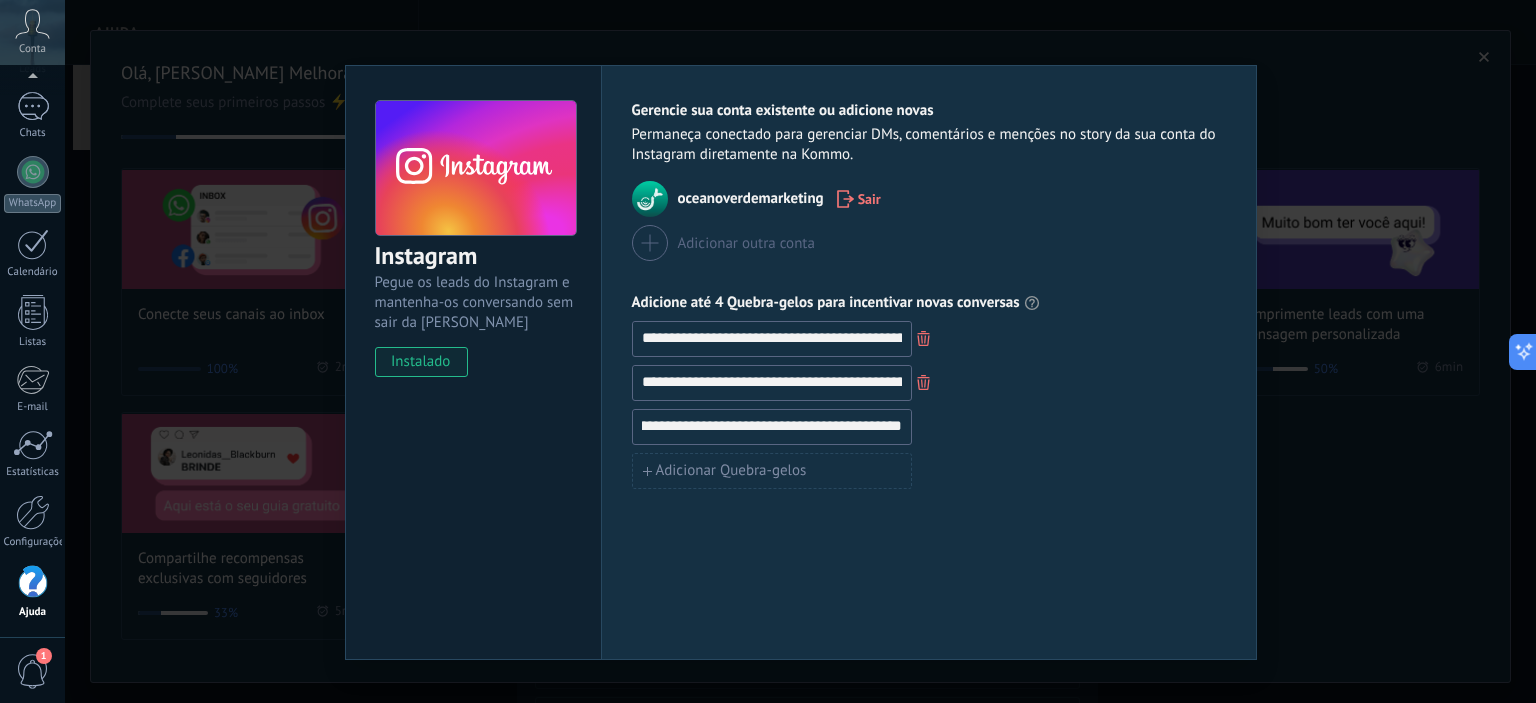 type on "**********" 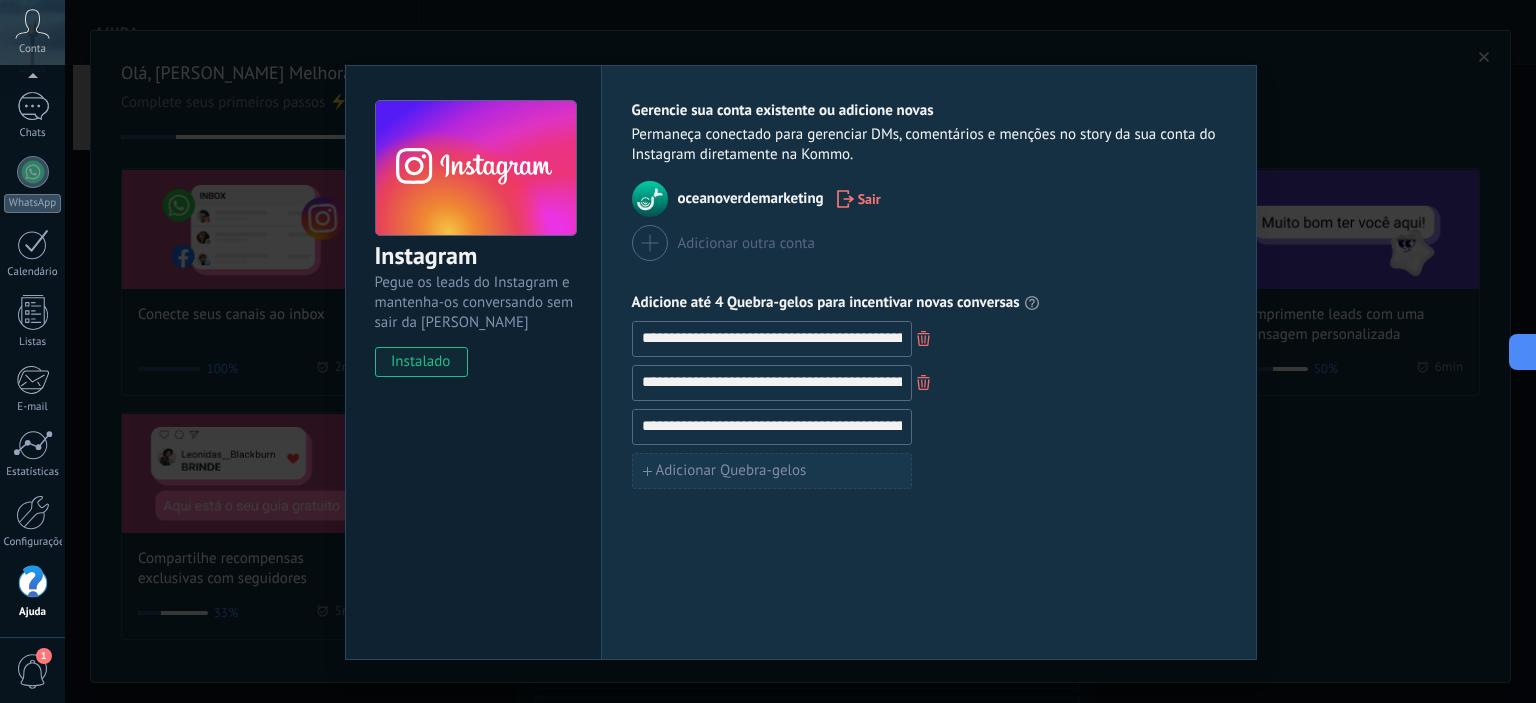click on "Adicionar Quebra-gelos" at bounding box center (731, 471) 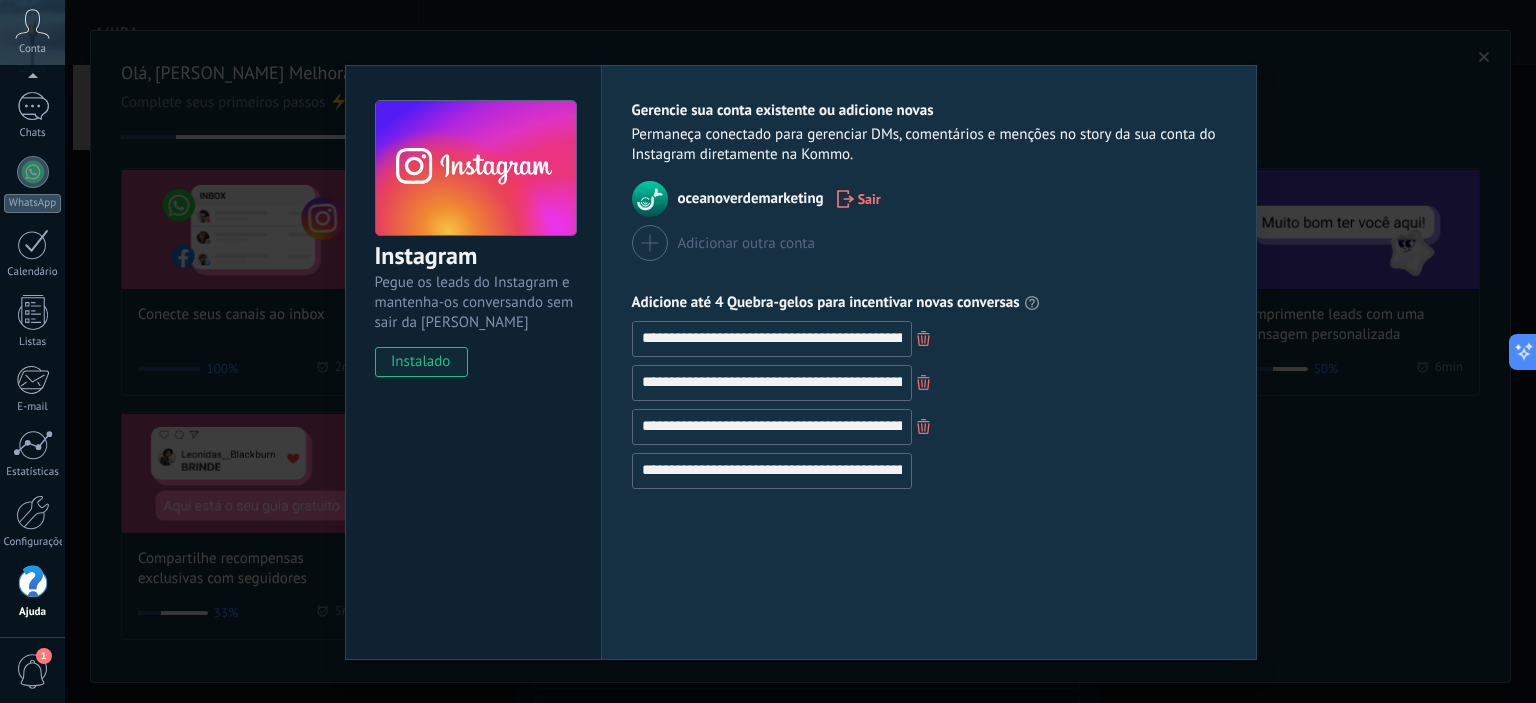 scroll, scrollTop: 0, scrollLeft: 148, axis: horizontal 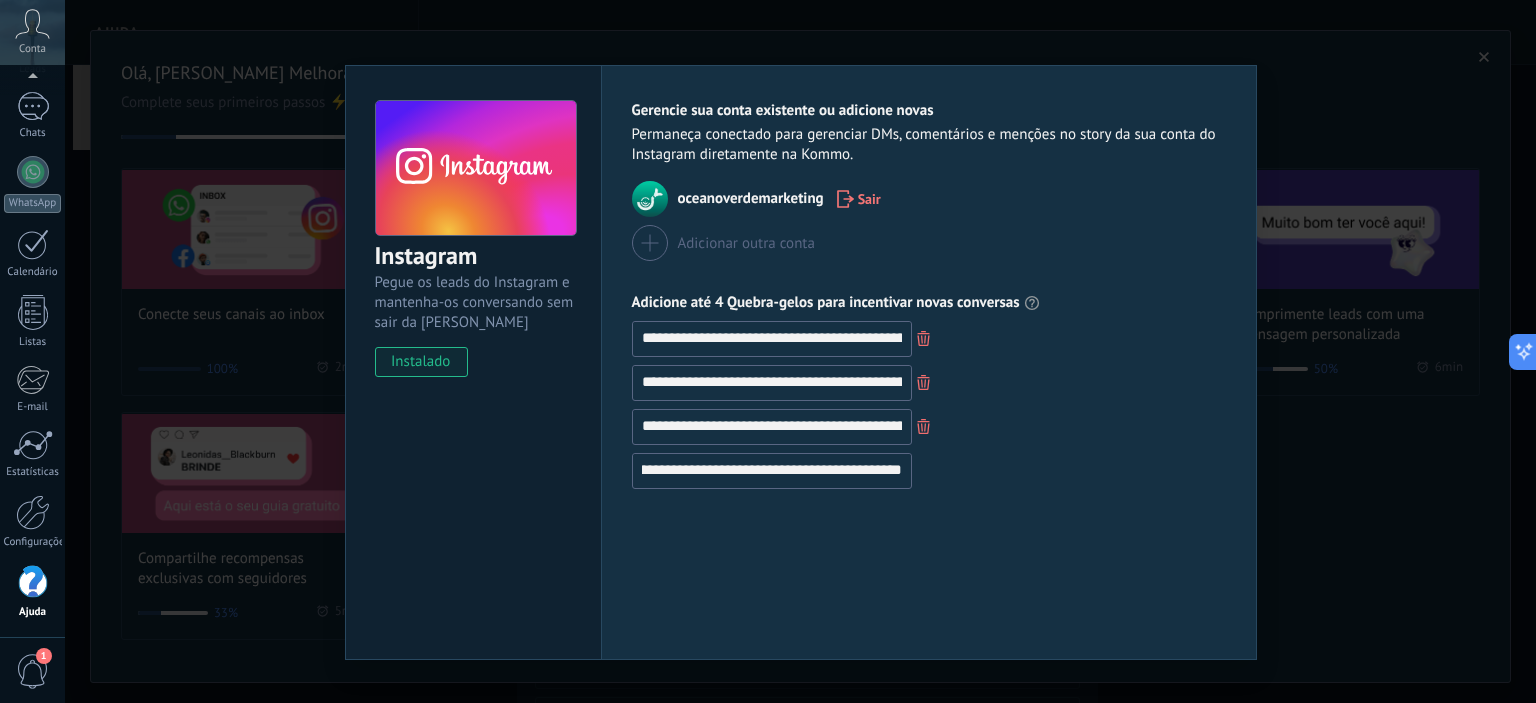 type on "**********" 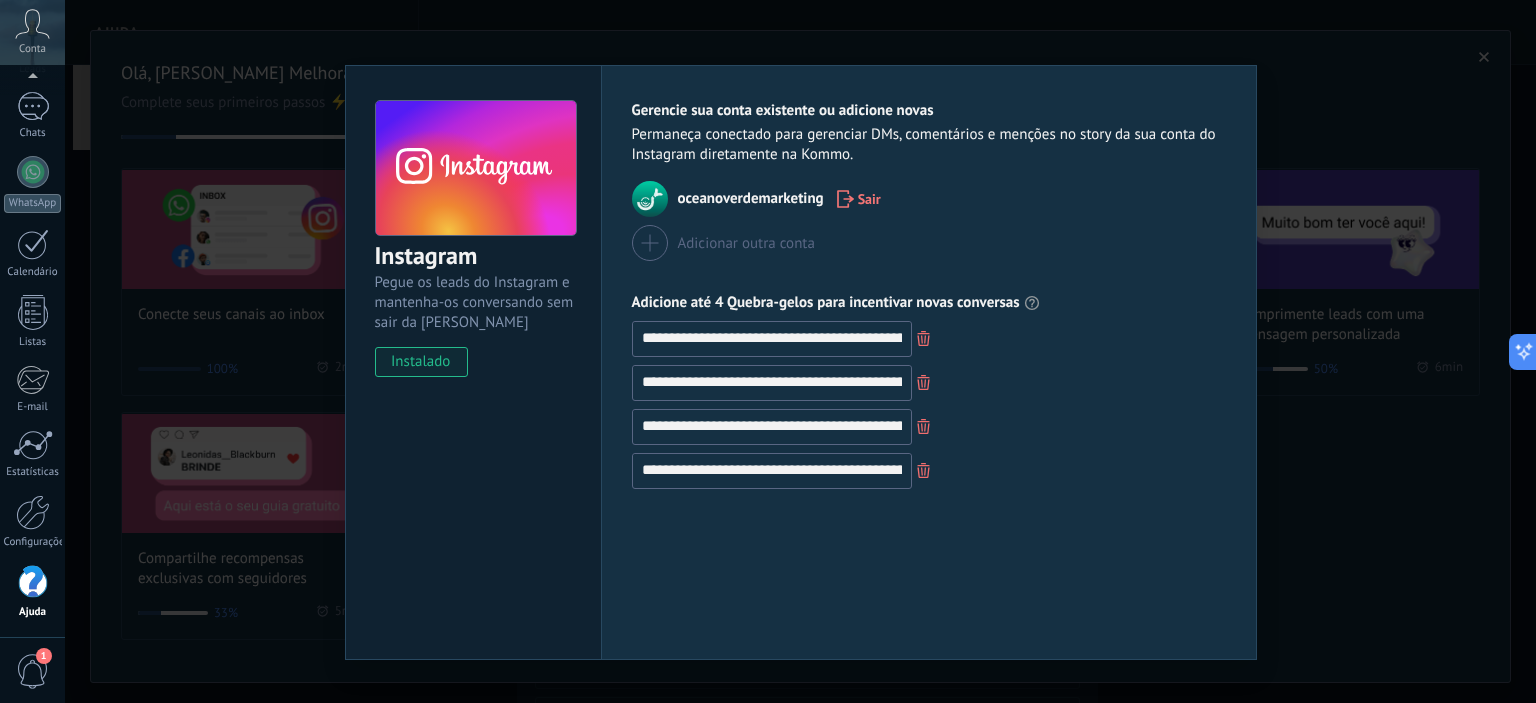 scroll, scrollTop: 32, scrollLeft: 0, axis: vertical 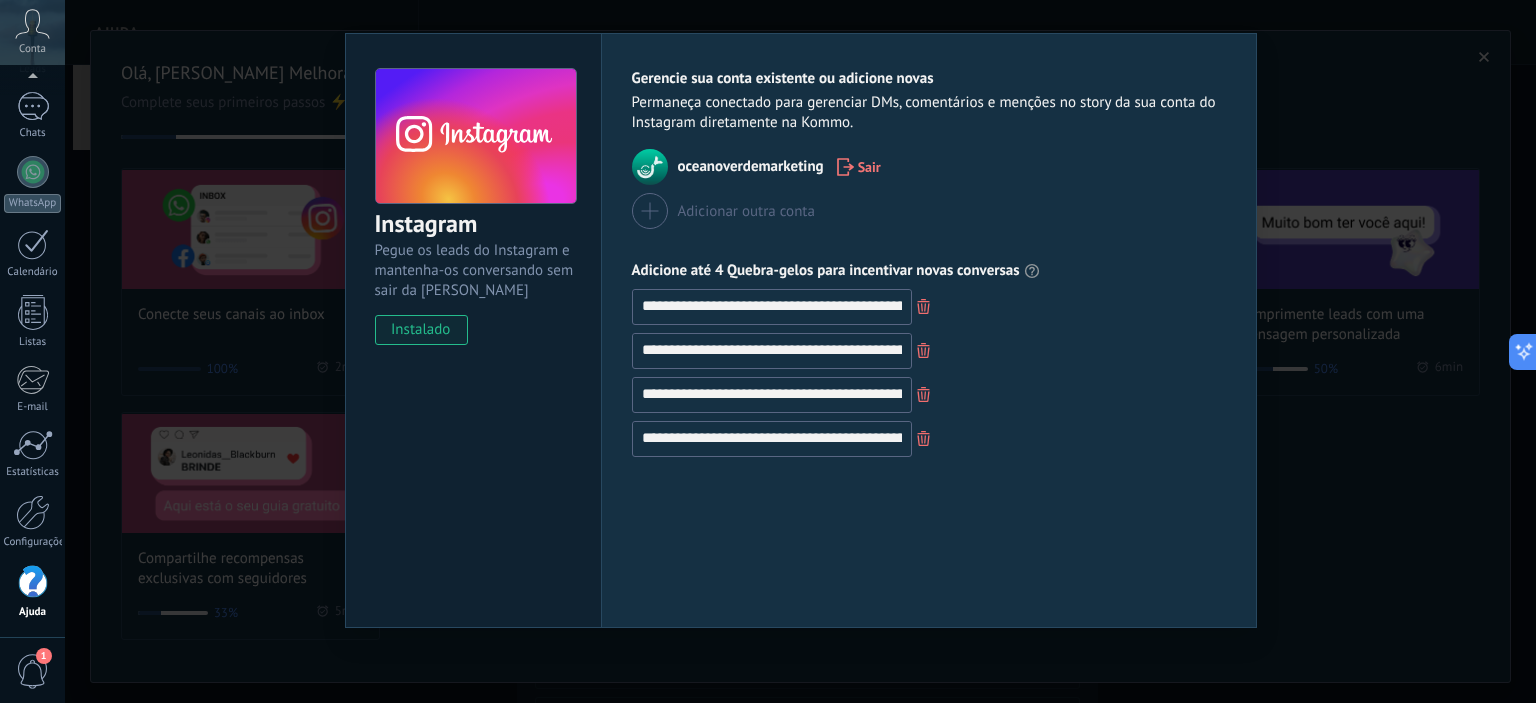 click on "instalado" at bounding box center [421, 330] 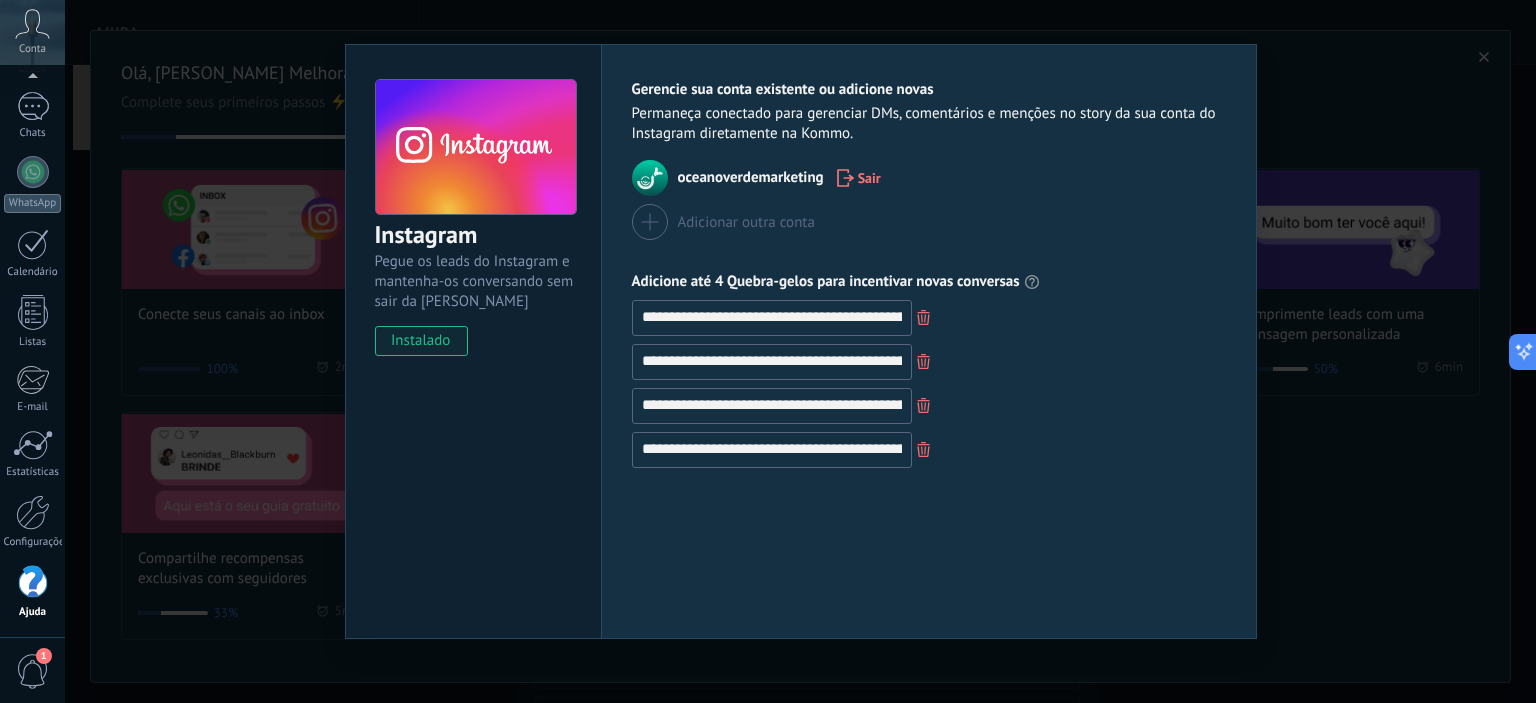 scroll, scrollTop: 32, scrollLeft: 0, axis: vertical 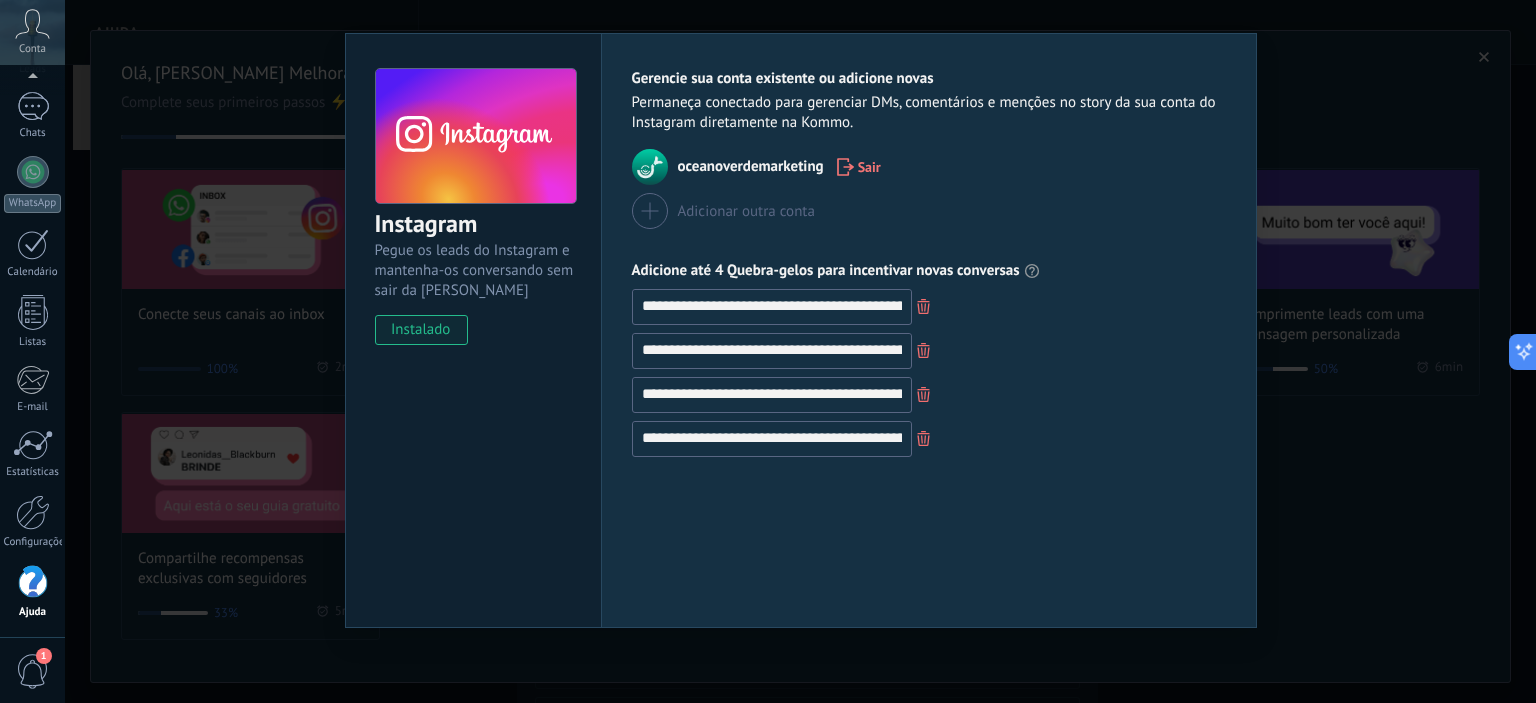 click on "**********" at bounding box center (800, 351) 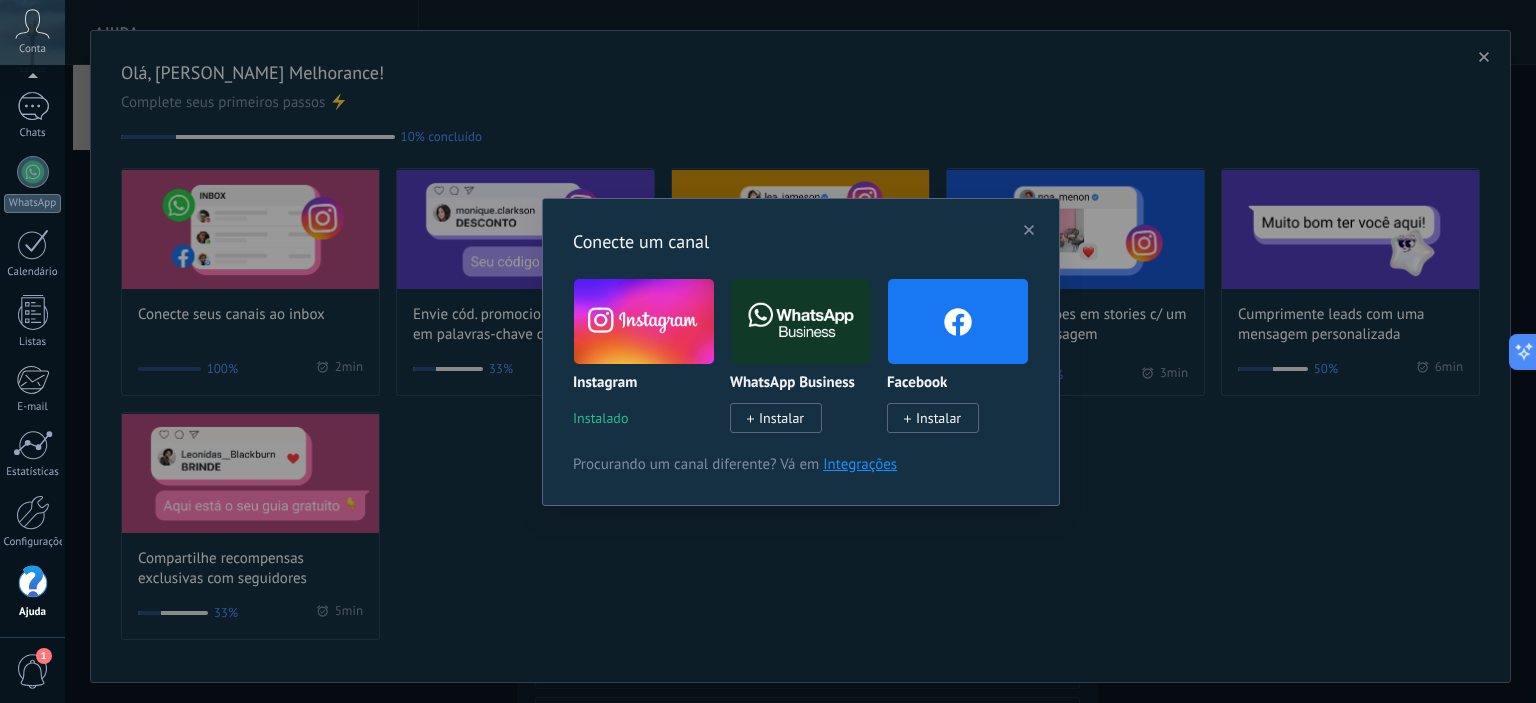scroll, scrollTop: 0, scrollLeft: 0, axis: both 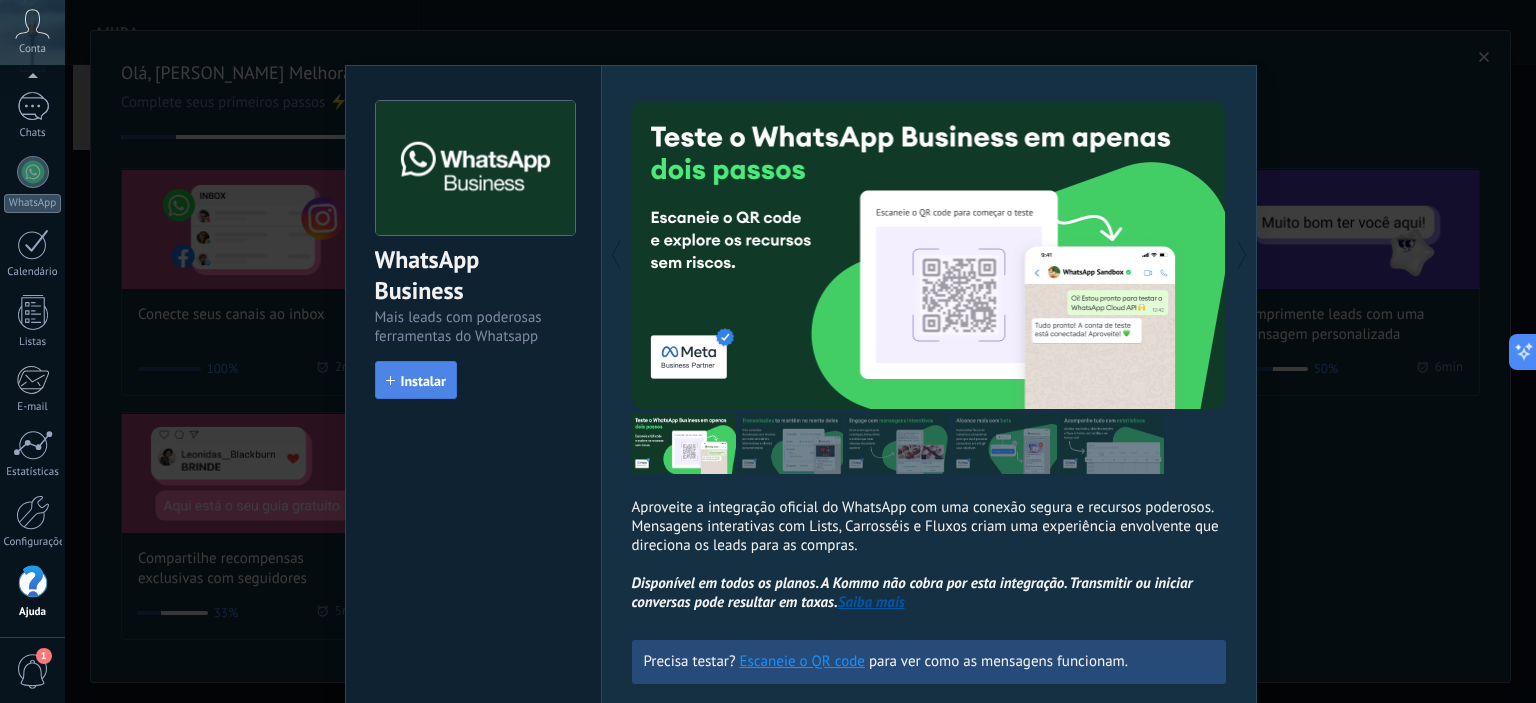 click on "Instalar" at bounding box center (423, 381) 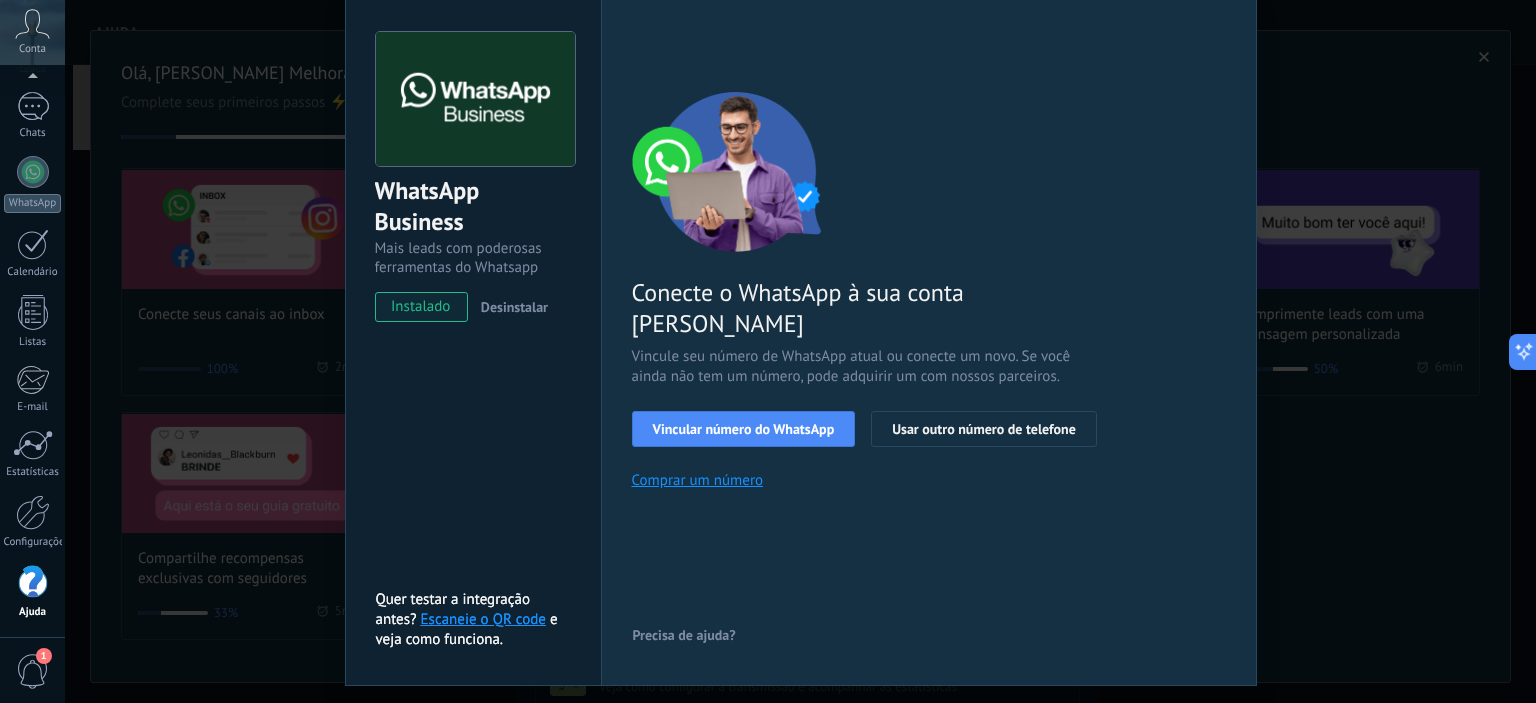 scroll, scrollTop: 100, scrollLeft: 0, axis: vertical 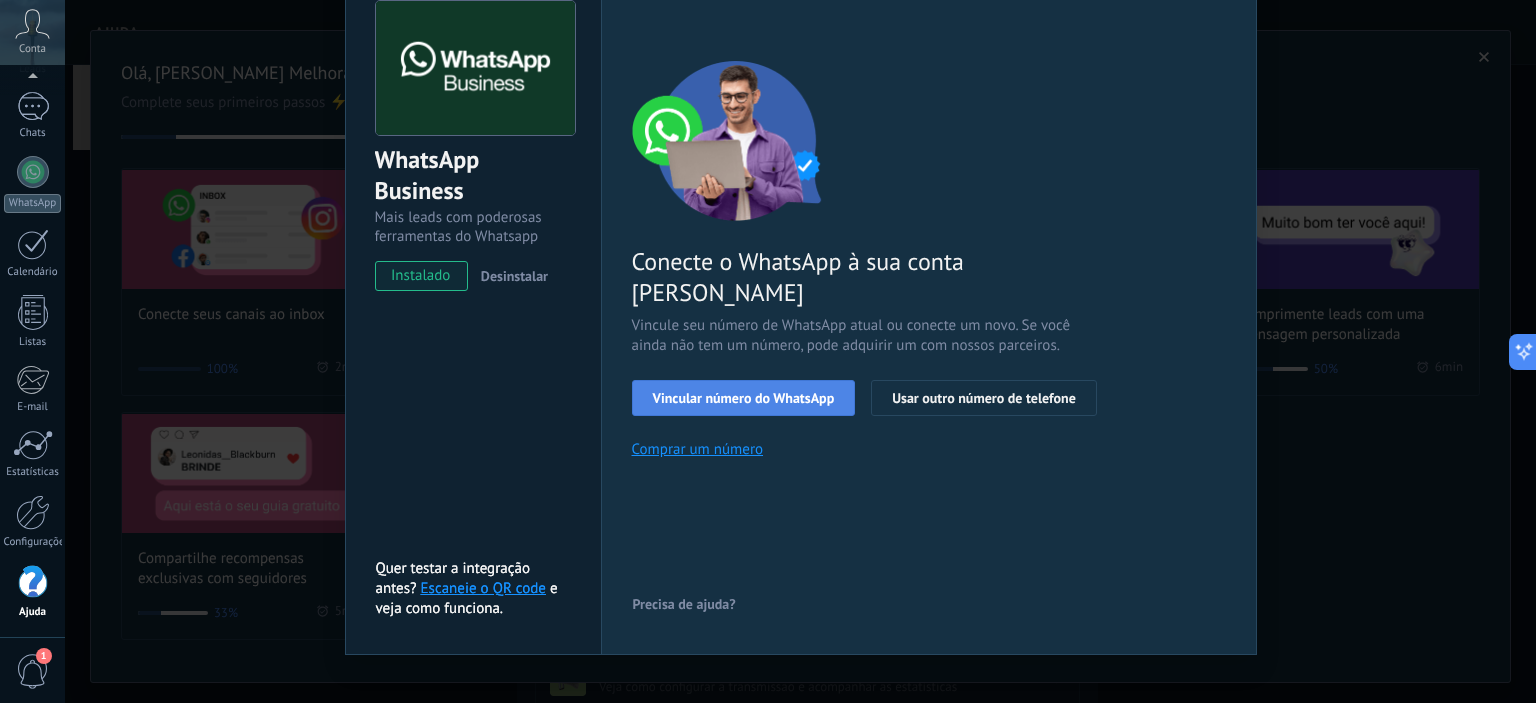 click on "Vincular número do WhatsApp" at bounding box center (744, 398) 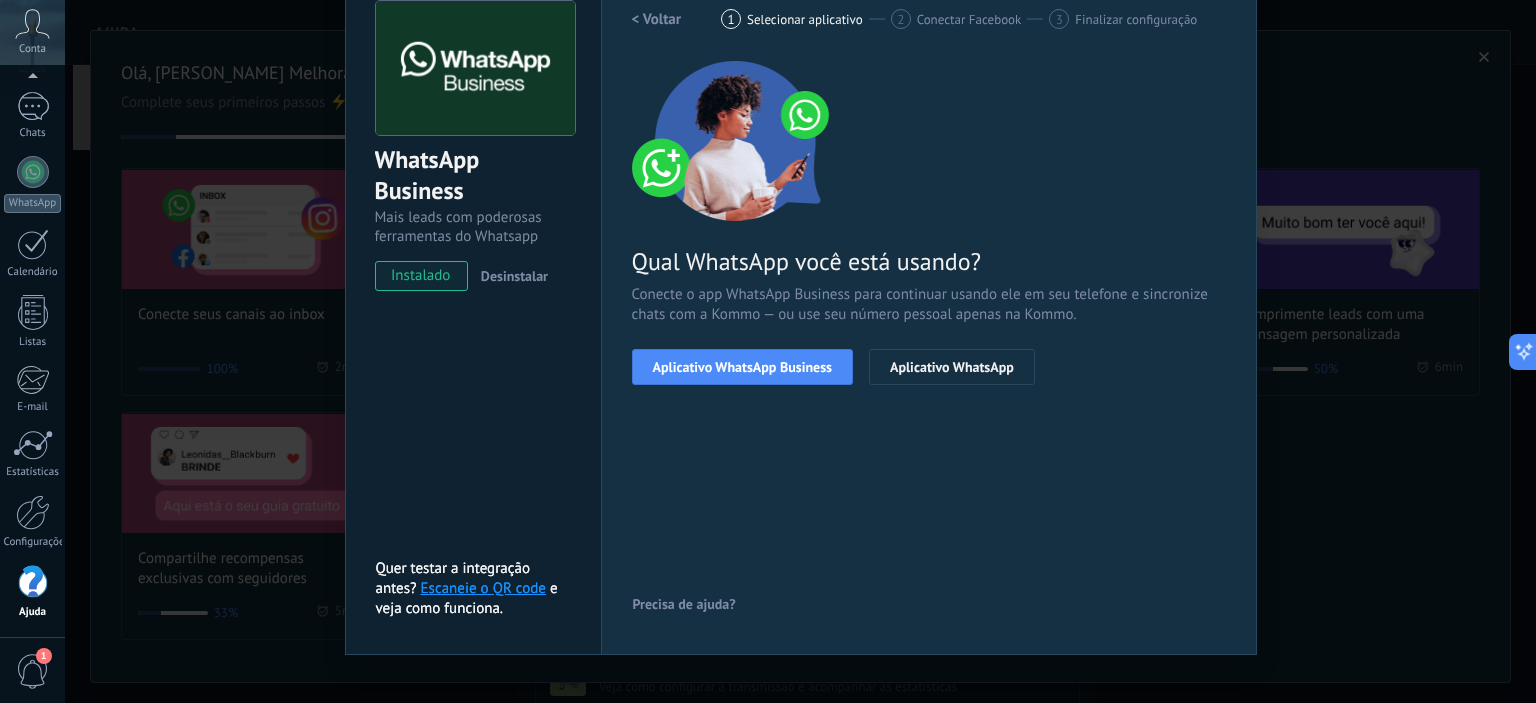 click on "Aplicativo WhatsApp Business" at bounding box center (742, 367) 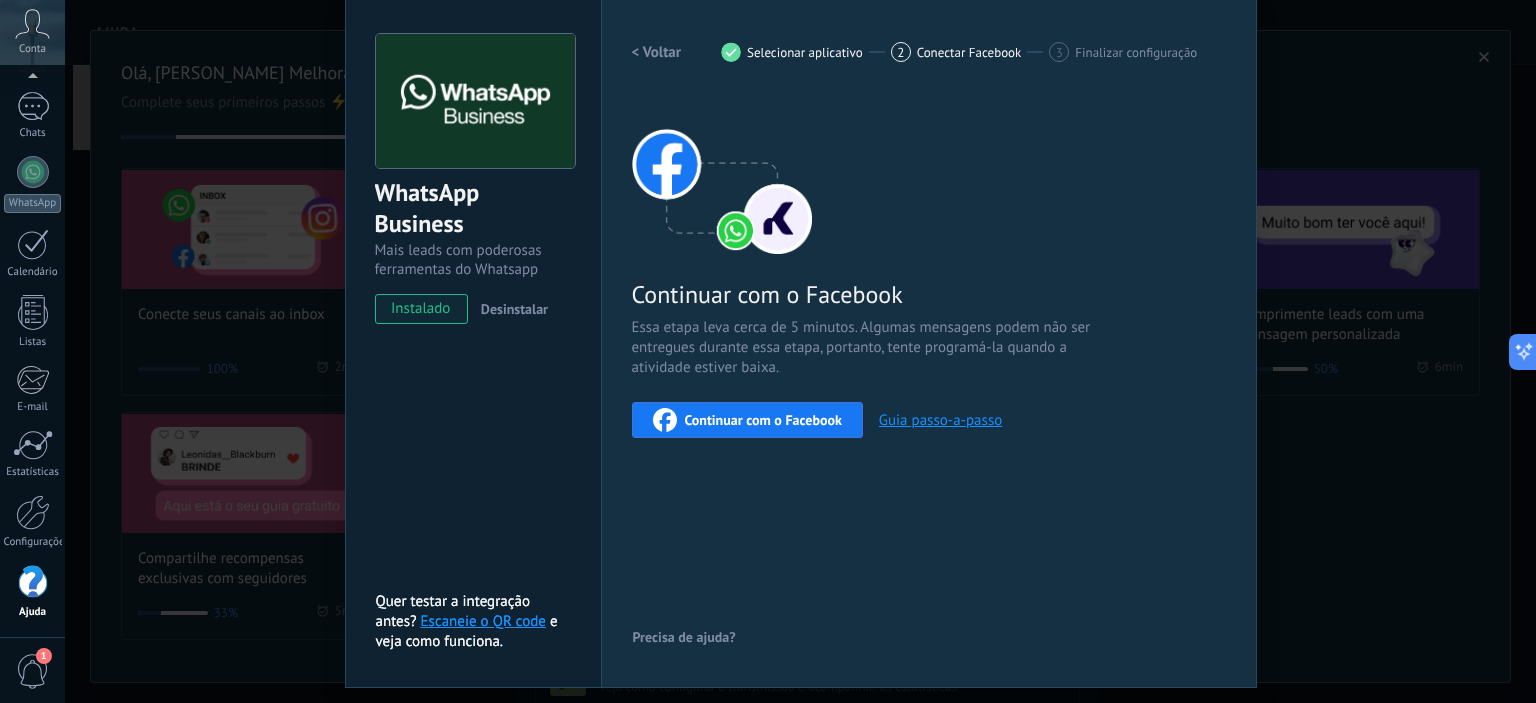 scroll, scrollTop: 100, scrollLeft: 0, axis: vertical 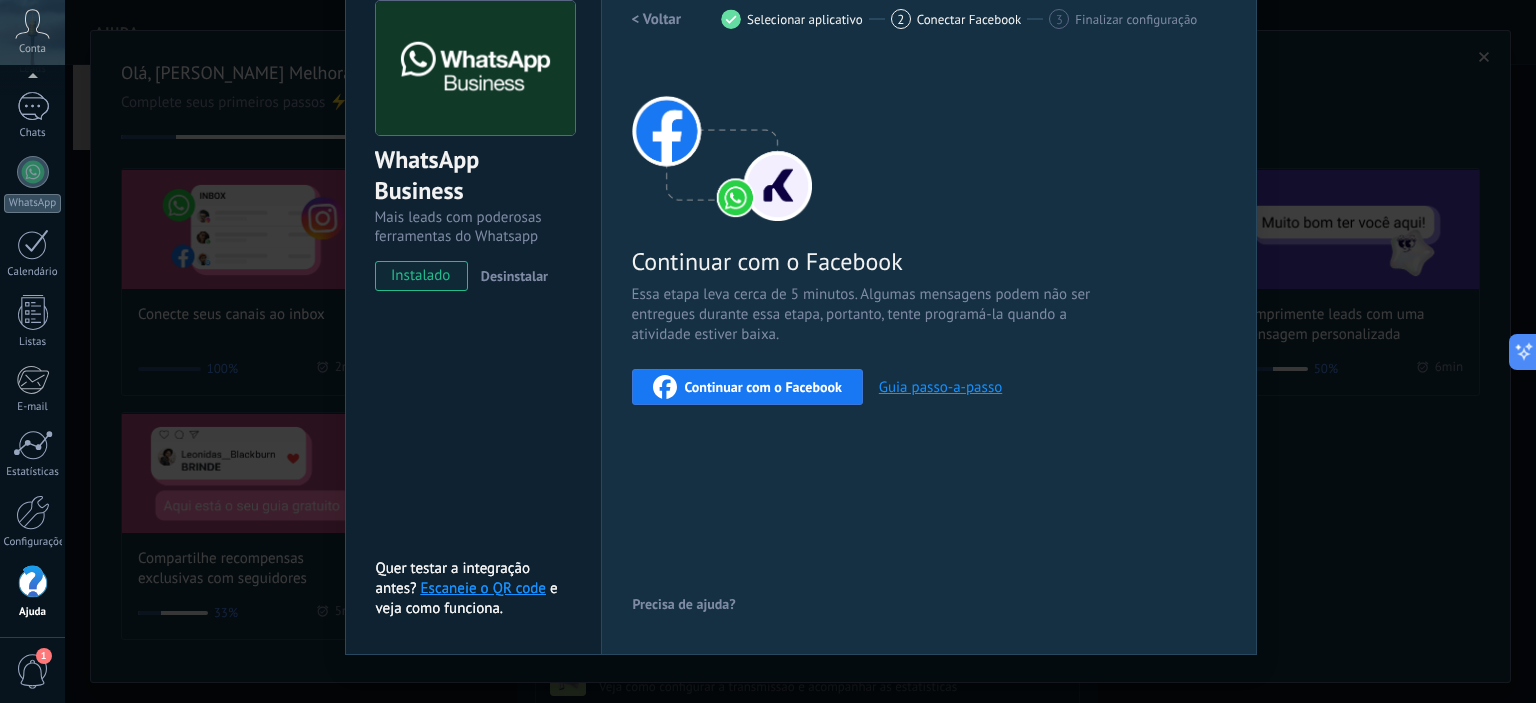 click on "Continuar com o Facebook" at bounding box center [763, 387] 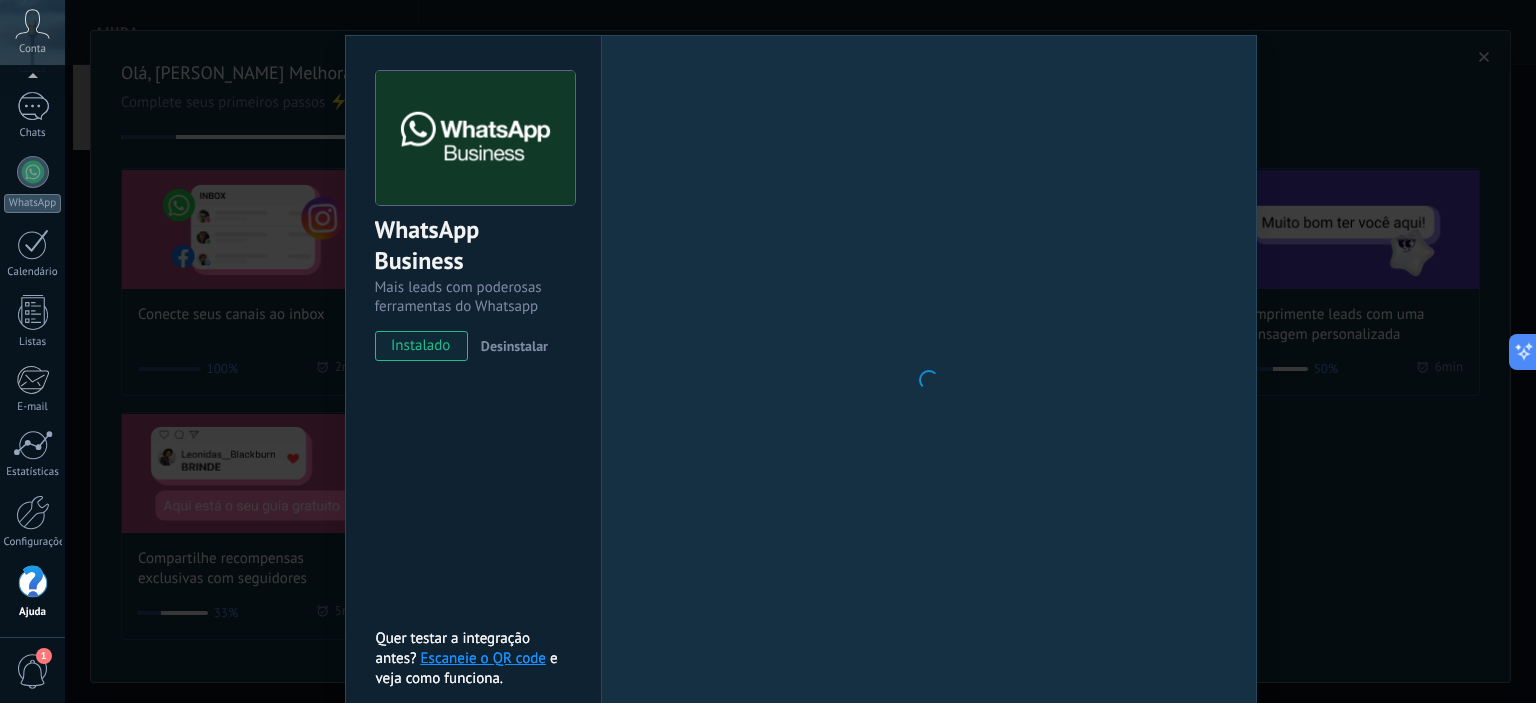 scroll, scrollTop: 0, scrollLeft: 0, axis: both 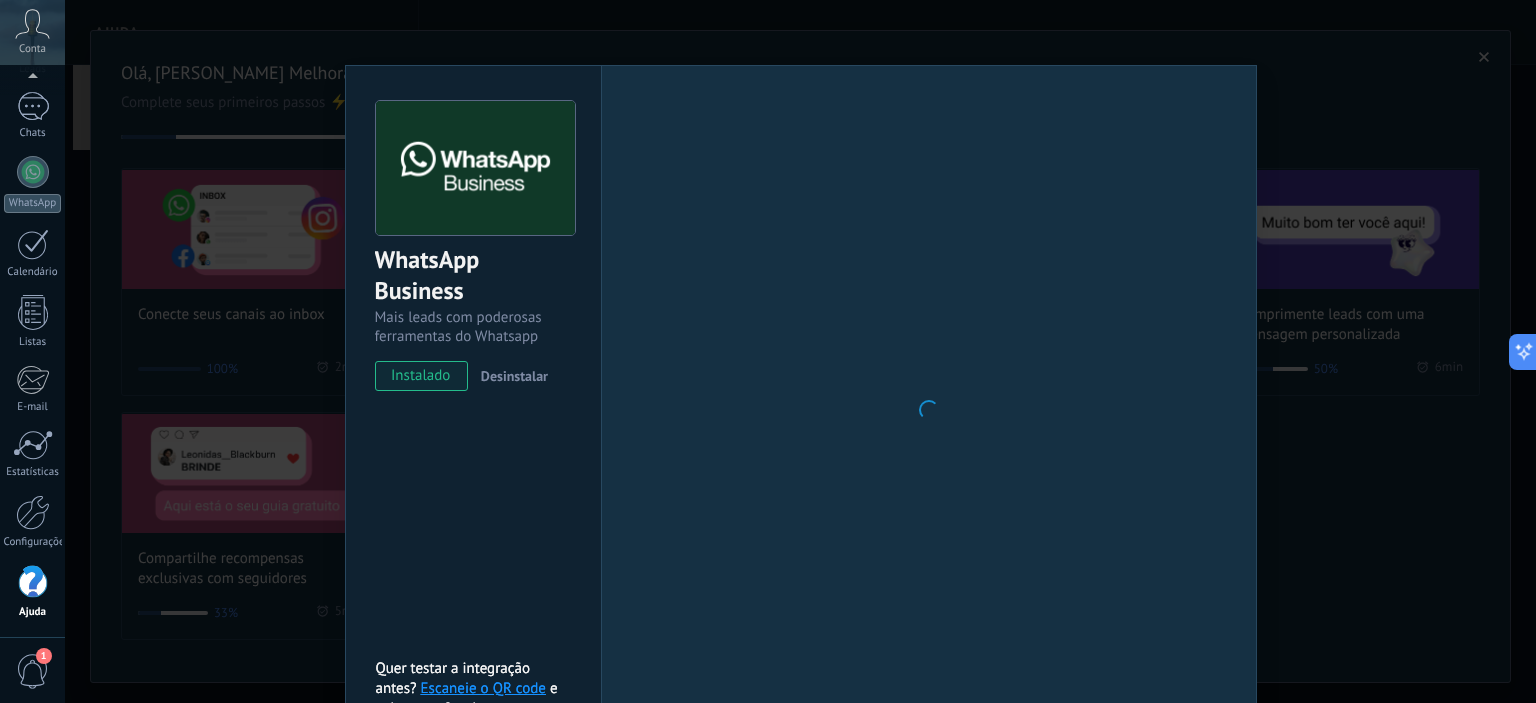 click on "WhatsApp Business Mais leads com poderosas ferramentas do Whatsapp instalado Desinstalar Quer testar a integração antes?   Escaneie o QR code   e veja como funciona. Quer testar a integração antes?   Escaneie o QR code   e veja como funciona. Configurações Autorização This tab logs the users who have granted integration access to this account. If you want to to remove a user's ability to send requests to the account on behalf of this integration, you can revoke access. If access is revoked from all users, the integration will stop working. This app is installed, but no one has given it access yet. WhatsApp Cloud API Mais _:  Salvar < Voltar 1 Selecionar aplicativo 2 Conectar Facebook 3 Finalizar configuração Continuar com o Facebook Essa etapa leva cerca de 5 minutos. Algumas mensagens podem não ser entregues durante essa etapa, portanto, tente programá-la quando a atividade estiver baixa. Continuar com o Facebook Guia passo-a-passo Precisa de ajuda?" at bounding box center (800, 351) 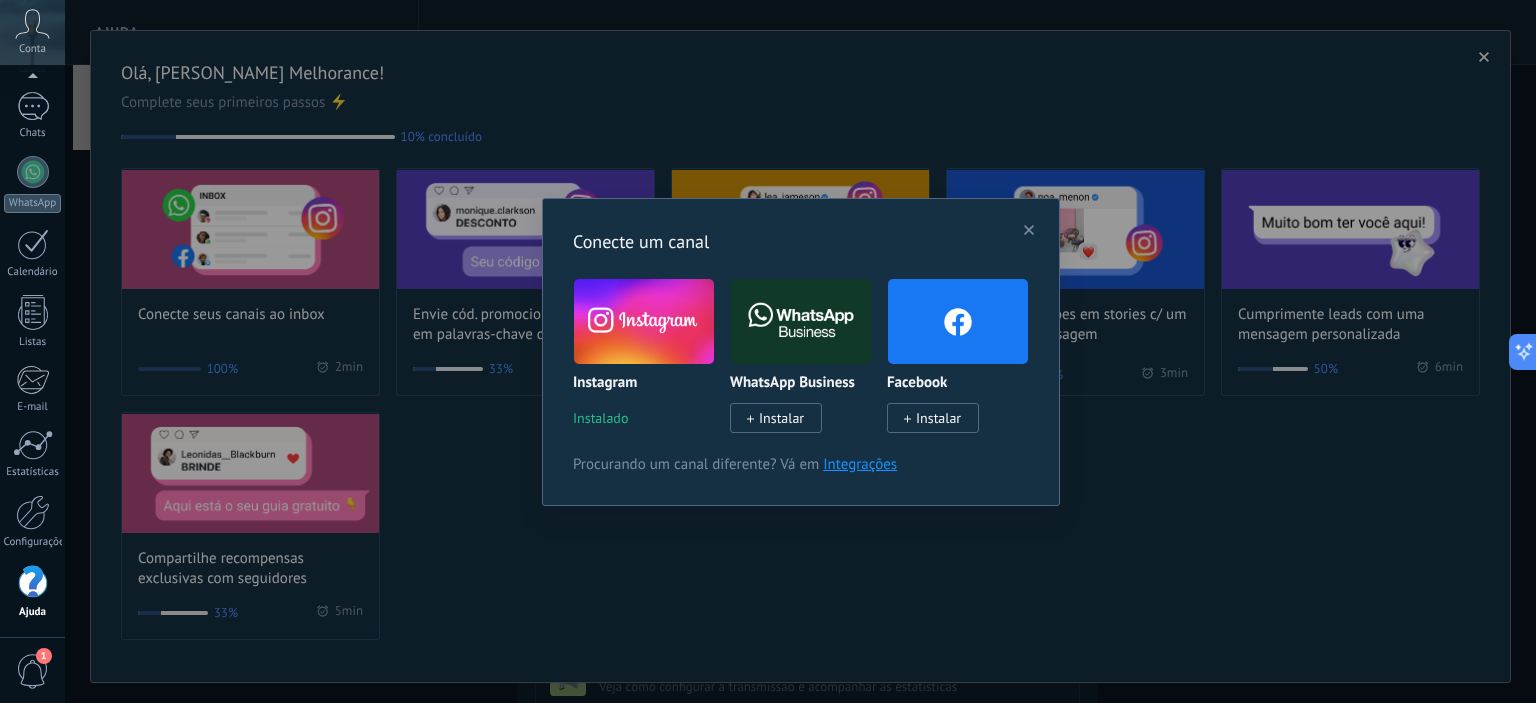 click on "Instalar" at bounding box center [933, 418] 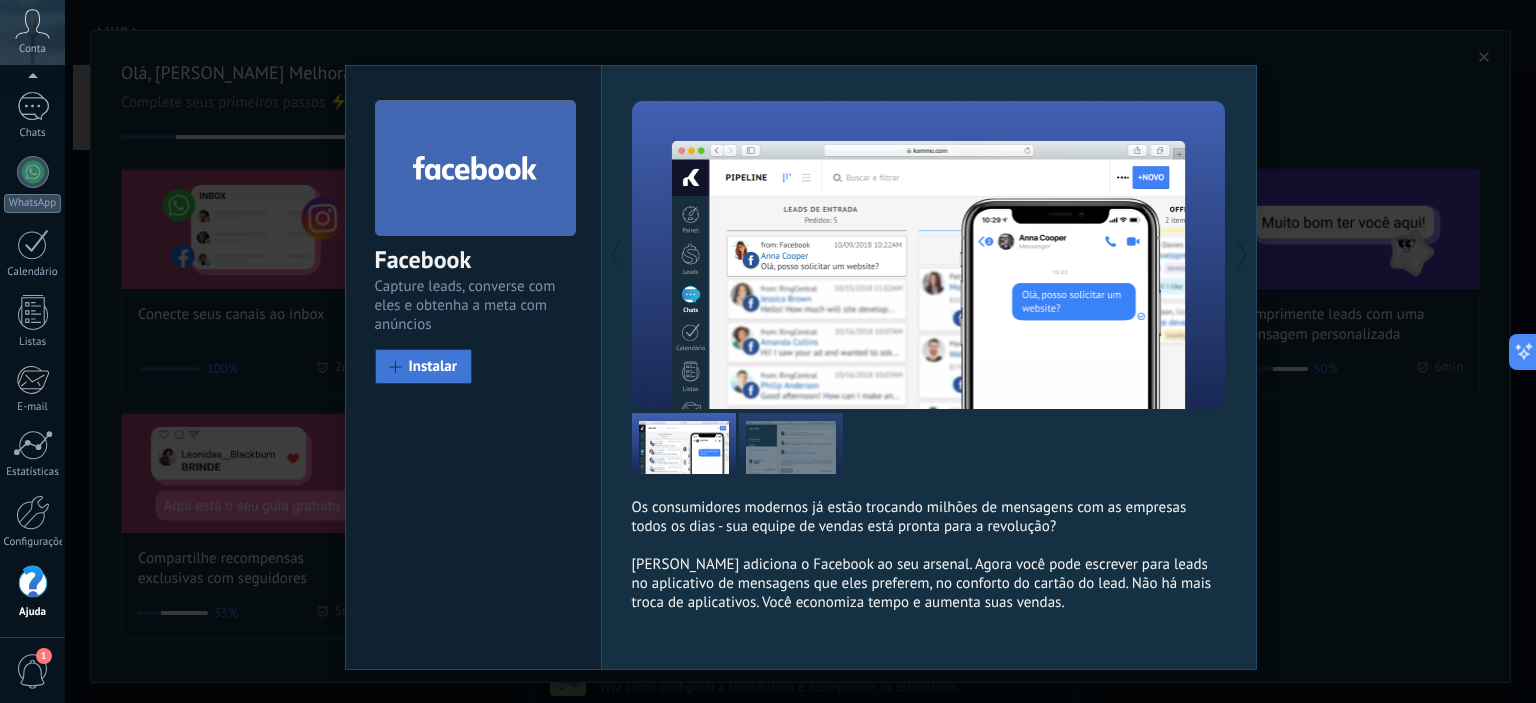 click on "Instalar" at bounding box center (433, 366) 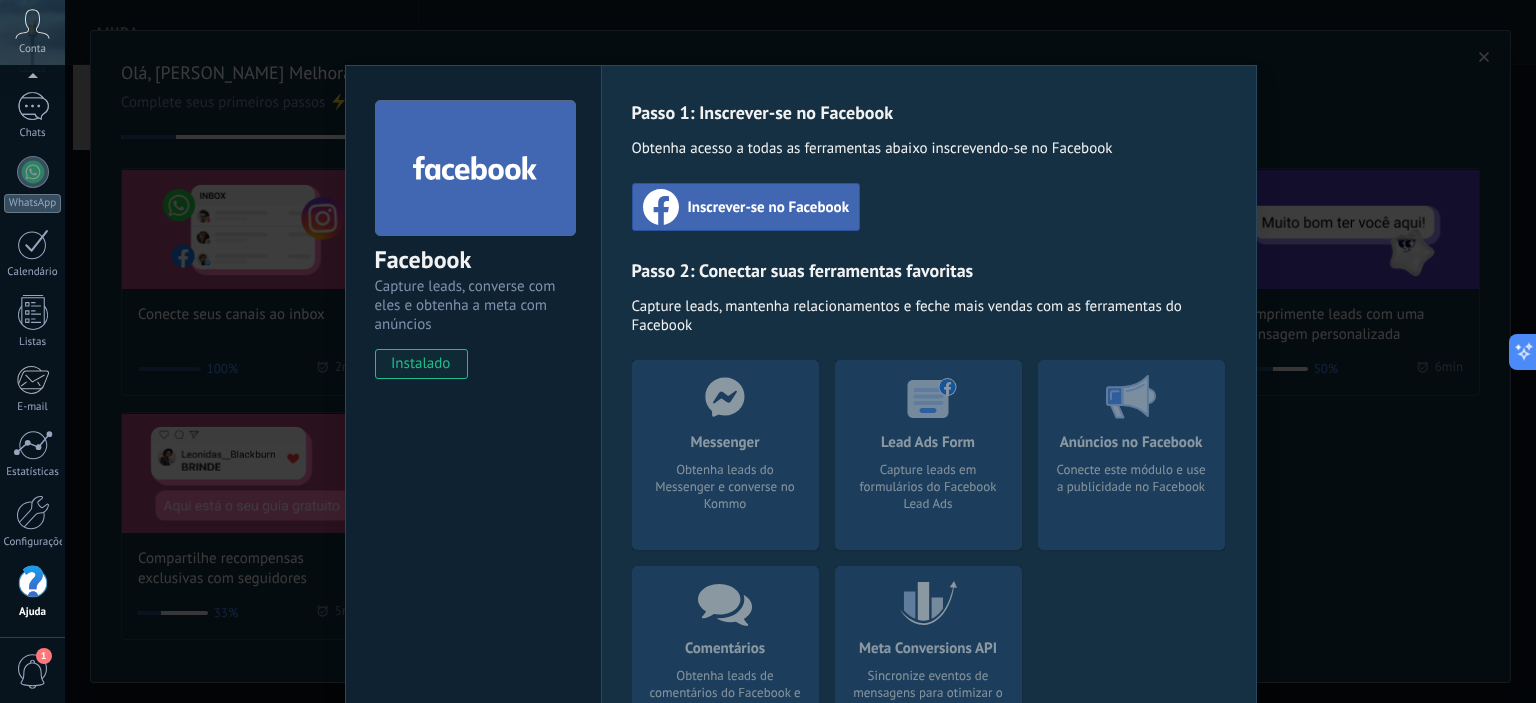 click on "Inscrever-se no Facebook" at bounding box center (769, 207) 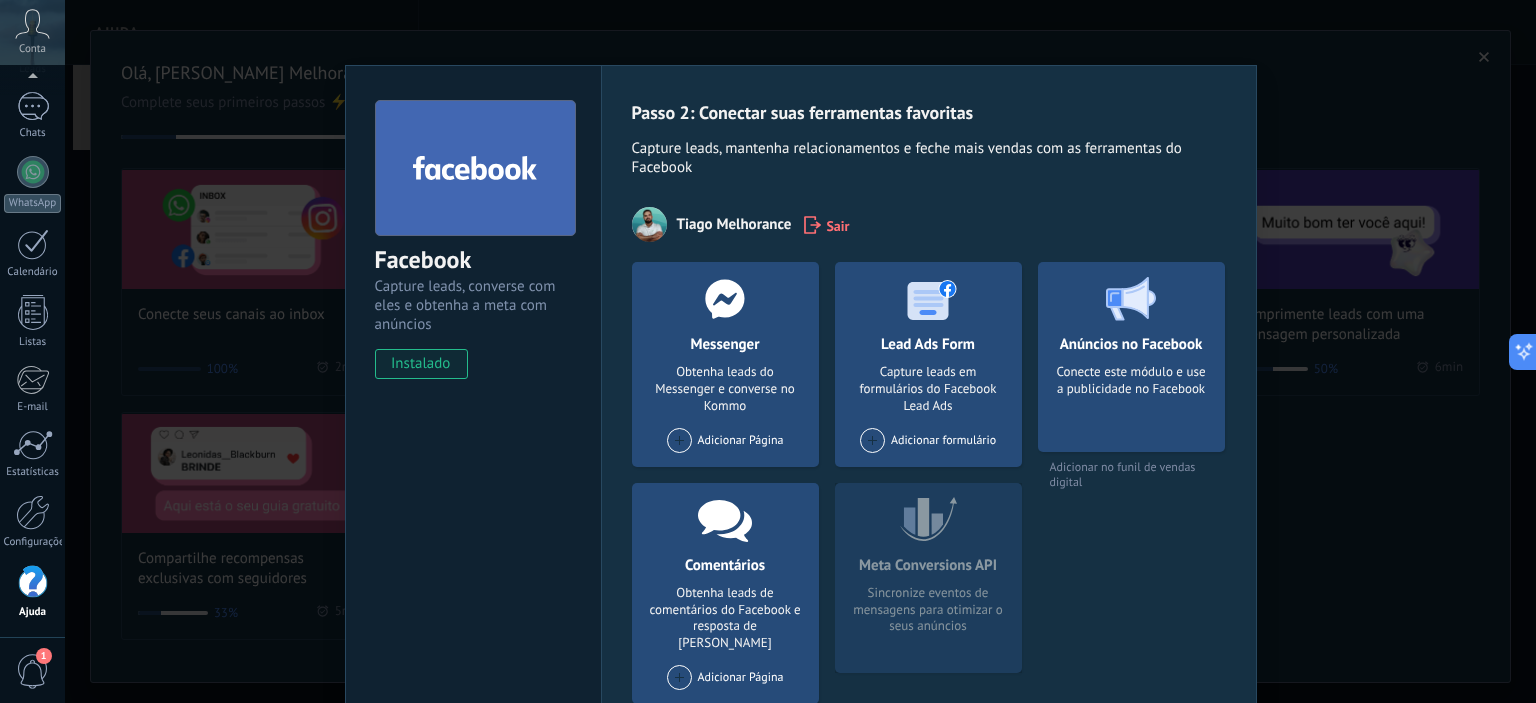 click on "Adicionar Página" at bounding box center [725, 440] 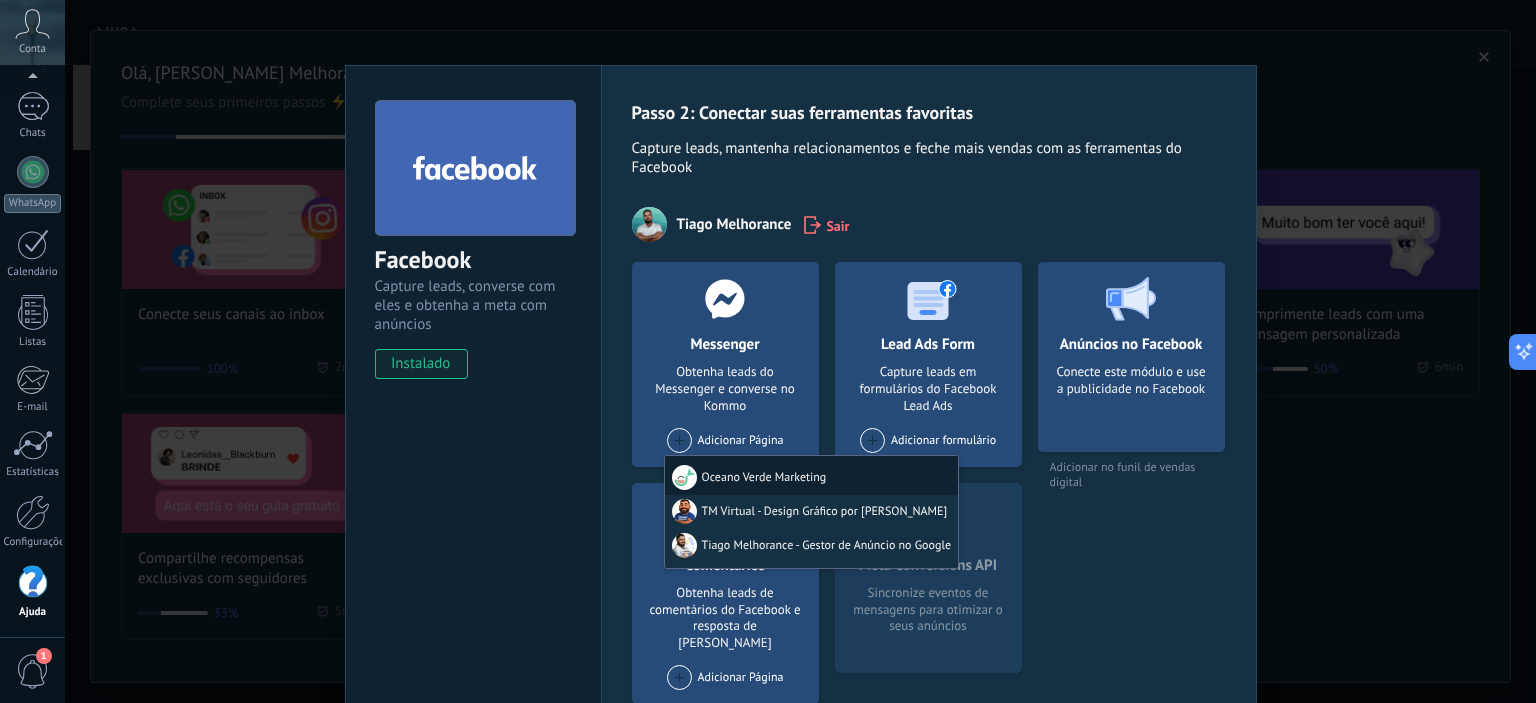 click on "Oceano Verde Marketing" at bounding box center (811, 475) 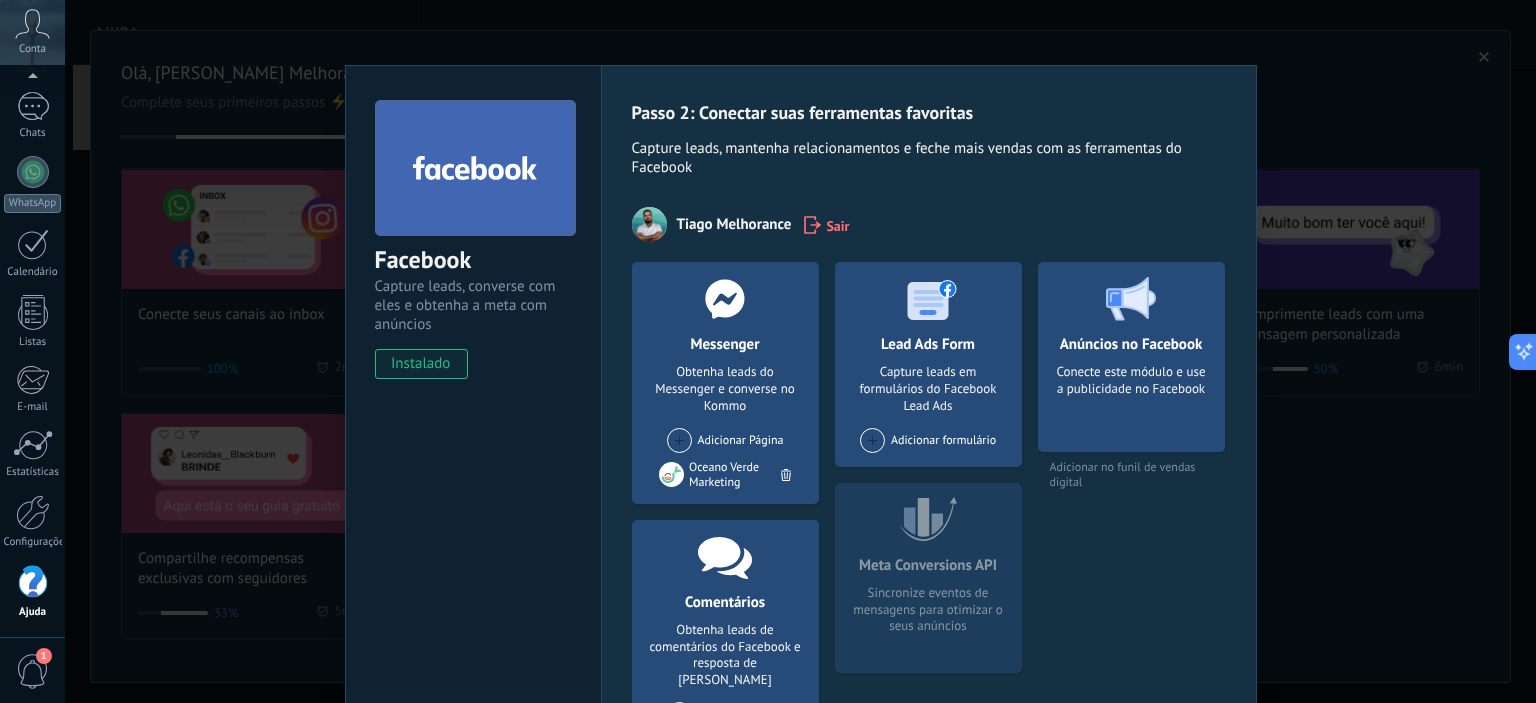 click on "Adicionar formulário" at bounding box center [928, 440] 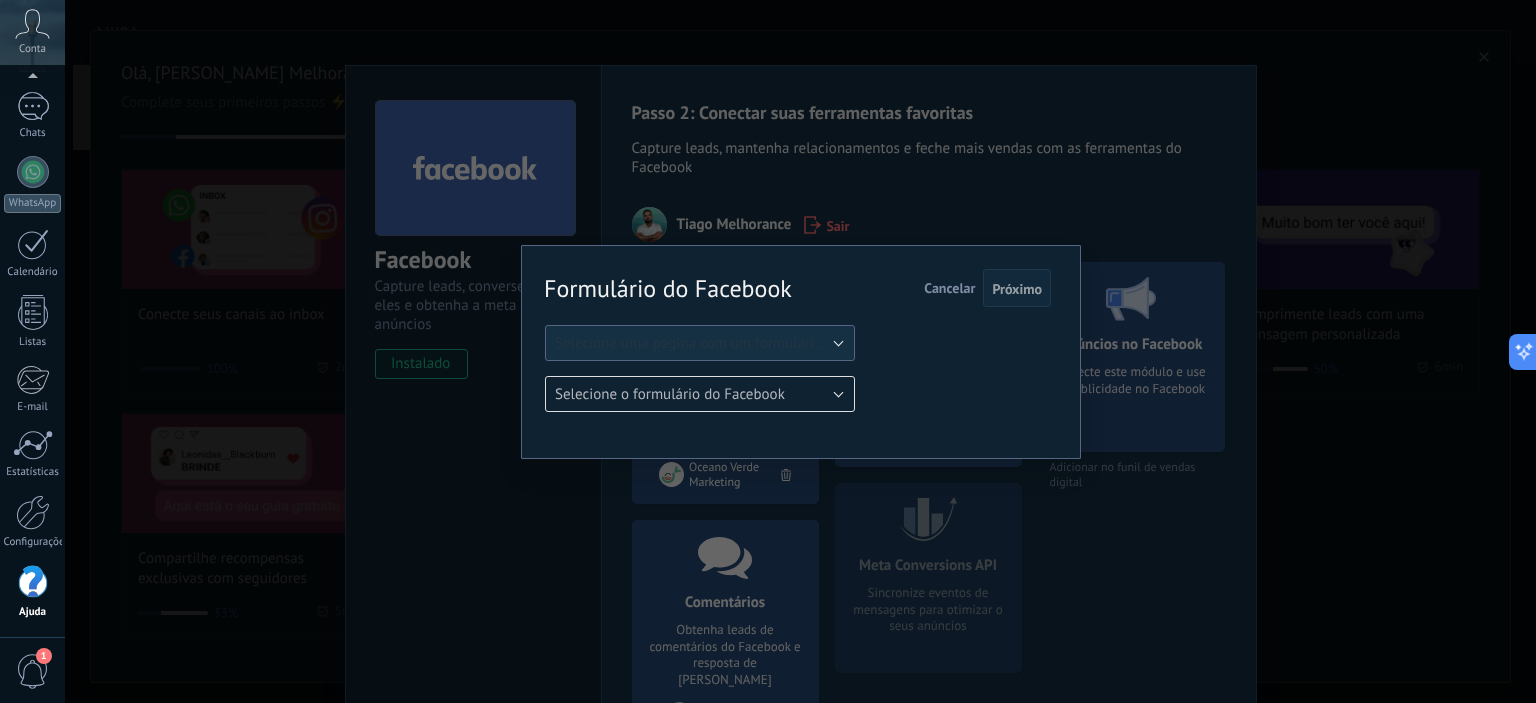 click on "Selecione uma página com um formulário do Facebook" at bounding box center [731, 343] 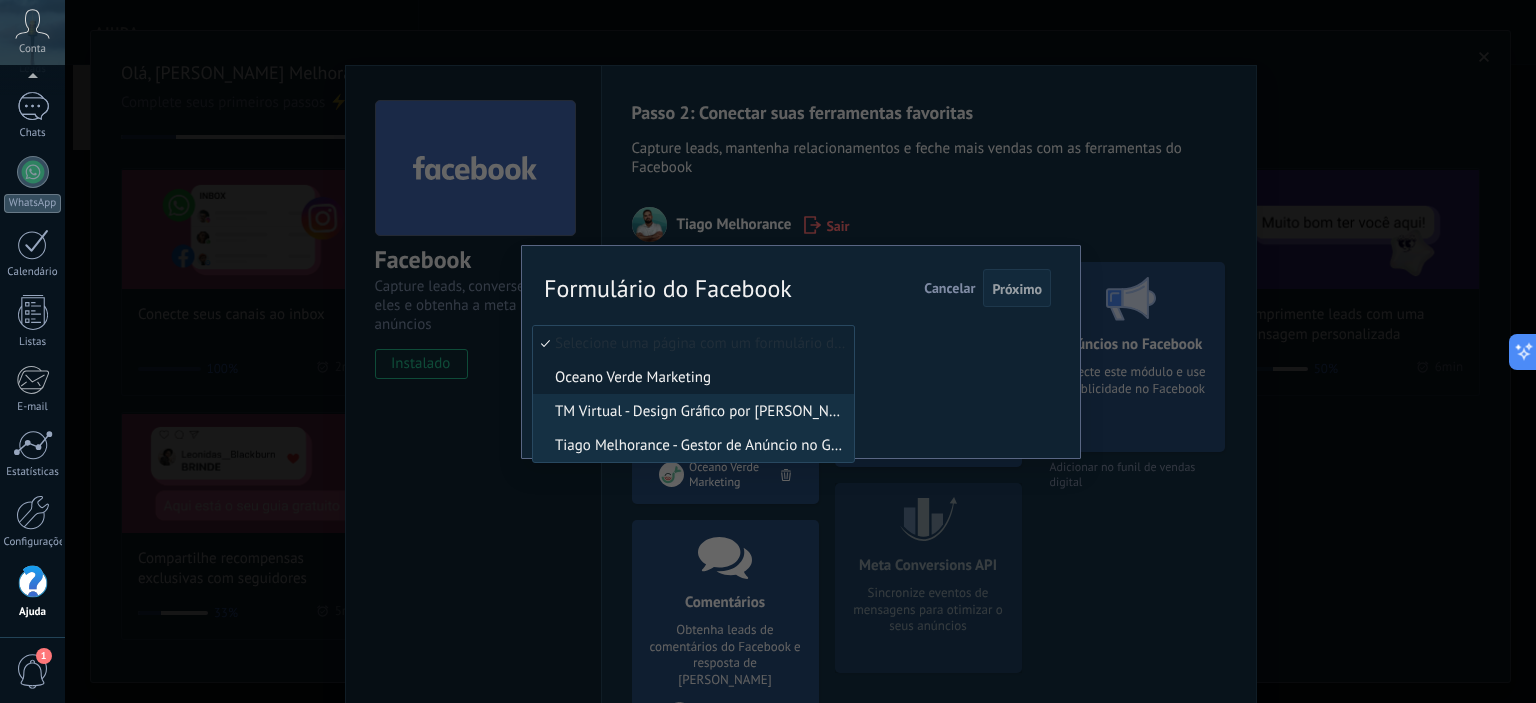 click on "Oceano Verde Marketing" at bounding box center (690, 377) 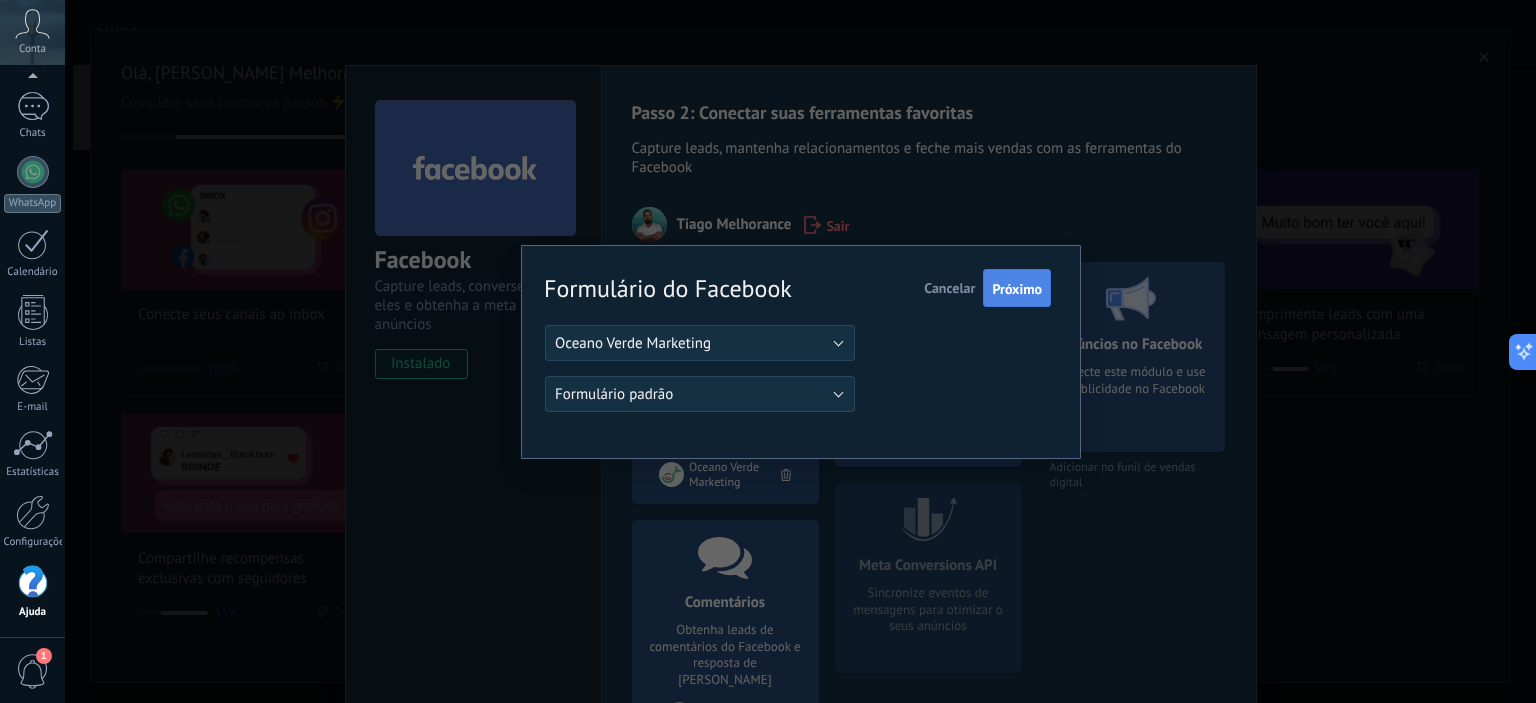 click on "Próximo" at bounding box center [1017, 289] 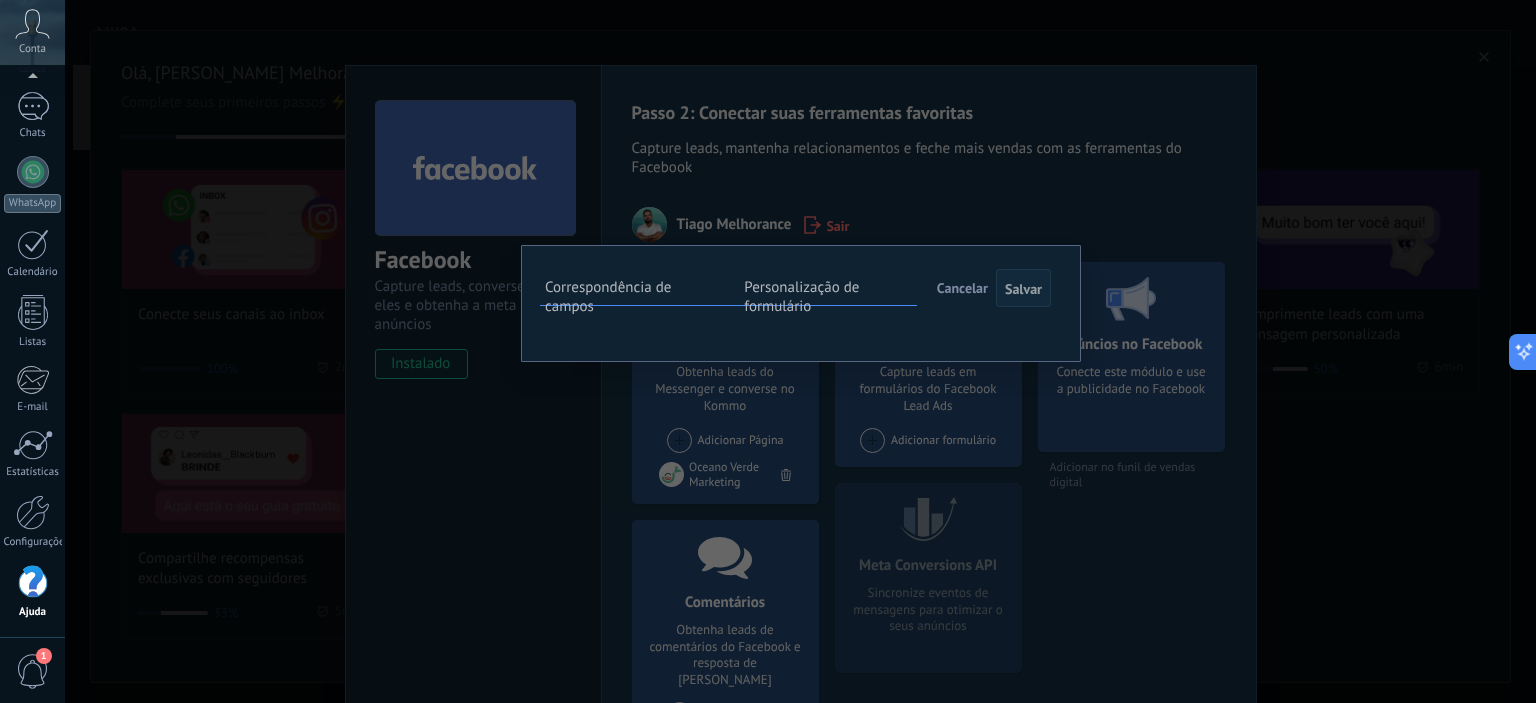 click on "Inserir um campo" at bounding box center (0, 0) 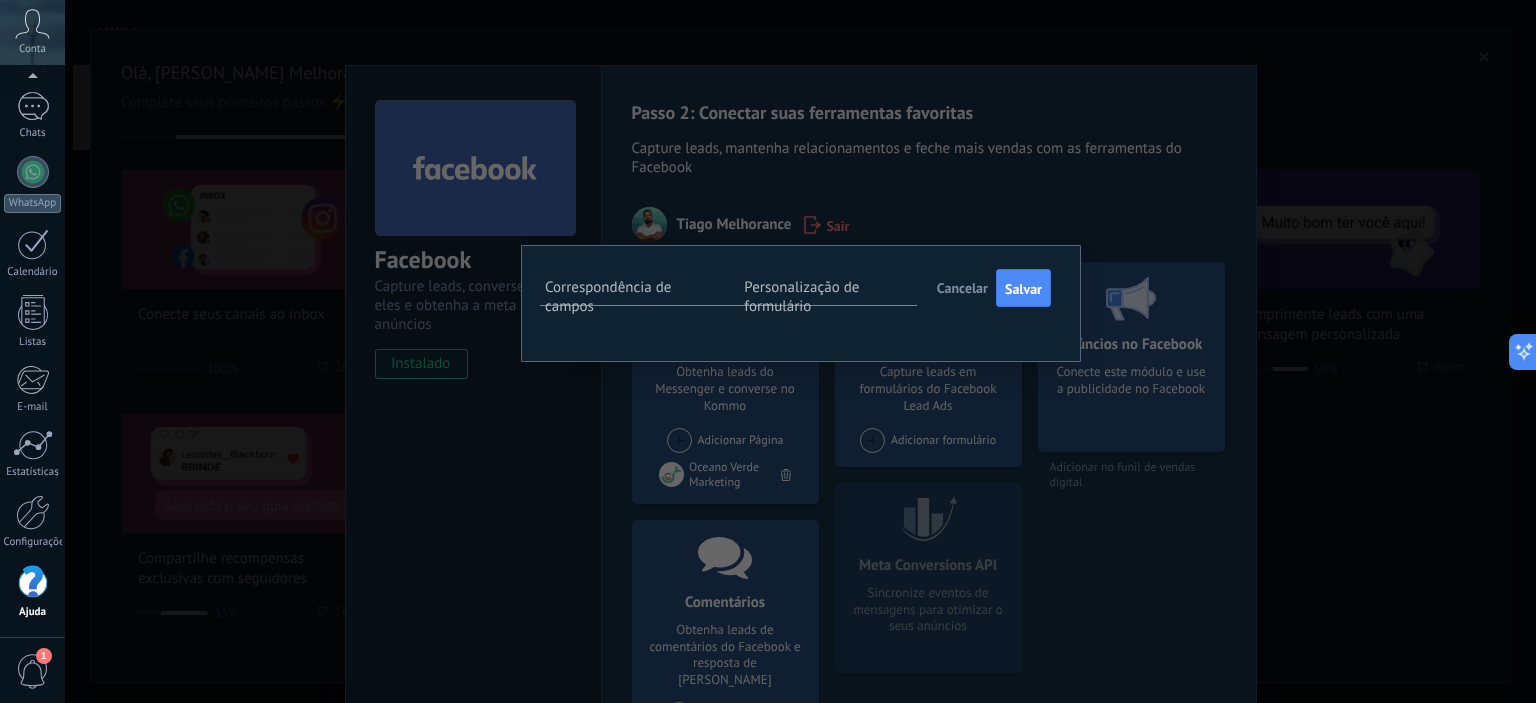 click on "Inserir um campo" at bounding box center (0, 0) 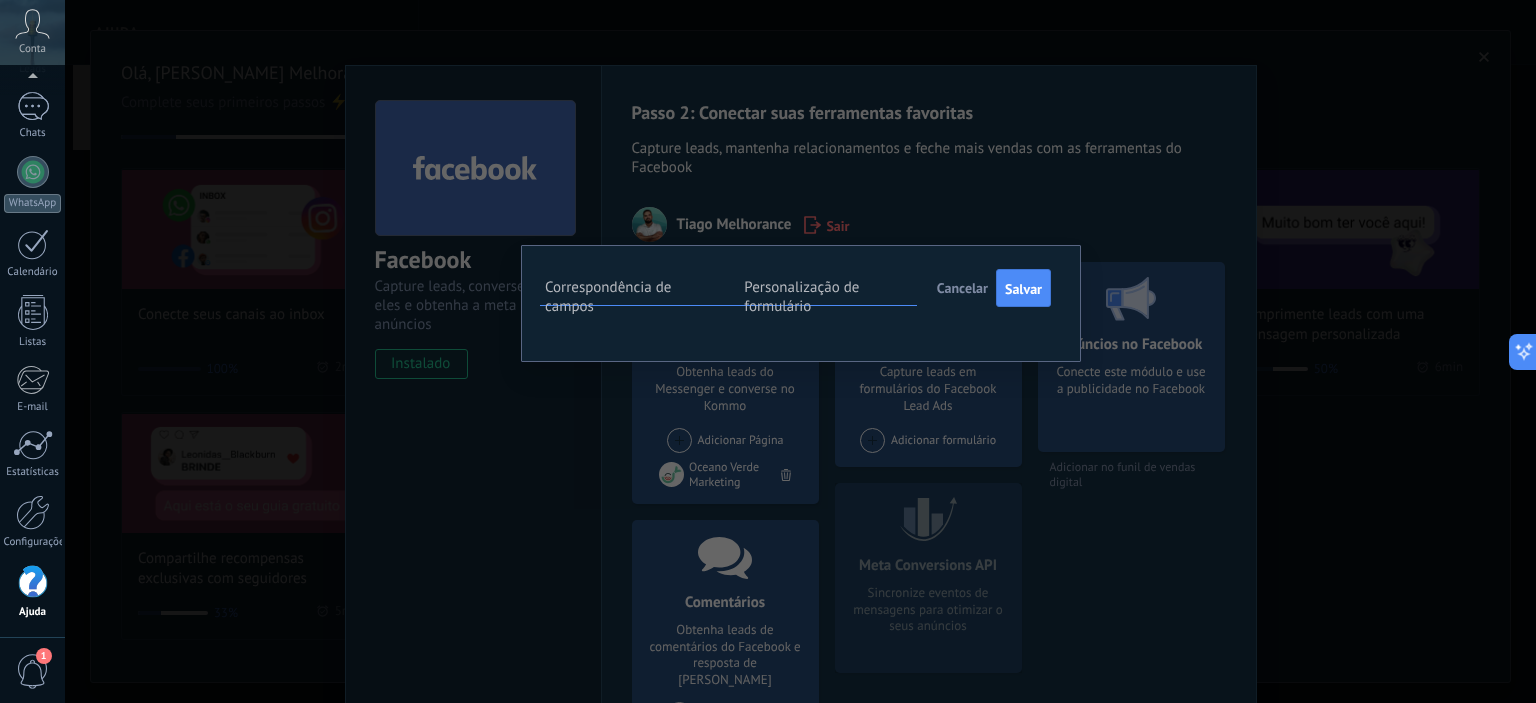 click on "Telefone (contato)" at bounding box center [0, 0] 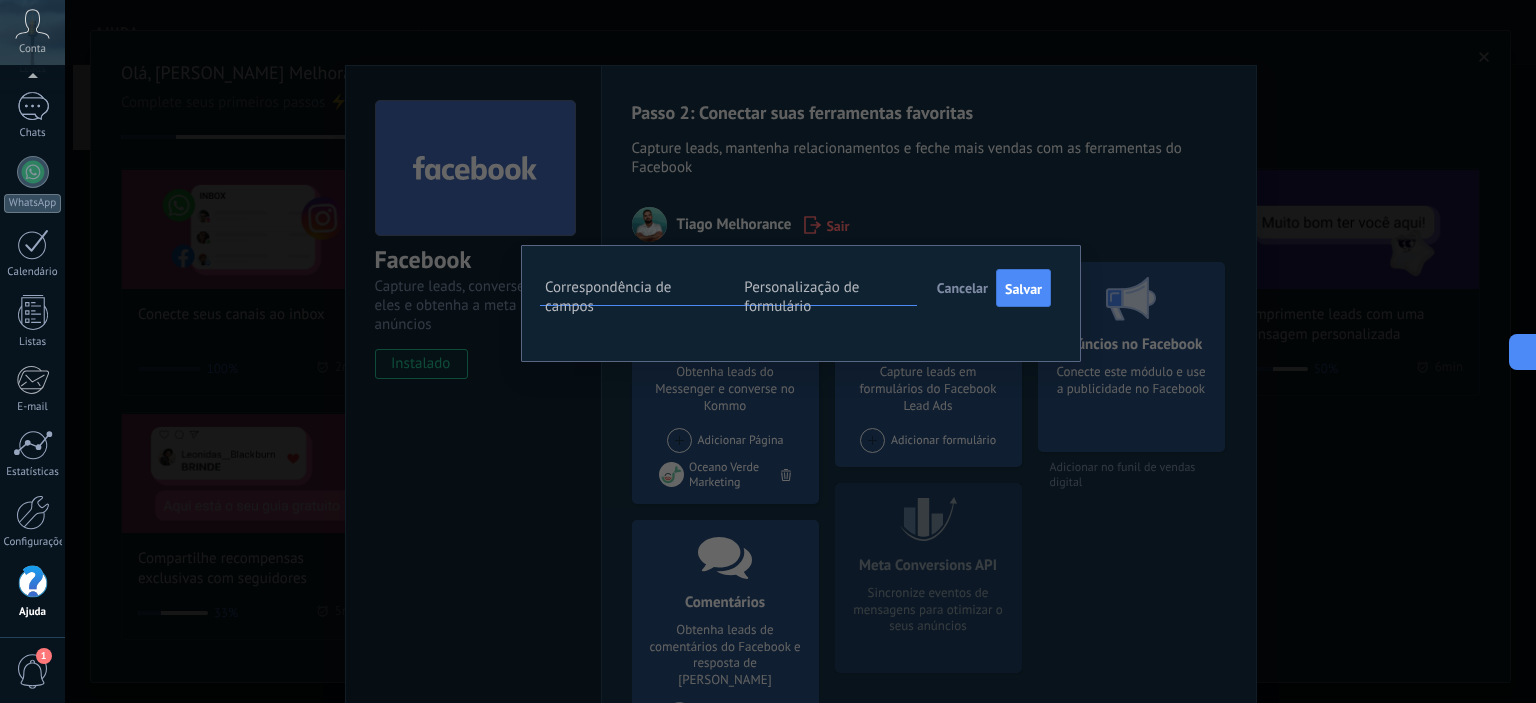 click on "Nota (lead)" at bounding box center [0, 0] 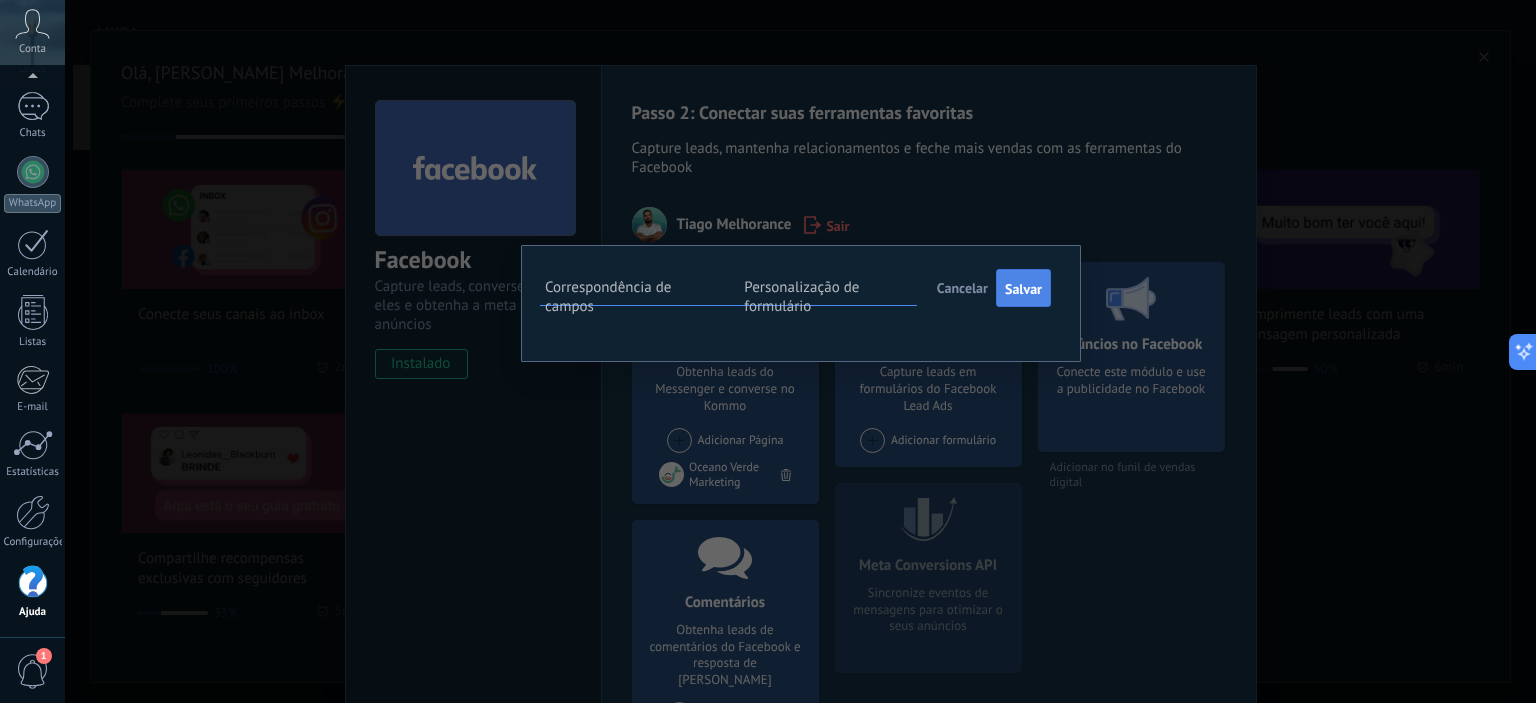click on "Salvar" at bounding box center (1023, 289) 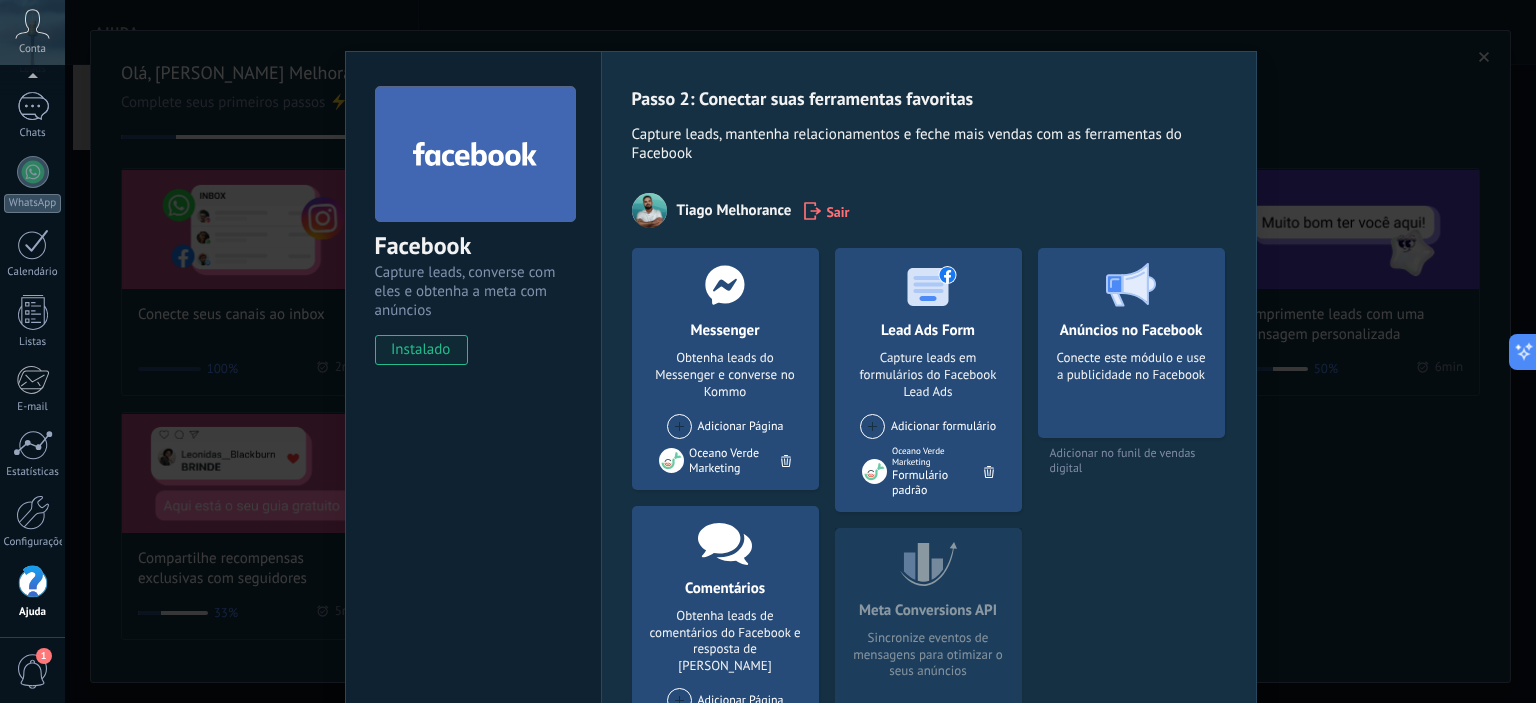 scroll, scrollTop: 0, scrollLeft: 0, axis: both 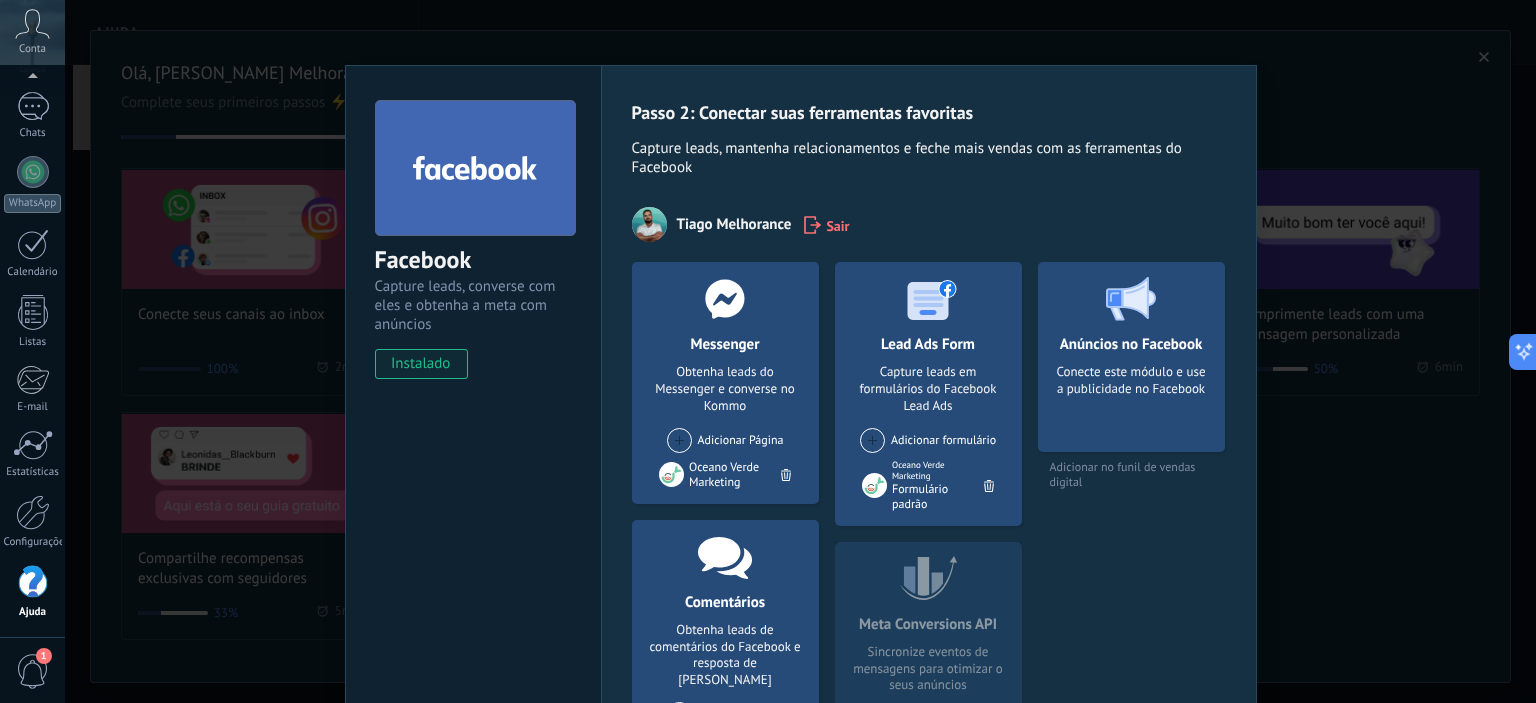 click on "Facebook Capture leads, converse com eles e obtenha a meta com anúncios instalado Desinstalar Passo 2: Conectar suas ferramentas favoritas Capture leads, mantenha relacionamentos e feche mais vendas com as ferramentas do Facebook Tiago Melhorance Sair Messenger Obtenha leads do Messenger e converse no Kommo Adicionar Página TM Virtual - Design Gráfico por IA Tiago Melhorance - Gestor de Anúncio no Google Oceano Verde Marketing Comentários Obtenha leads de comentários do Facebook e resposta de Kommo Adicionar Página Oceano Verde Marketing Lead Ads Form Capture leads em formulários do Facebook Lead Ads Adicionar formulário Oceano Verde Marketing Formulário padrão Meta Conversions API Sincronize eventos de mensagens para otimizar o seus anúncios Anúncios no Facebook Conecte este módulo e use a publicidade no Facebook Adicionar no funil de vendas digital Mais" at bounding box center [800, 351] 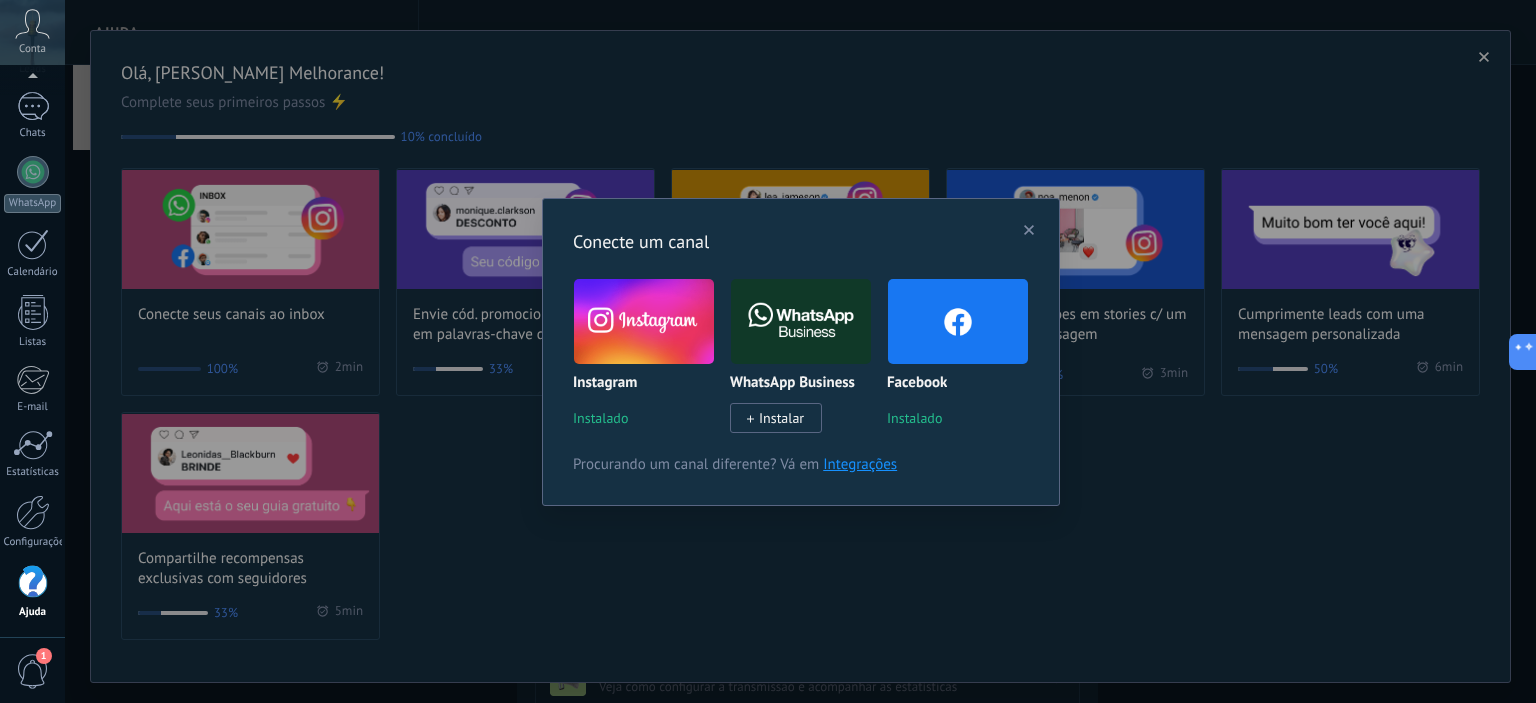click on "Instalar" at bounding box center (781, 418) 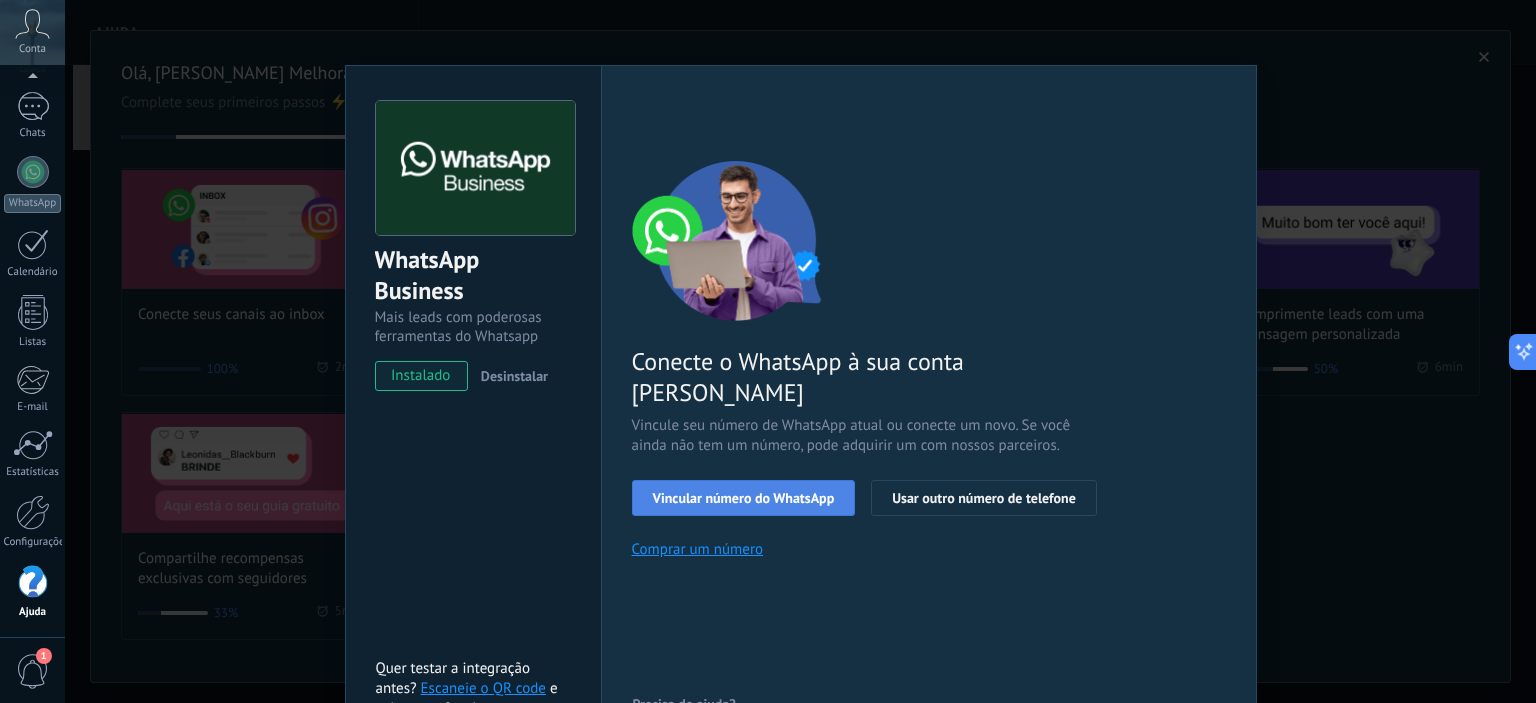 click on "Vincular número do WhatsApp" at bounding box center [744, 498] 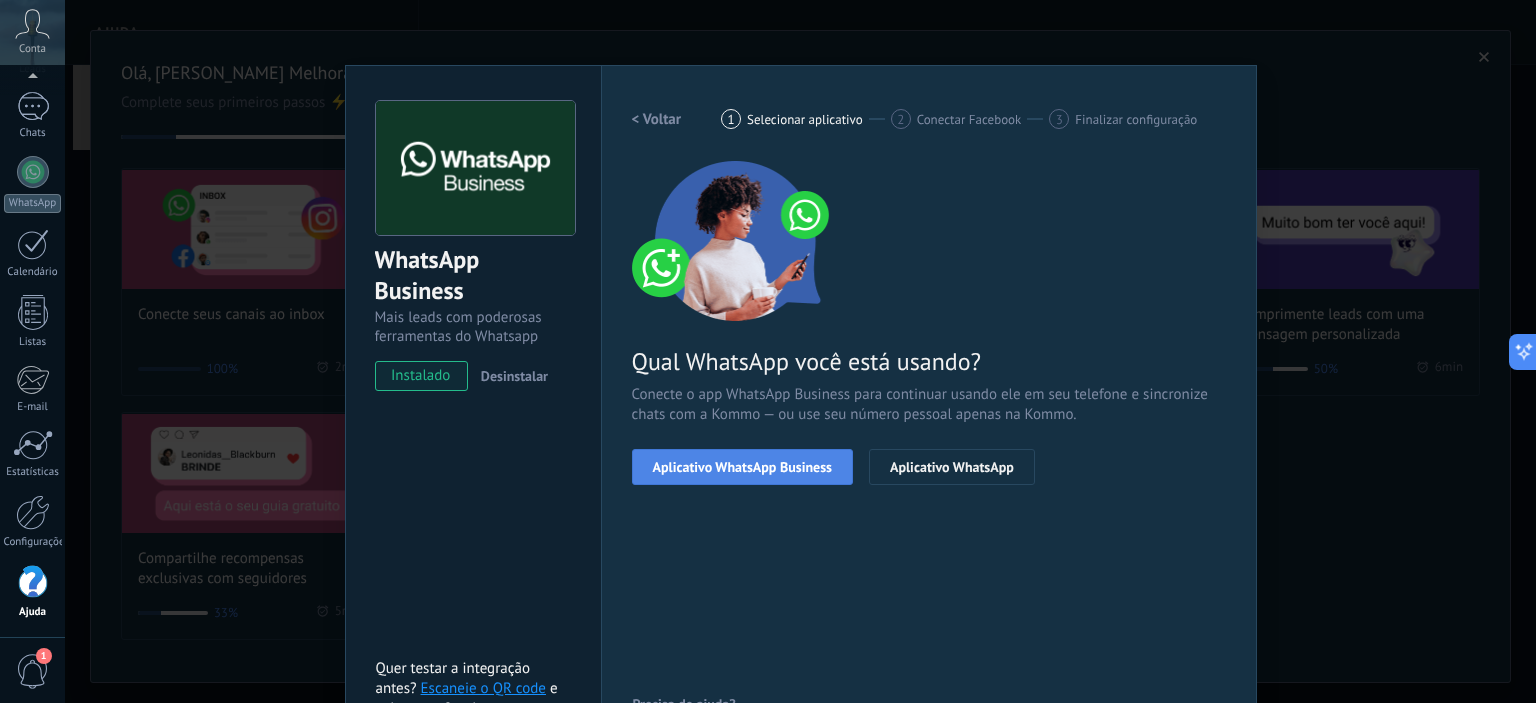click on "Aplicativo WhatsApp Business" at bounding box center [742, 467] 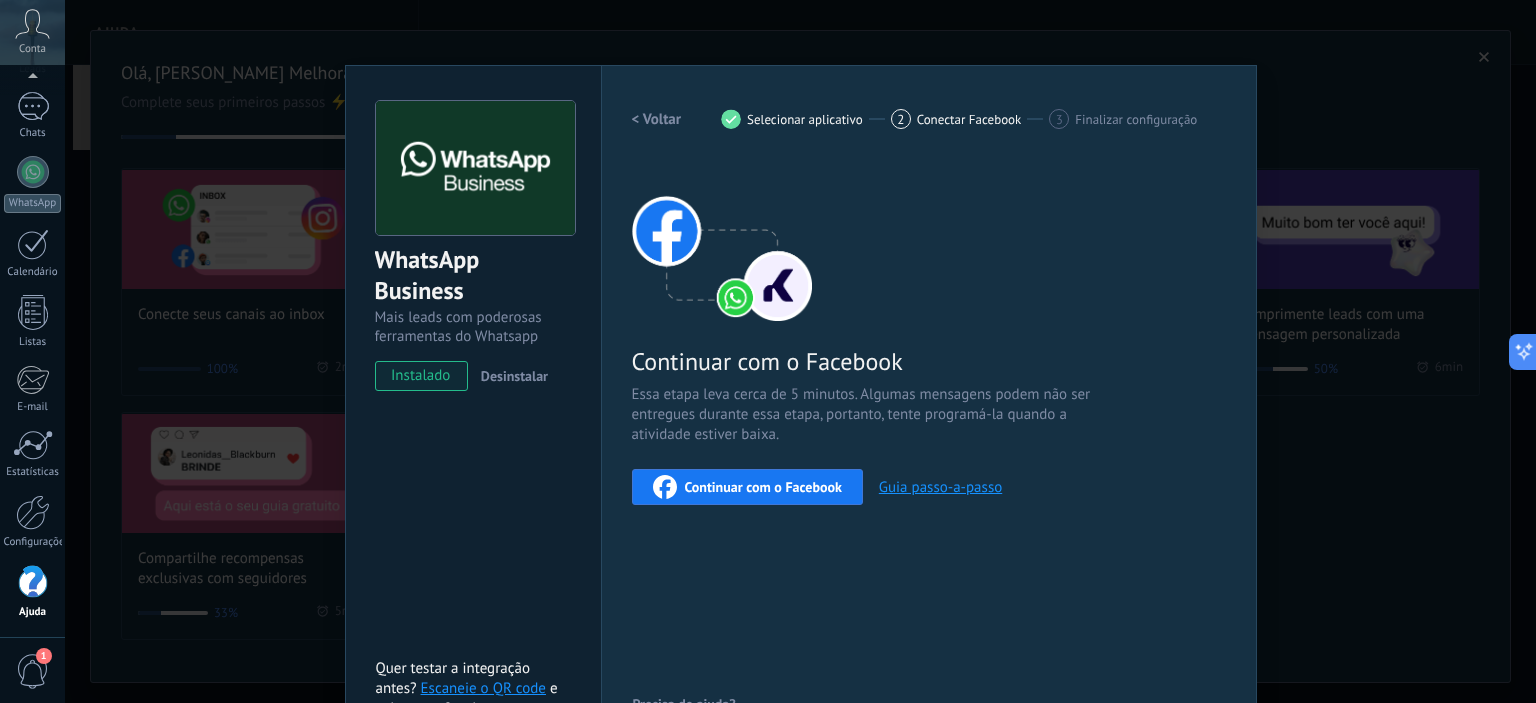click on "Continuar com o Facebook" at bounding box center [763, 487] 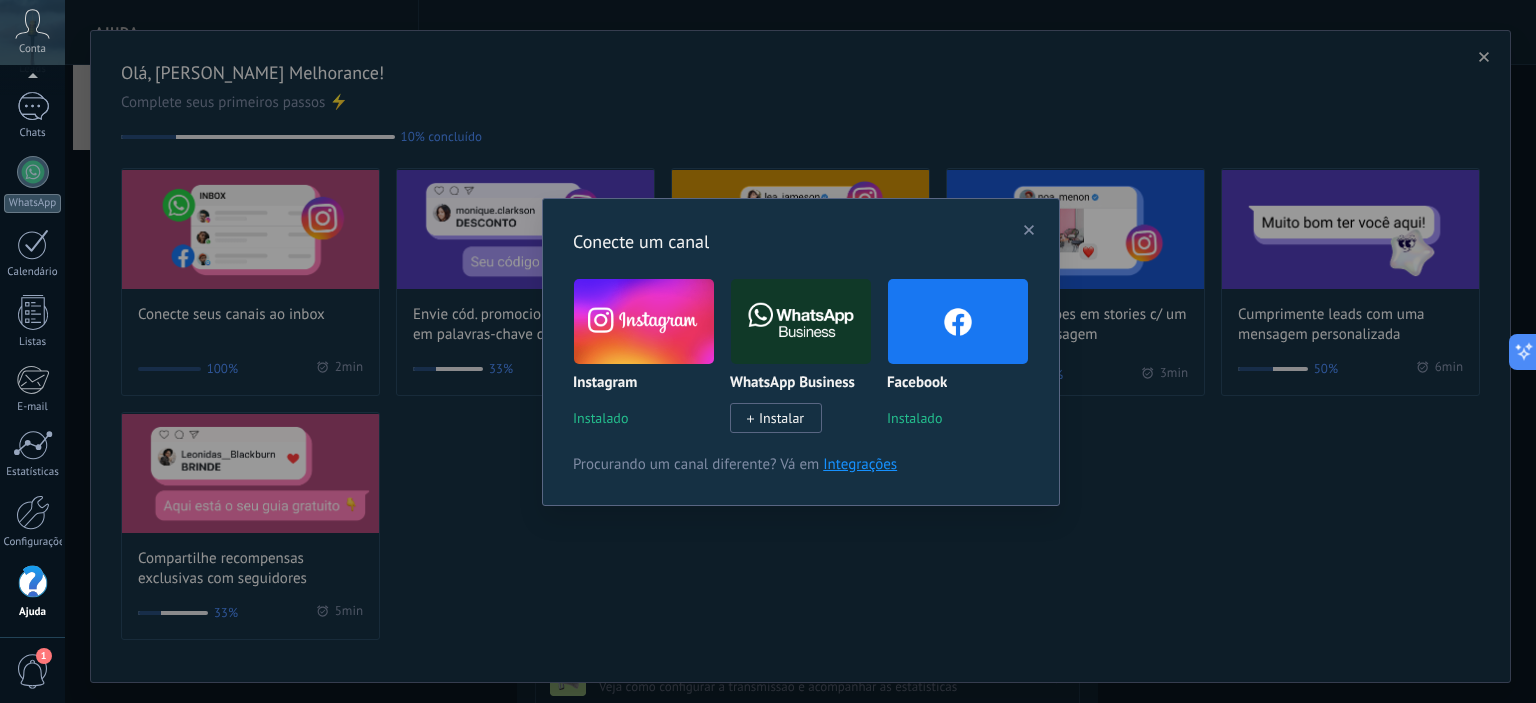 click 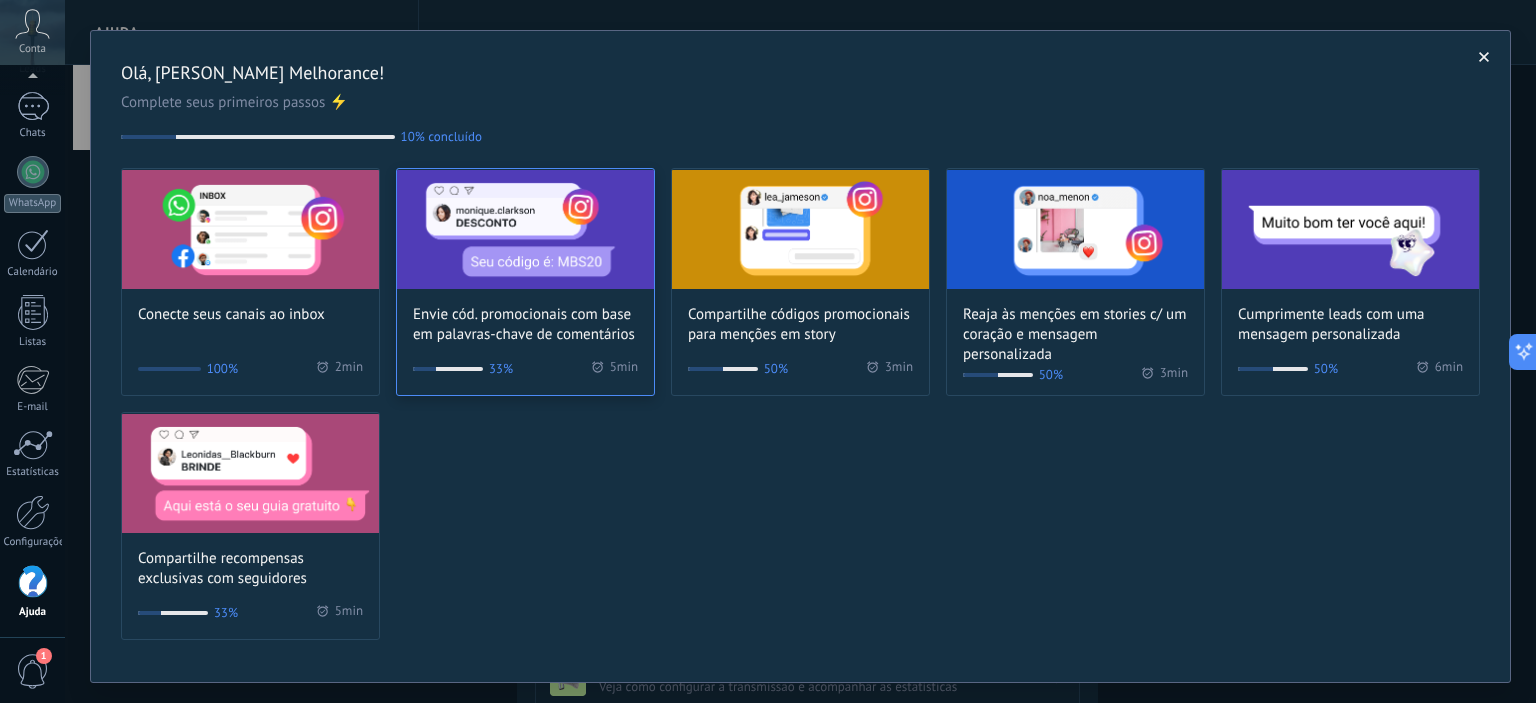 click at bounding box center (525, 229) 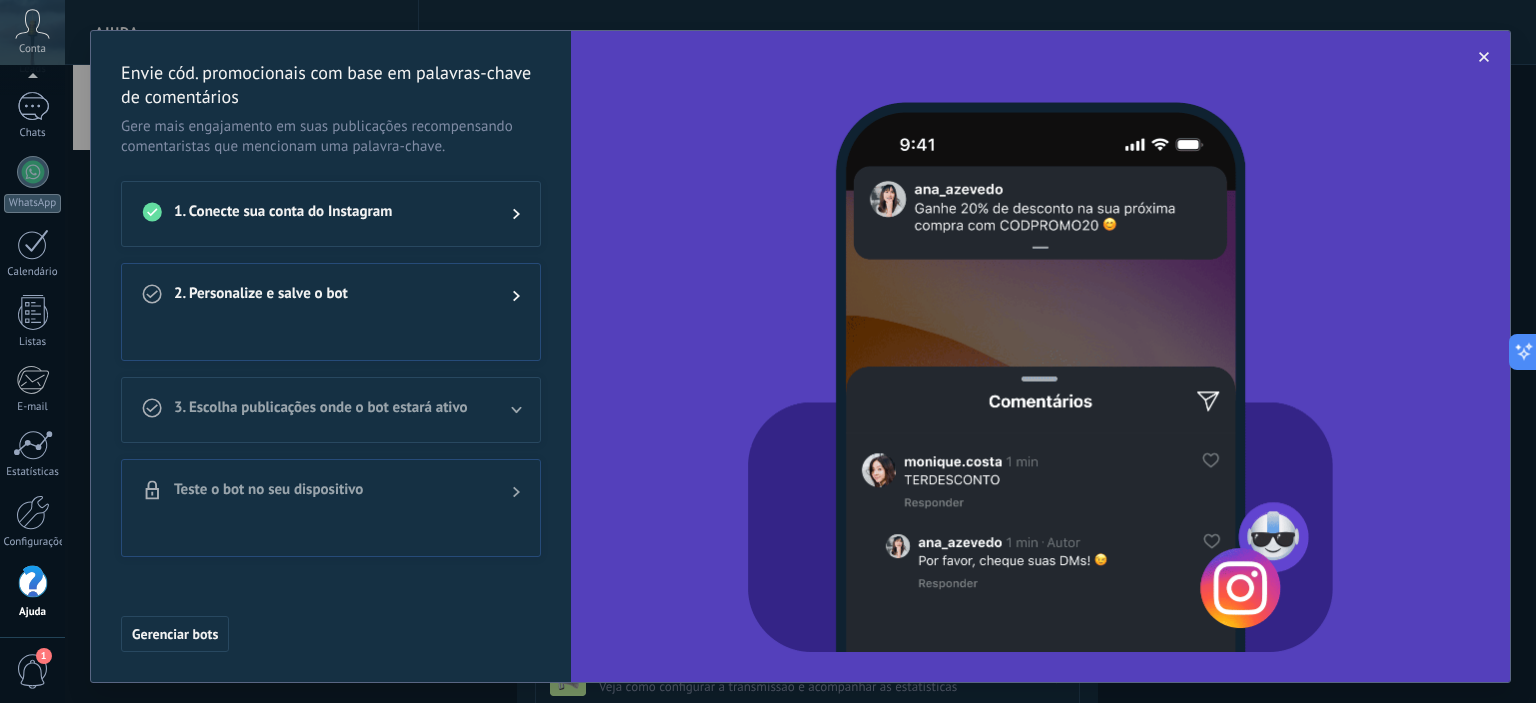 click on "2. Personalize e salve o bot" at bounding box center (331, 296) 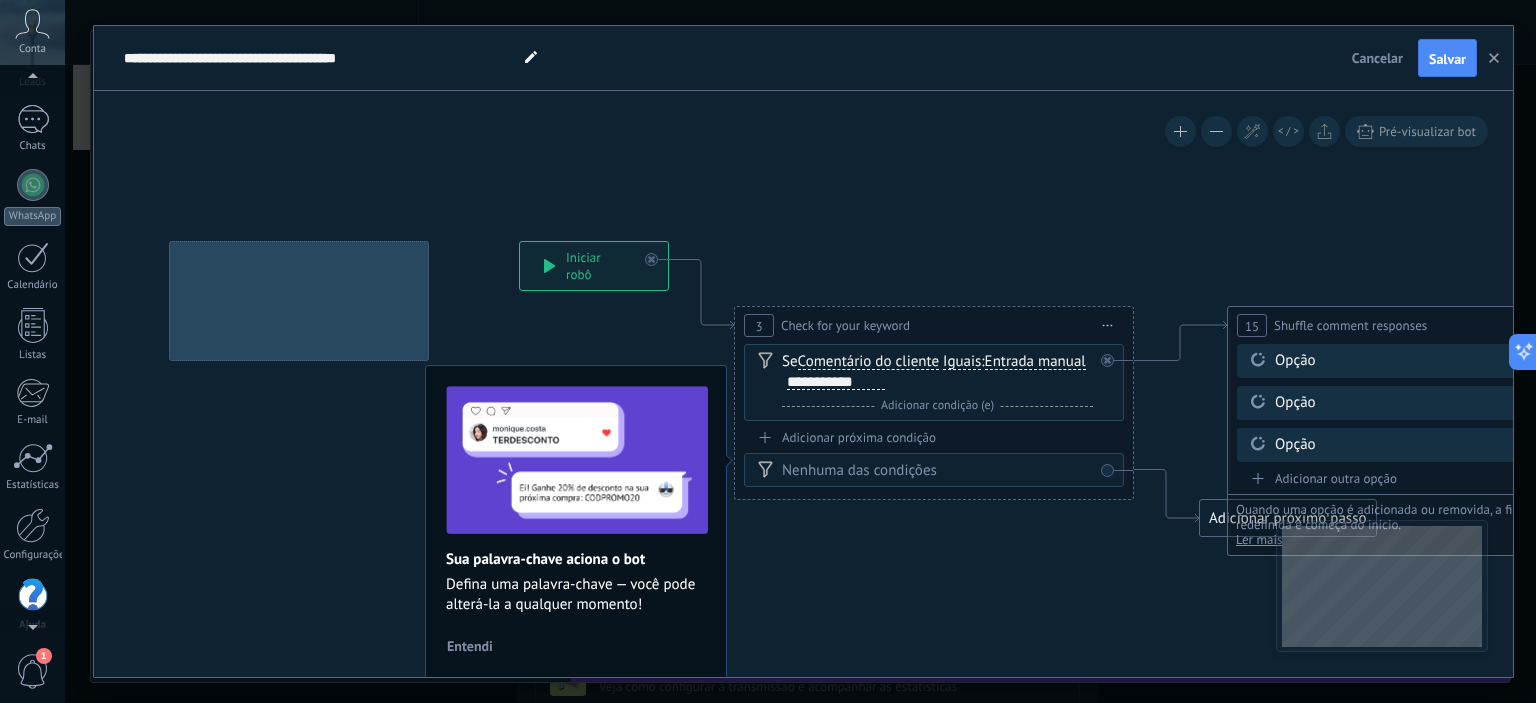 scroll, scrollTop: 128, scrollLeft: 0, axis: vertical 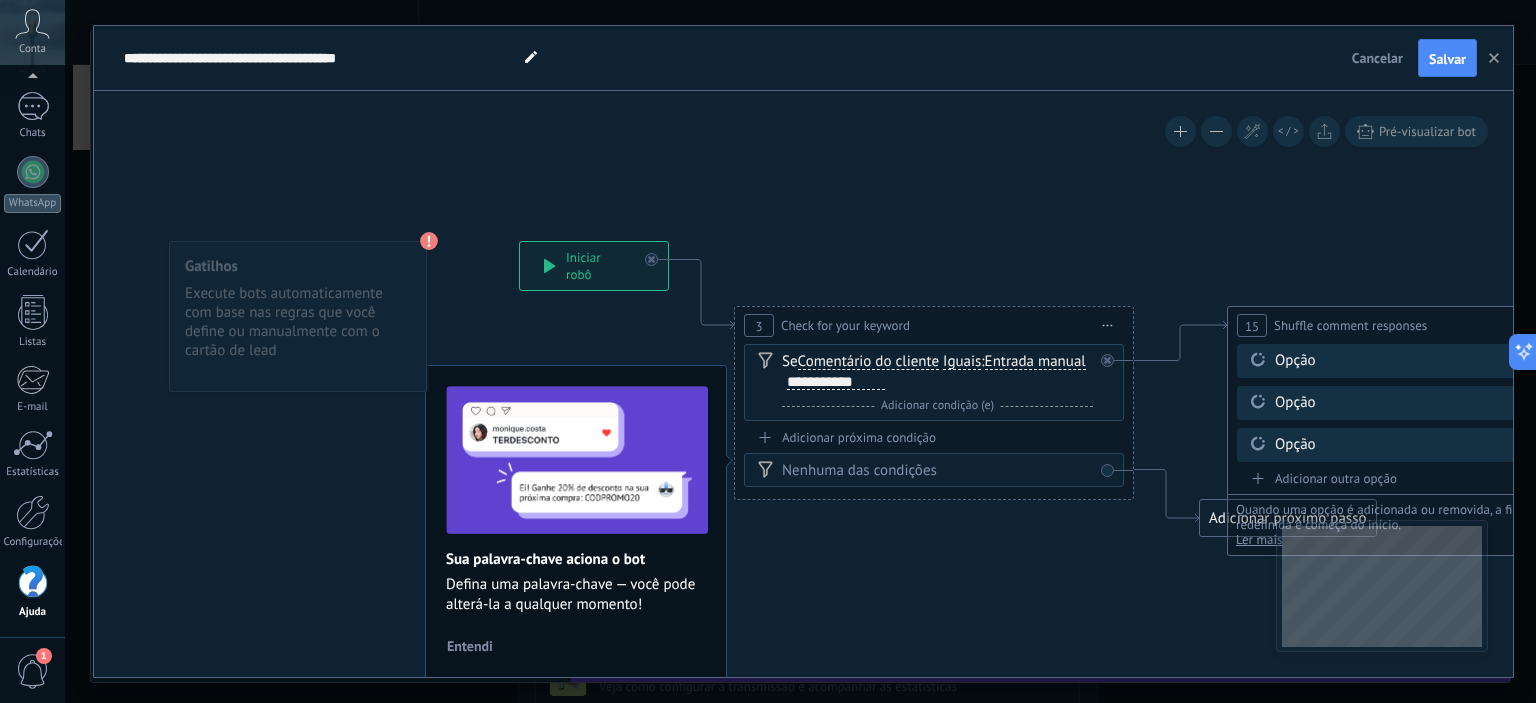 click on "Cancelar" at bounding box center [1377, 58] 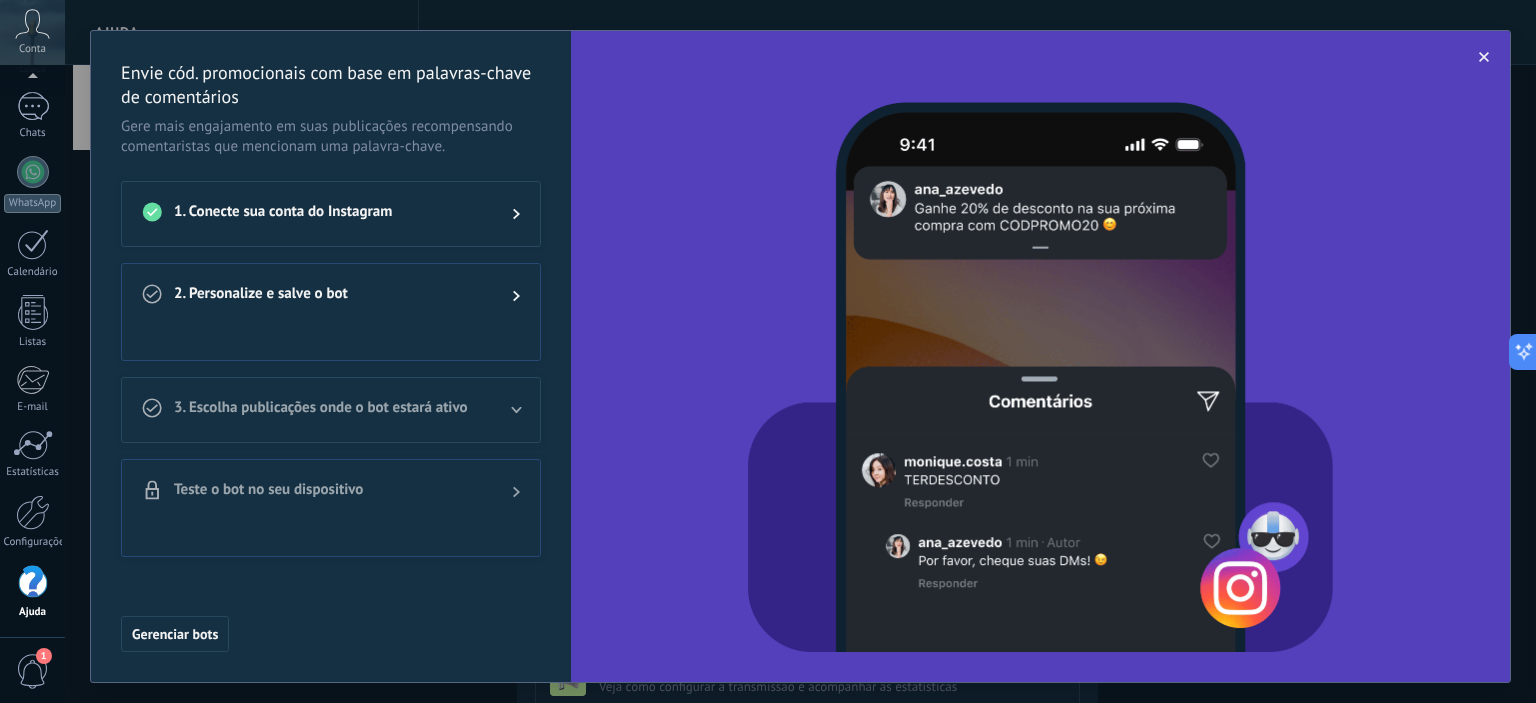 click at bounding box center (1484, 57) 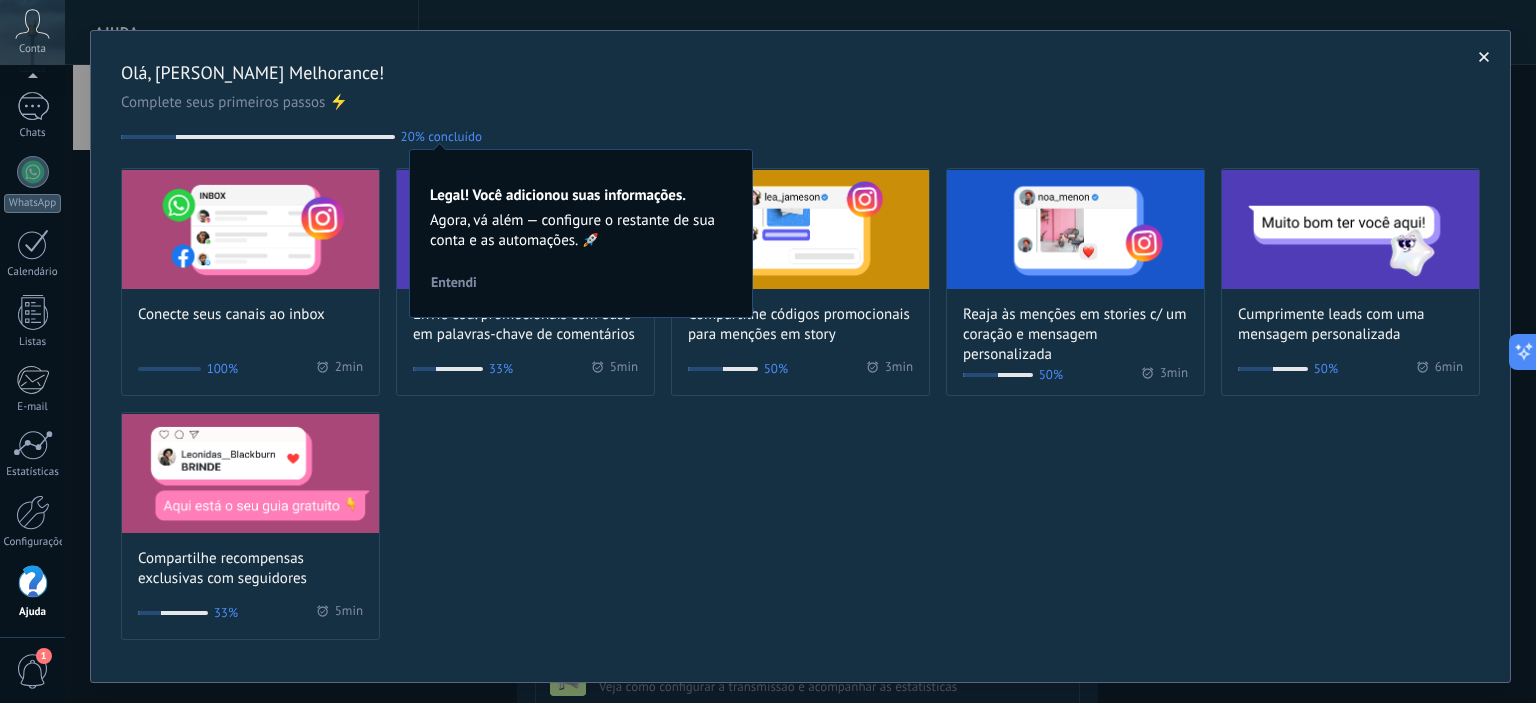 click on "Complete seus primeiros passos ⚡" at bounding box center (800, 103) 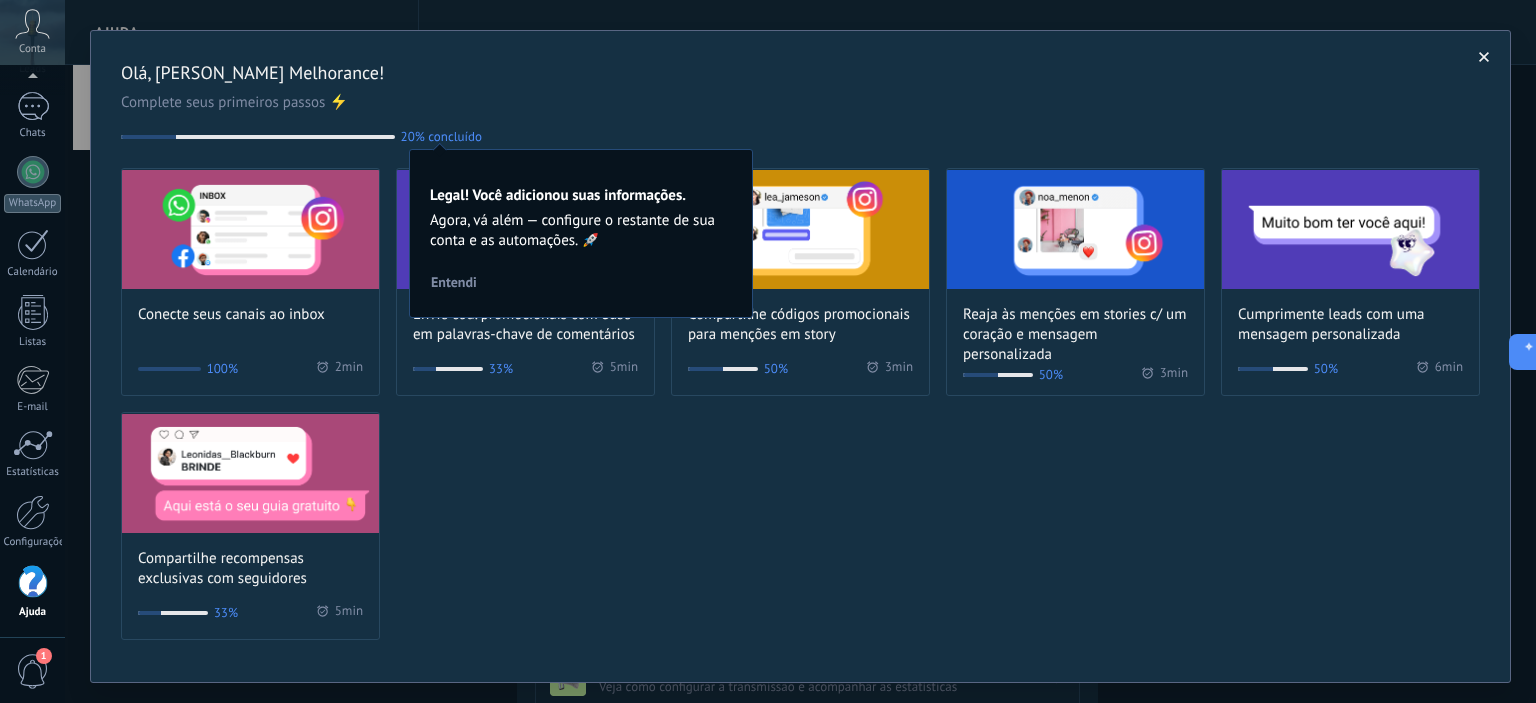 click on "Entendi" at bounding box center (454, 282) 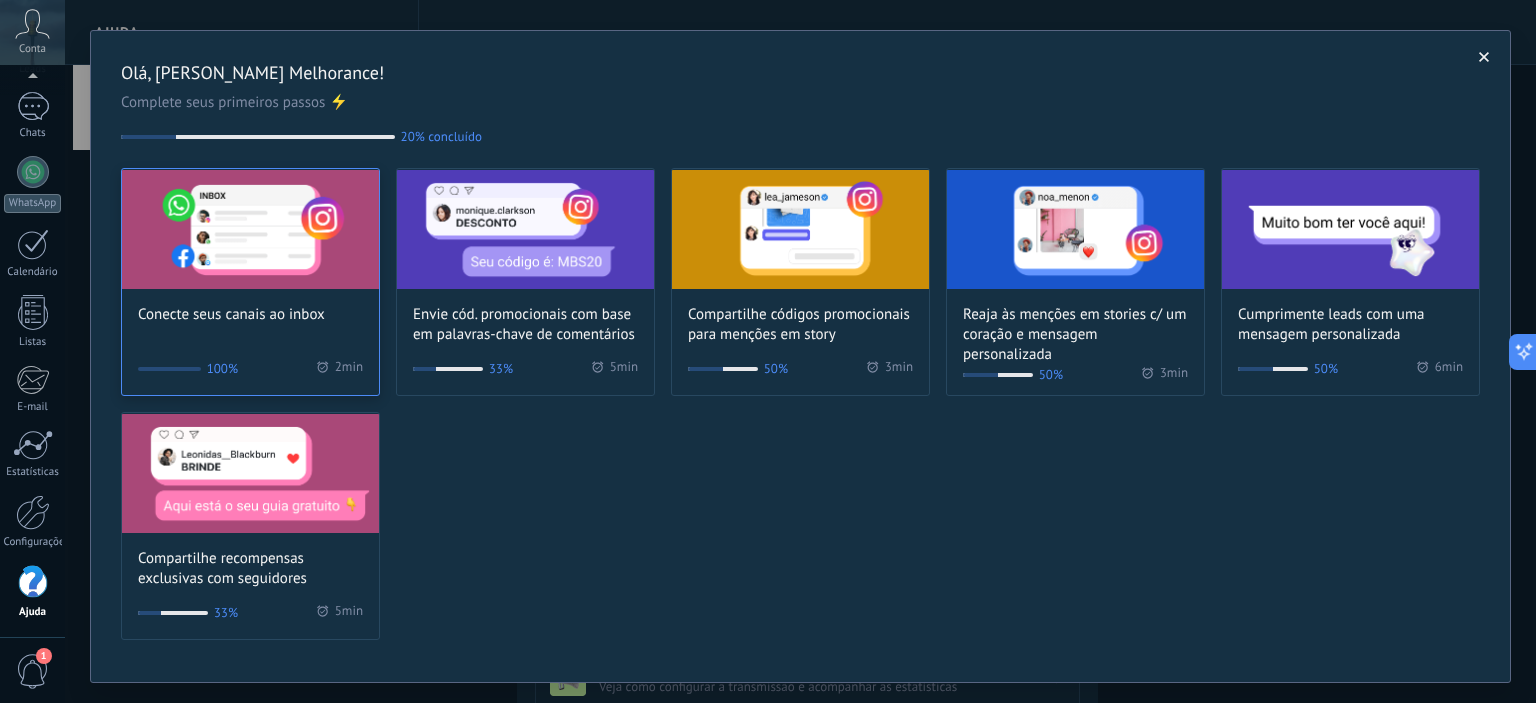 click at bounding box center [250, 229] 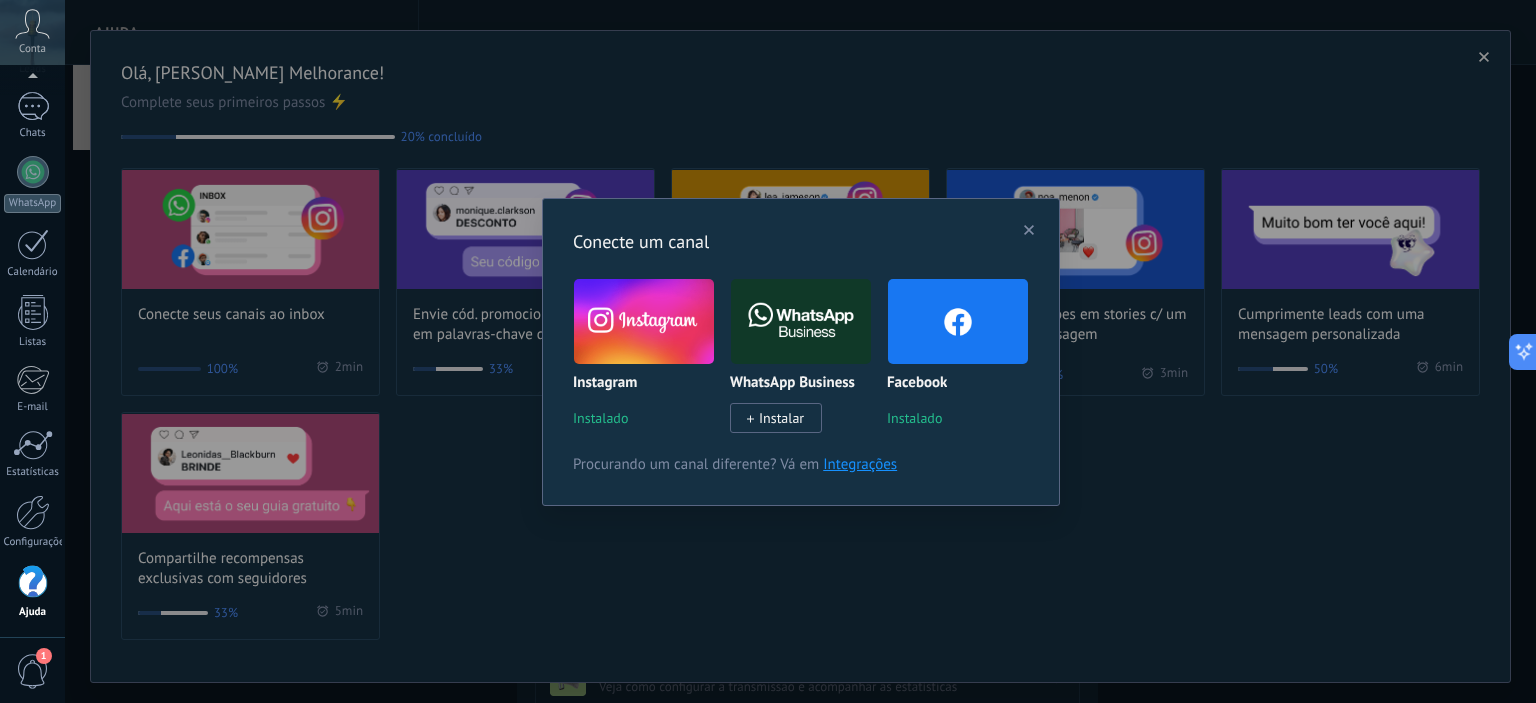 click on "Instalar" at bounding box center [781, 418] 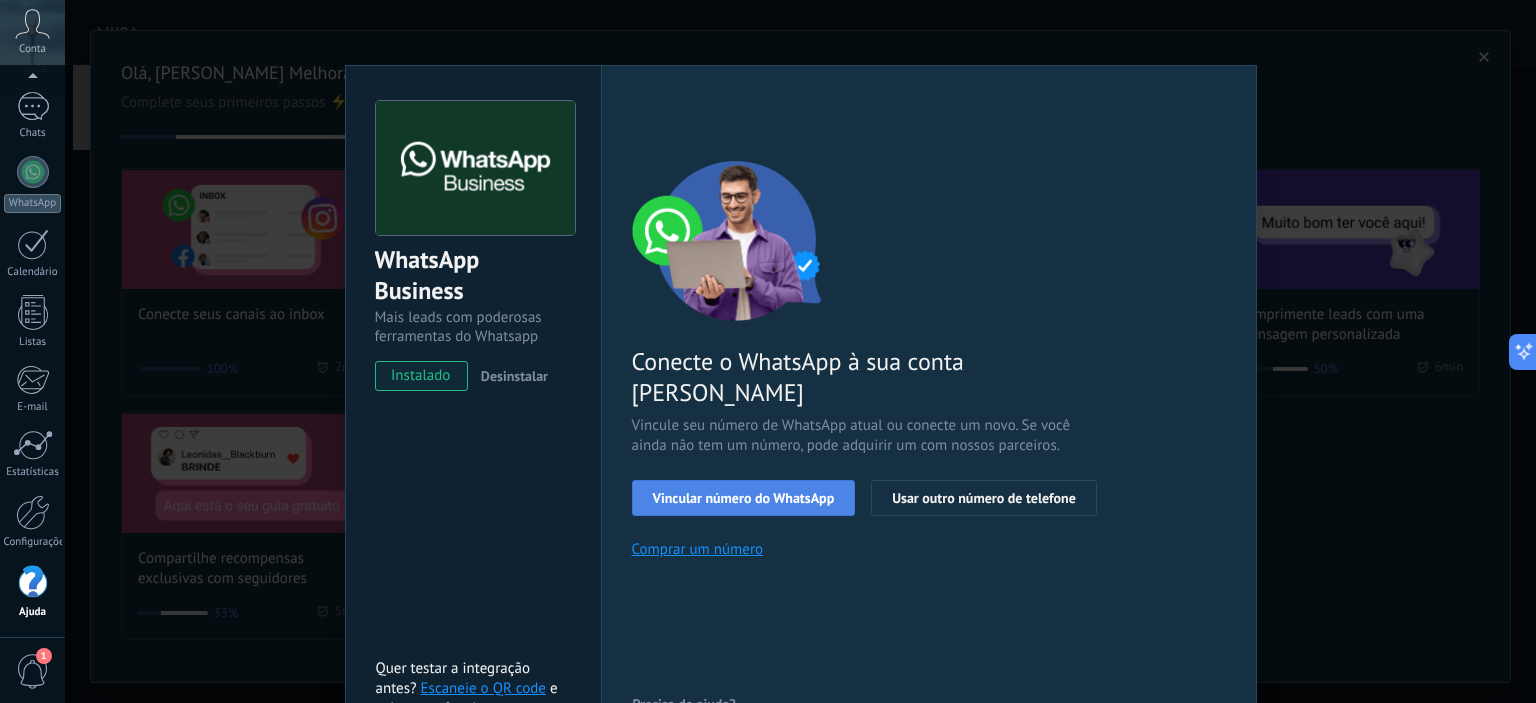 click on "Vincular número do WhatsApp" at bounding box center [744, 498] 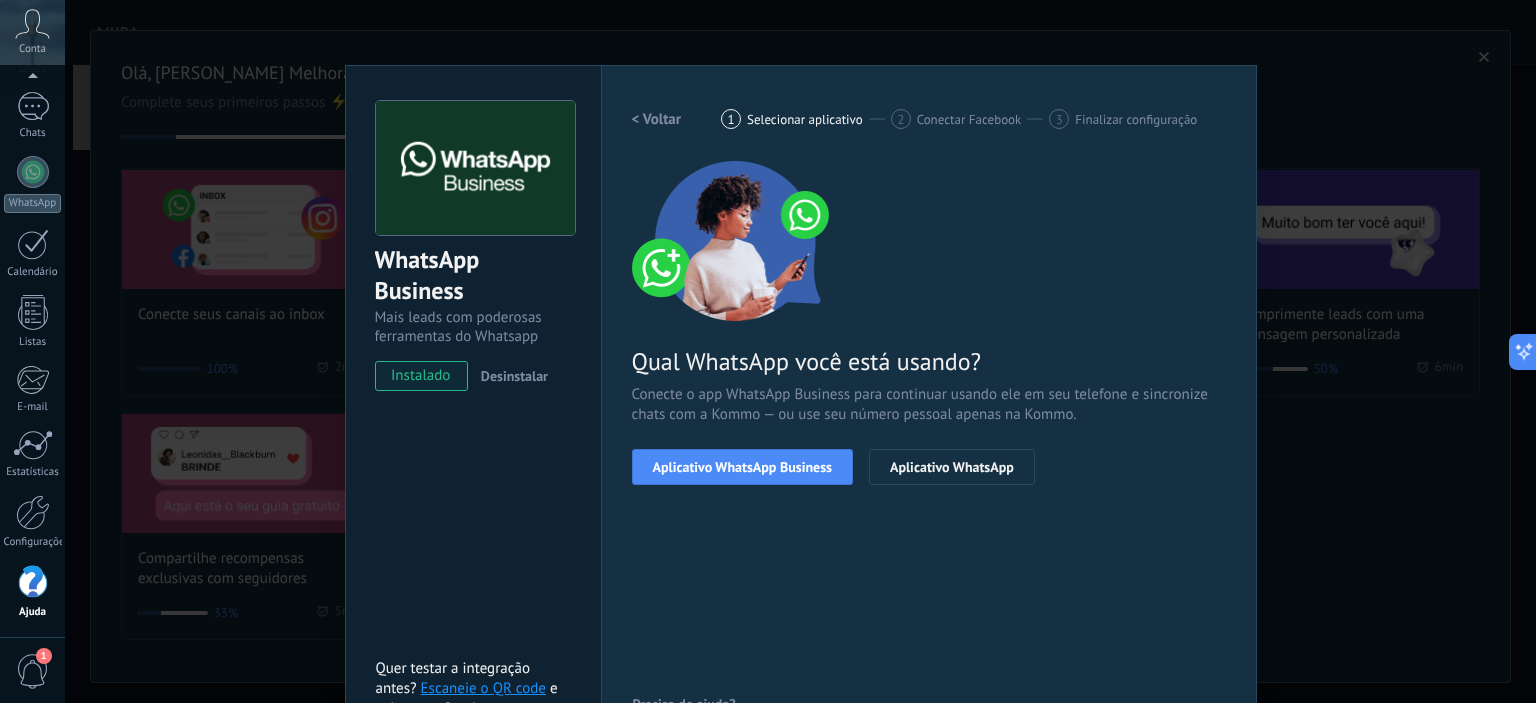 click on "Aplicativo WhatsApp Business" at bounding box center (742, 467) 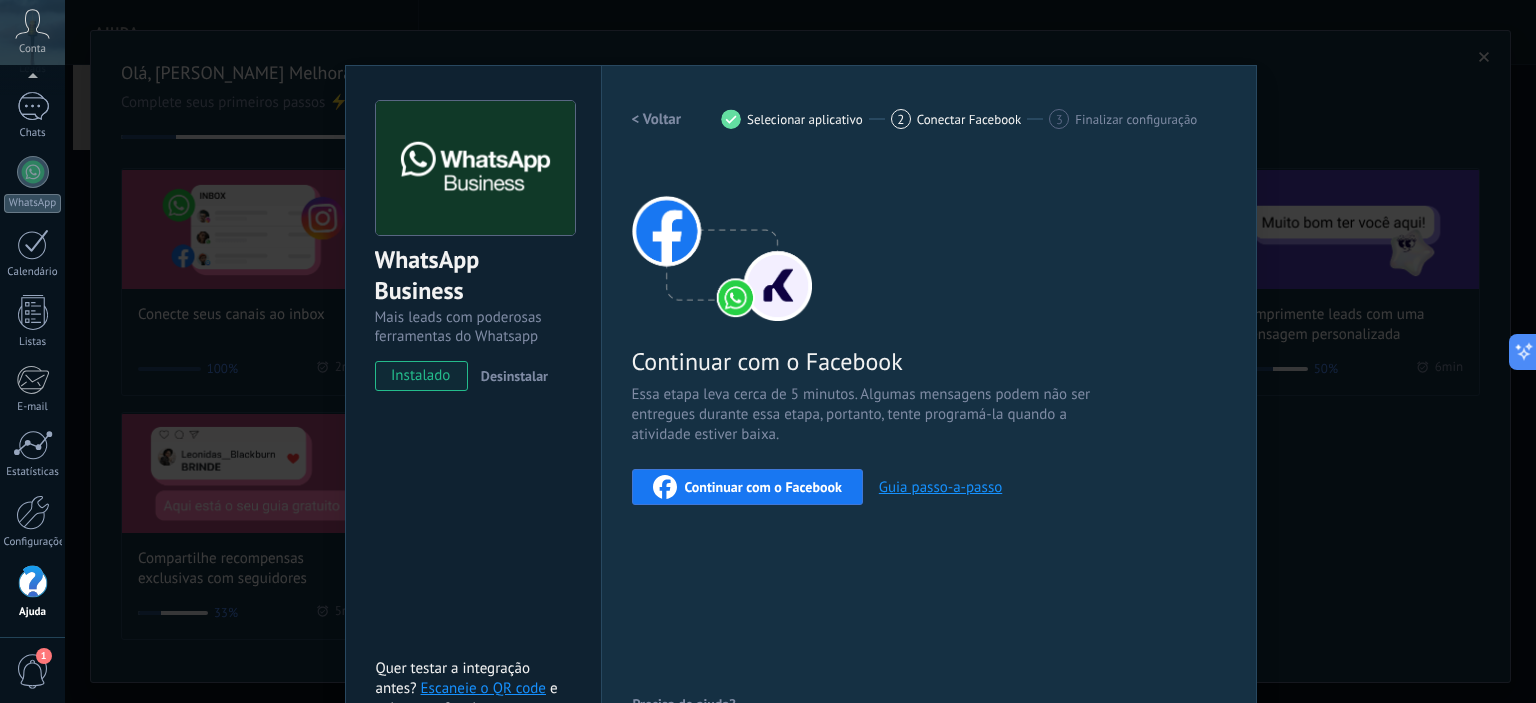 click on "Continuar com o Facebook" at bounding box center [763, 487] 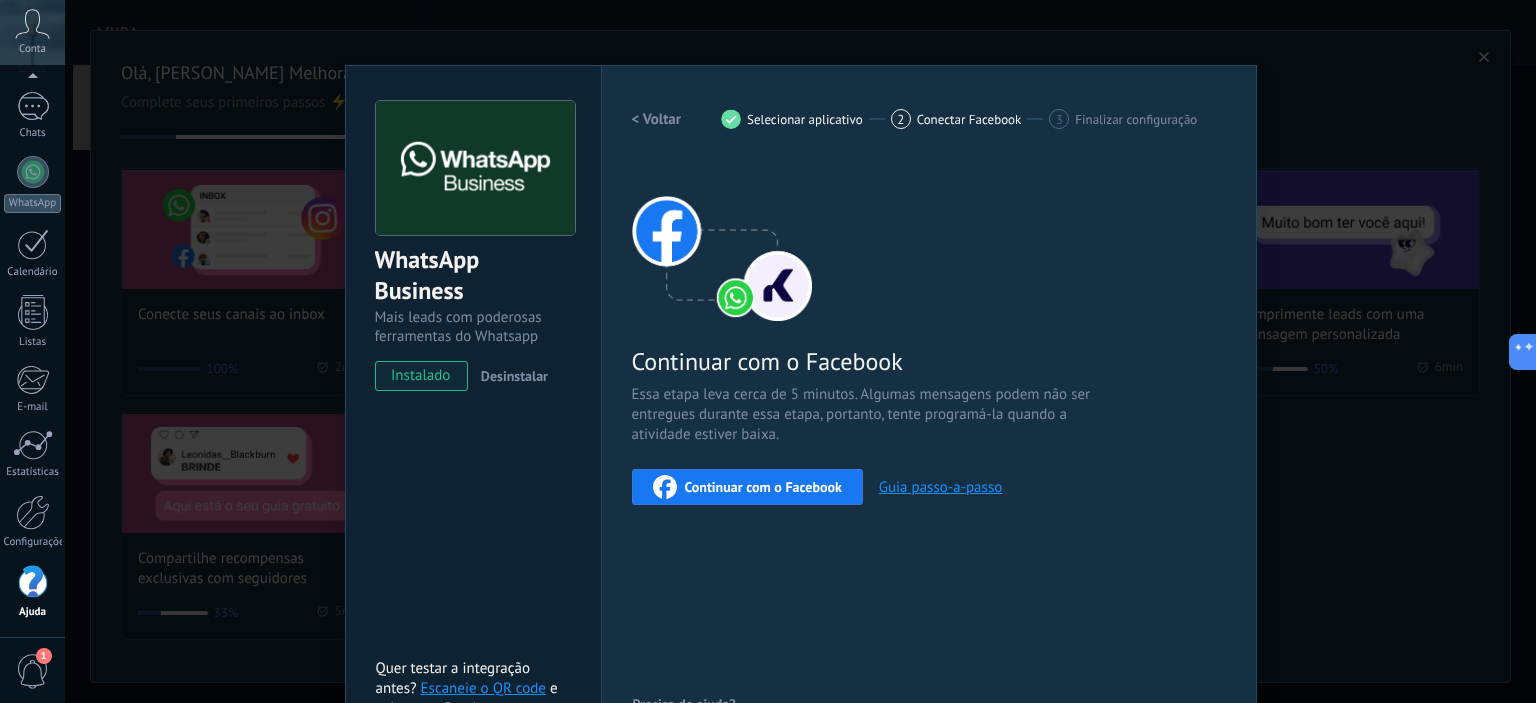 click on "WhatsApp Business Mais leads com poderosas ferramentas do Whatsapp instalado Desinstalar Quer testar a integração antes?   Escaneie o QR code   e veja como funciona. Configurações Autorização This tab logs the users who have granted integration access to this account. If you want to to remove a user's ability to send requests to the account on behalf of this integration, you can revoke access. If access is revoked from all users, the integration will stop working. This app is installed, but no one has given it access yet. WhatsApp Cloud API Mais _:  Salvar < Voltar 1 Selecionar aplicativo 2 Conectar Facebook 3 Finalizar configuração Continuar com o Facebook Essa etapa leva cerca de 5 minutos. Algumas mensagens podem não ser entregues durante essa etapa, portanto, tente programá-la quando a atividade estiver baixa. Continuar com o Facebook Guia passo-a-passo Precisa de ajuda?" at bounding box center (800, 351) 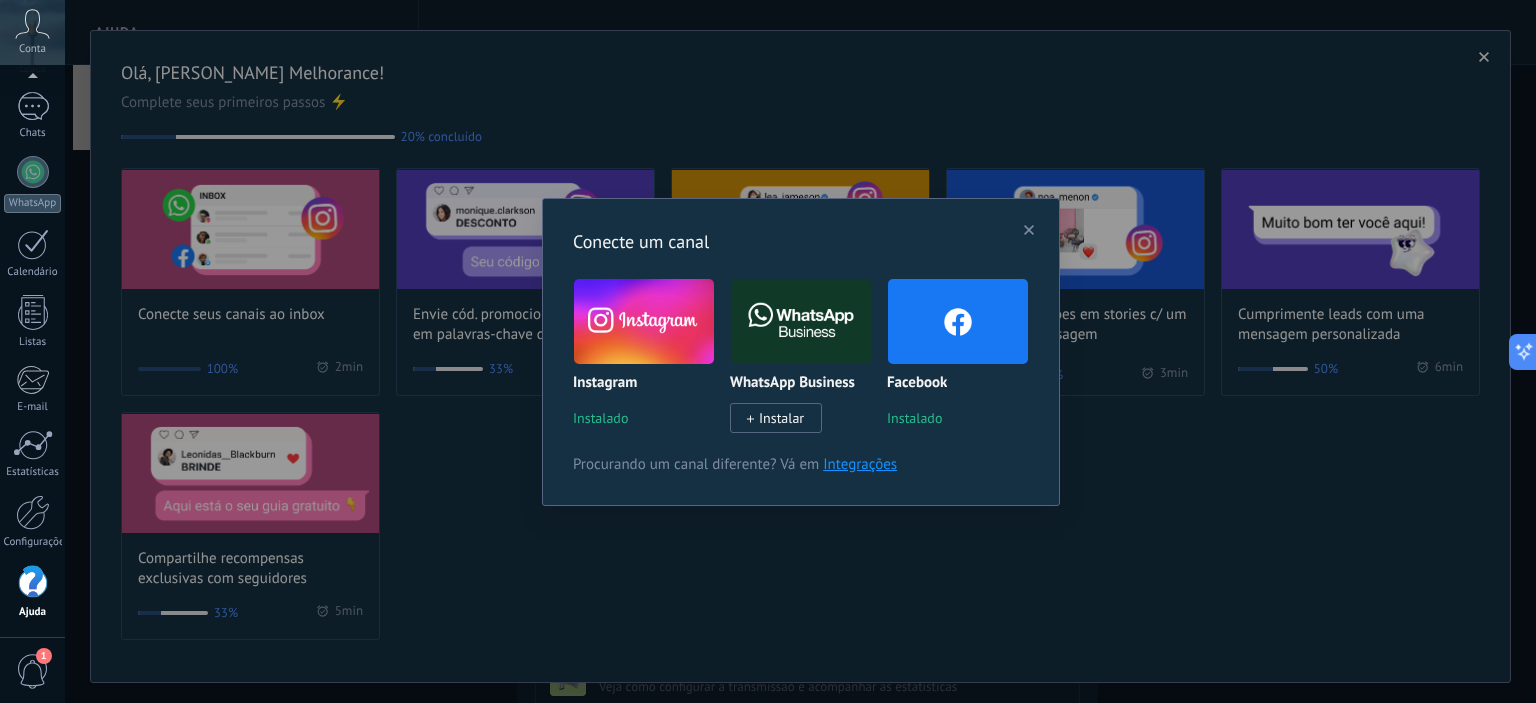 click 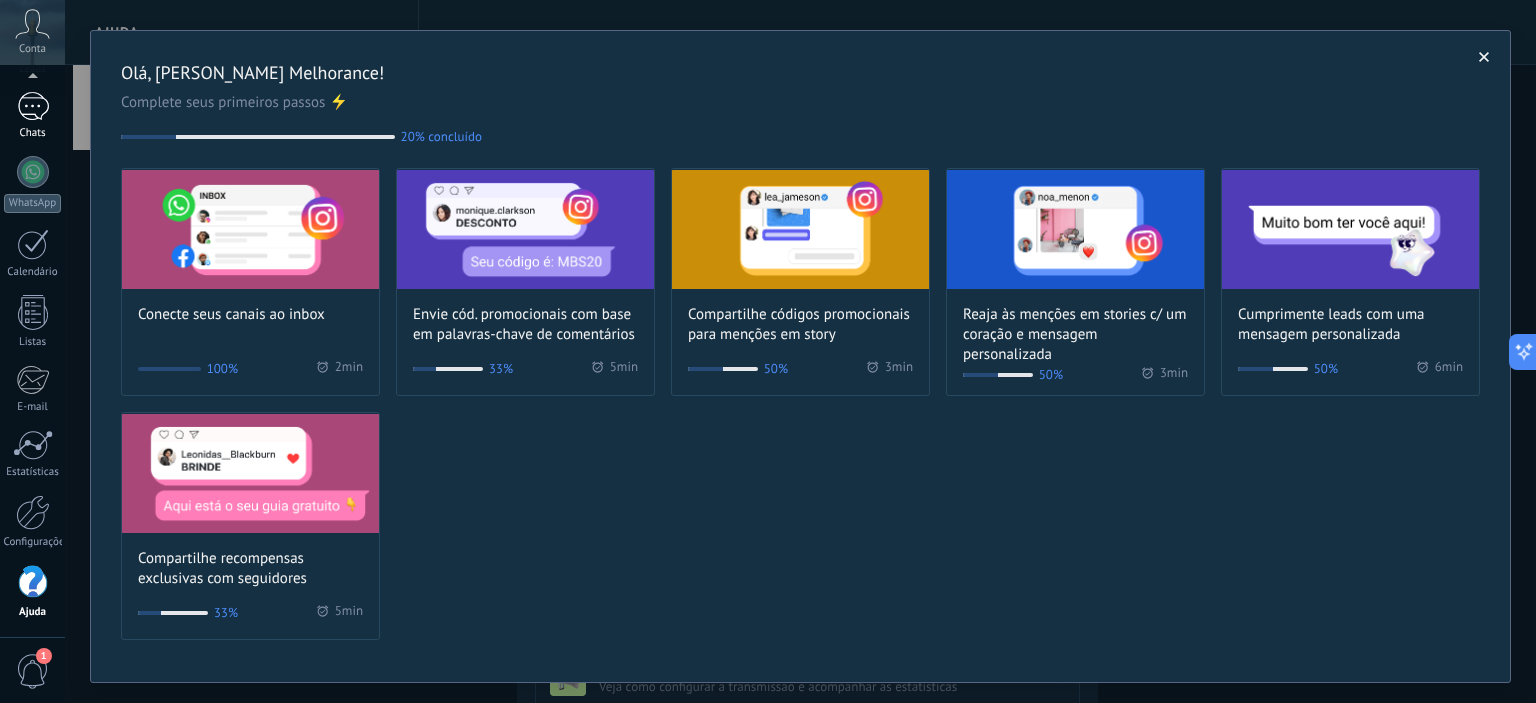 click at bounding box center (33, 106) 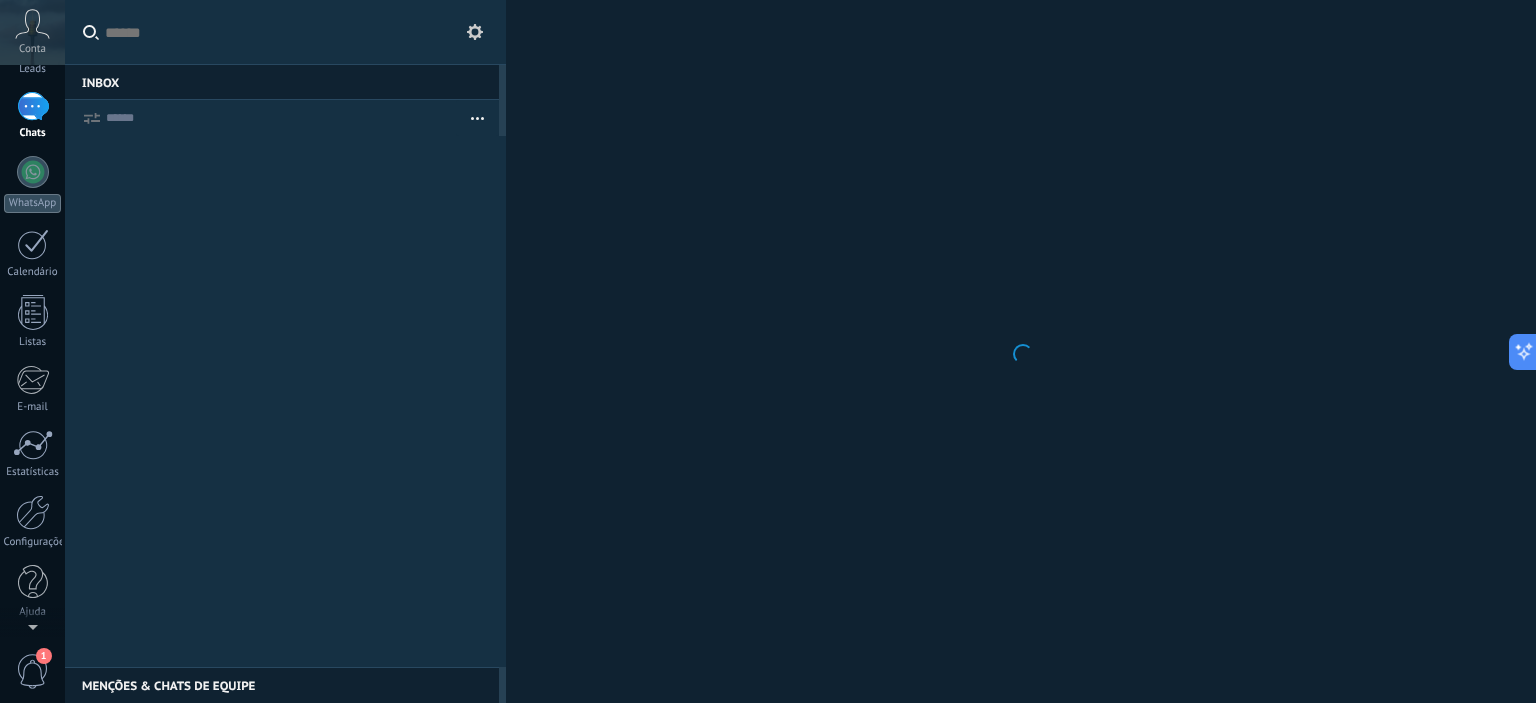 scroll, scrollTop: 0, scrollLeft: 0, axis: both 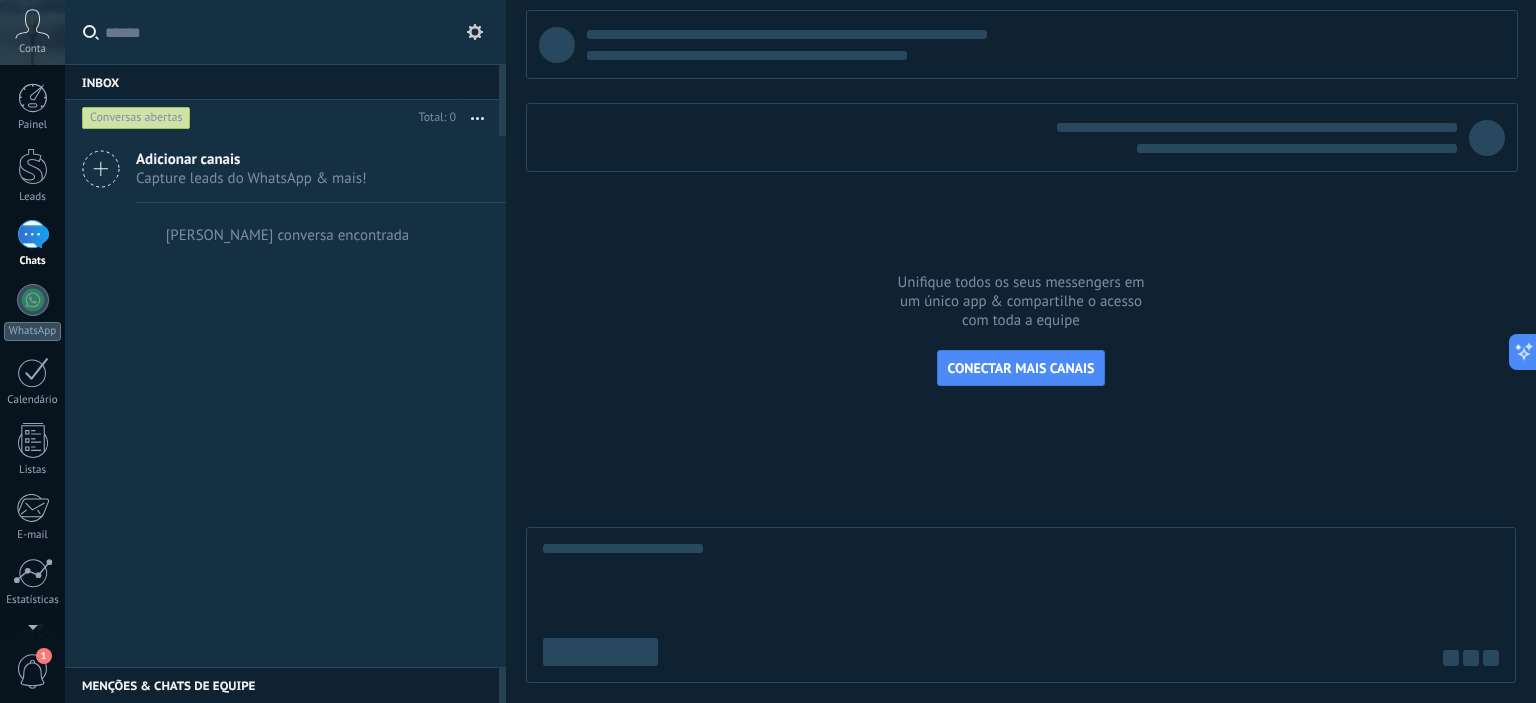 click on "Adicionar canais" at bounding box center (251, 159) 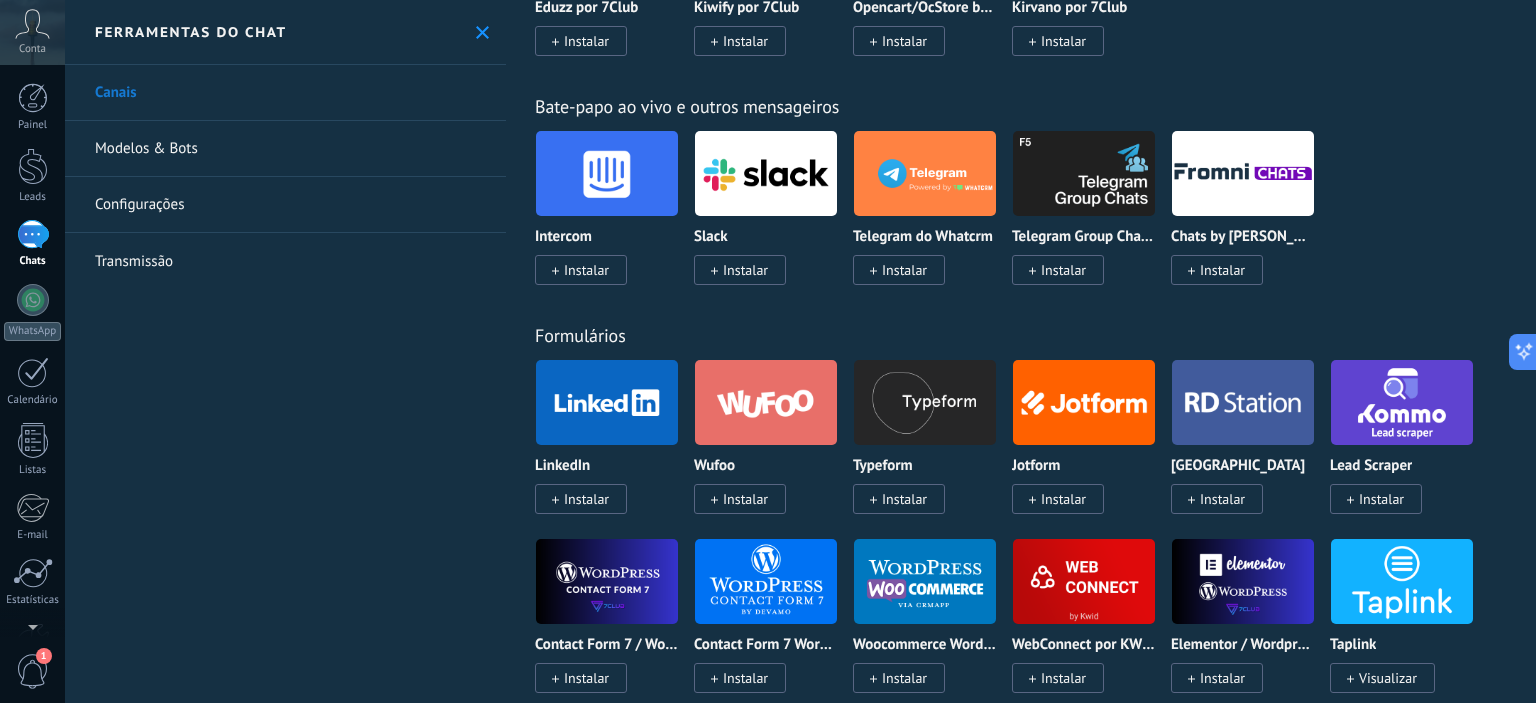 scroll, scrollTop: 1500, scrollLeft: 0, axis: vertical 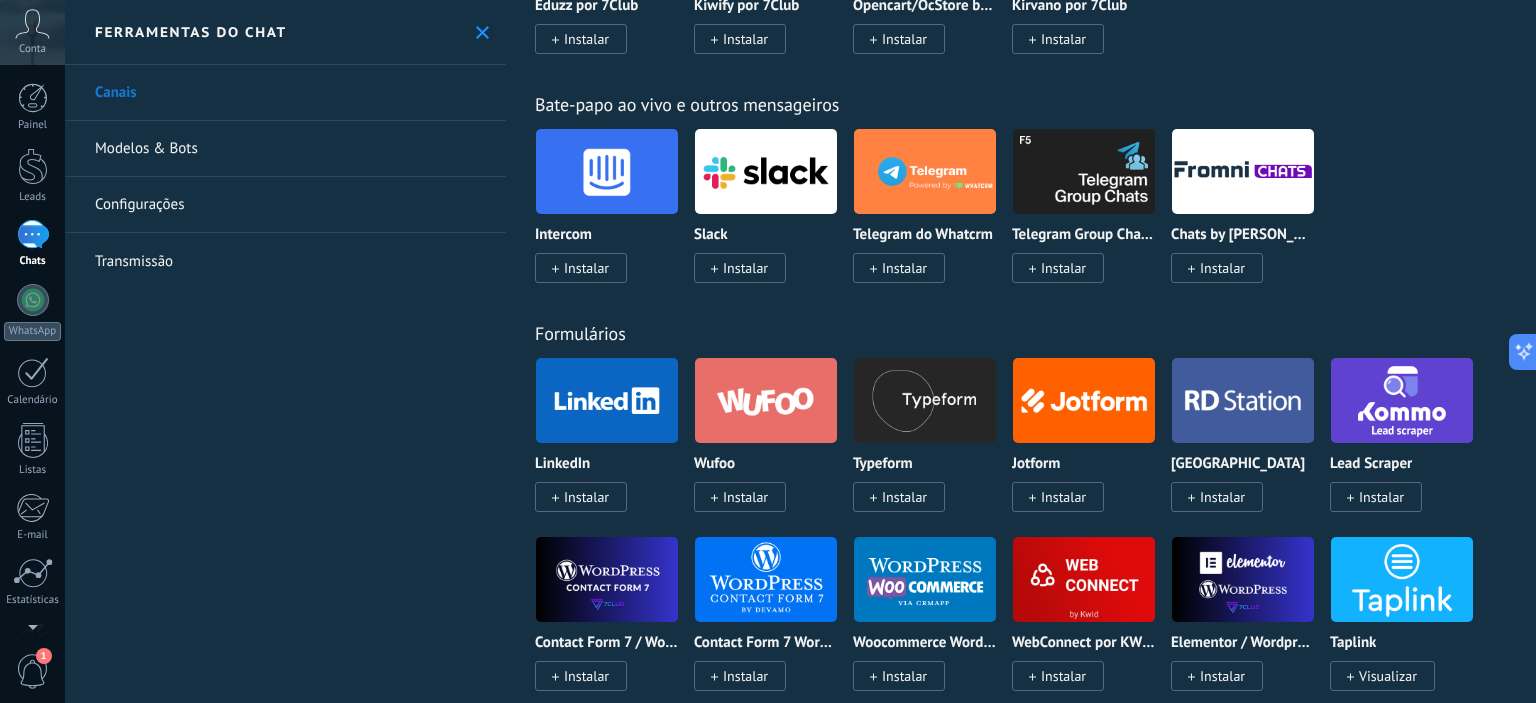 click on "Instalar" at bounding box center [581, 497] 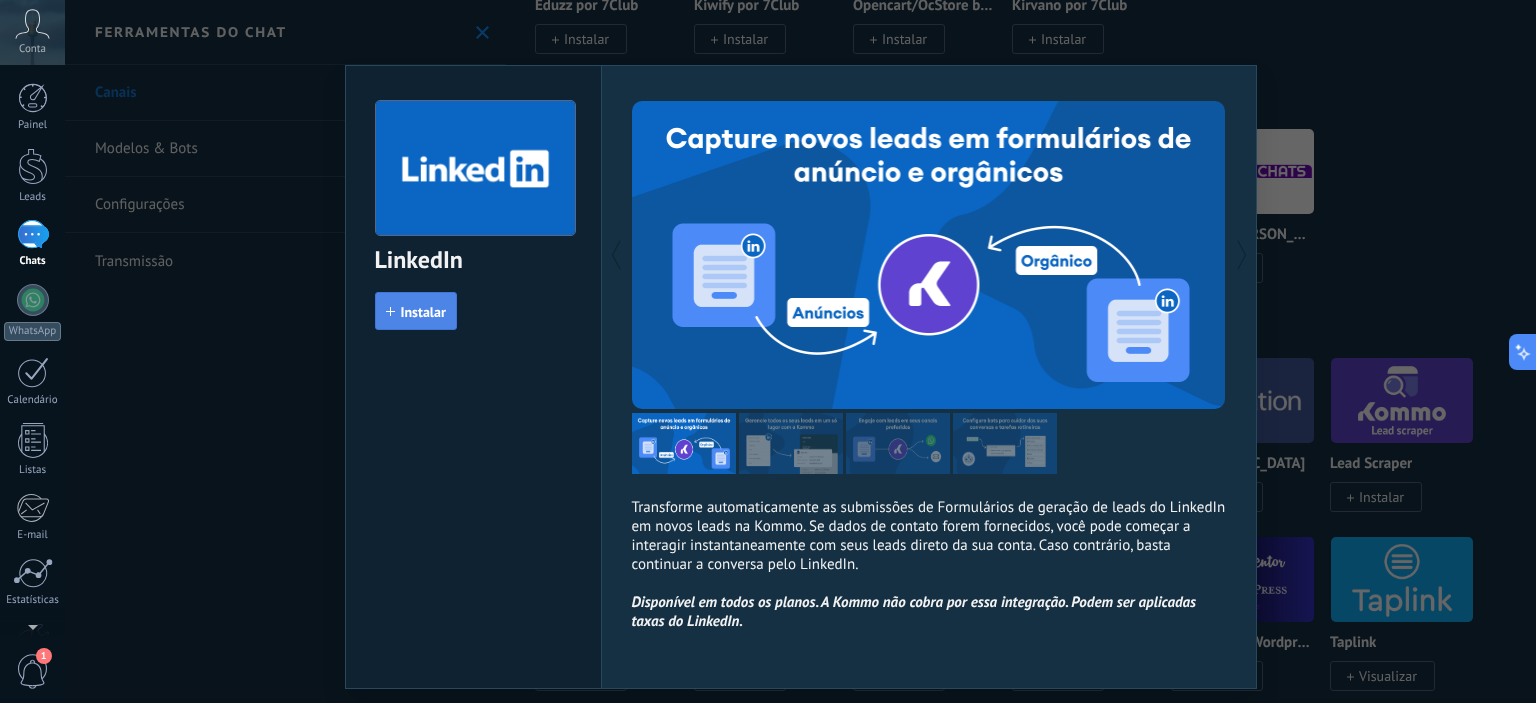 click on "Instalar" at bounding box center [423, 312] 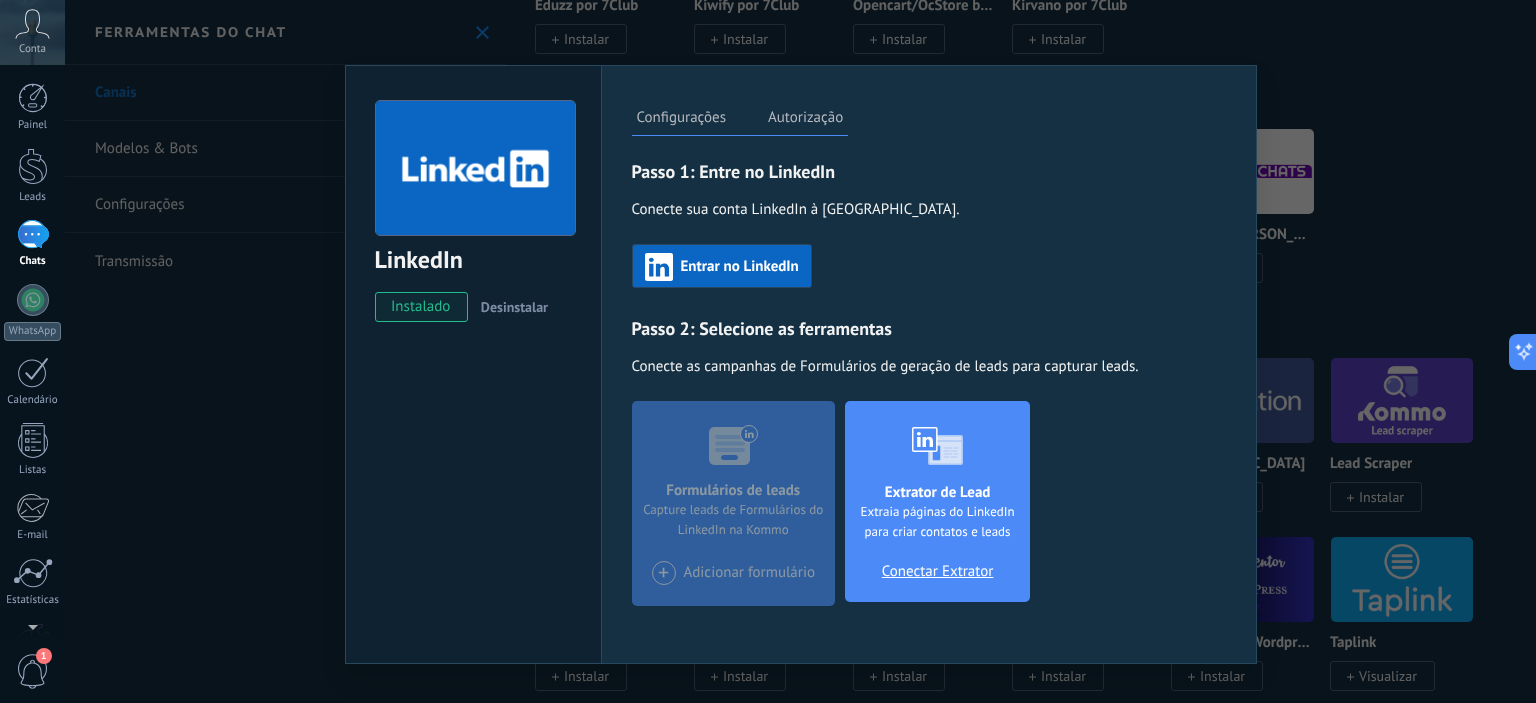 click on "Entrar no LinkedIn" at bounding box center [722, 266] 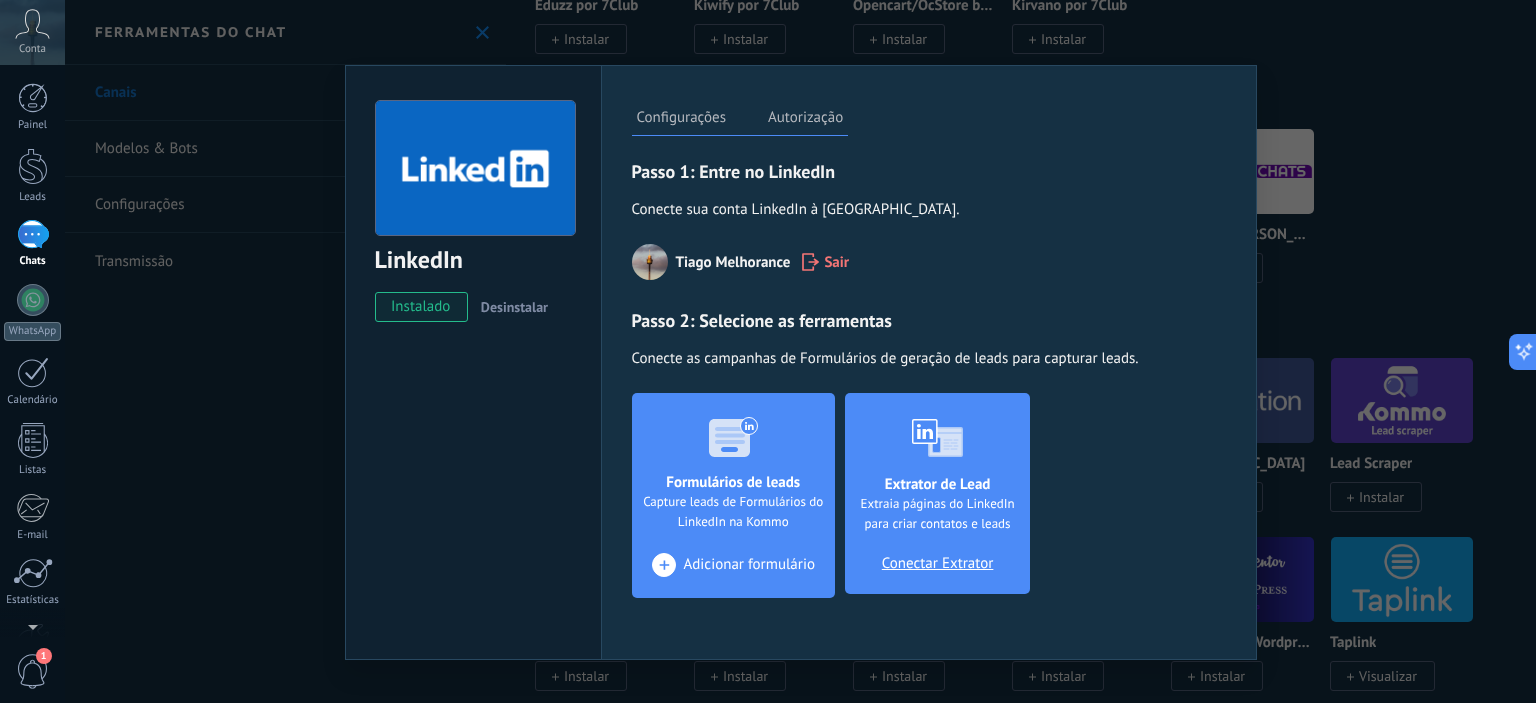 click on "Adicionar formulário" at bounding box center (749, 565) 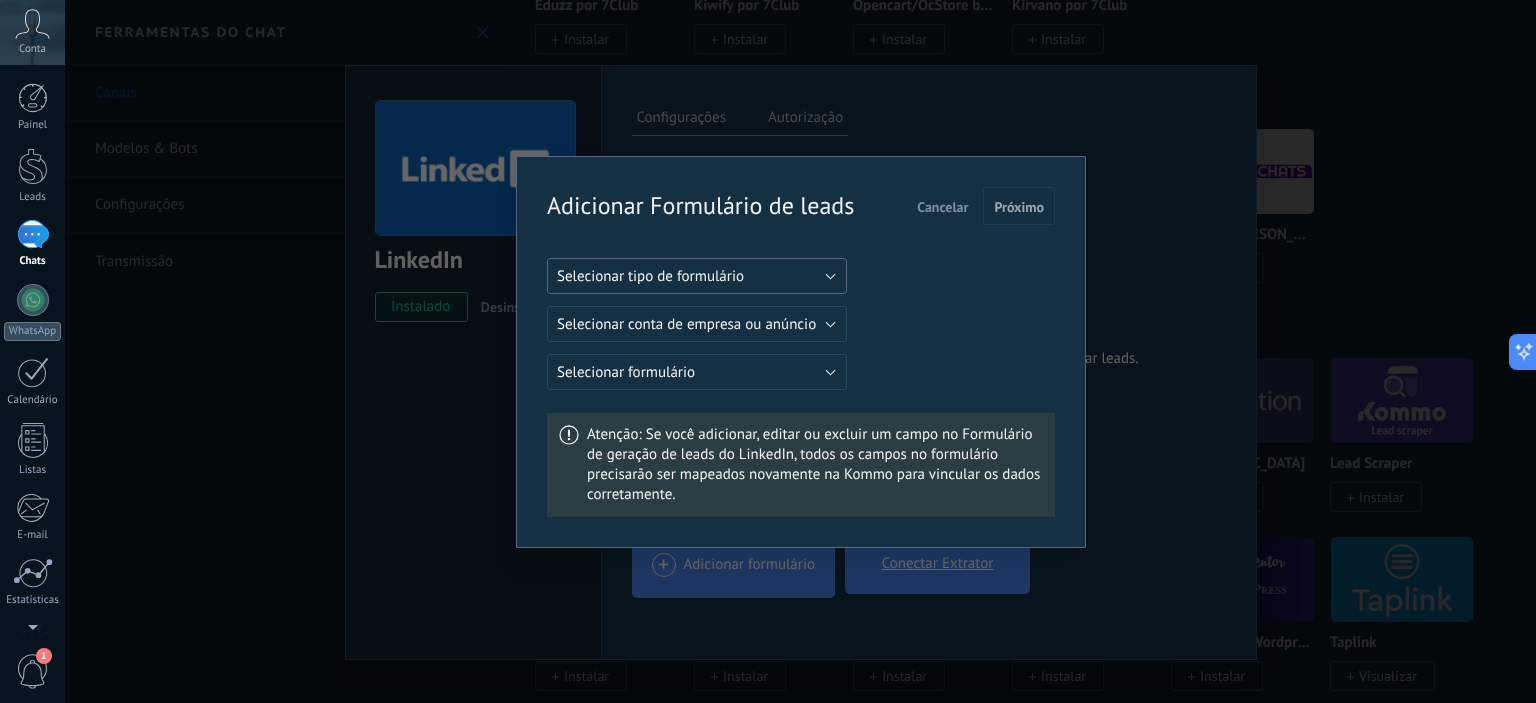 click on "Selecionar tipo de formulário" at bounding box center (697, 276) 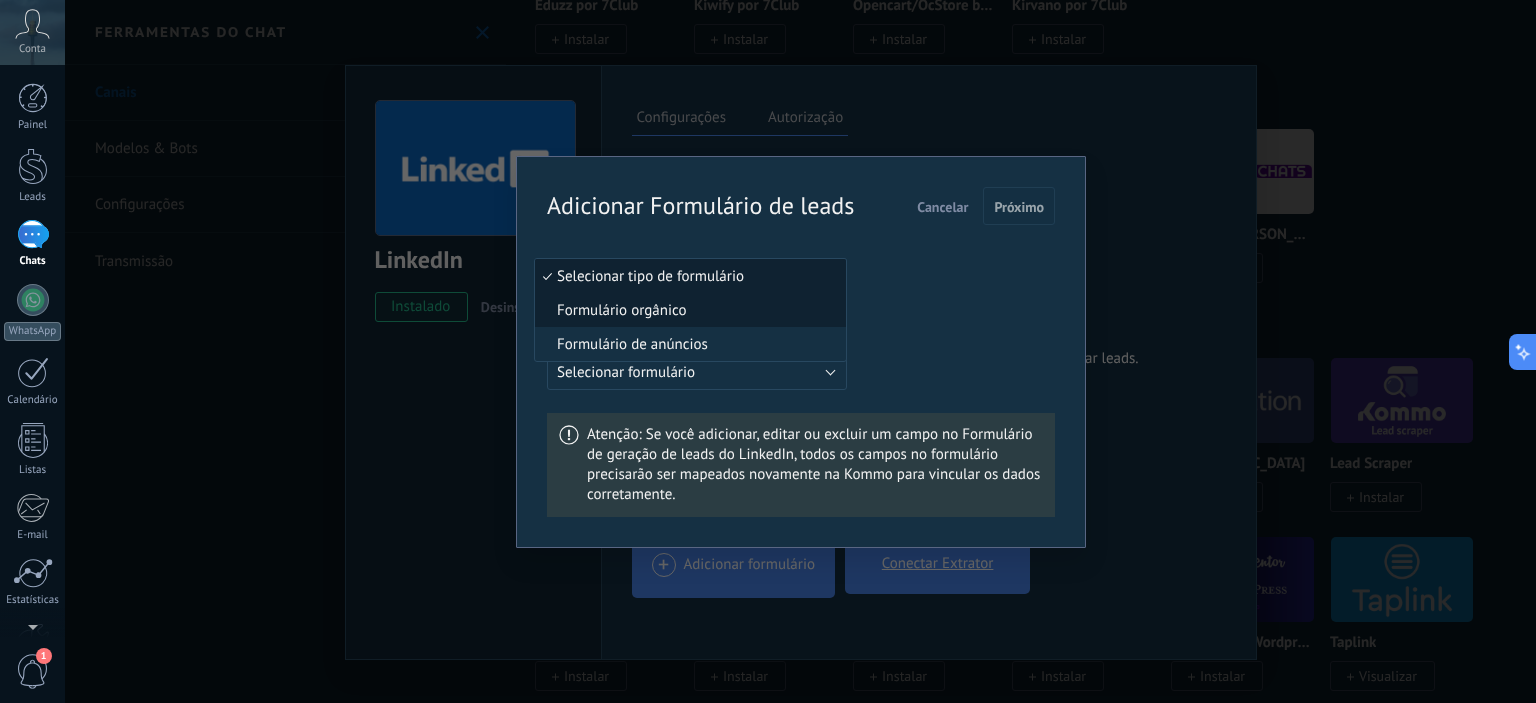 click on "Formulário orgânico" at bounding box center [690, 310] 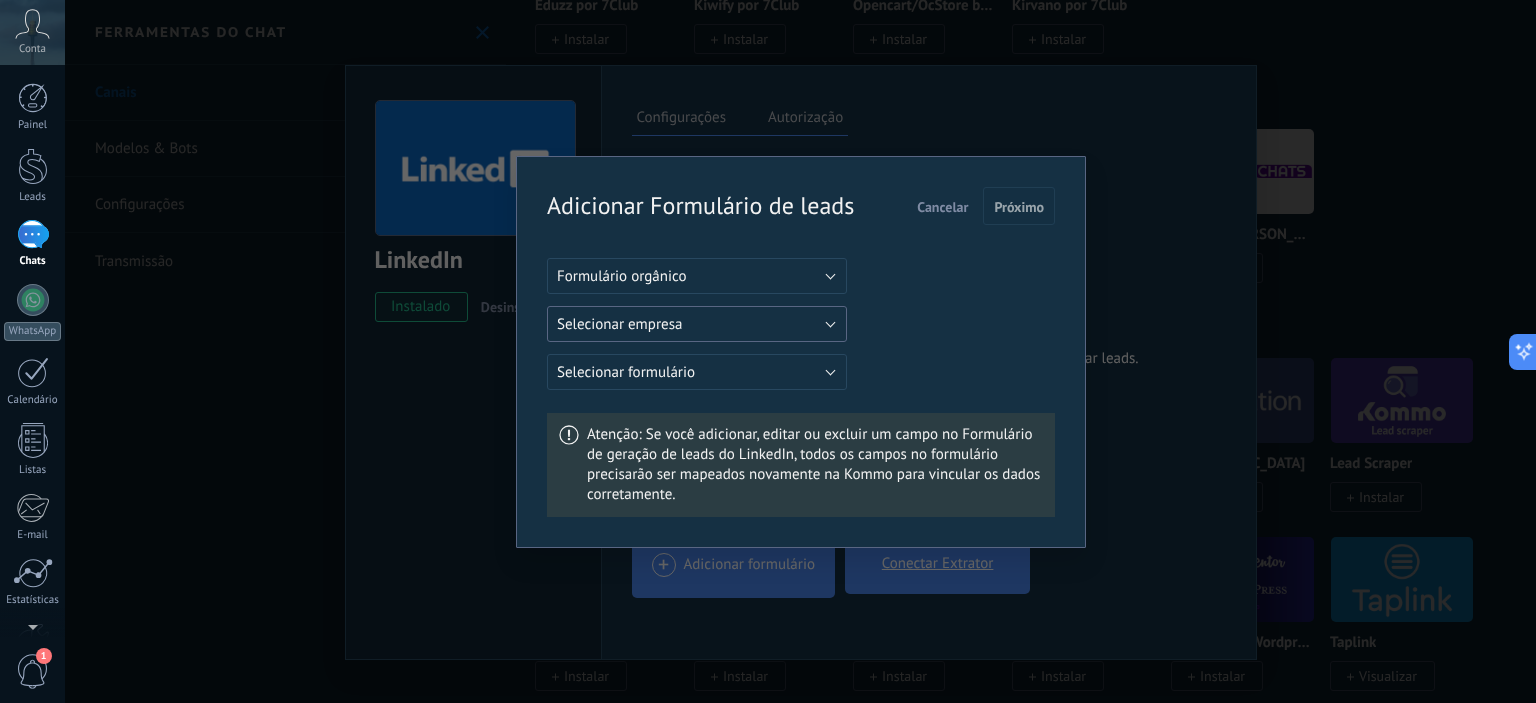 click on "Selecionar empresa" at bounding box center (697, 324) 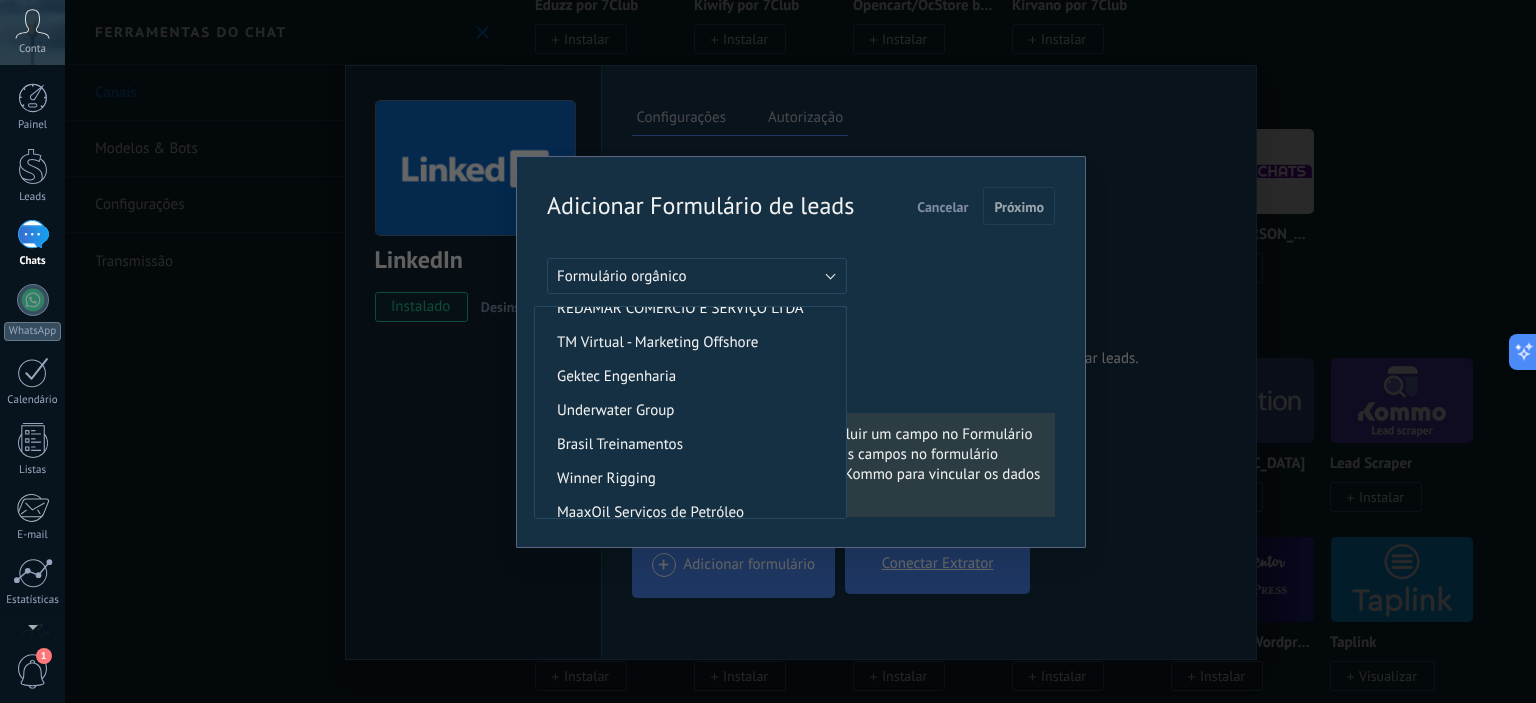 scroll, scrollTop: 200, scrollLeft: 0, axis: vertical 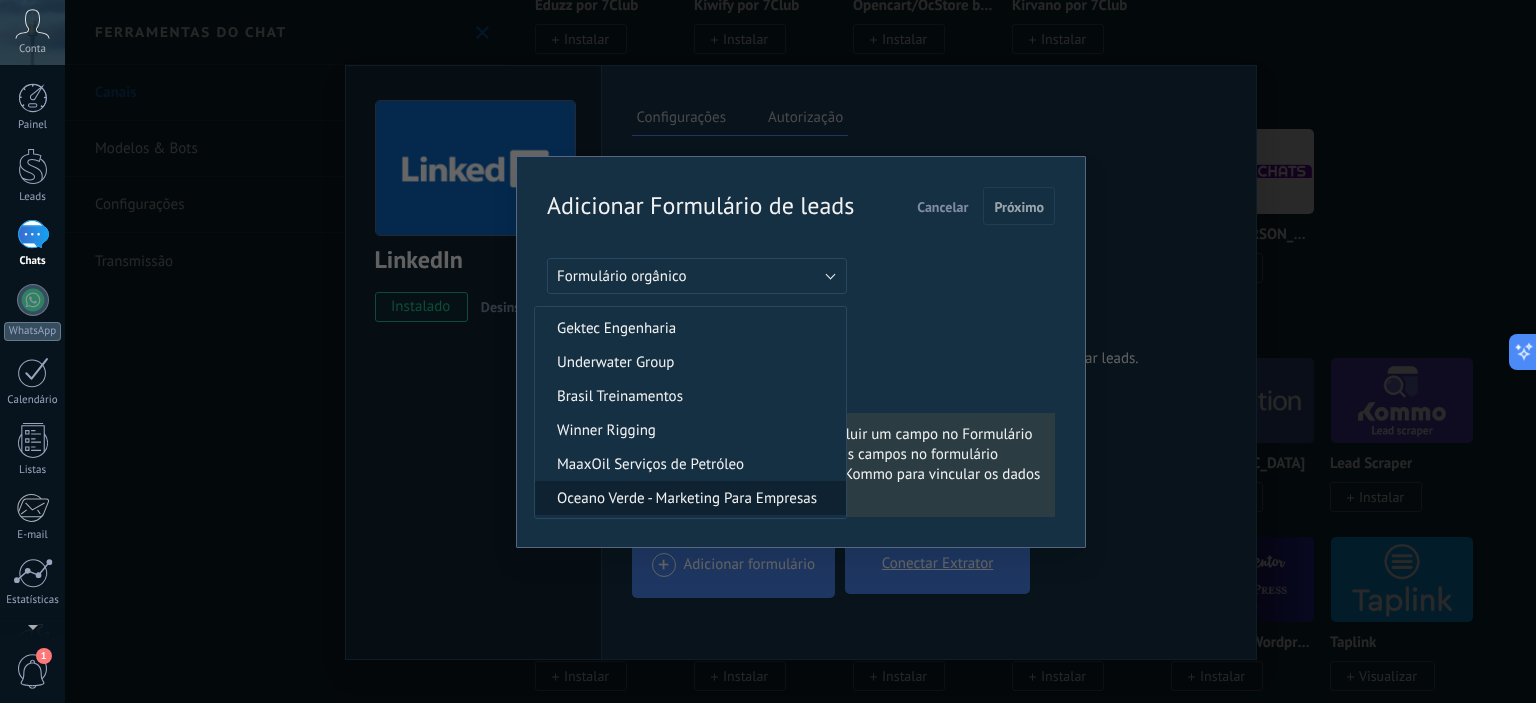 click on "Oceano Verde - Marketing Para Empresas" at bounding box center (687, 498) 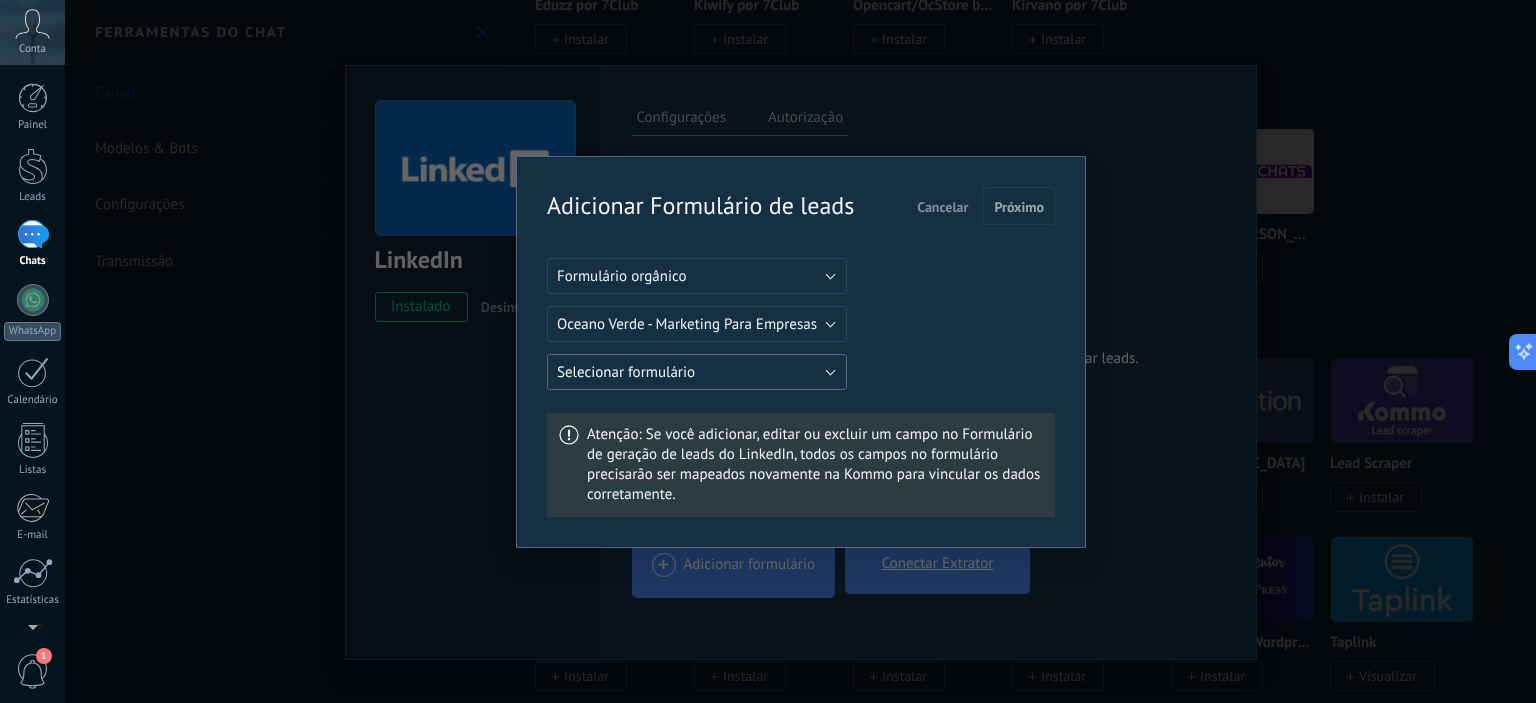 click on "Selecionar formulário" at bounding box center (697, 372) 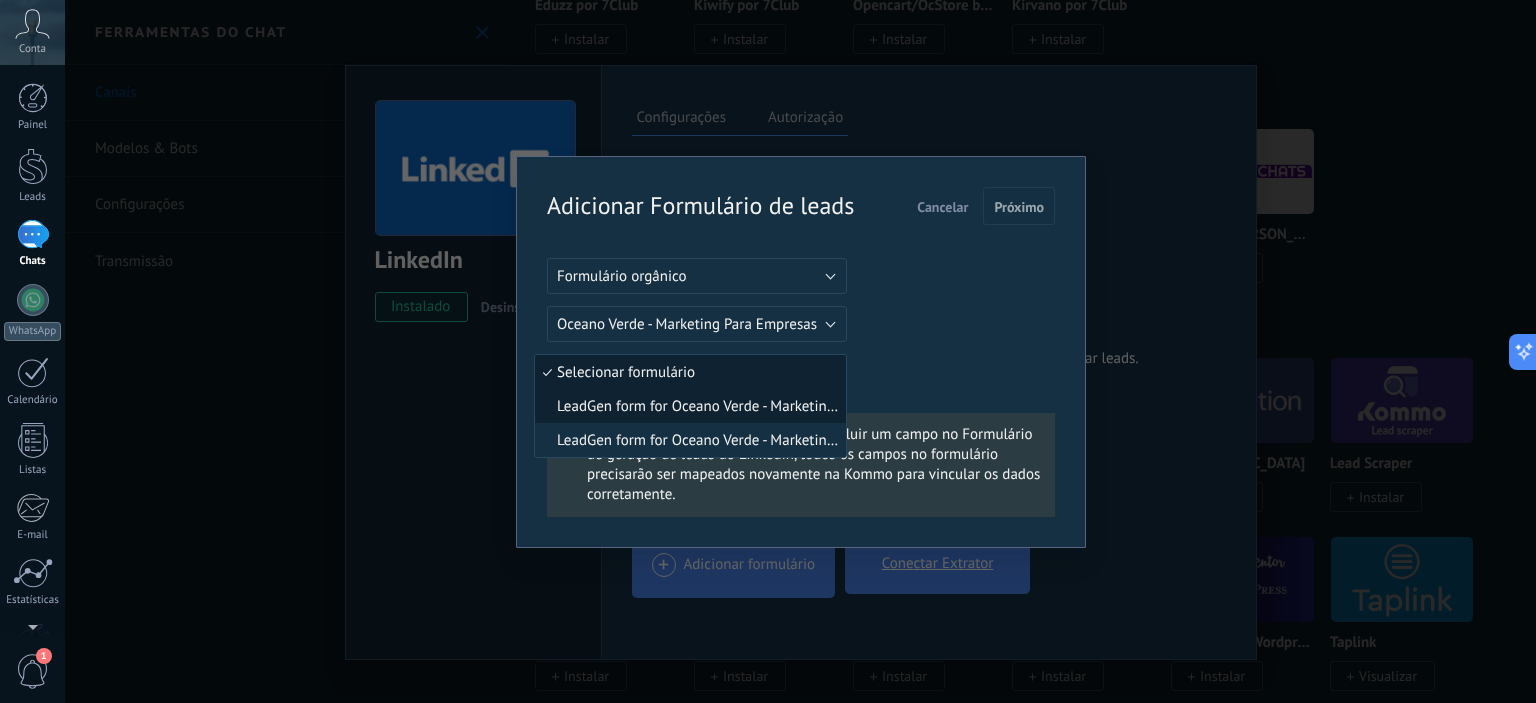 click on "LeadGen form for Oceano Verde - Marketing Para Empresas" at bounding box center [687, 406] 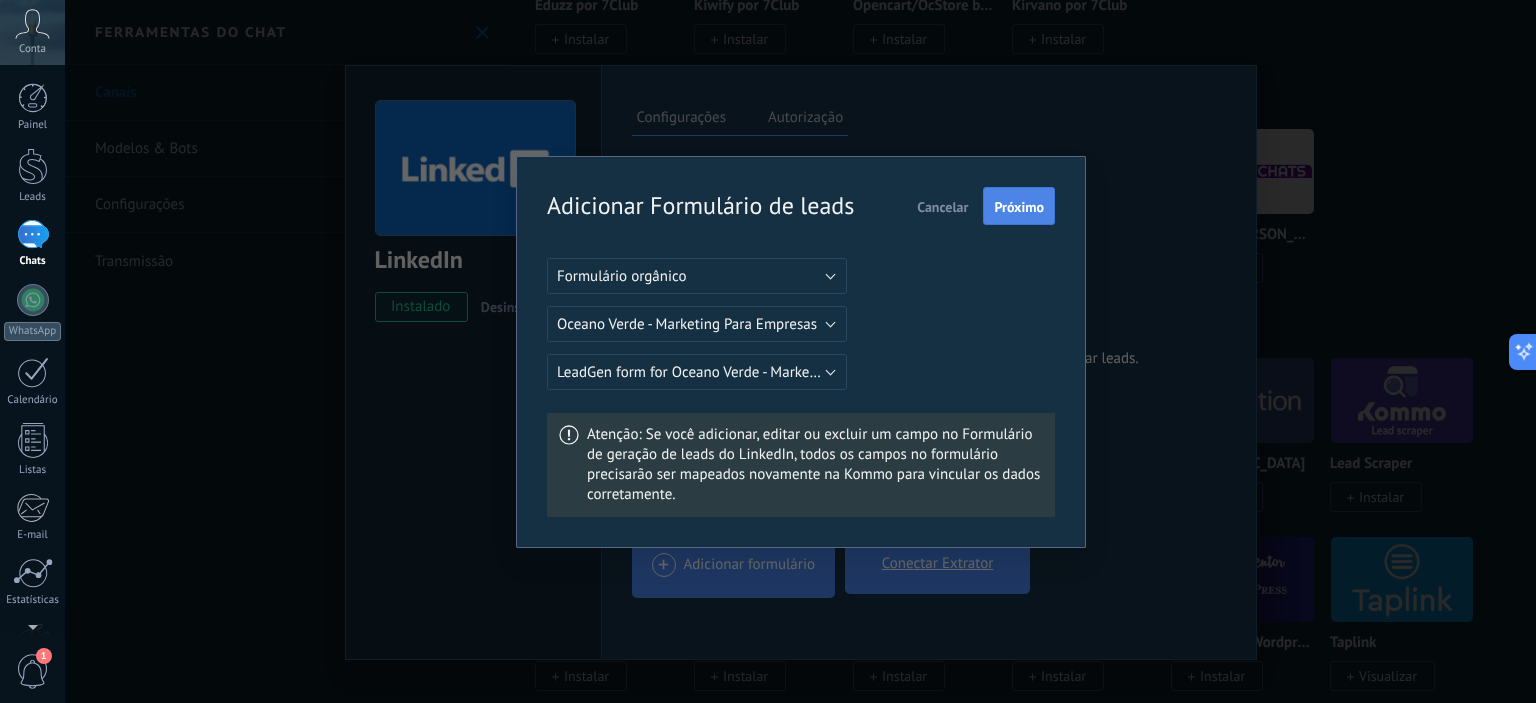 click on "Próximo" at bounding box center (1019, 207) 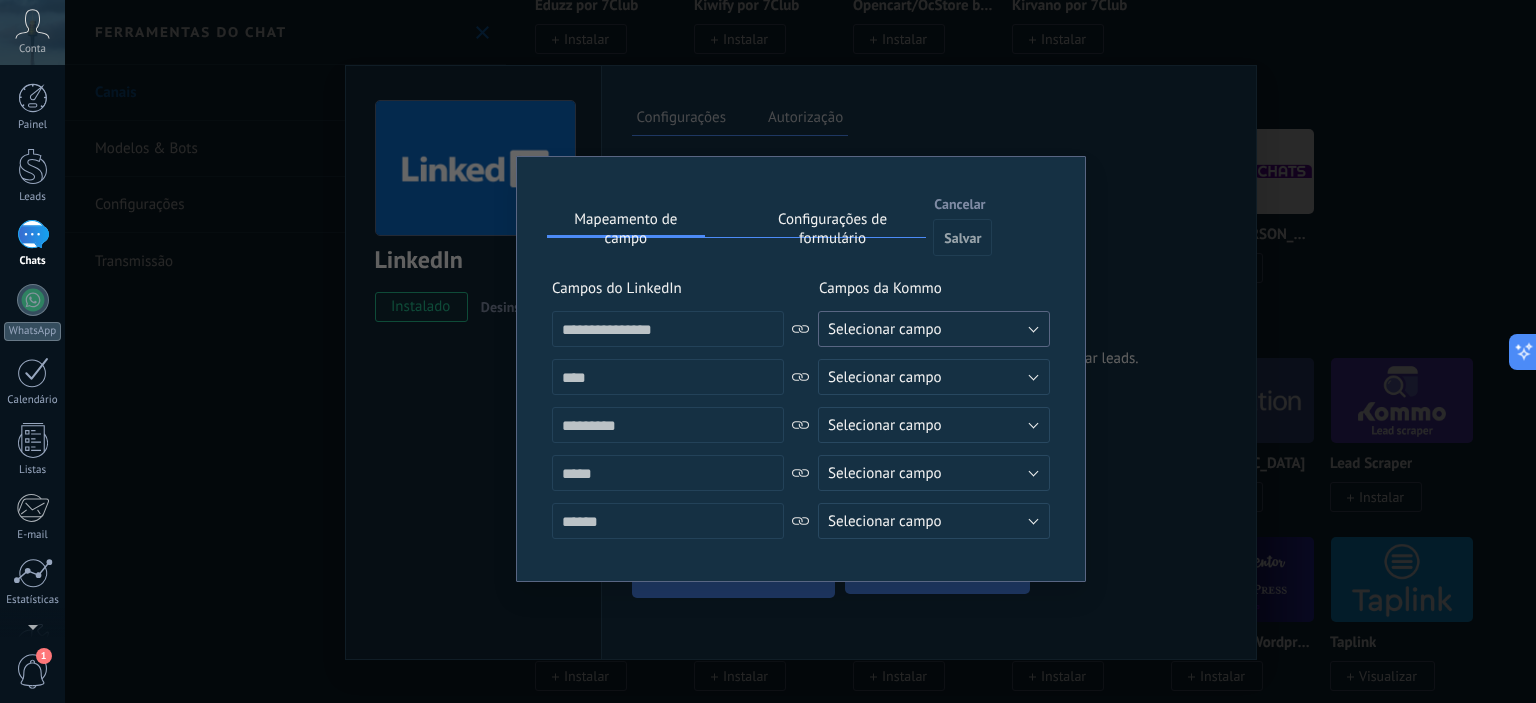 click on "Selecionar campo" at bounding box center [934, 329] 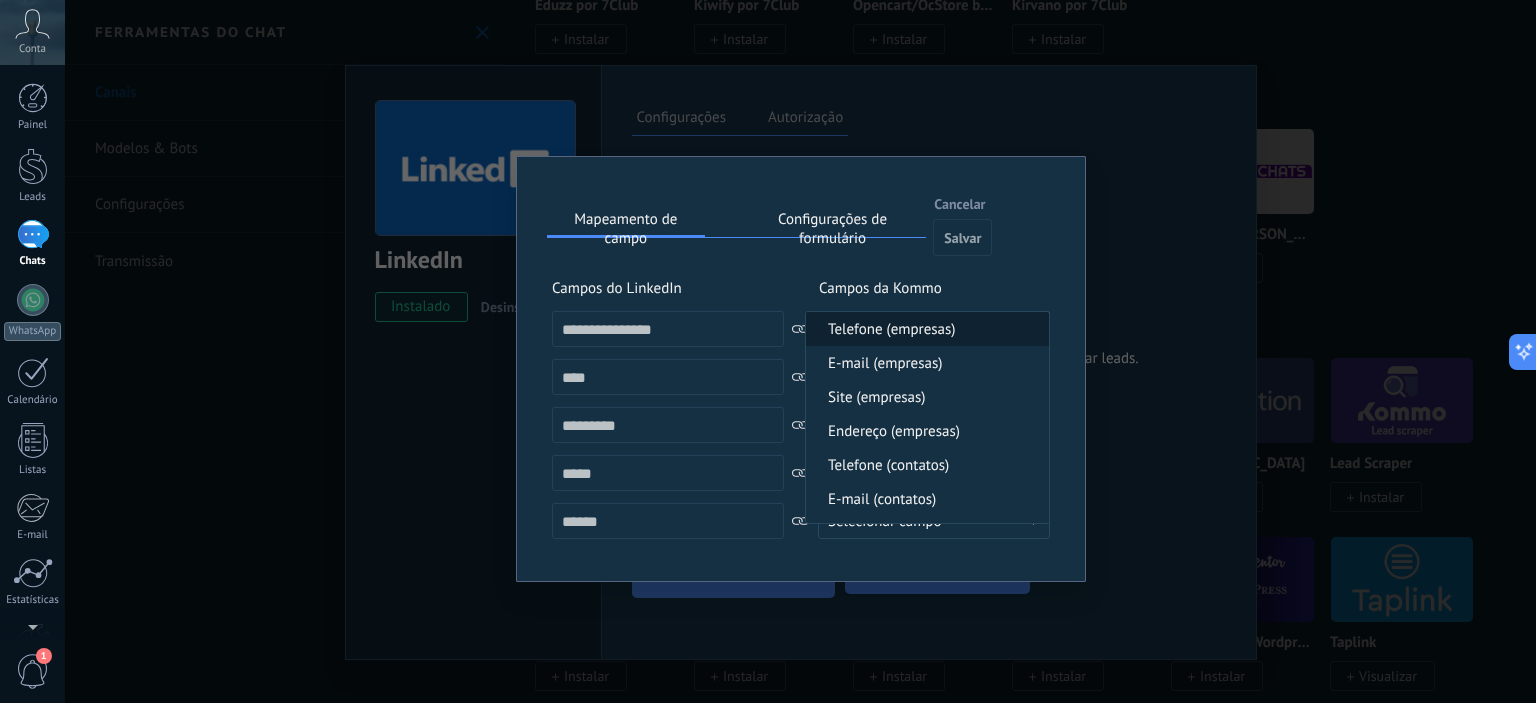 scroll, scrollTop: 100, scrollLeft: 0, axis: vertical 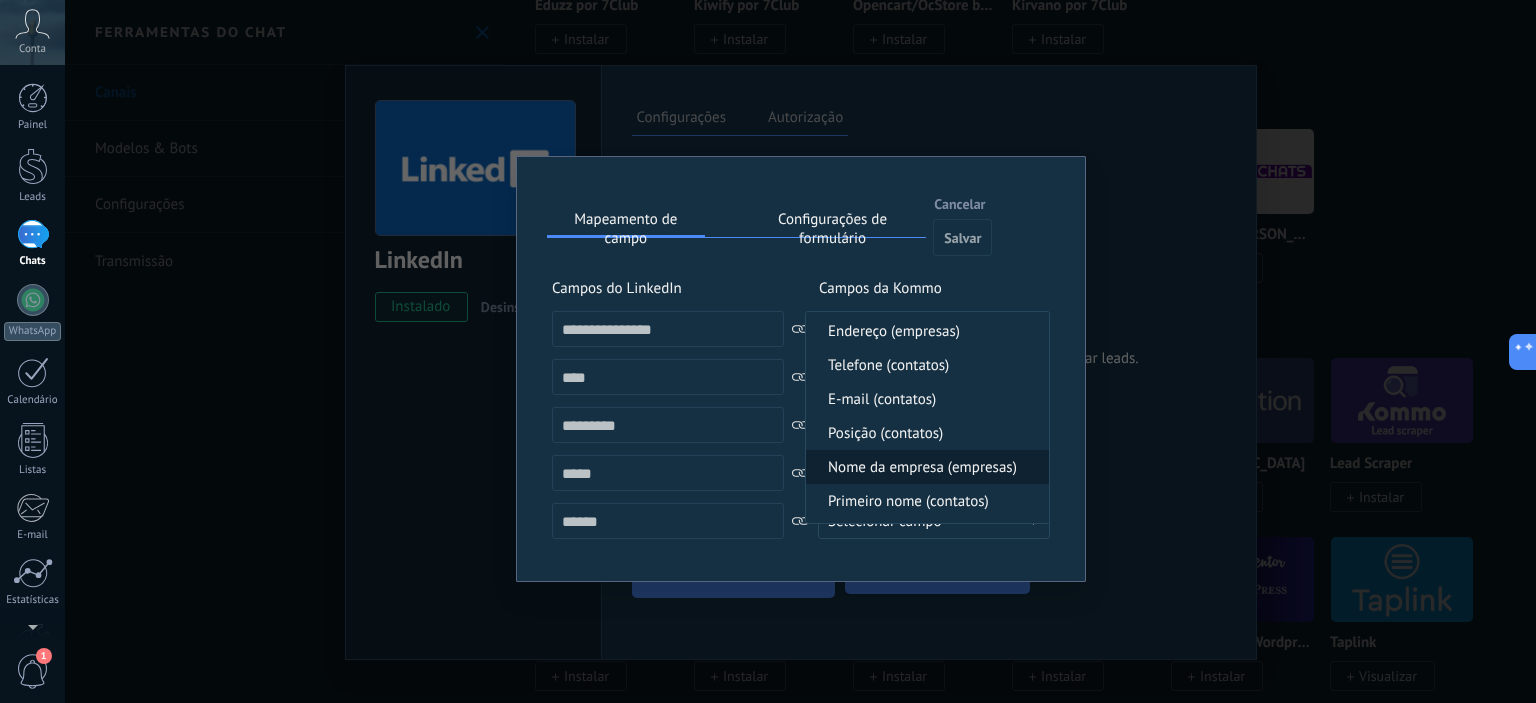 click on "Nome da empresa (empresas)" at bounding box center [924, 467] 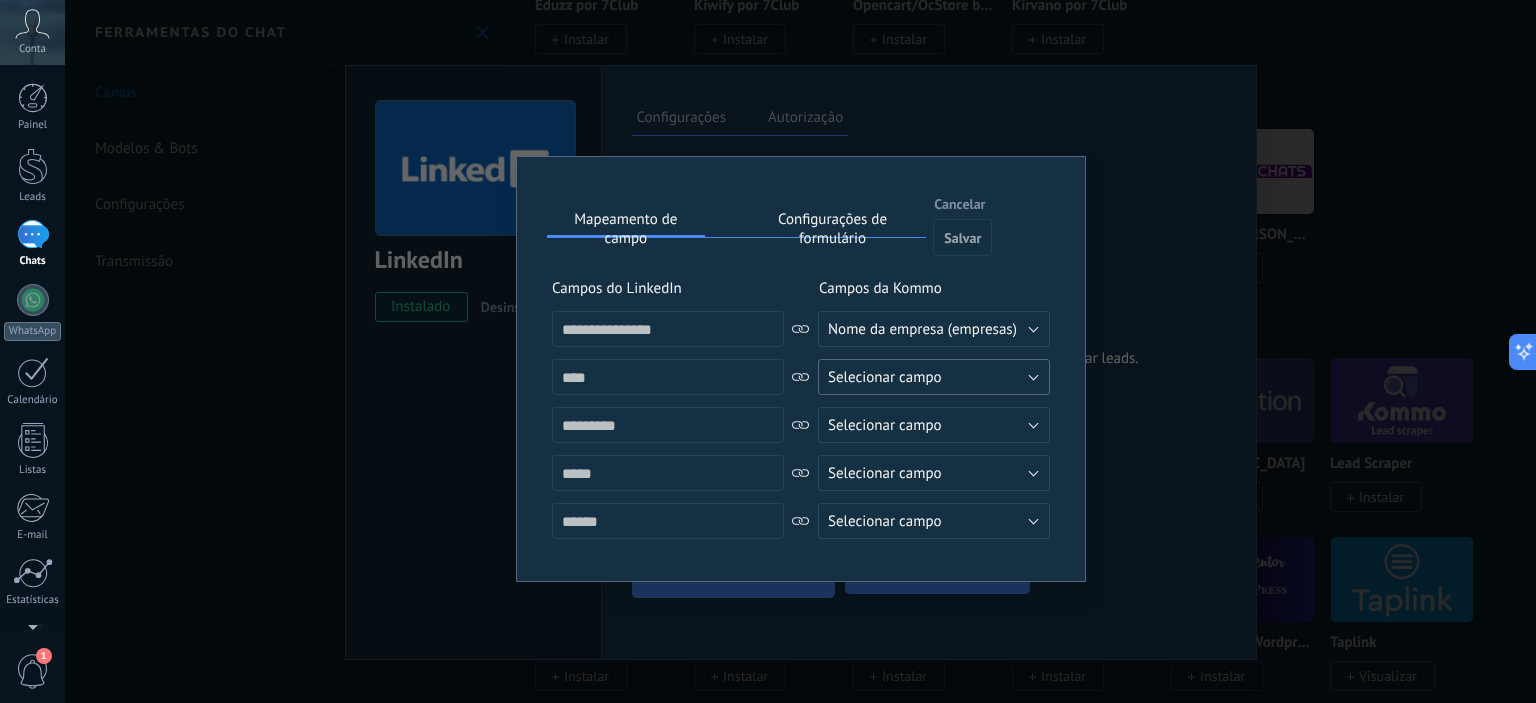 click on "Selecionar campo" at bounding box center [885, 377] 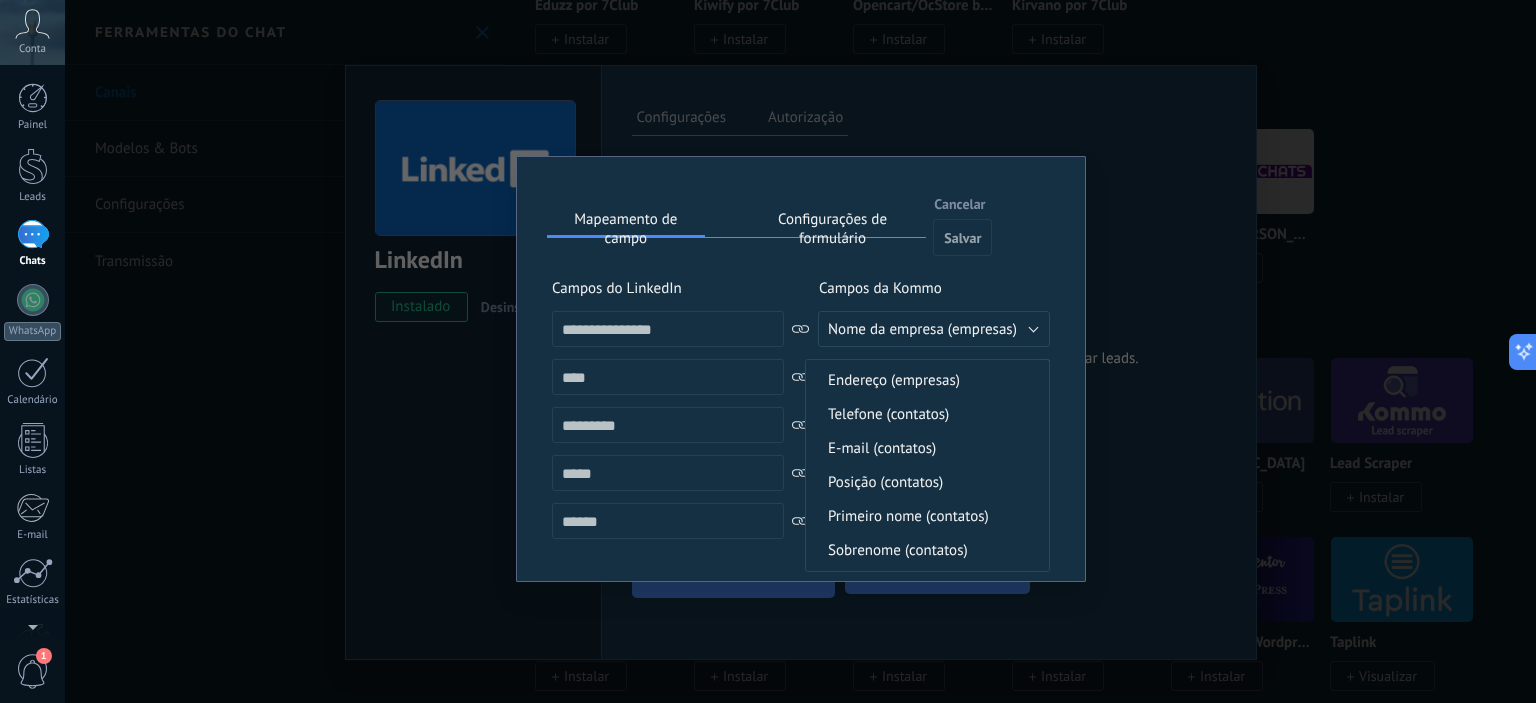 scroll, scrollTop: 100, scrollLeft: 0, axis: vertical 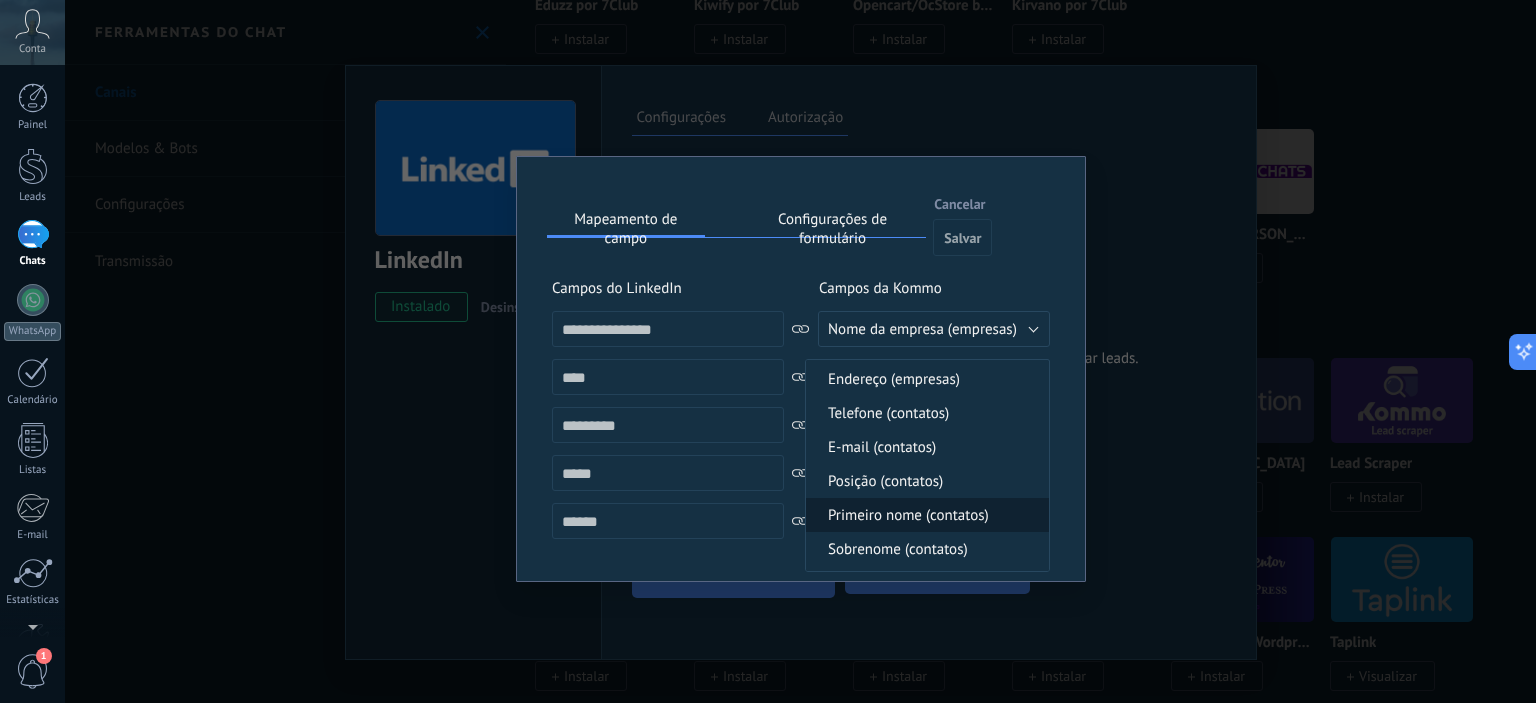 click on "Primeiro nome (contatos)" at bounding box center [924, 515] 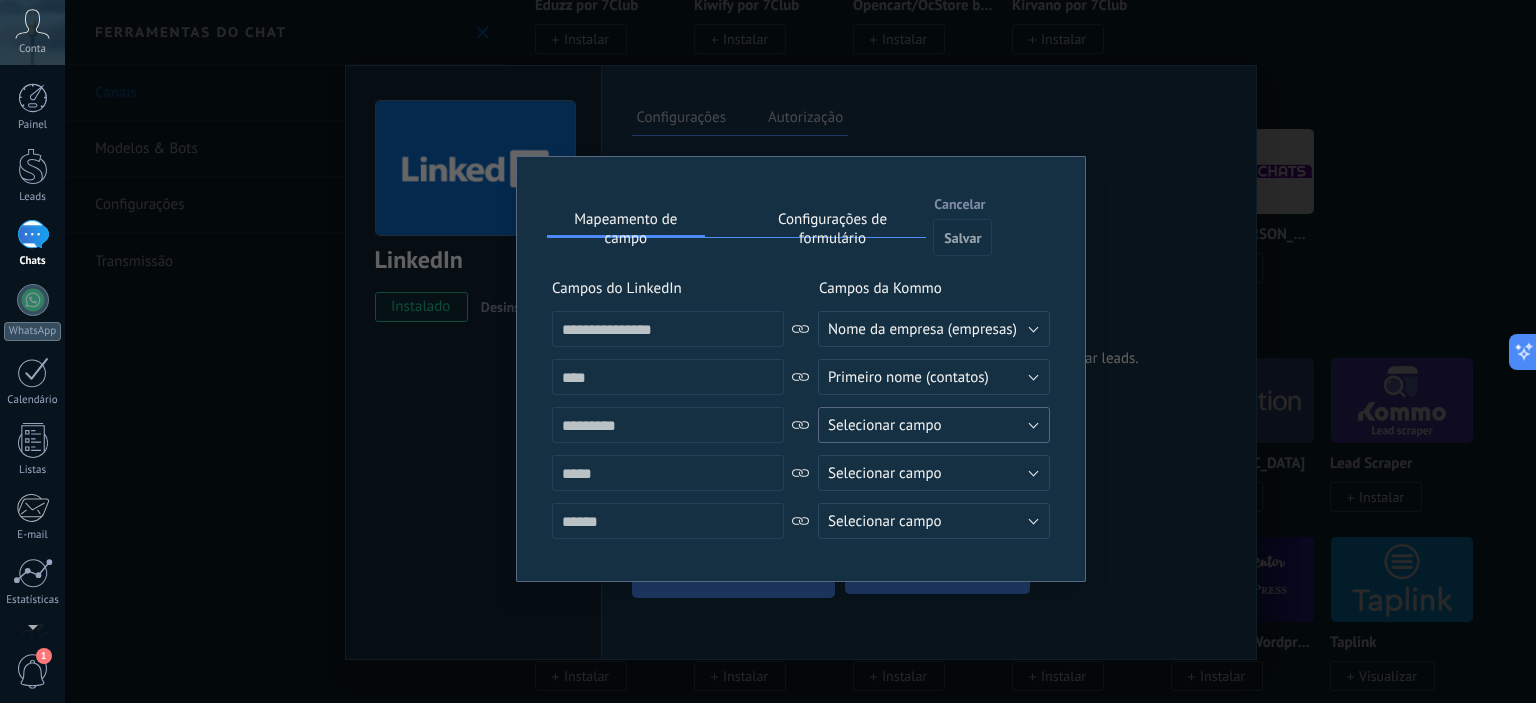 click on "Selecionar campo" at bounding box center [885, 425] 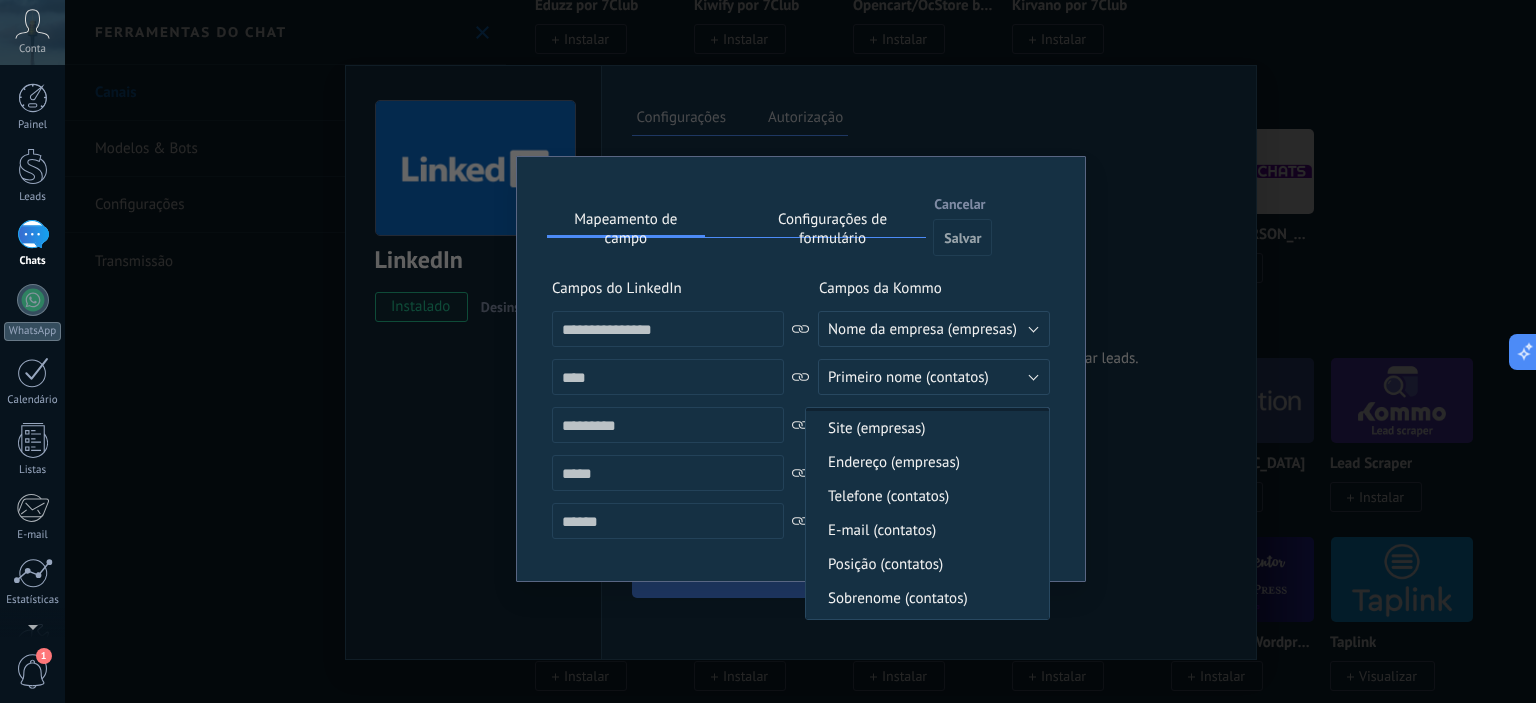 scroll, scrollTop: 100, scrollLeft: 0, axis: vertical 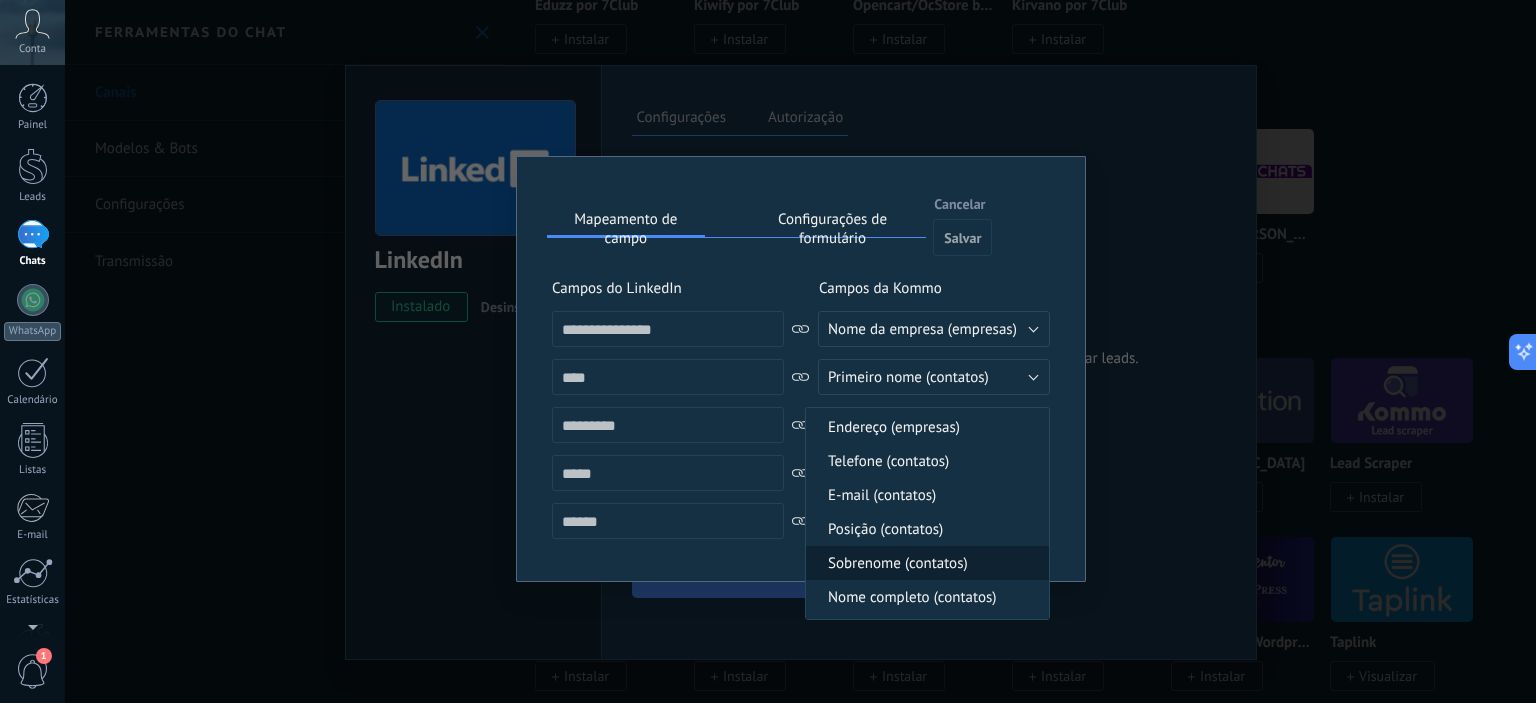 click on "Sobrenome (contatos)" at bounding box center [924, 563] 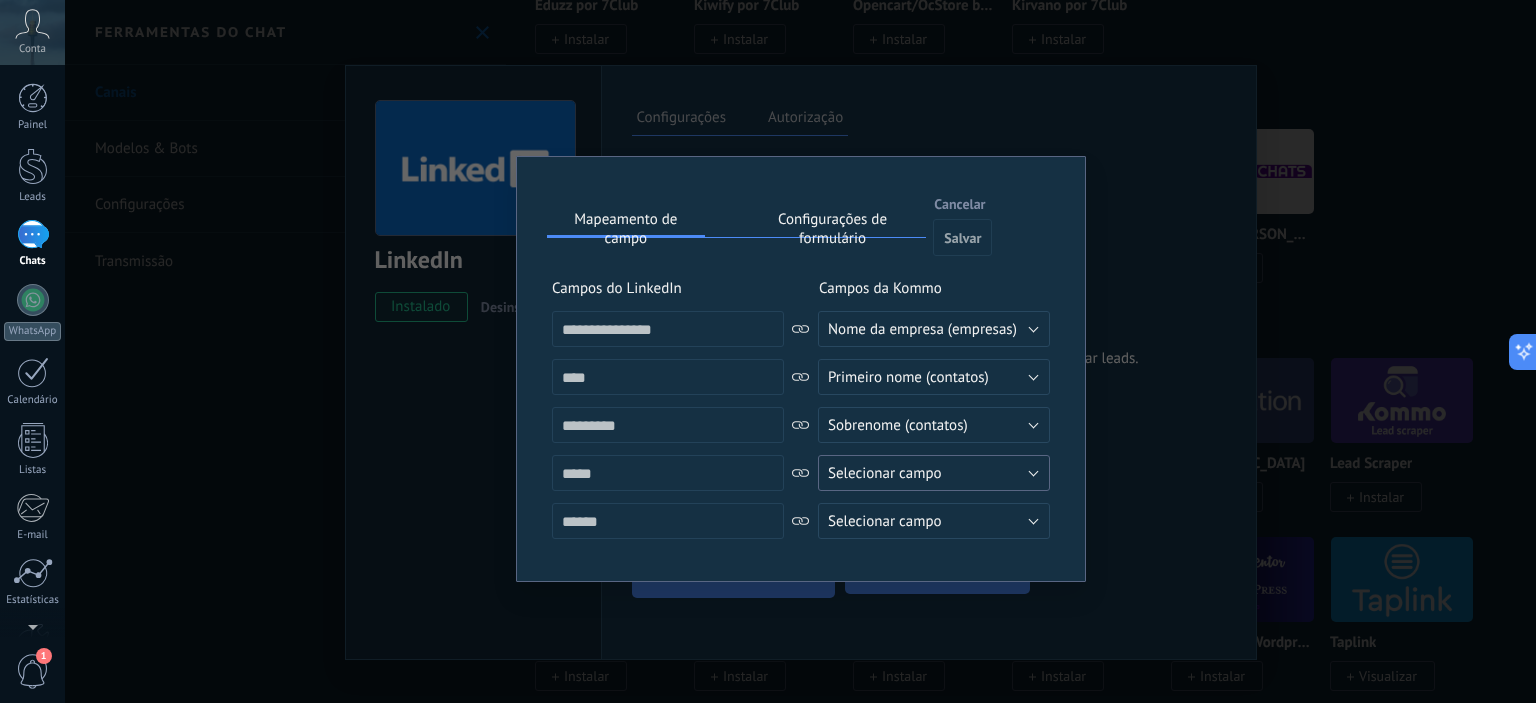 click on "Selecionar campo" at bounding box center (885, 473) 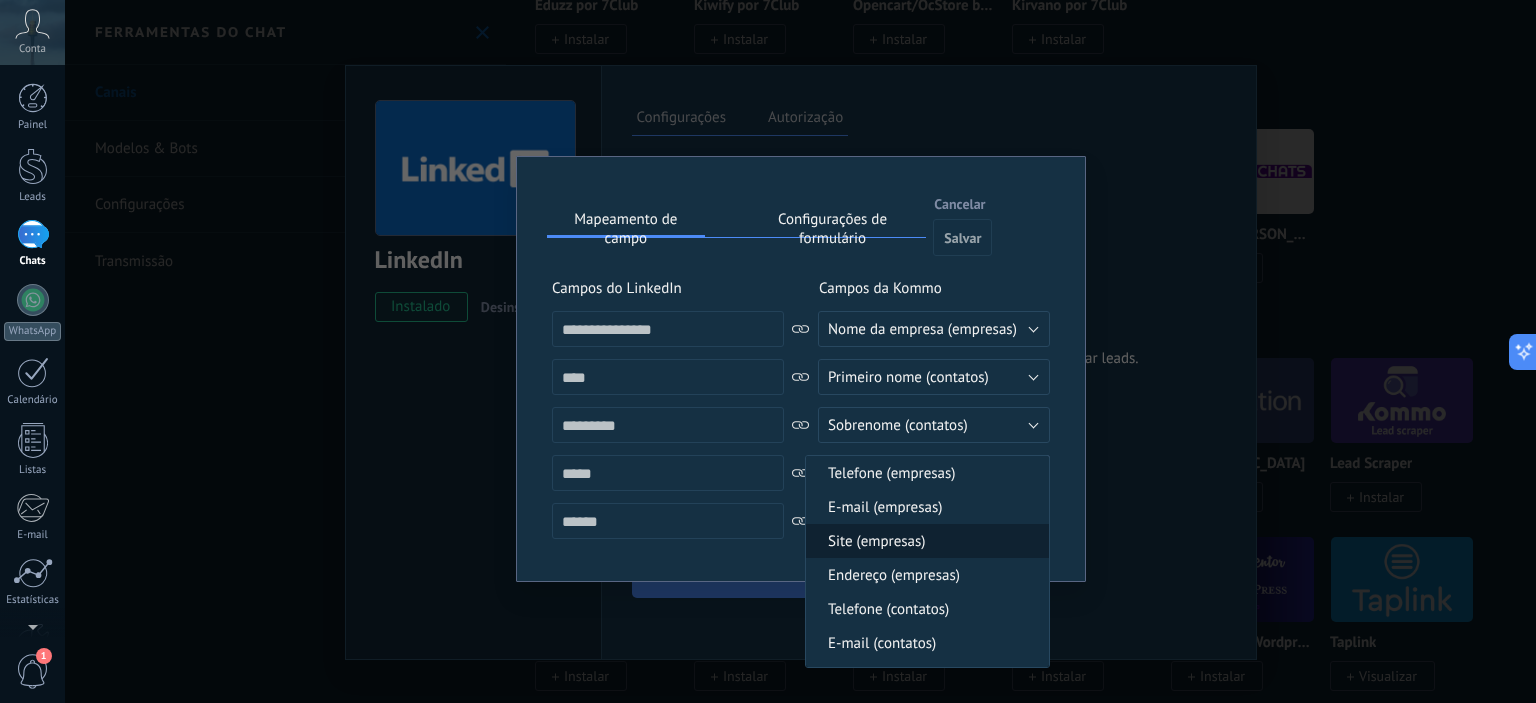 scroll, scrollTop: 100, scrollLeft: 0, axis: vertical 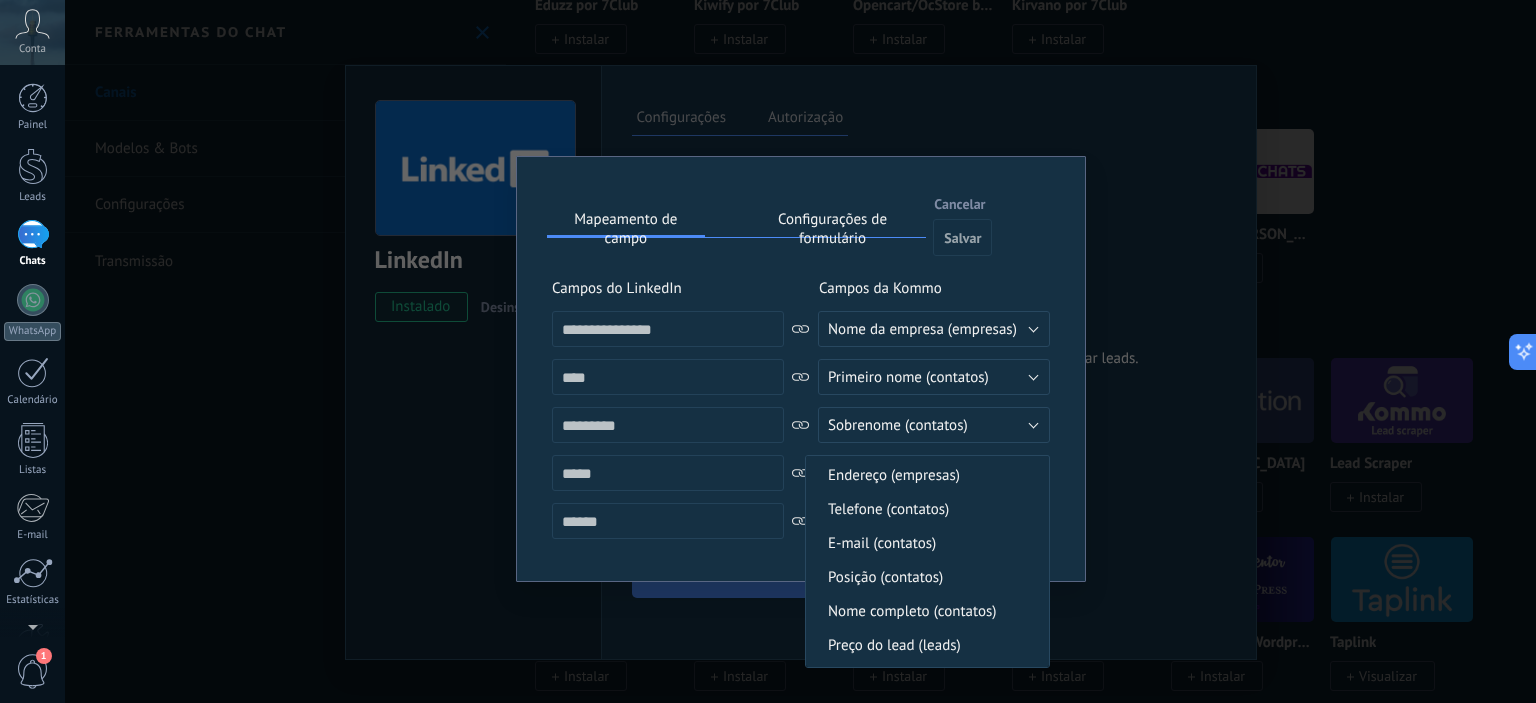 click on "Posição (contatos)" at bounding box center (924, 577) 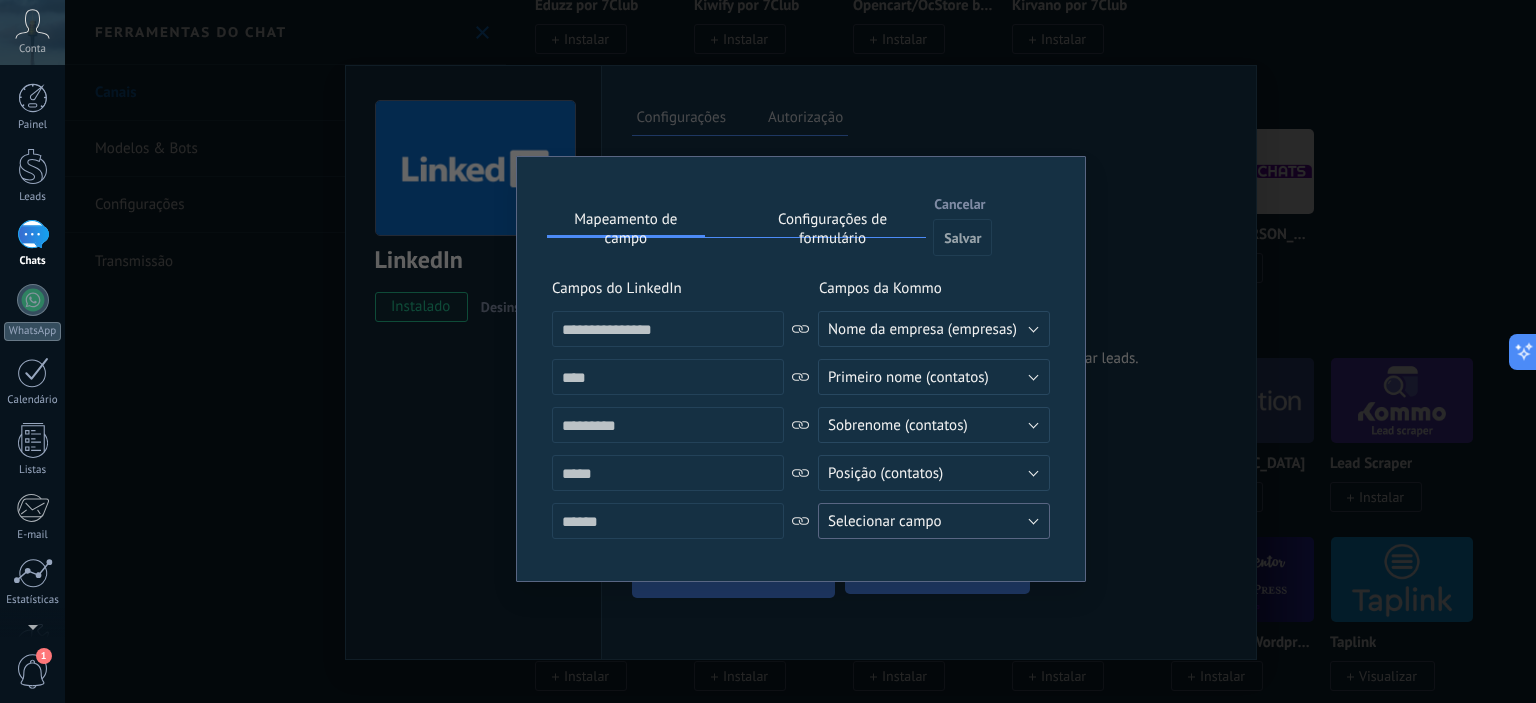 click on "Selecionar campo" at bounding box center (885, 521) 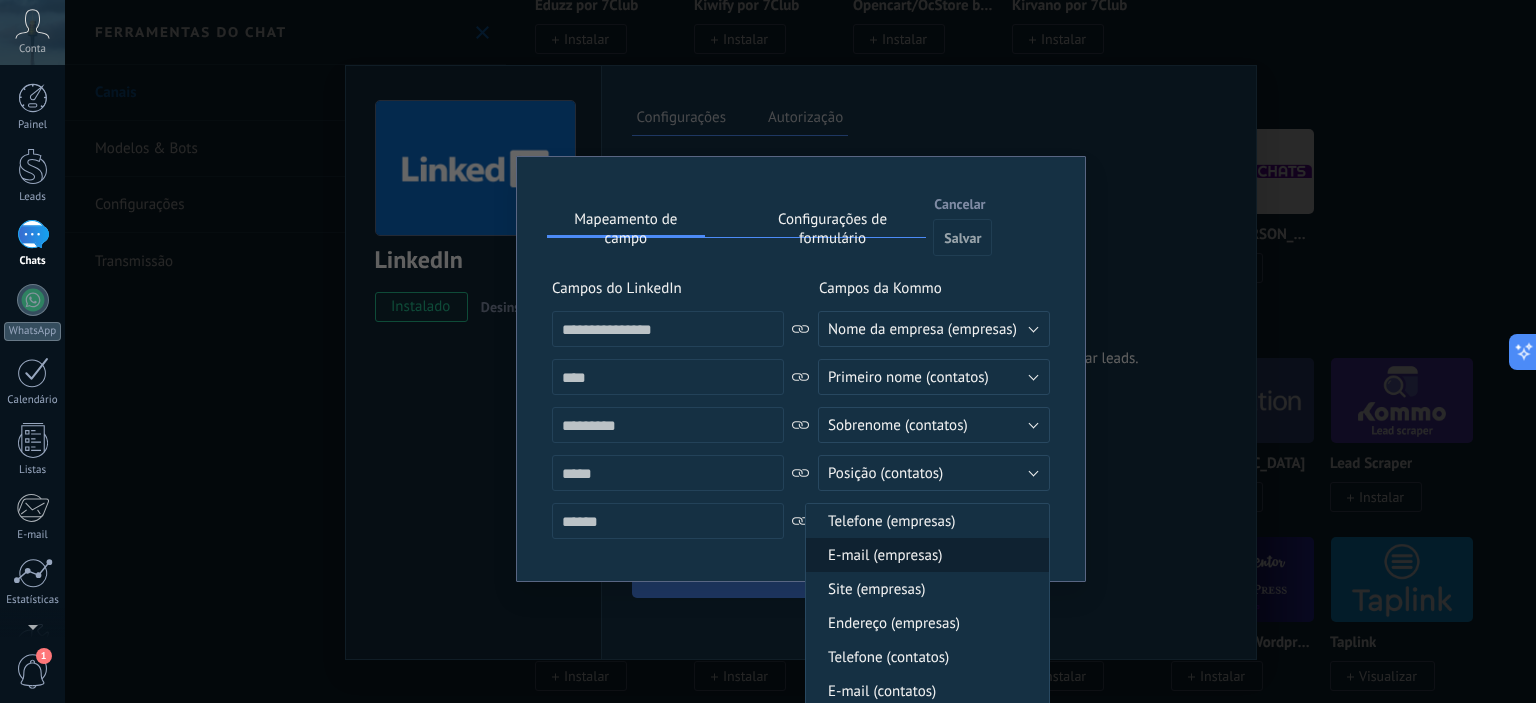 click on "E-mail (empresas)" at bounding box center (924, 555) 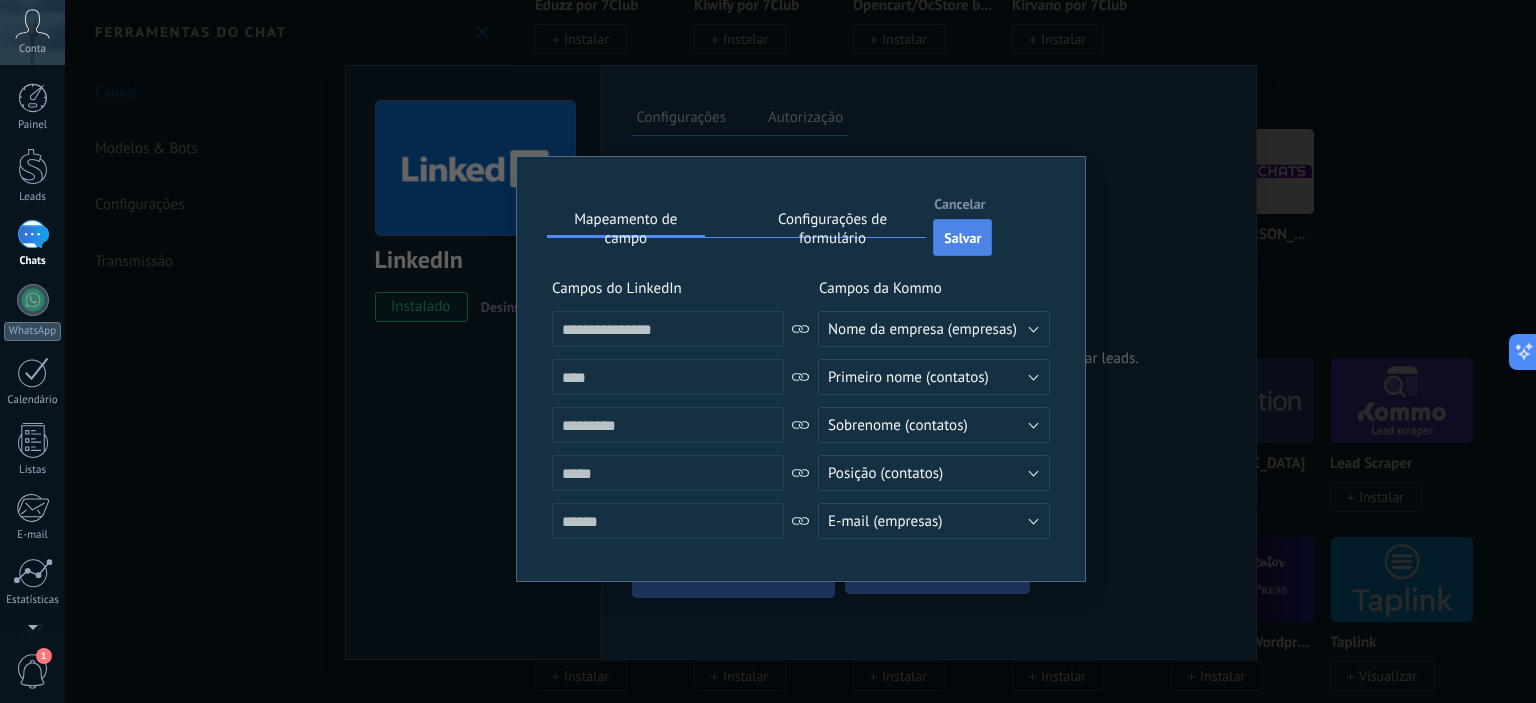 click on "Salvar" at bounding box center [962, 238] 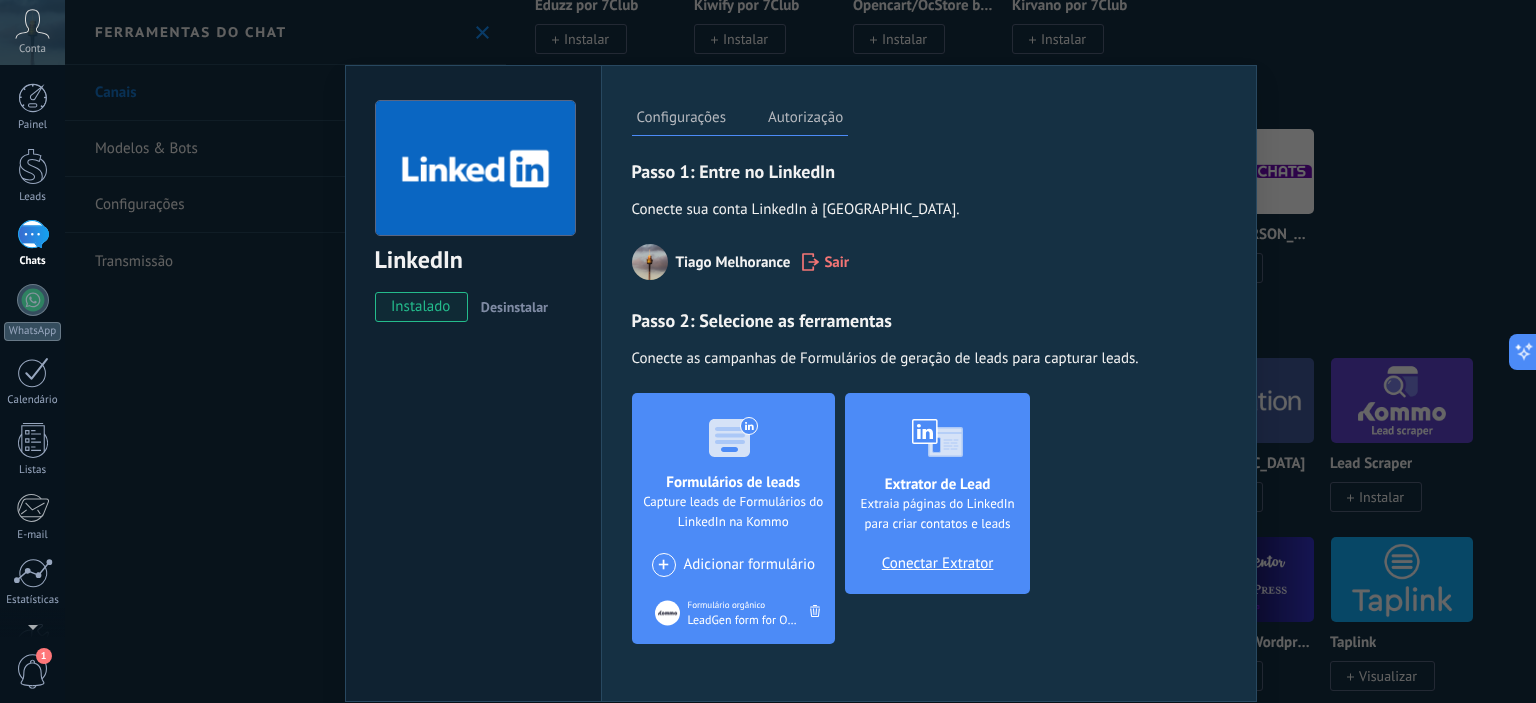 click on "Conectar Extrator" at bounding box center (938, 564) 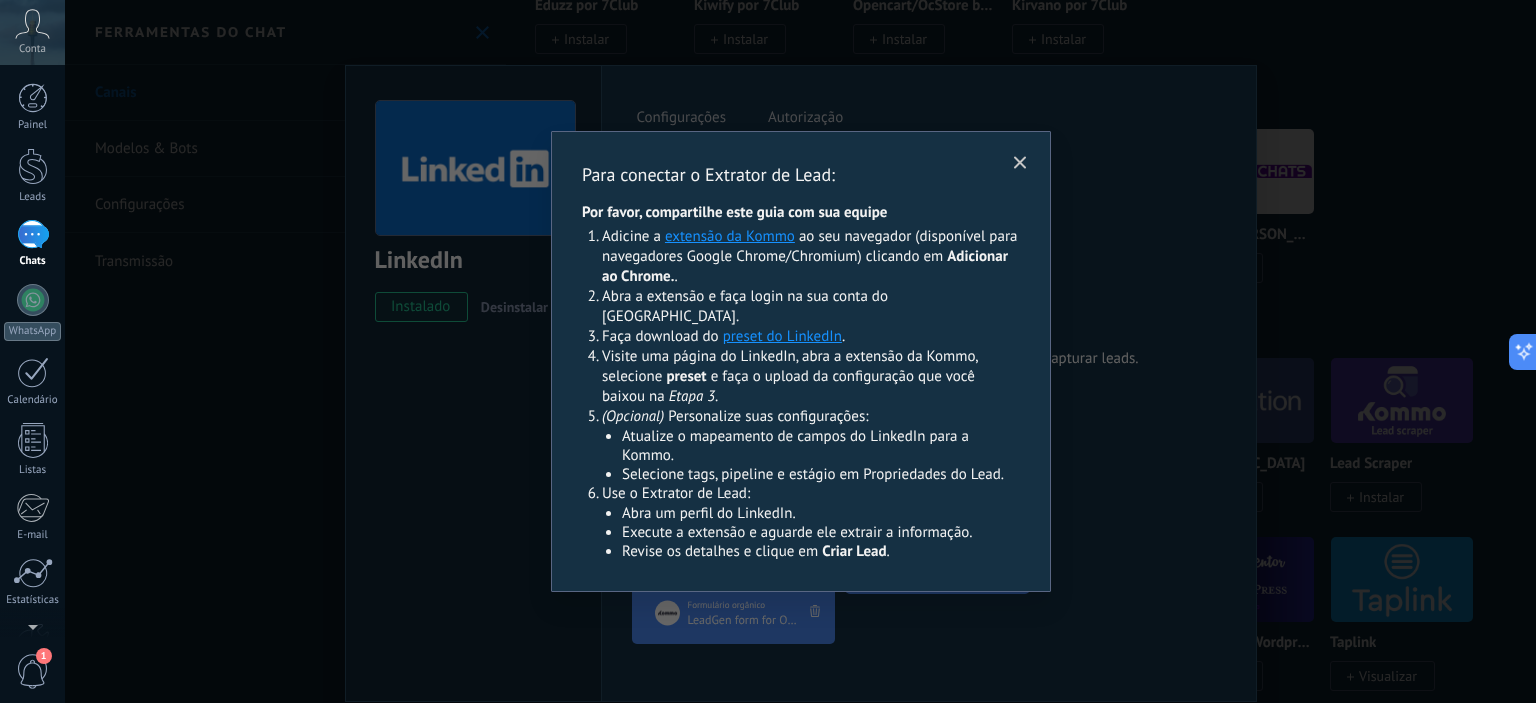 click on "extensão da Kommo" at bounding box center (730, 236) 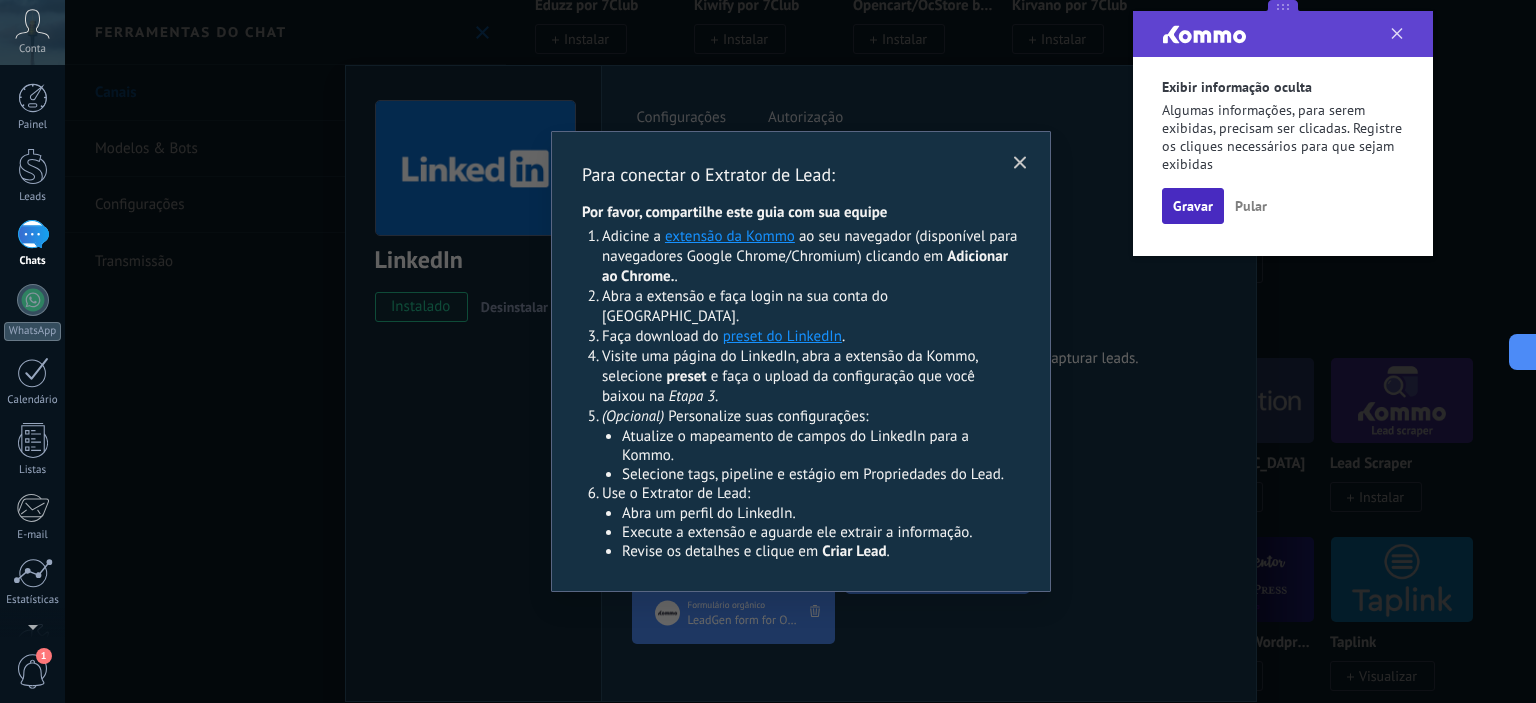 click on "Gravar" at bounding box center (1193, 206) 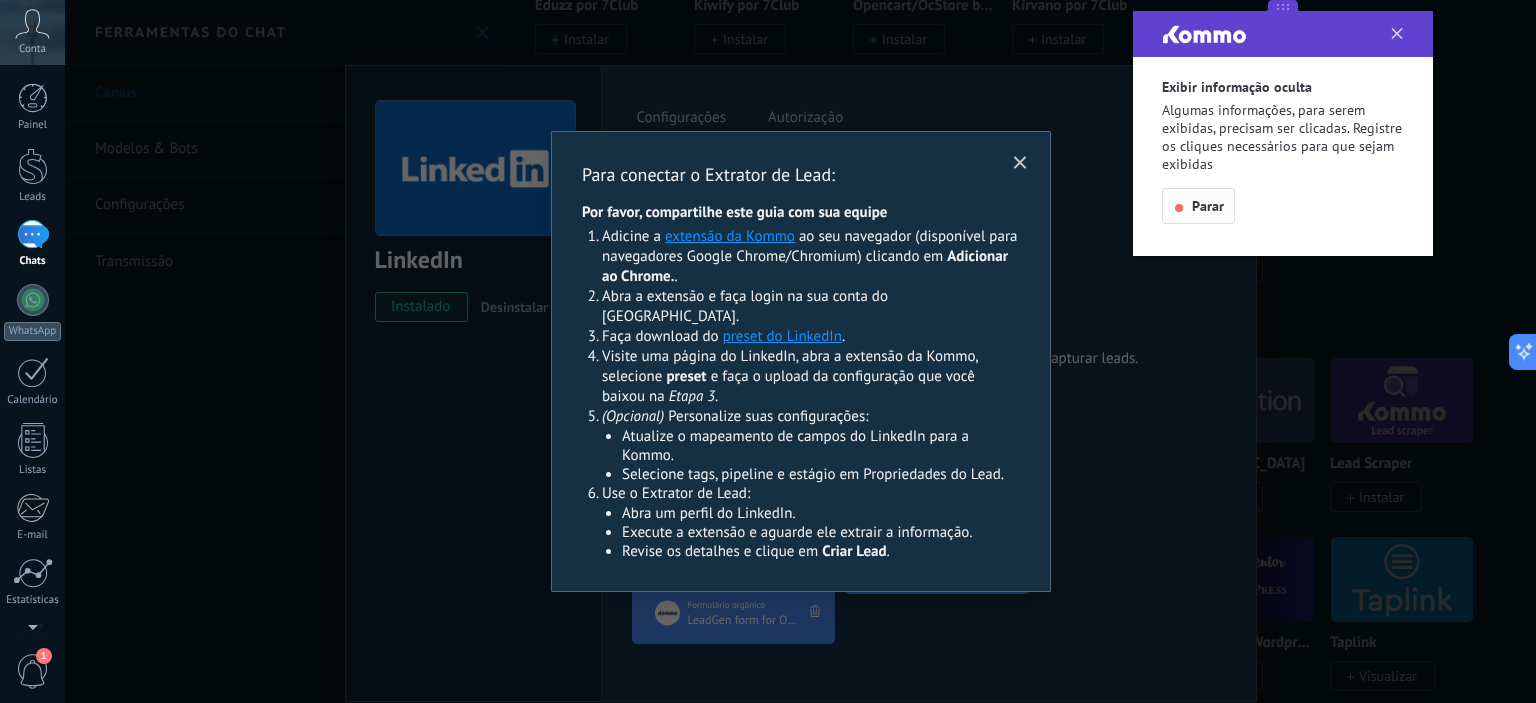 click on "• Parar" at bounding box center [1198, 206] 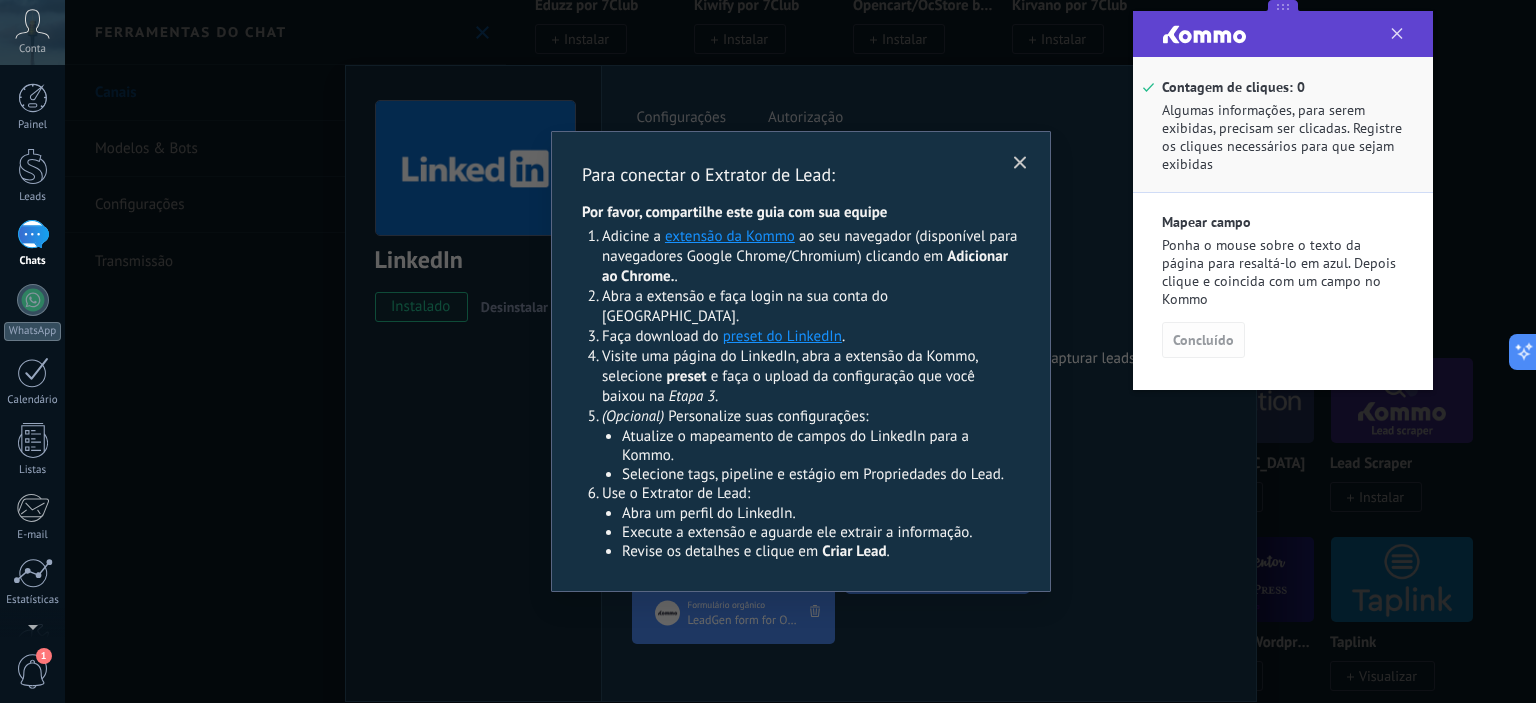 scroll, scrollTop: 0, scrollLeft: 0, axis: both 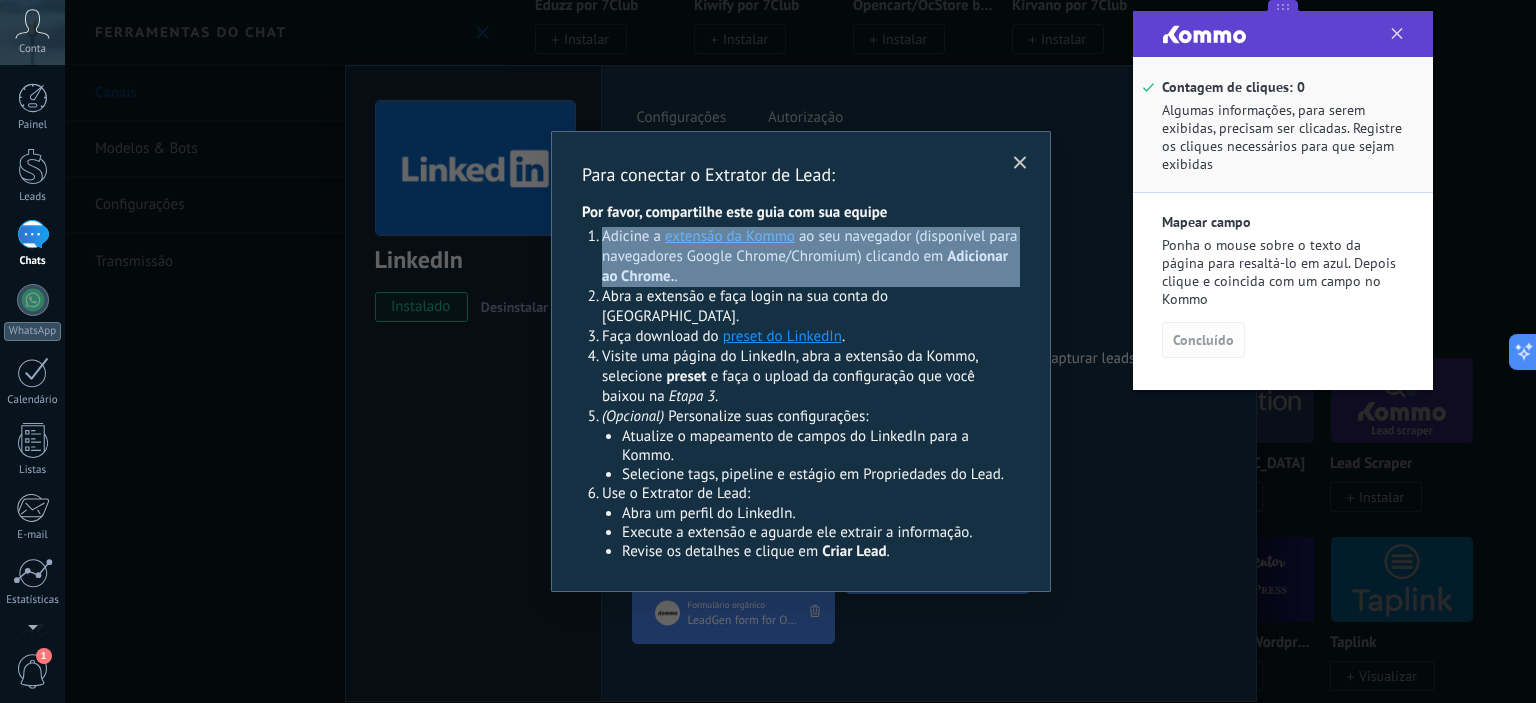 click on "Adicine a   extensão da Kommo   ao seu navegador (disponível para navegadores Google Chrome/Chromium) clicando em   Adicionar ao Chrome . ." at bounding box center [811, 257] 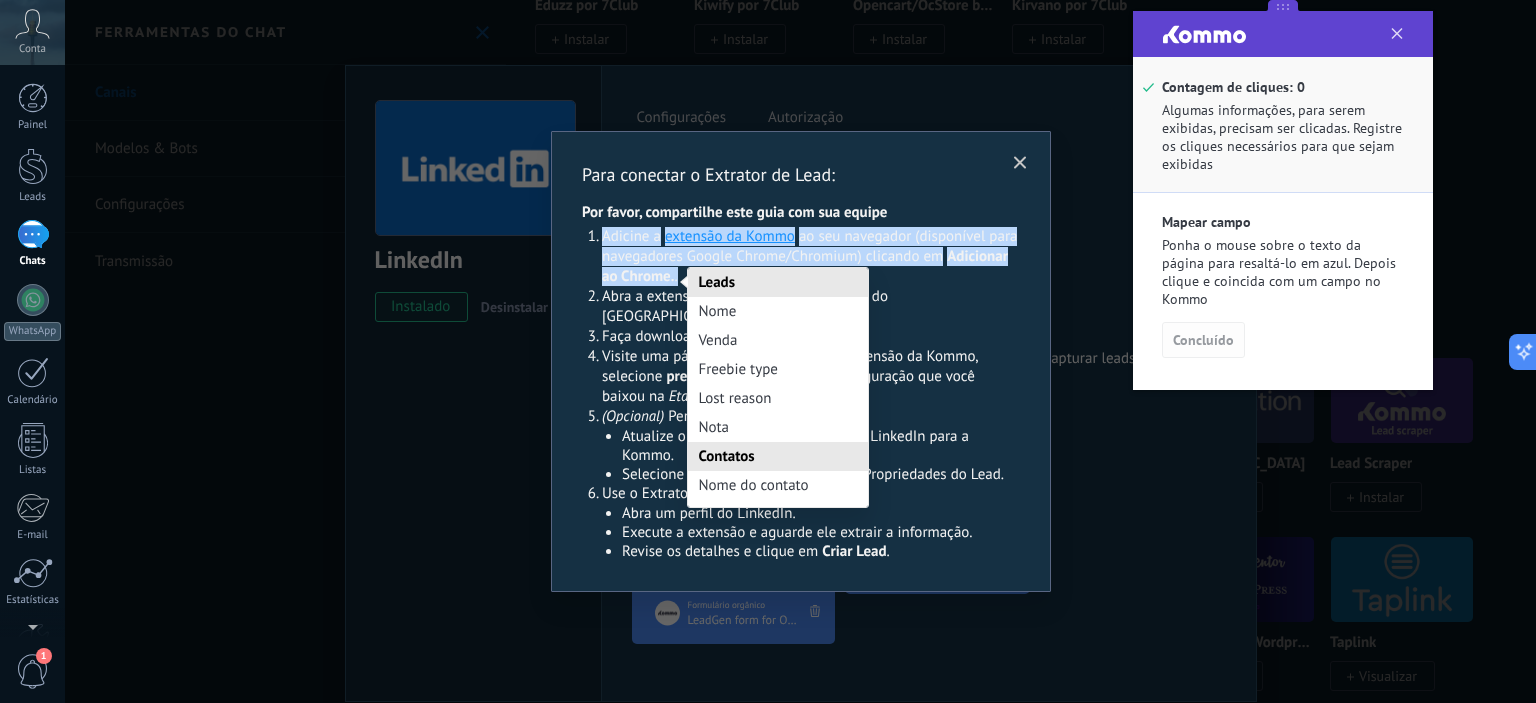 click on "Ponha o mouse sobre o texto da página para resaltá-lo em azul. Depois clique e coincida com um campo no Kommo" at bounding box center [1283, 274] 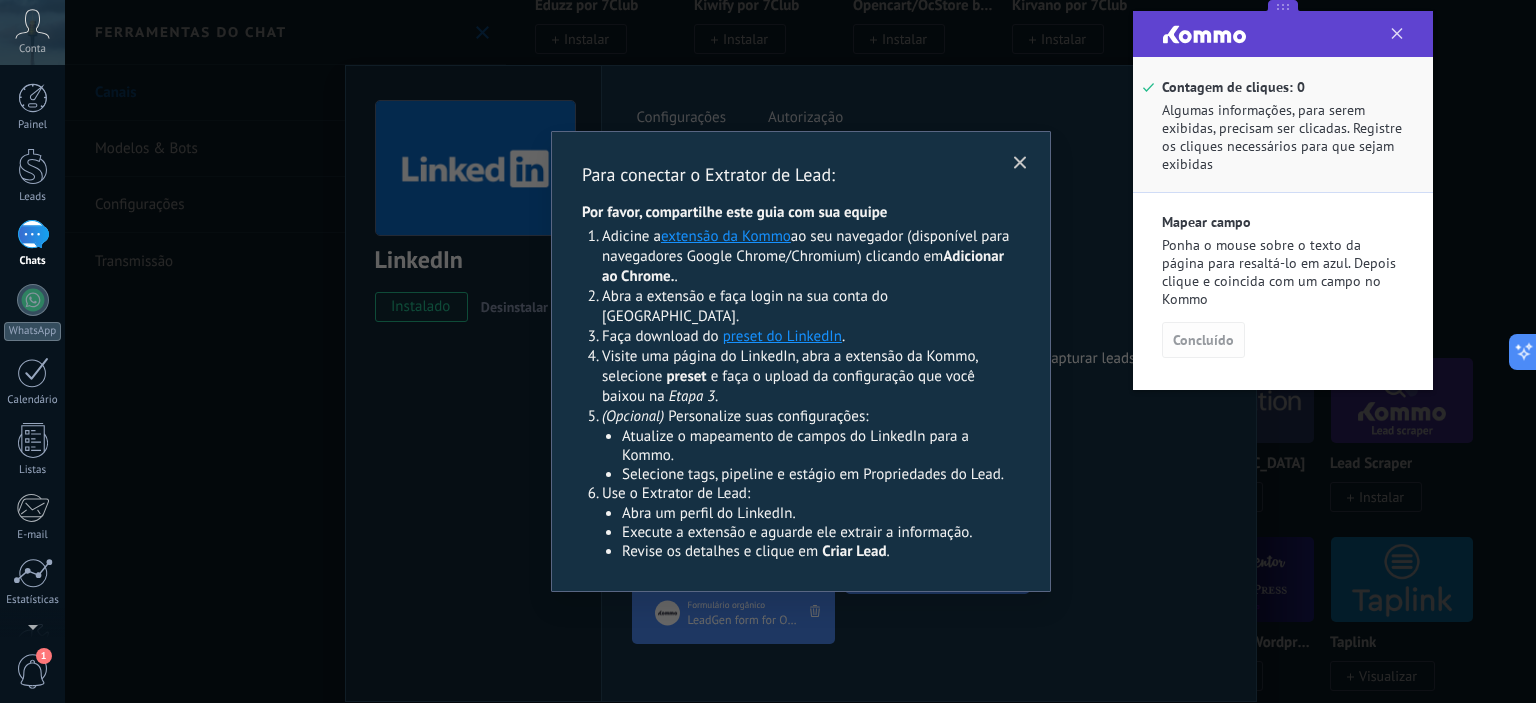 click on "Concluído" at bounding box center [1283, 340] 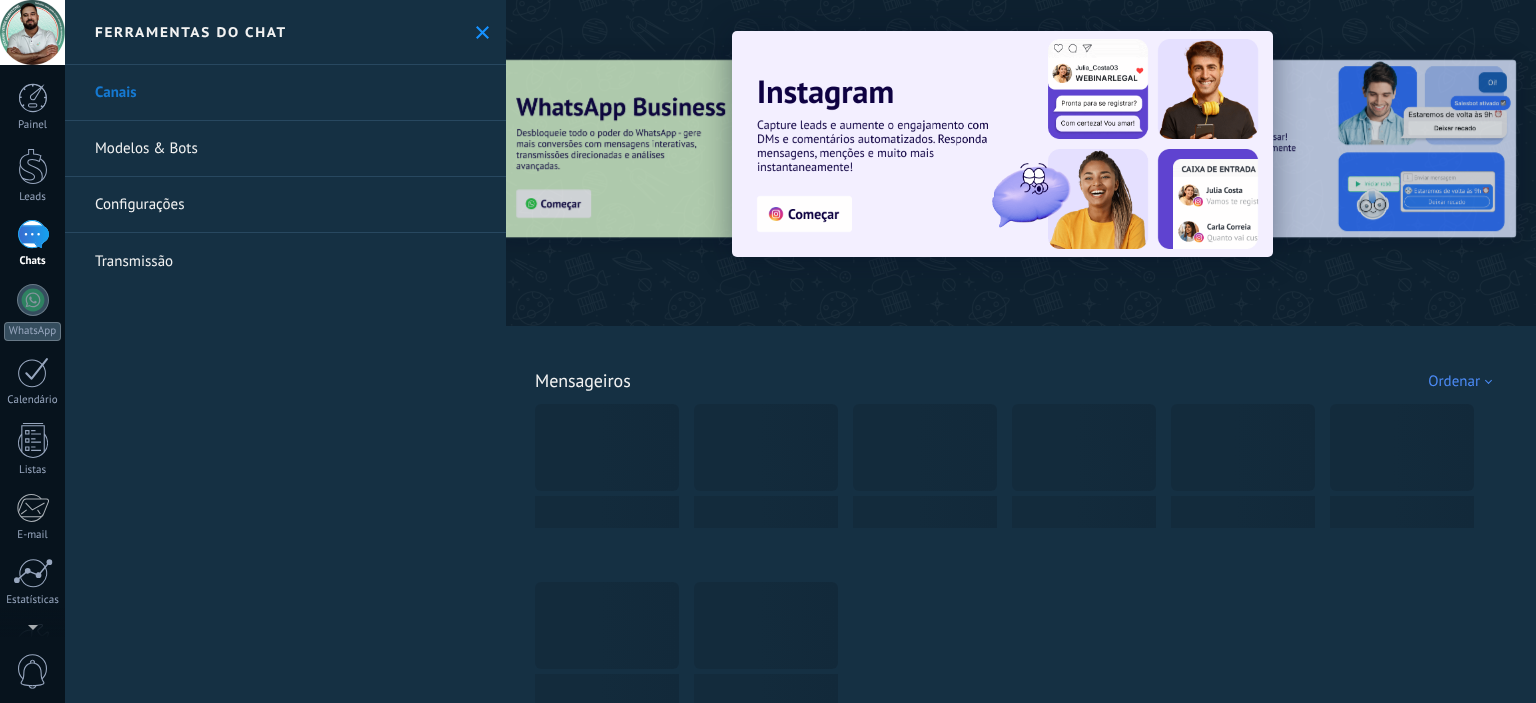 scroll, scrollTop: 0, scrollLeft: 0, axis: both 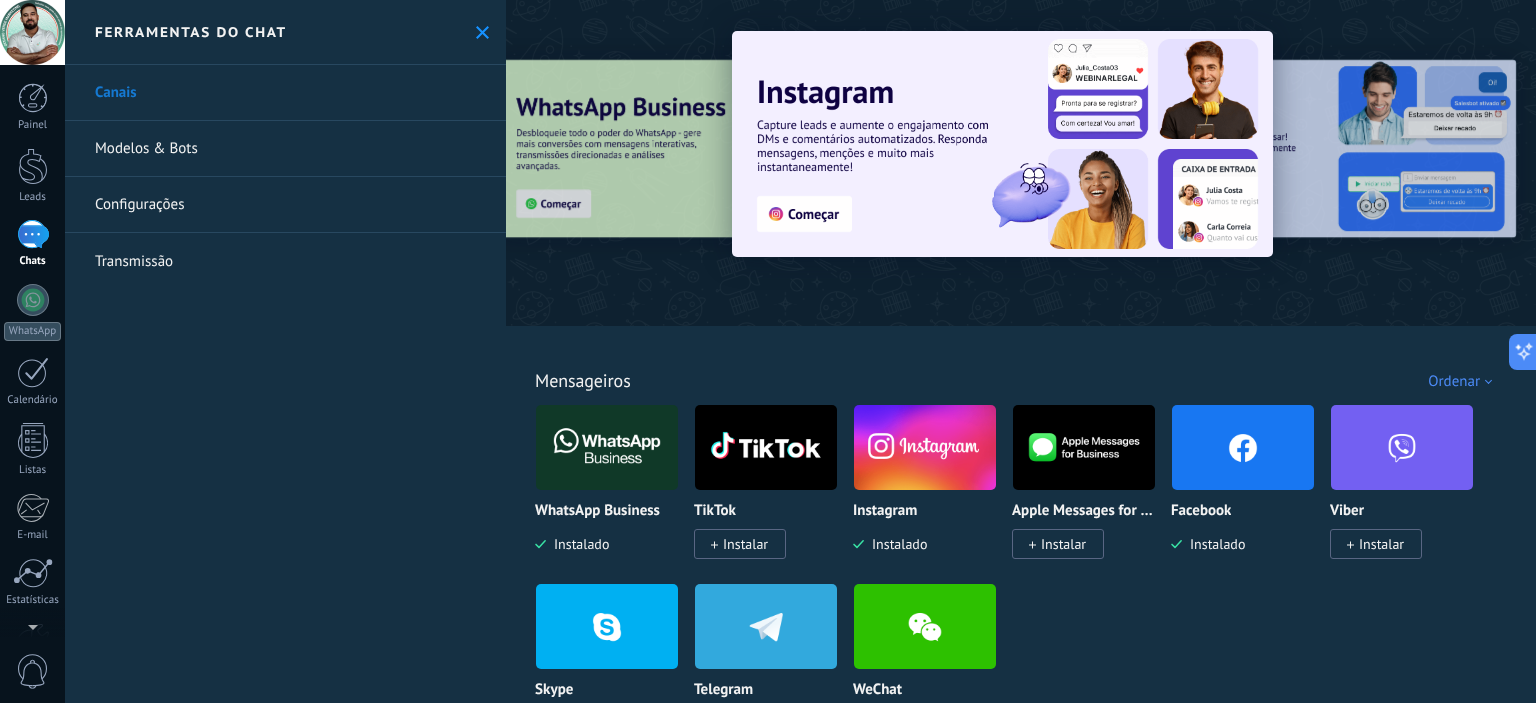 click on "Todos Cx. Entrada Automações Fonte do lead Instalado Minhas inscrições  Ordenar Escolhas da equipe Tendências Mais populares Mais recentes" at bounding box center [1021, 358] 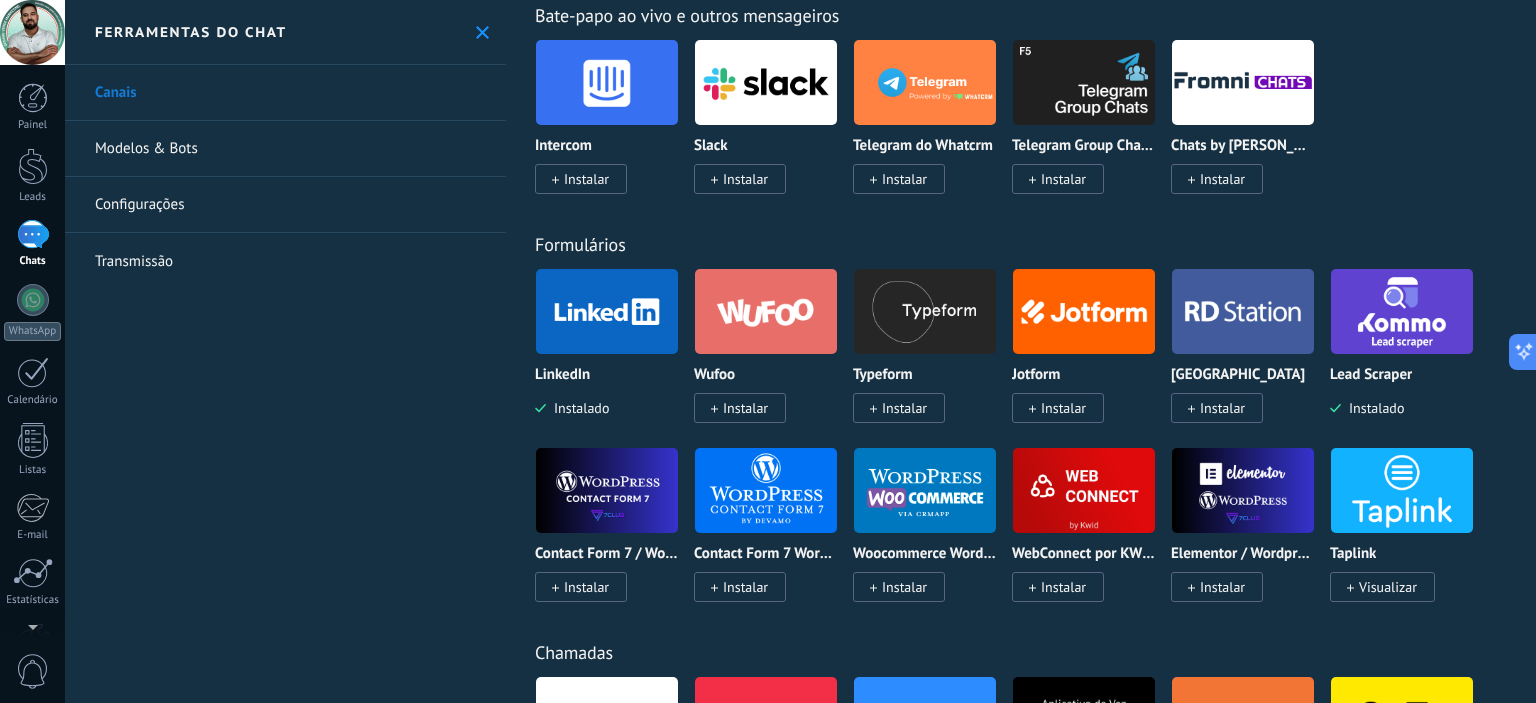 scroll, scrollTop: 1600, scrollLeft: 0, axis: vertical 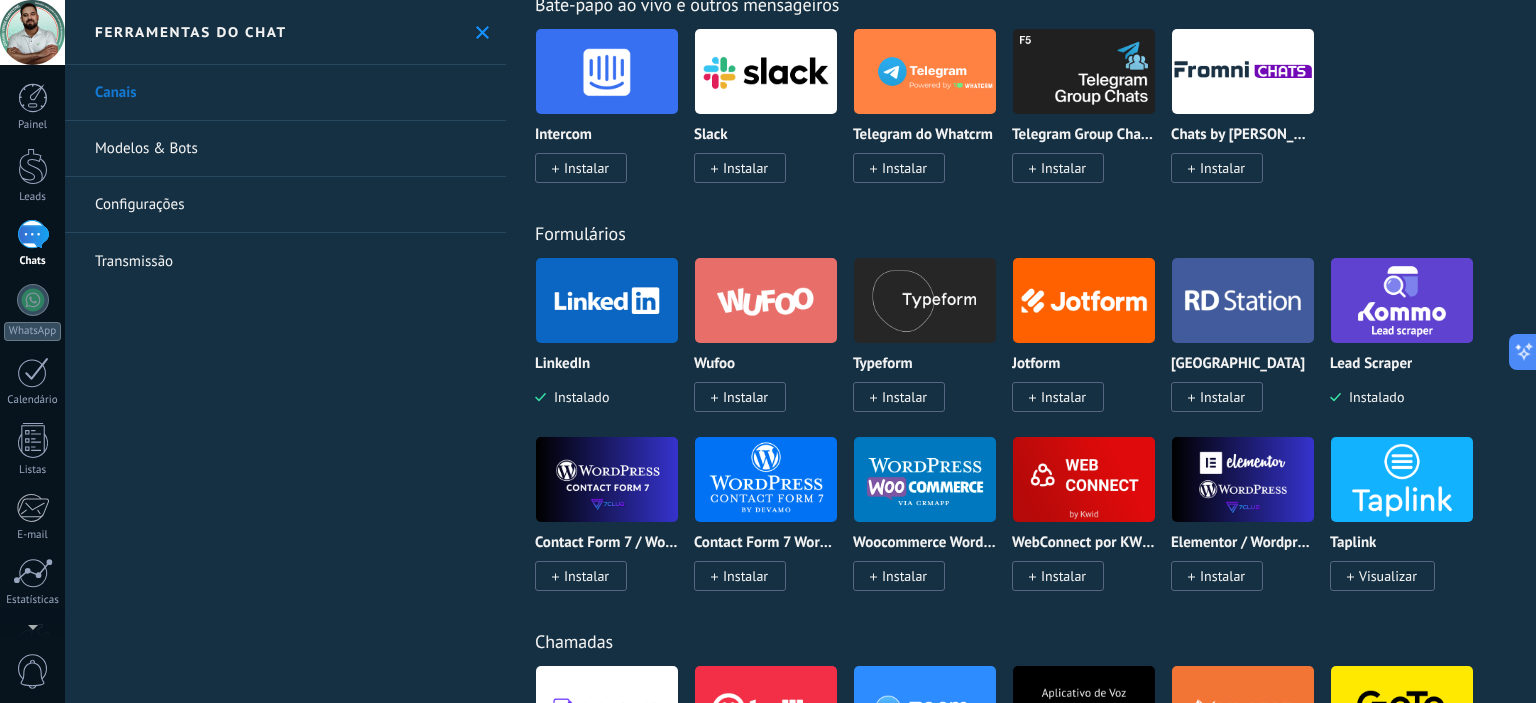 click on "Instalar" at bounding box center [1222, 397] 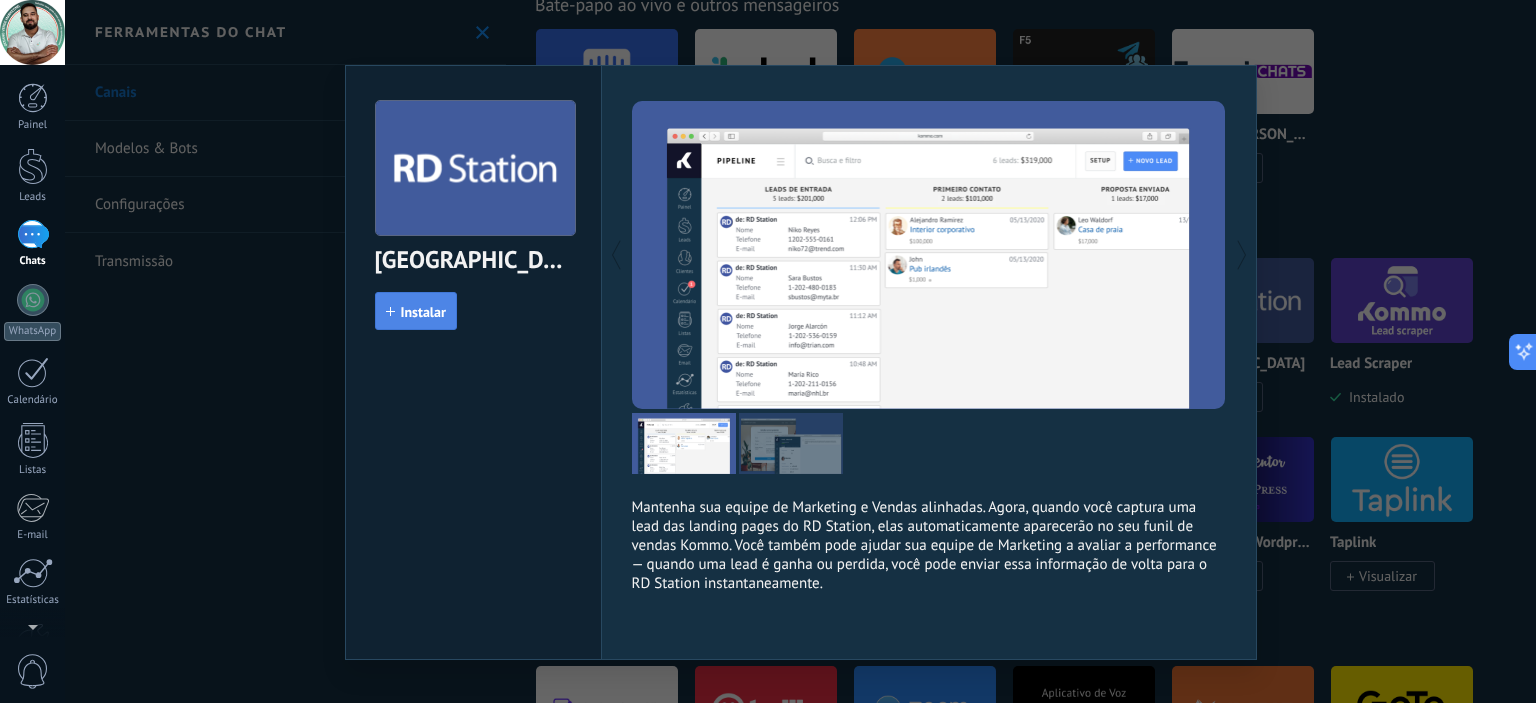 click on "Instalar" at bounding box center (423, 312) 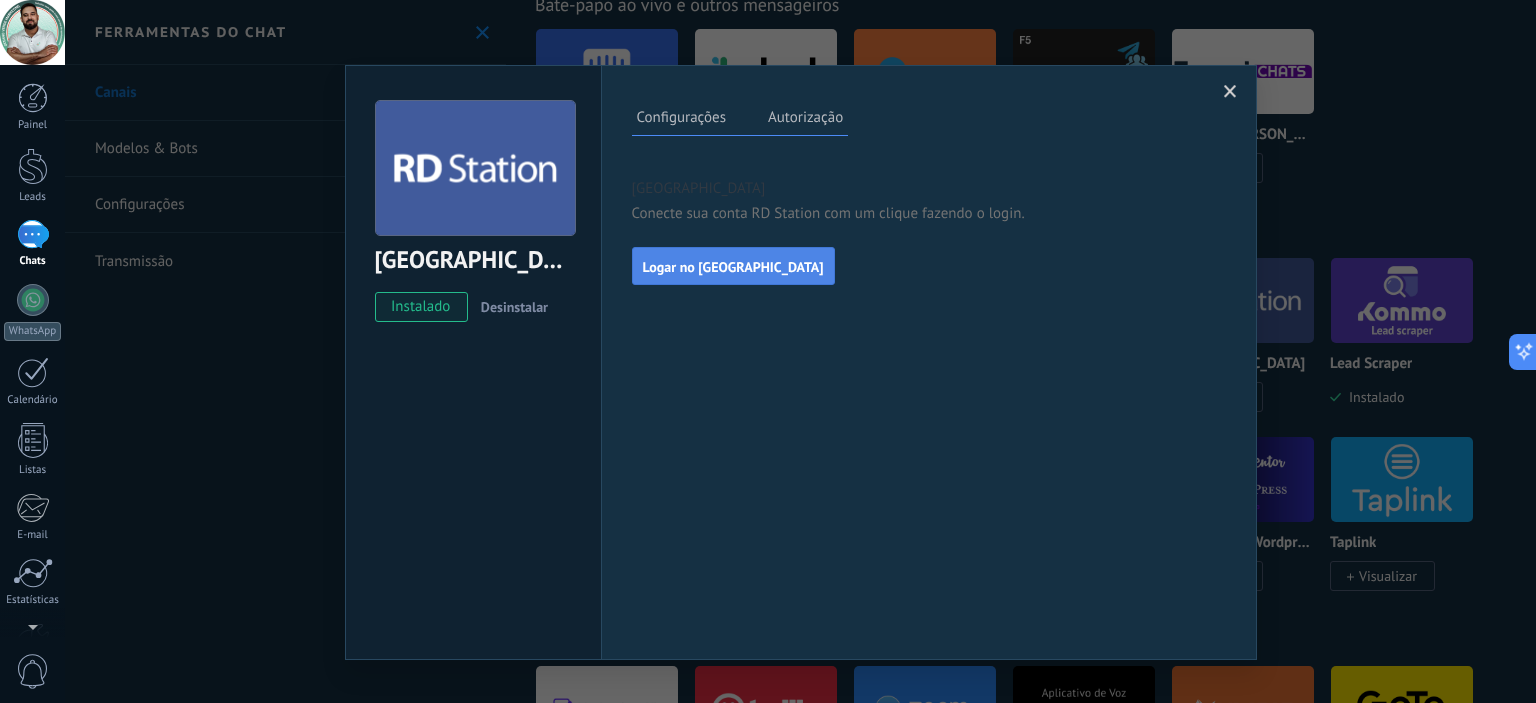 click on "Logar no [GEOGRAPHIC_DATA]" at bounding box center (733, 267) 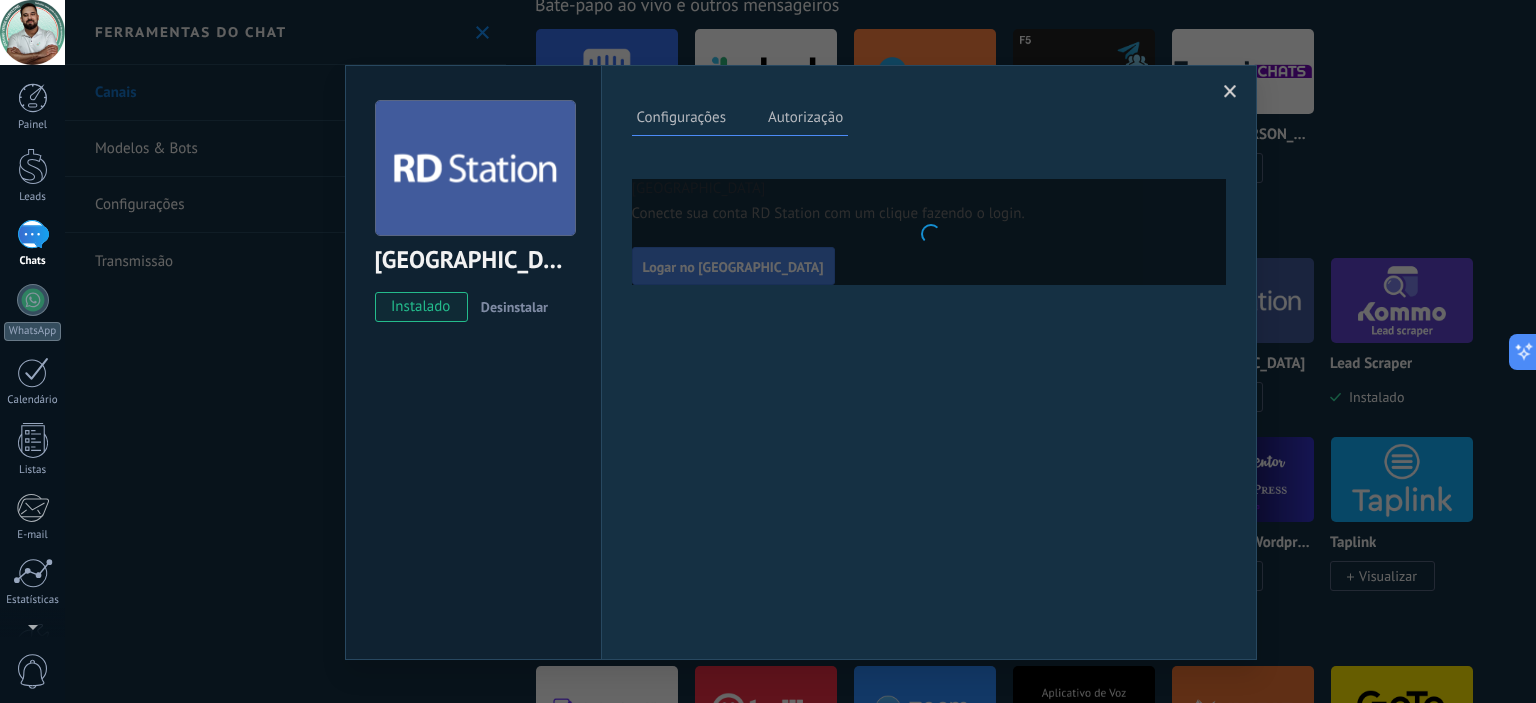 scroll, scrollTop: 0, scrollLeft: 0, axis: both 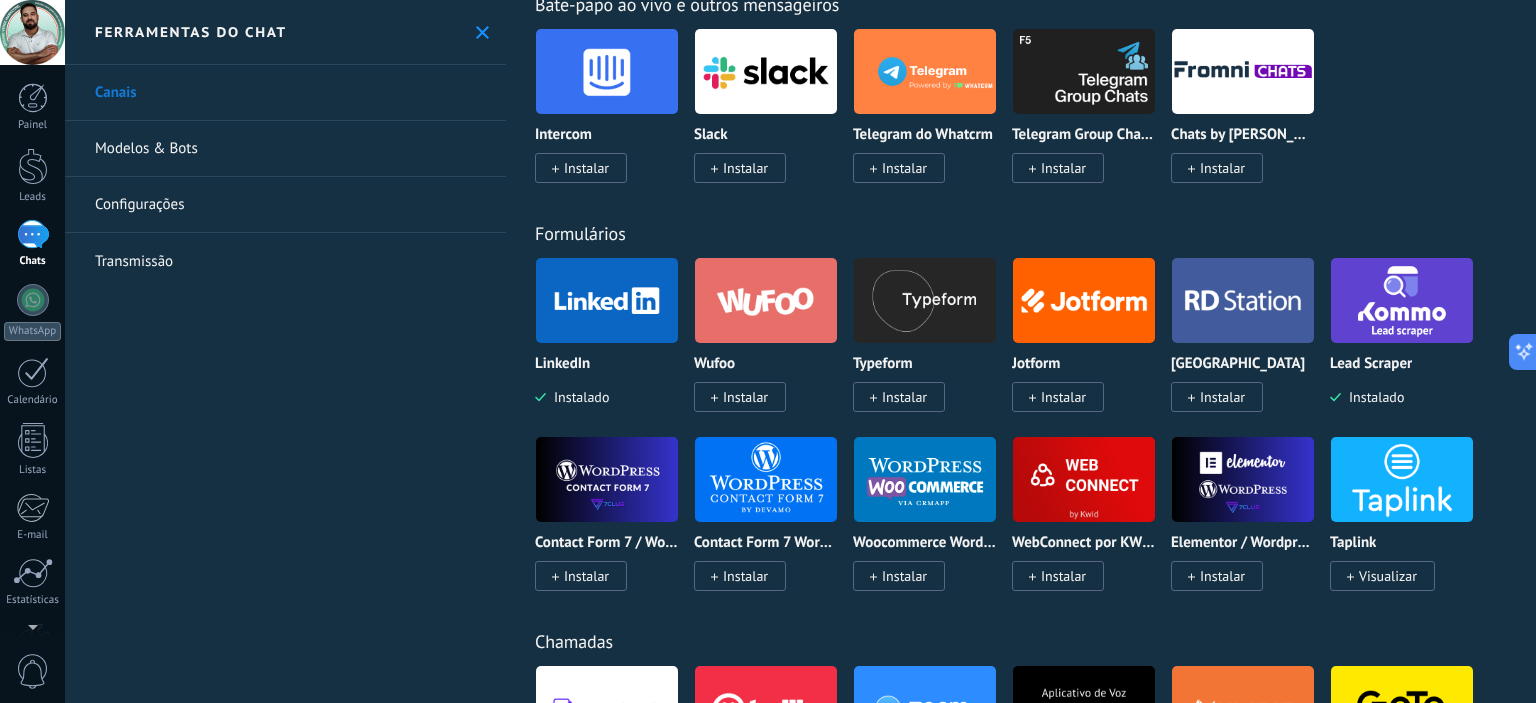 click at bounding box center (1243, 300) 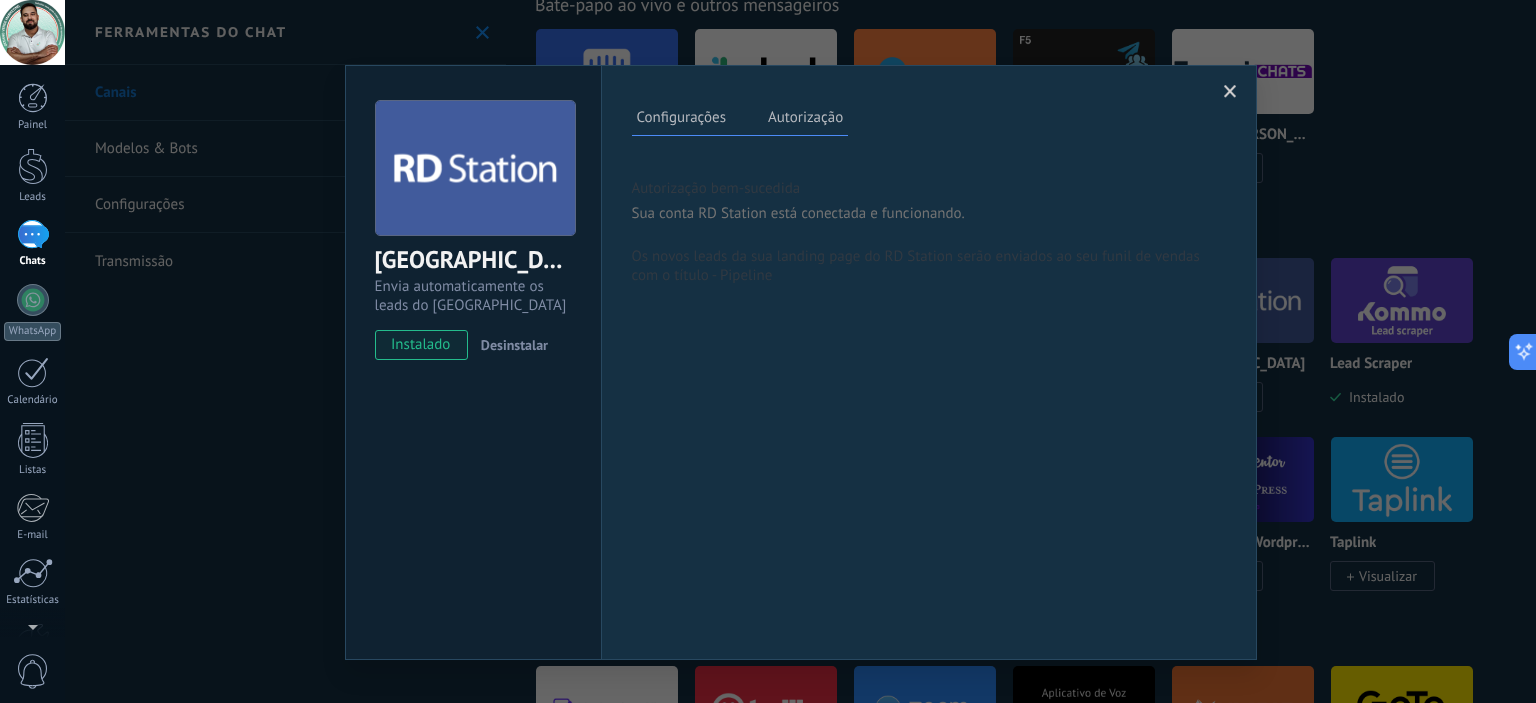 click on "Autorização" at bounding box center [805, 120] 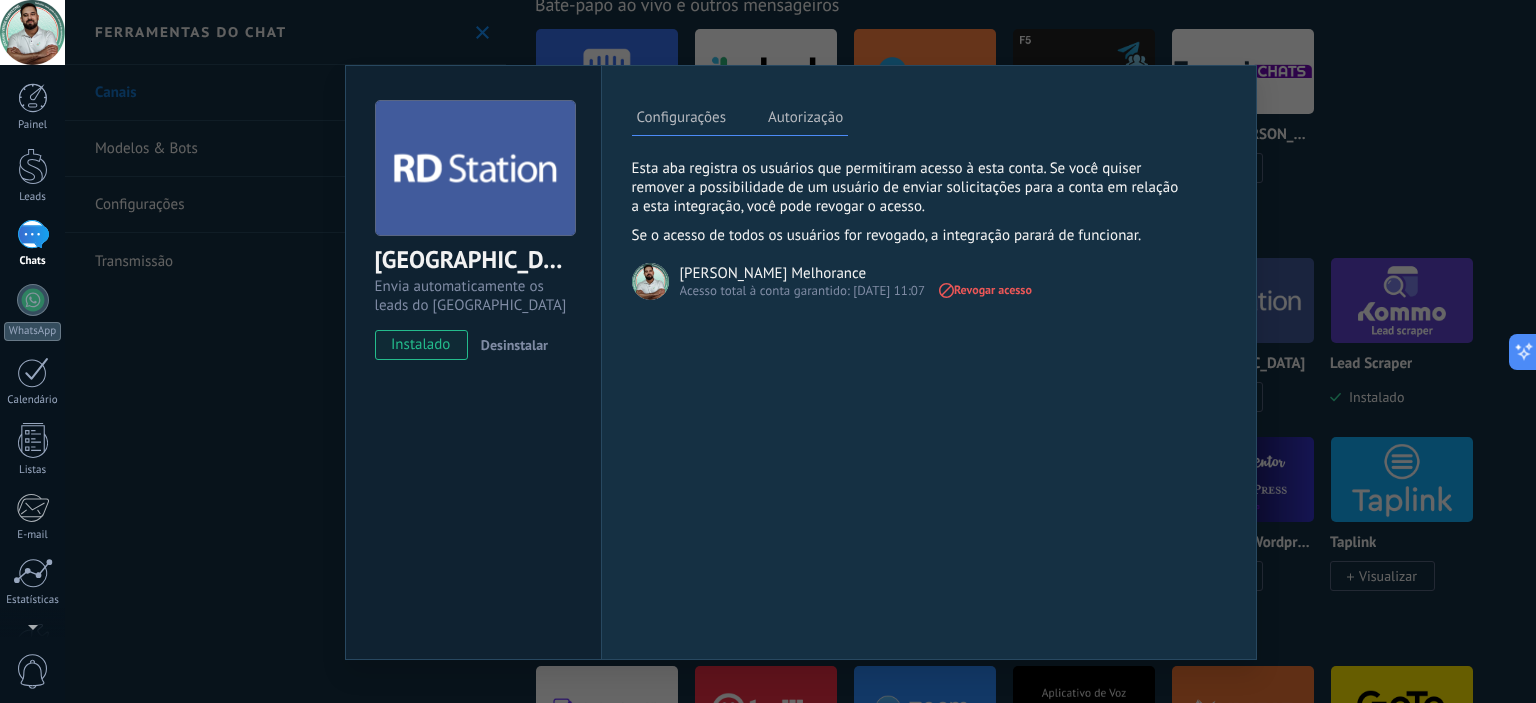 click on "Configurações" at bounding box center [681, 120] 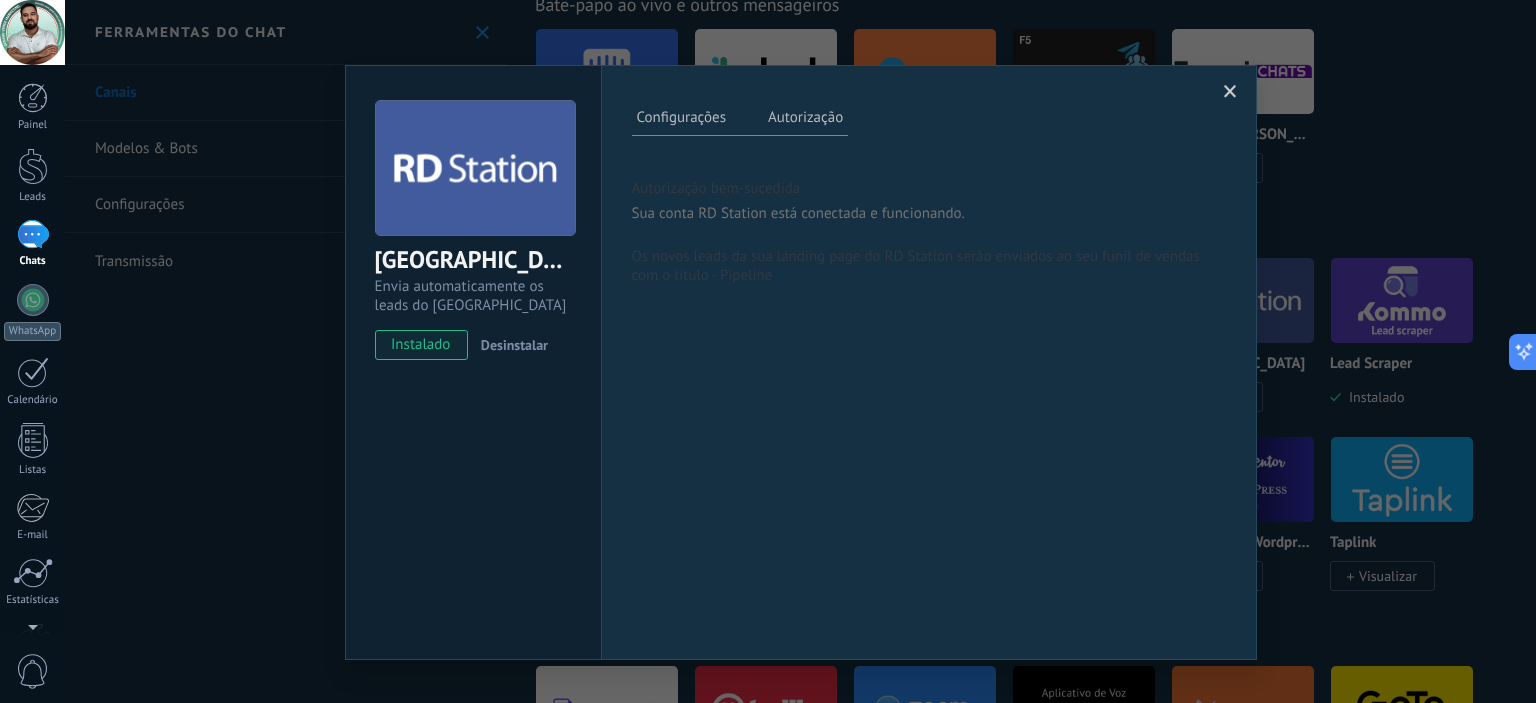 click at bounding box center [1230, 92] 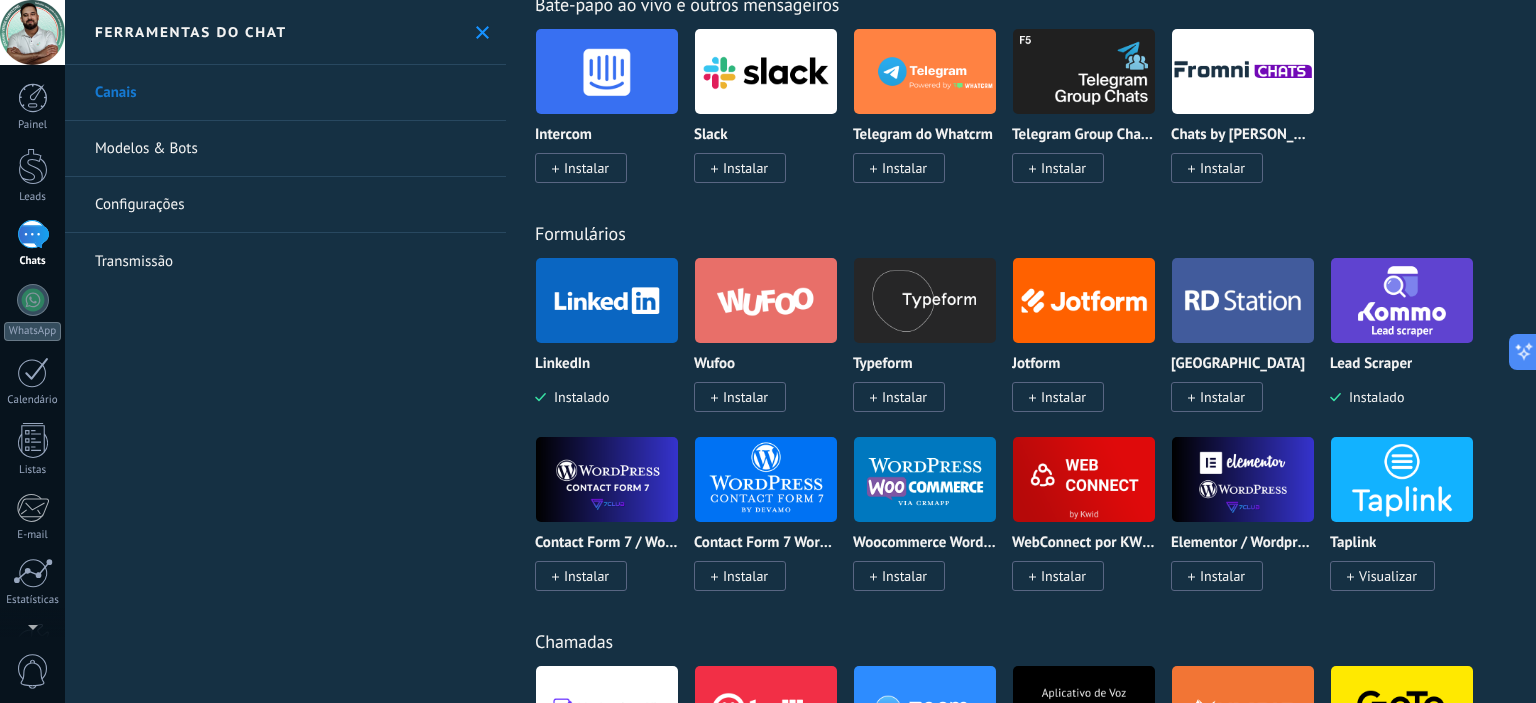 click on "Instalar" at bounding box center (1222, 397) 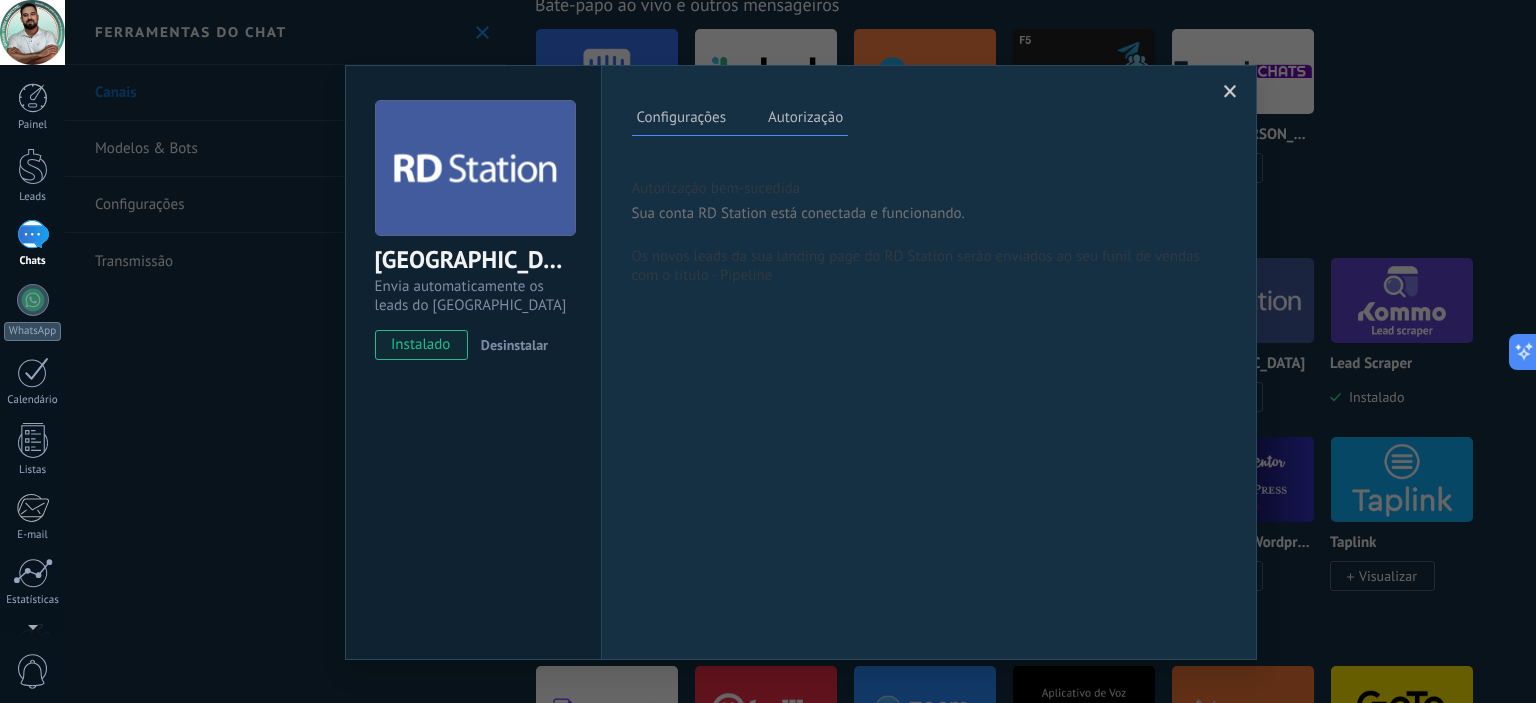 click at bounding box center [1230, 92] 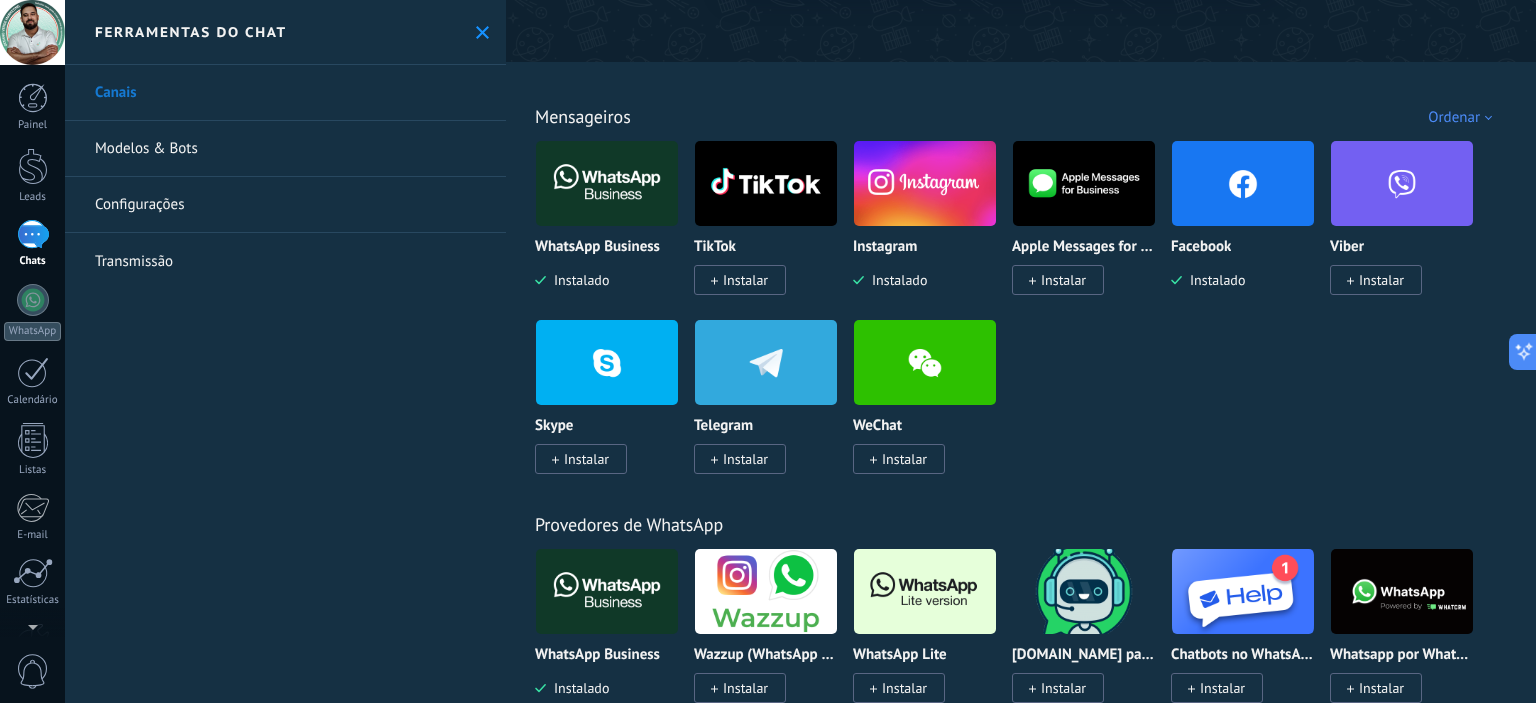 scroll, scrollTop: 300, scrollLeft: 0, axis: vertical 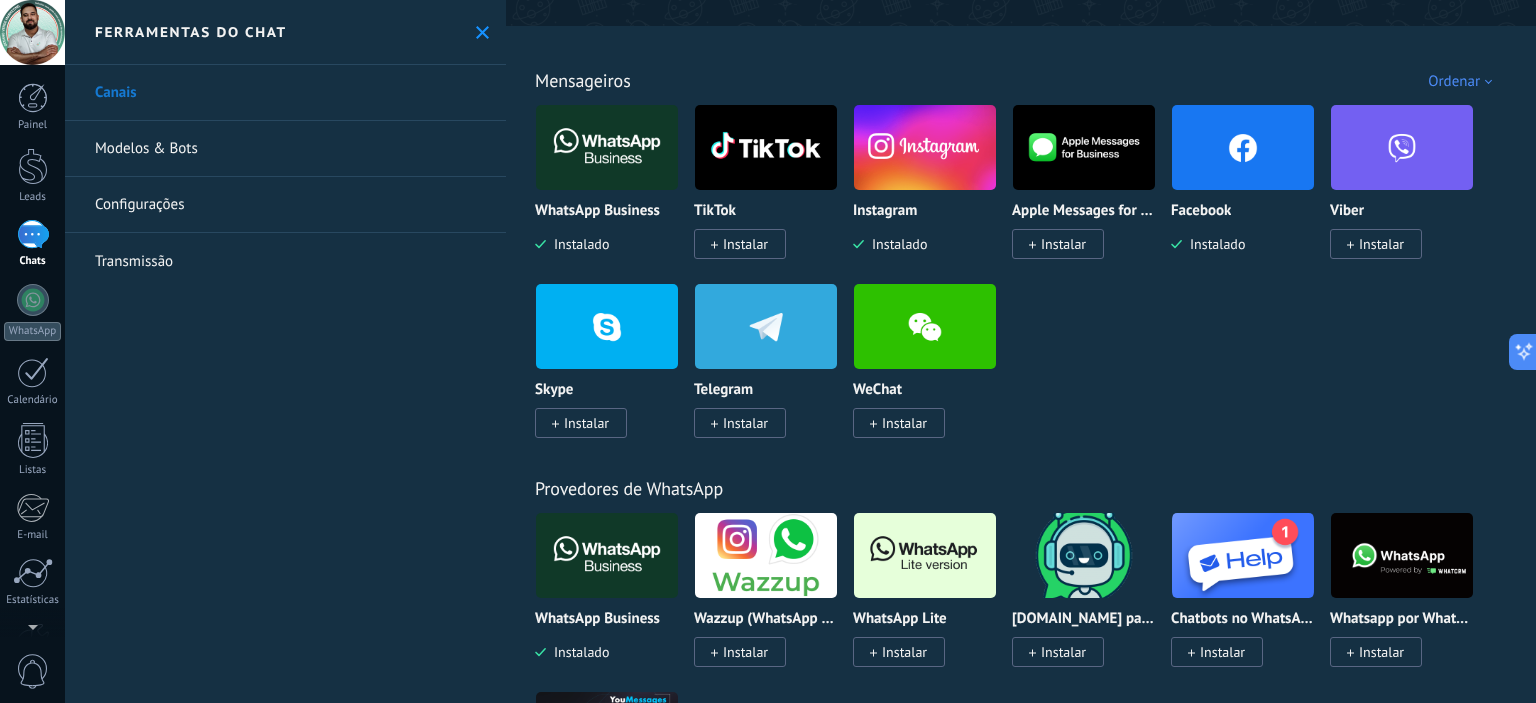 click on "Modelos & Bots" at bounding box center (285, 149) 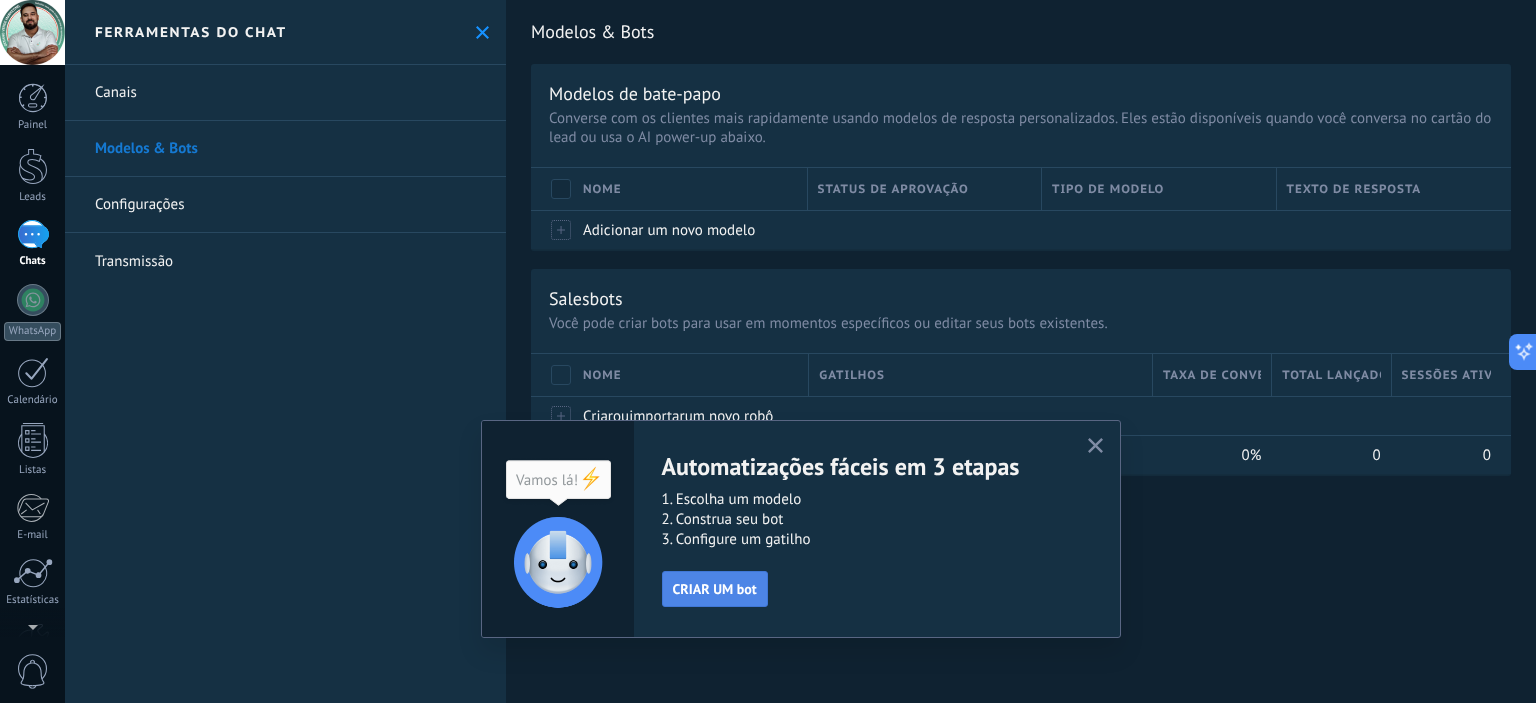 click on "CRIAR UM bot" at bounding box center [715, 589] 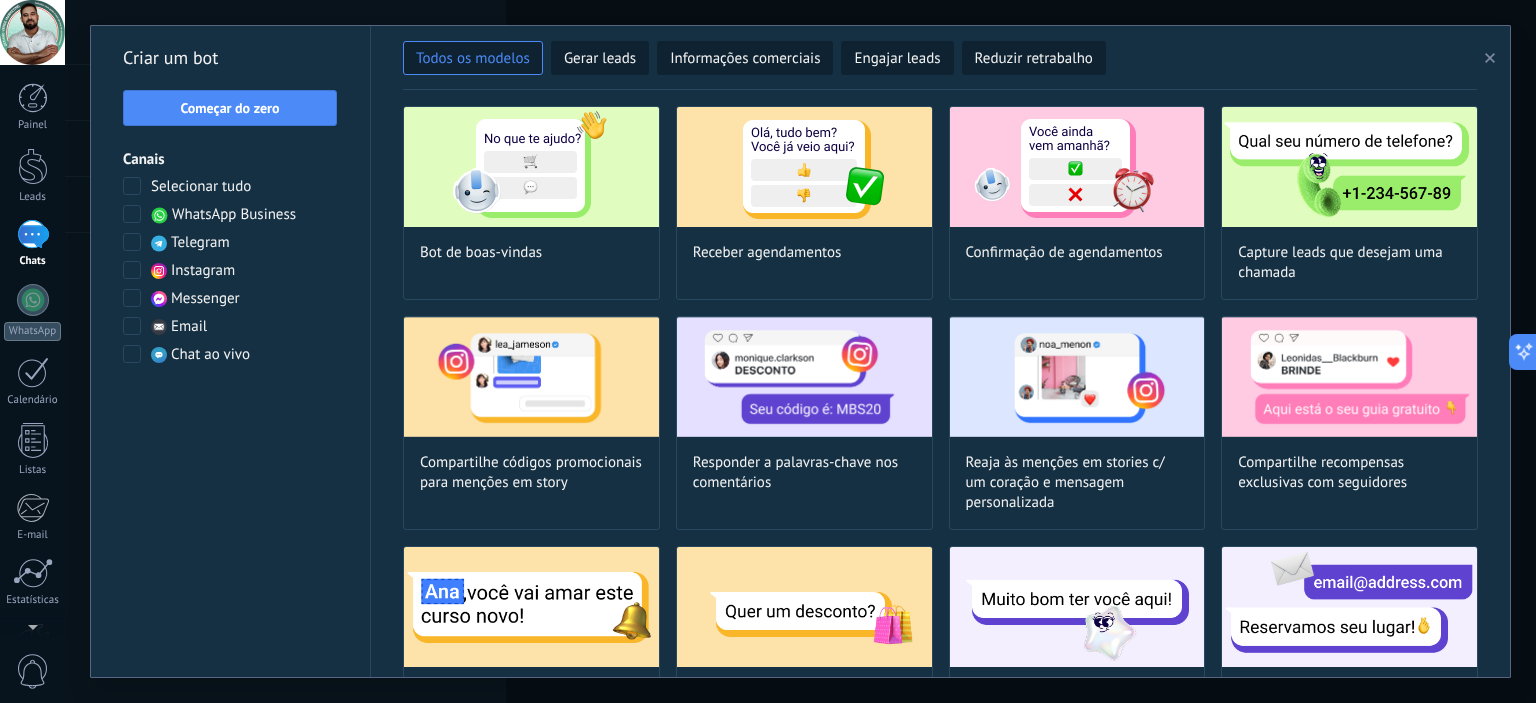 click at bounding box center [132, 214] 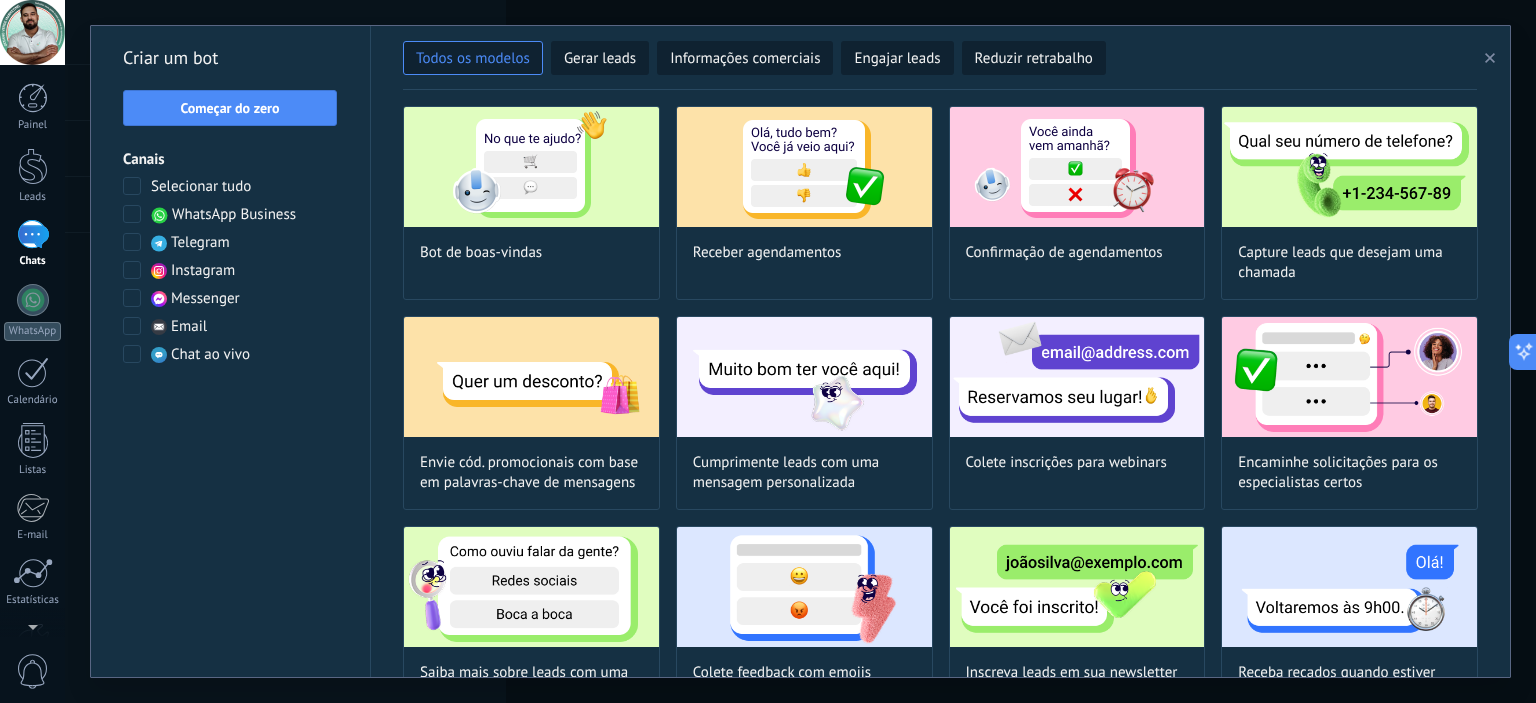click at bounding box center (132, 214) 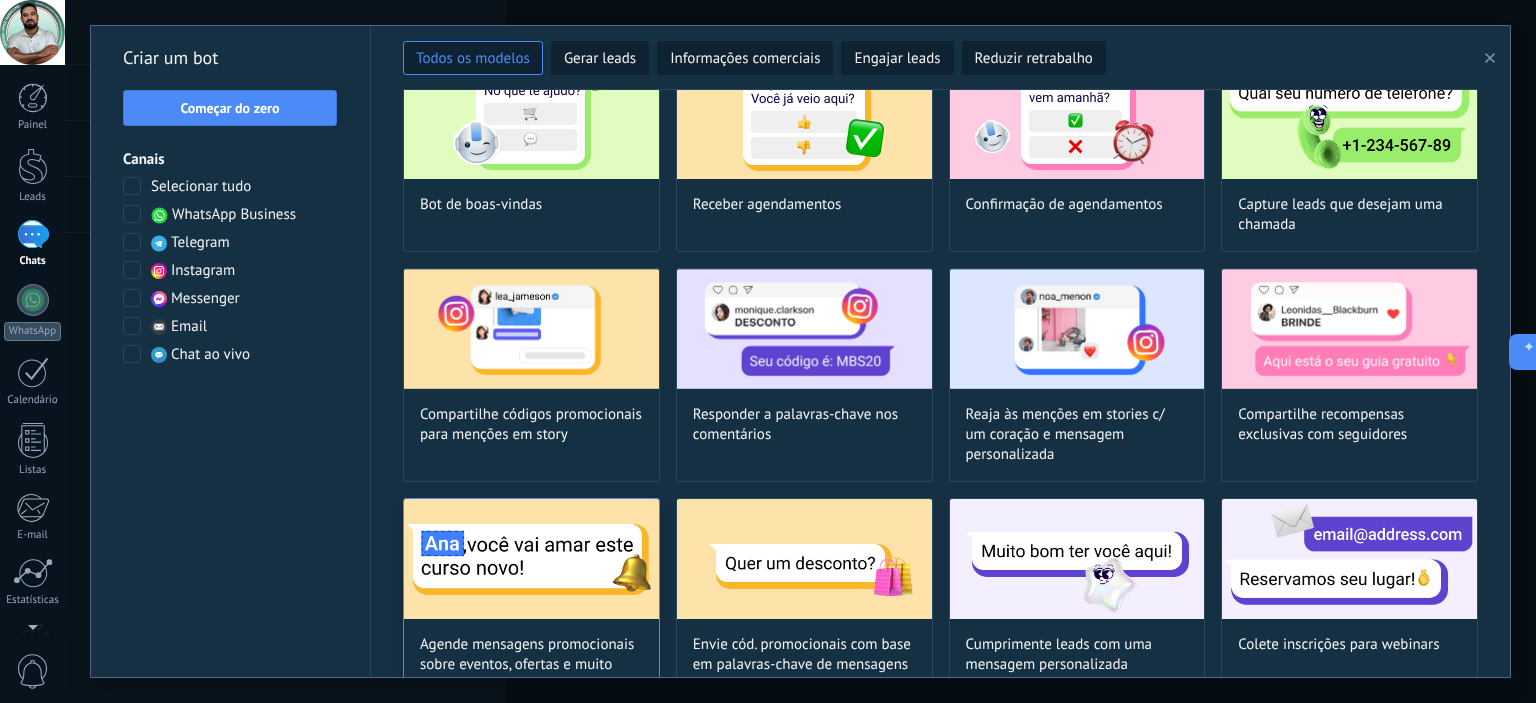 scroll, scrollTop: 0, scrollLeft: 0, axis: both 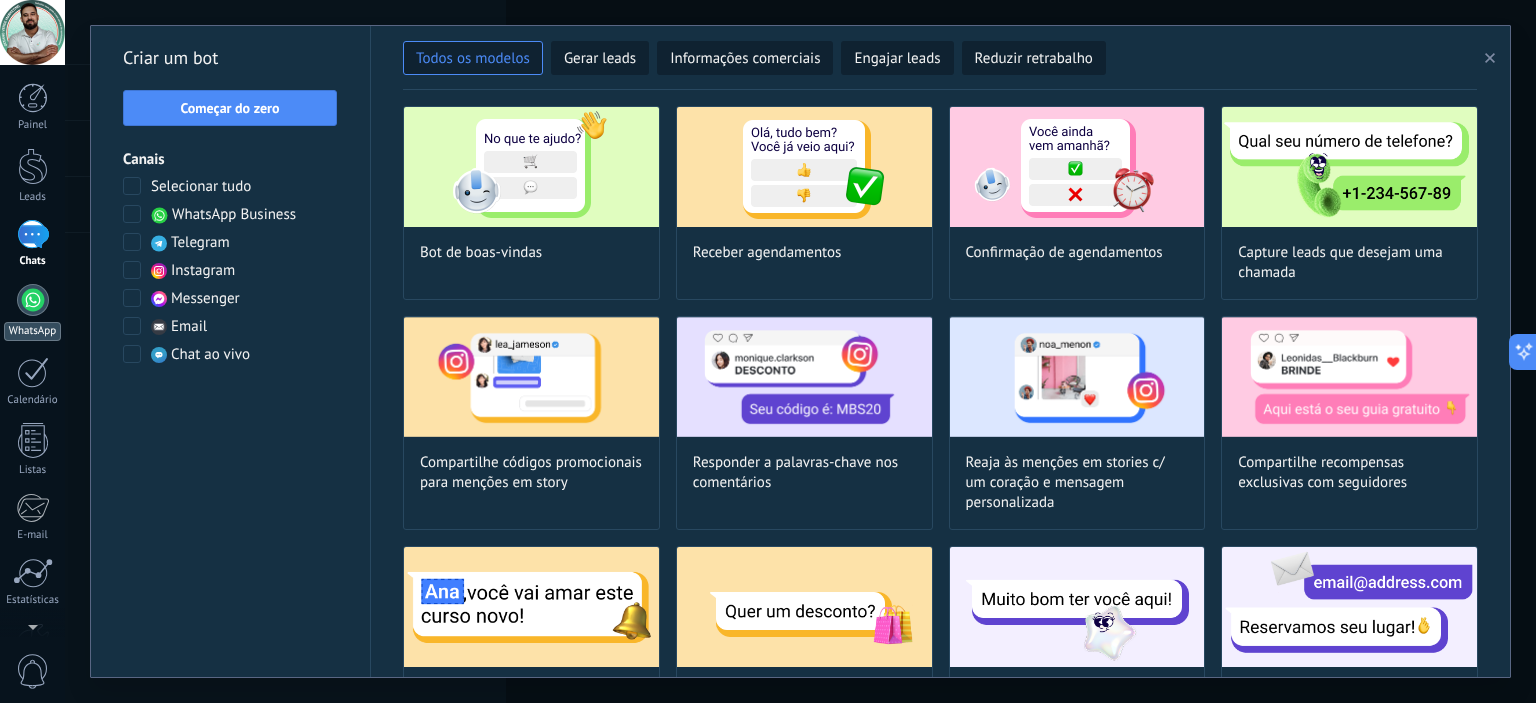 click at bounding box center [33, 300] 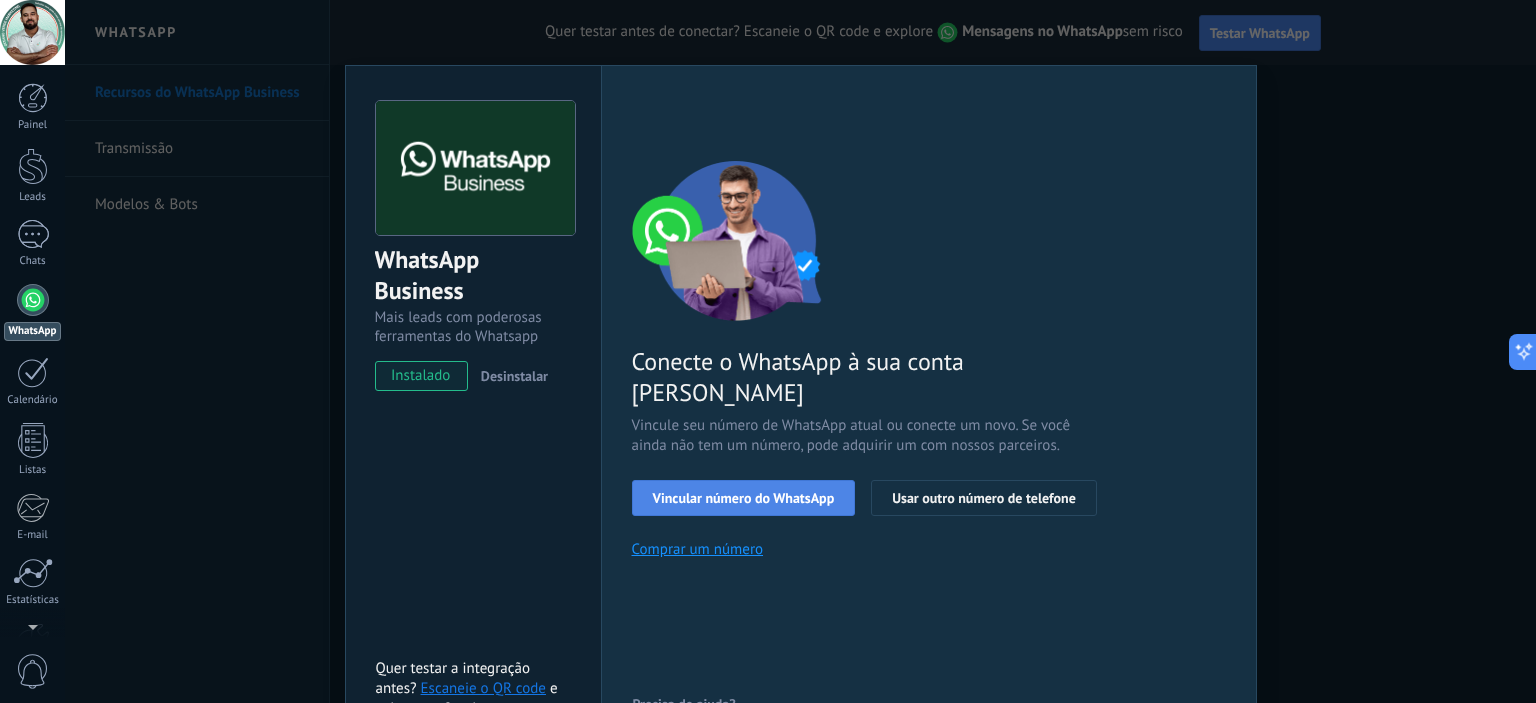 click on "Vincular número do WhatsApp" at bounding box center [744, 498] 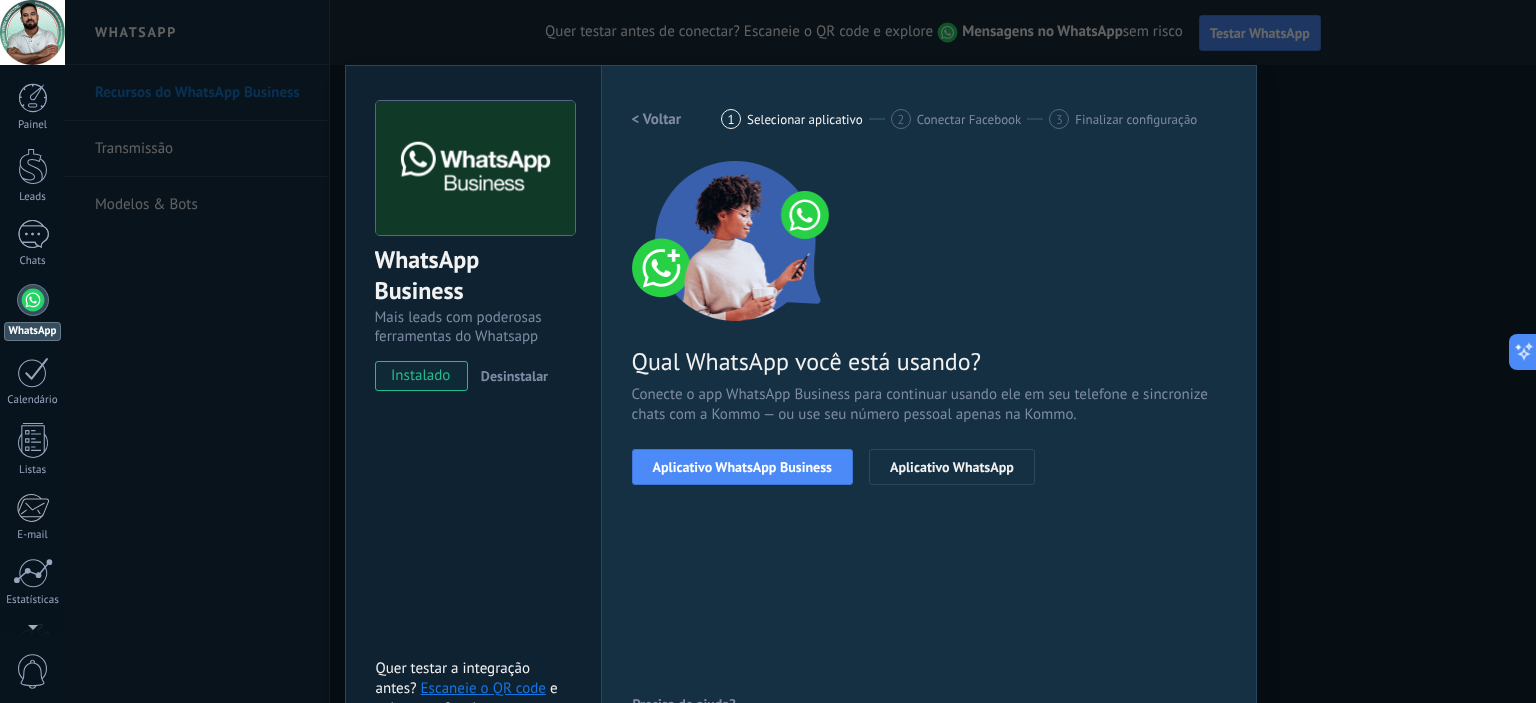 click on "Desinstalar" at bounding box center (514, 376) 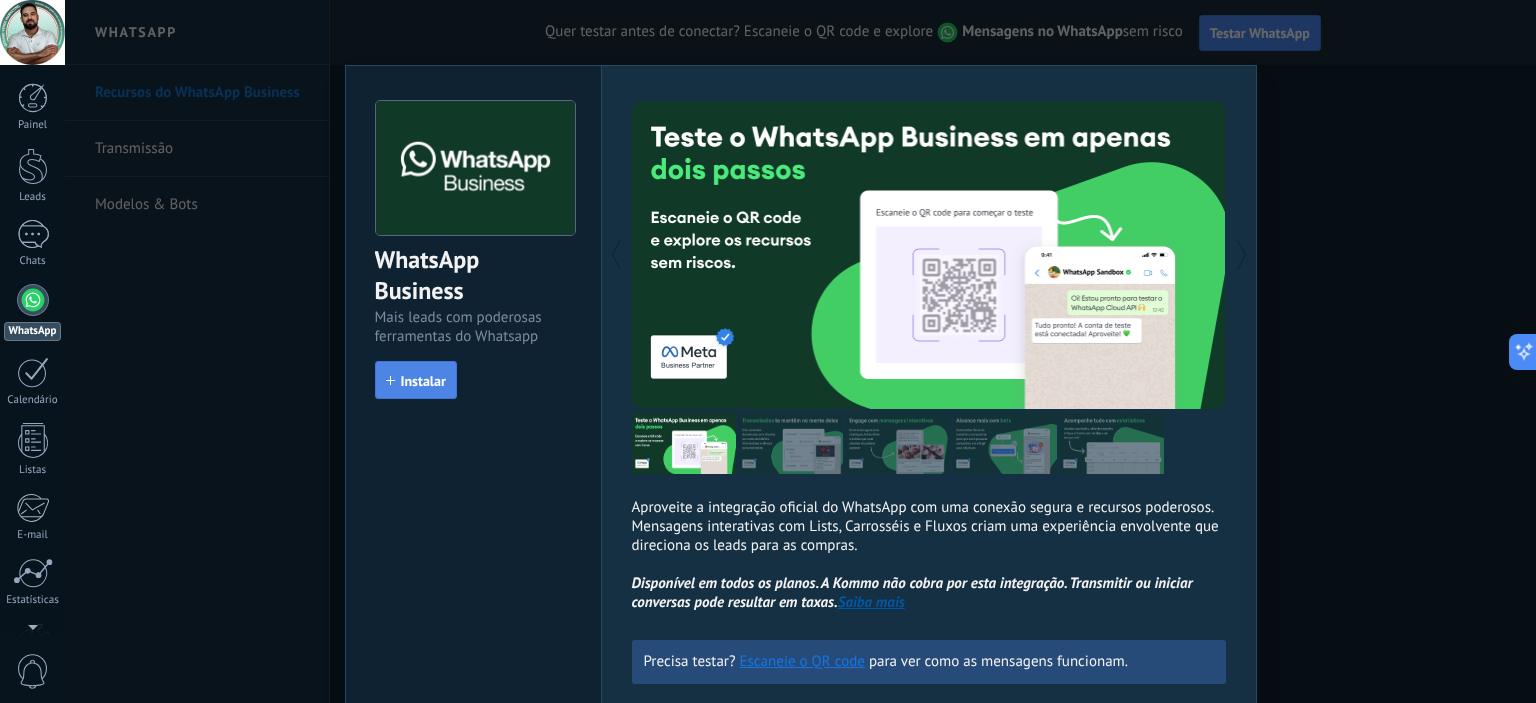 click on "Instalar" at bounding box center [423, 381] 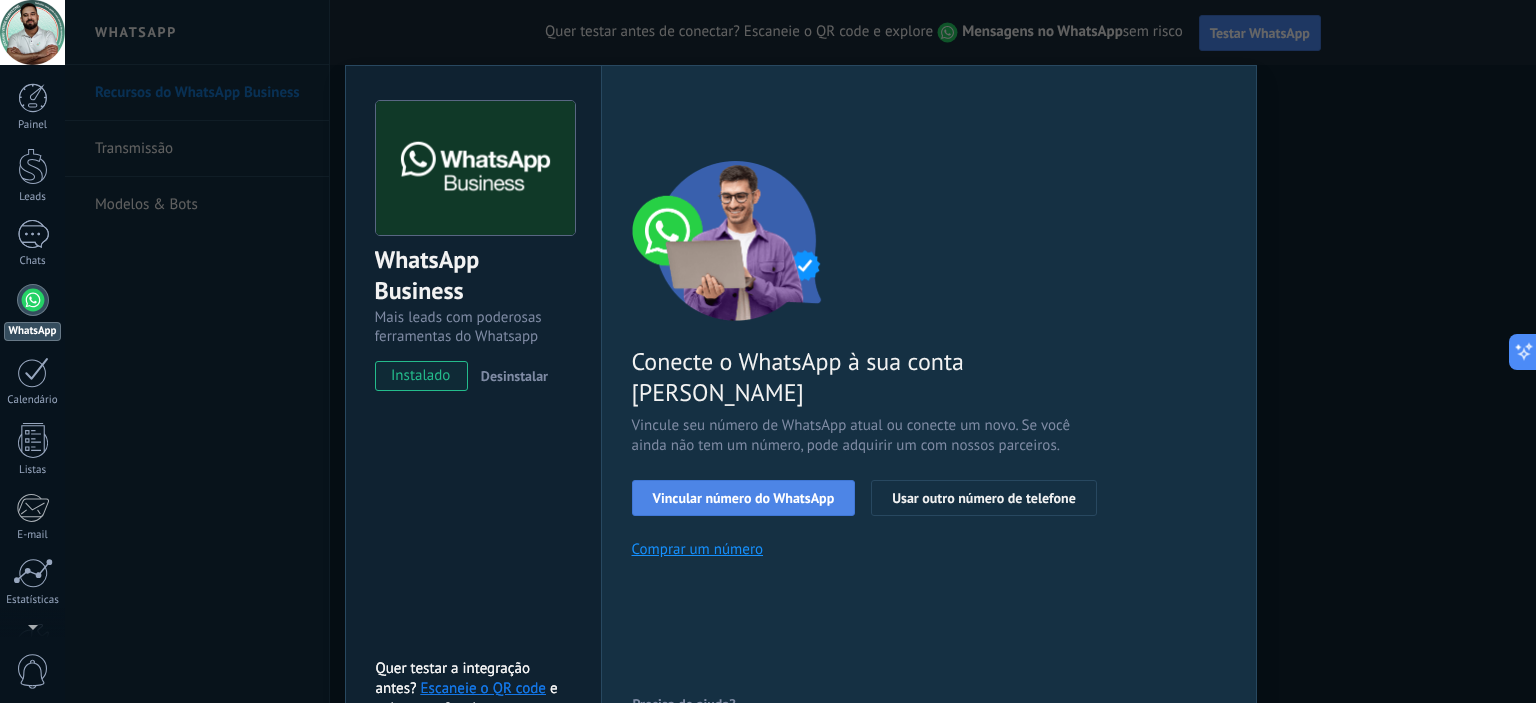click on "Vincular número do WhatsApp" at bounding box center (744, 498) 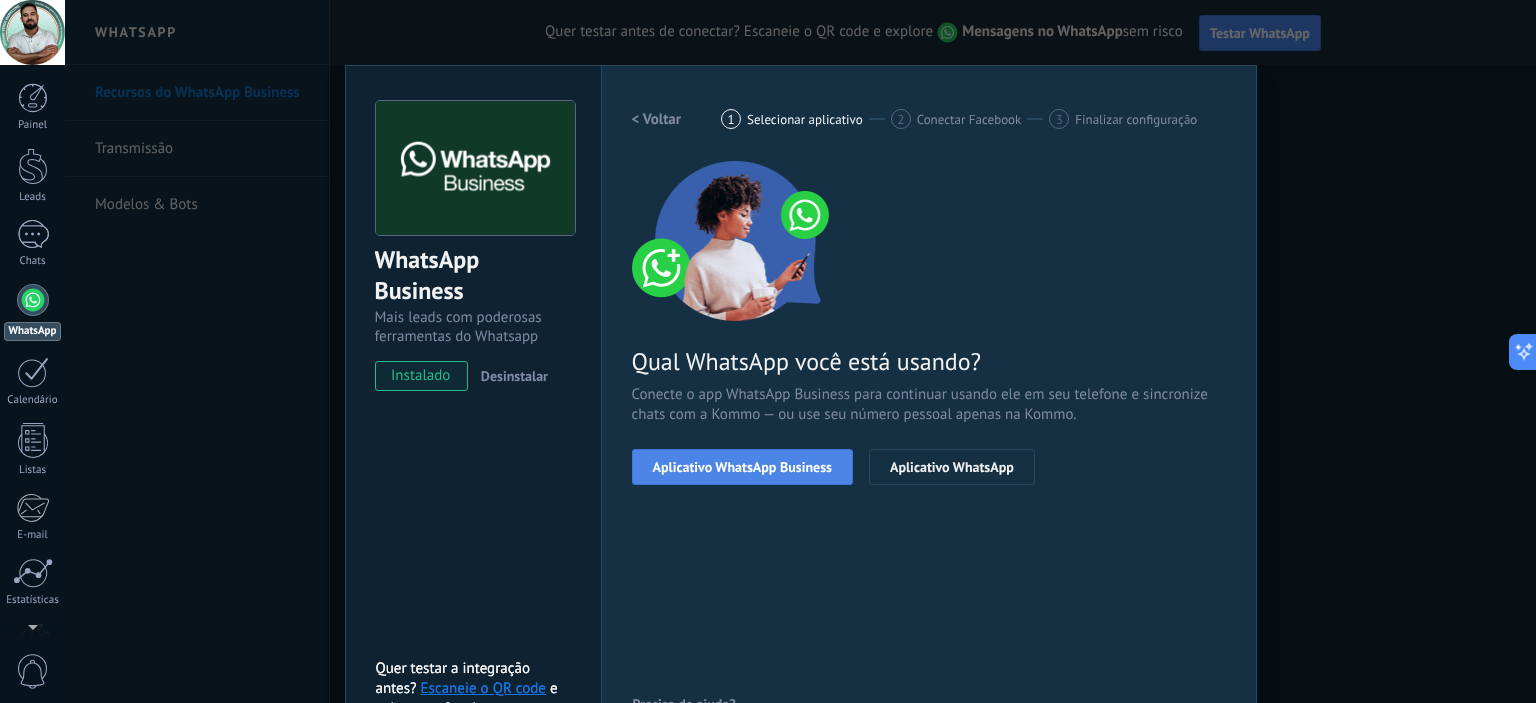 click on "Aplicativo WhatsApp Business" at bounding box center [742, 467] 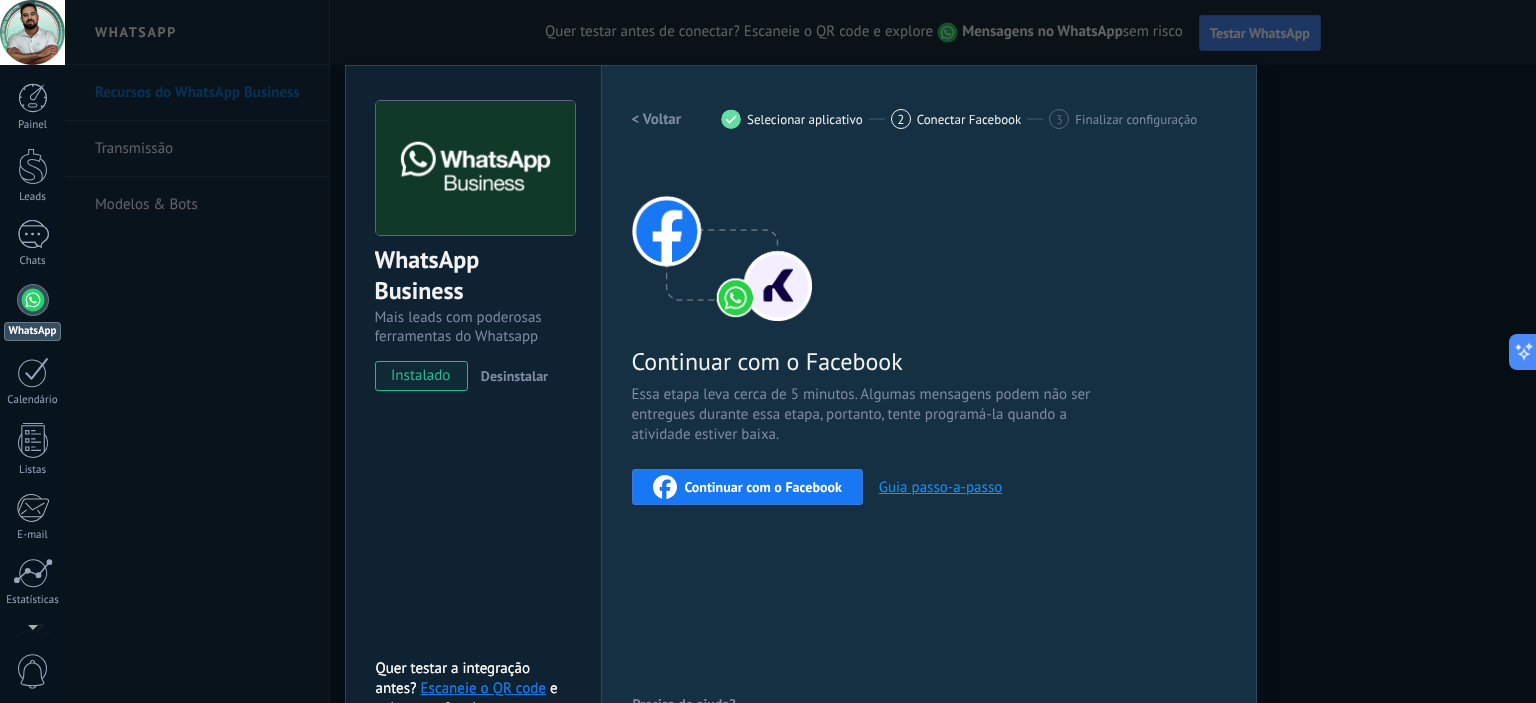 click on "Continuar com o Facebook" at bounding box center [763, 487] 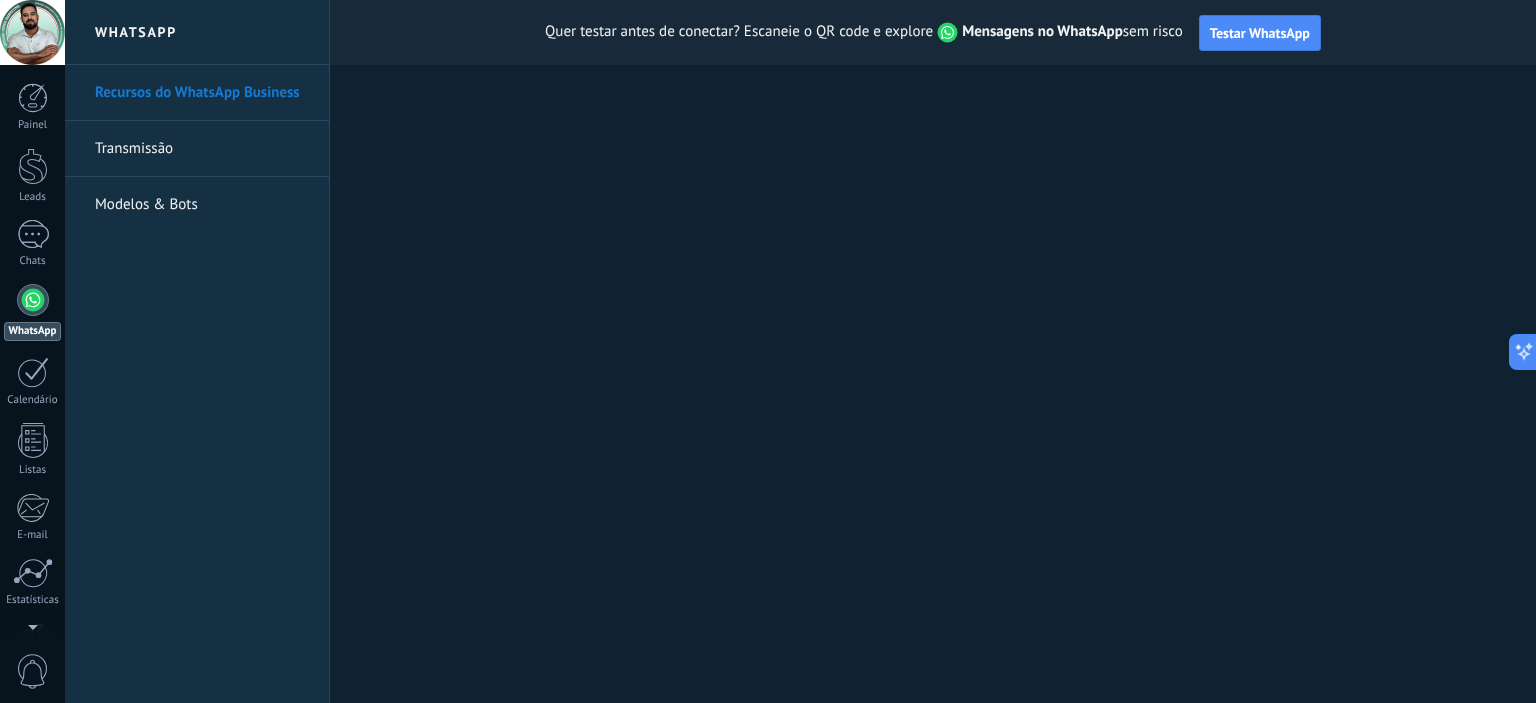 click on "Transmissão" at bounding box center [202, 149] 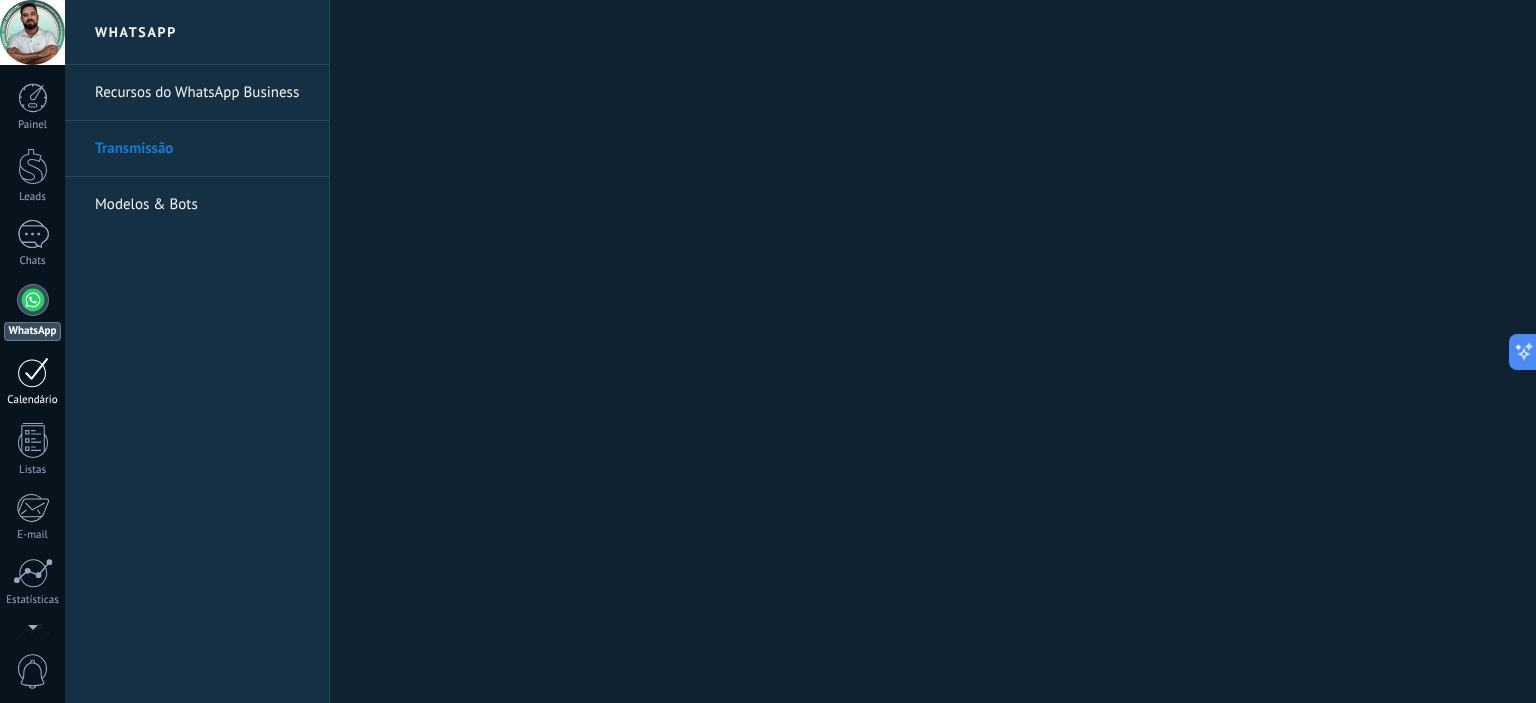 click at bounding box center [33, 372] 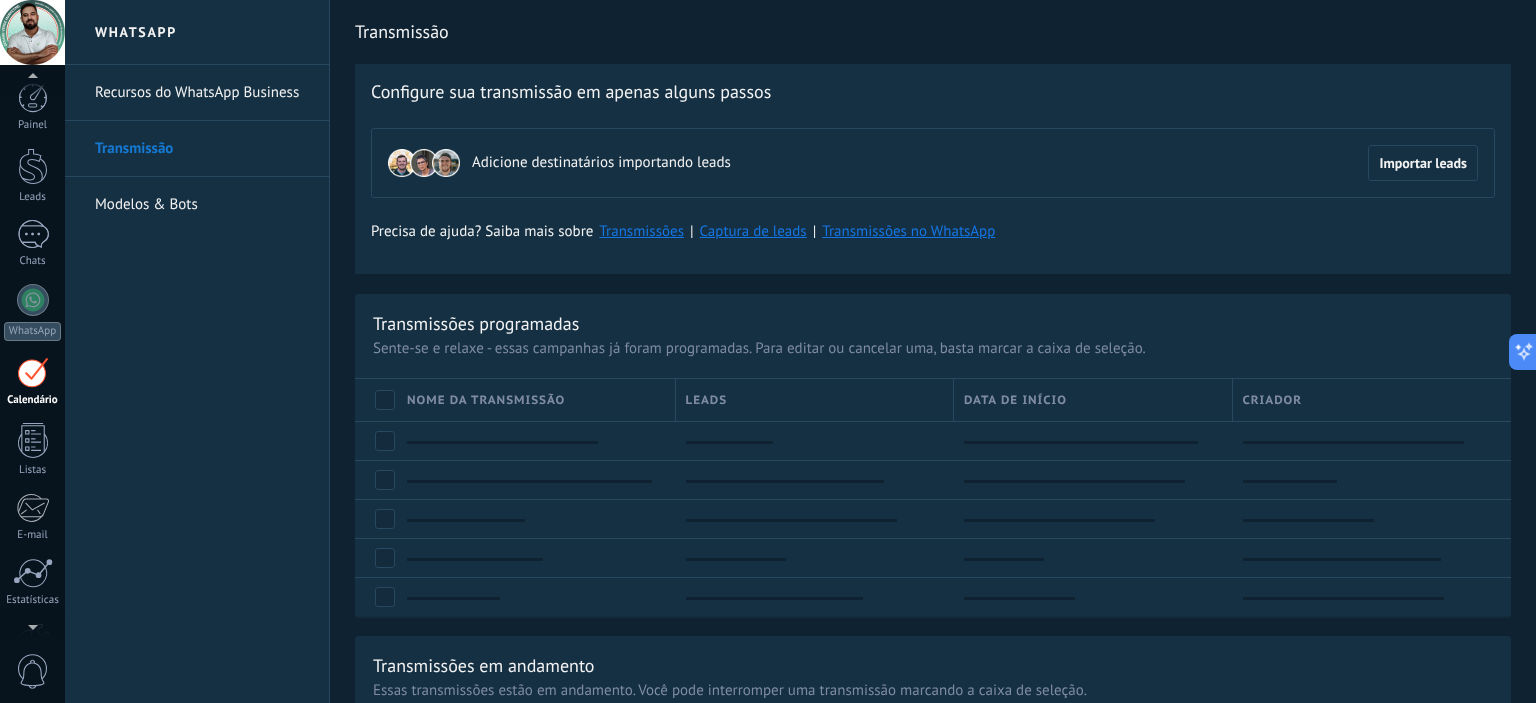 scroll, scrollTop: 56, scrollLeft: 0, axis: vertical 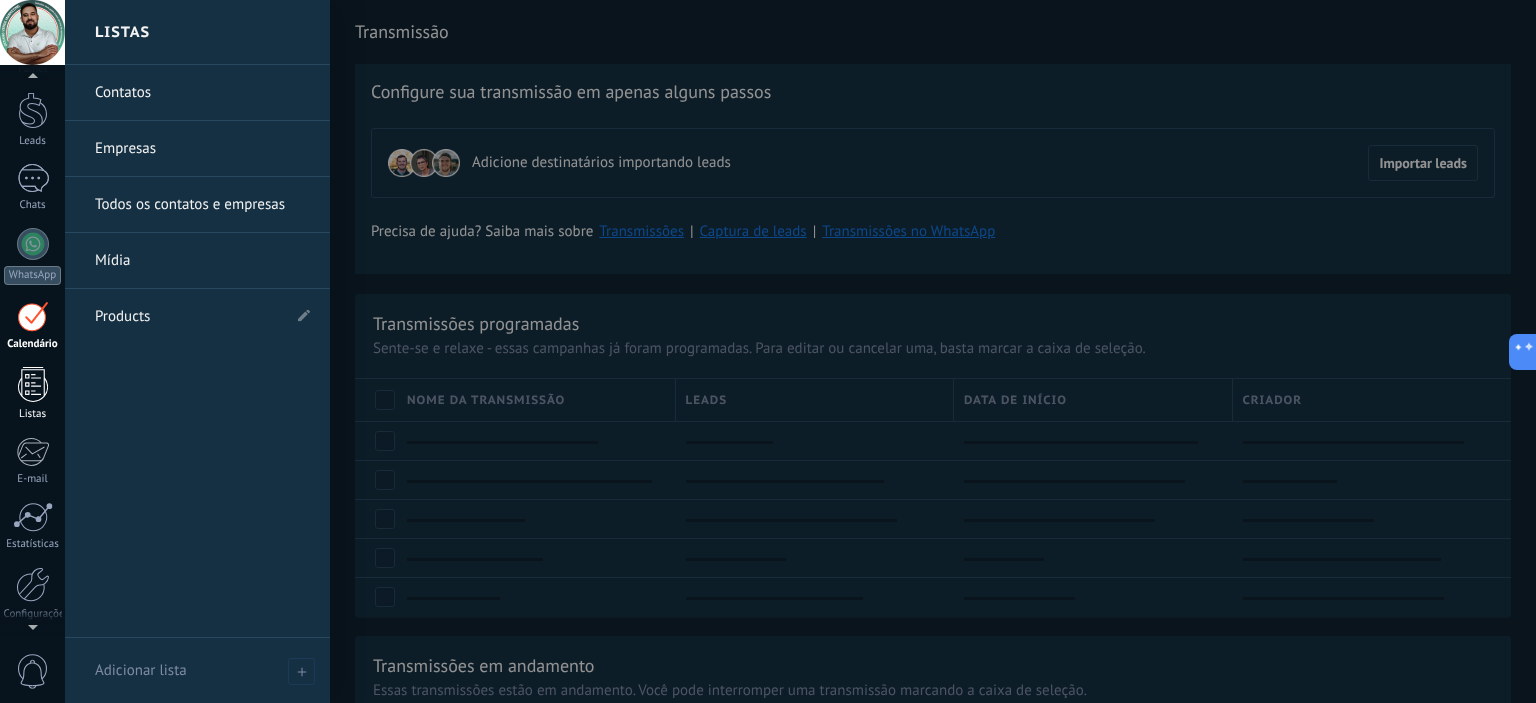 click at bounding box center (33, 384) 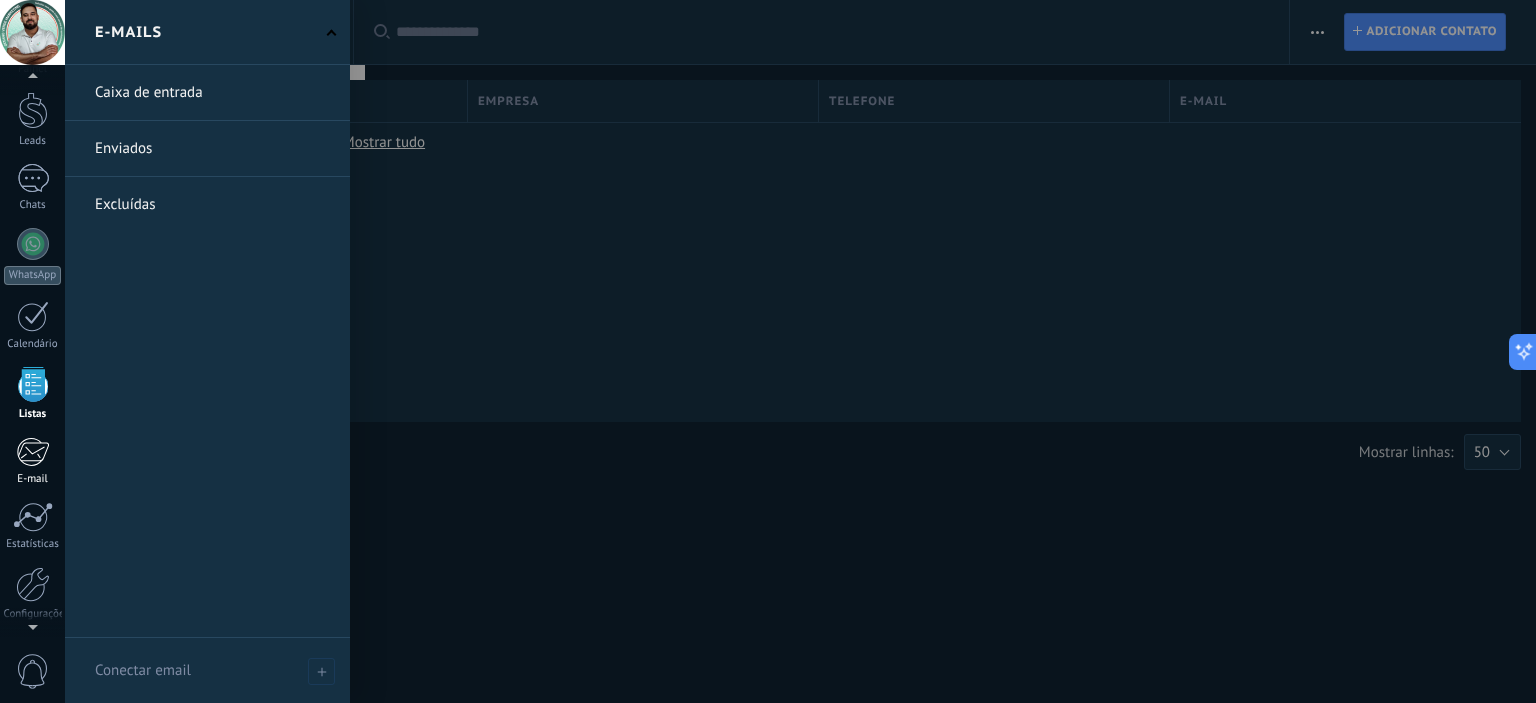 click at bounding box center (32, 452) 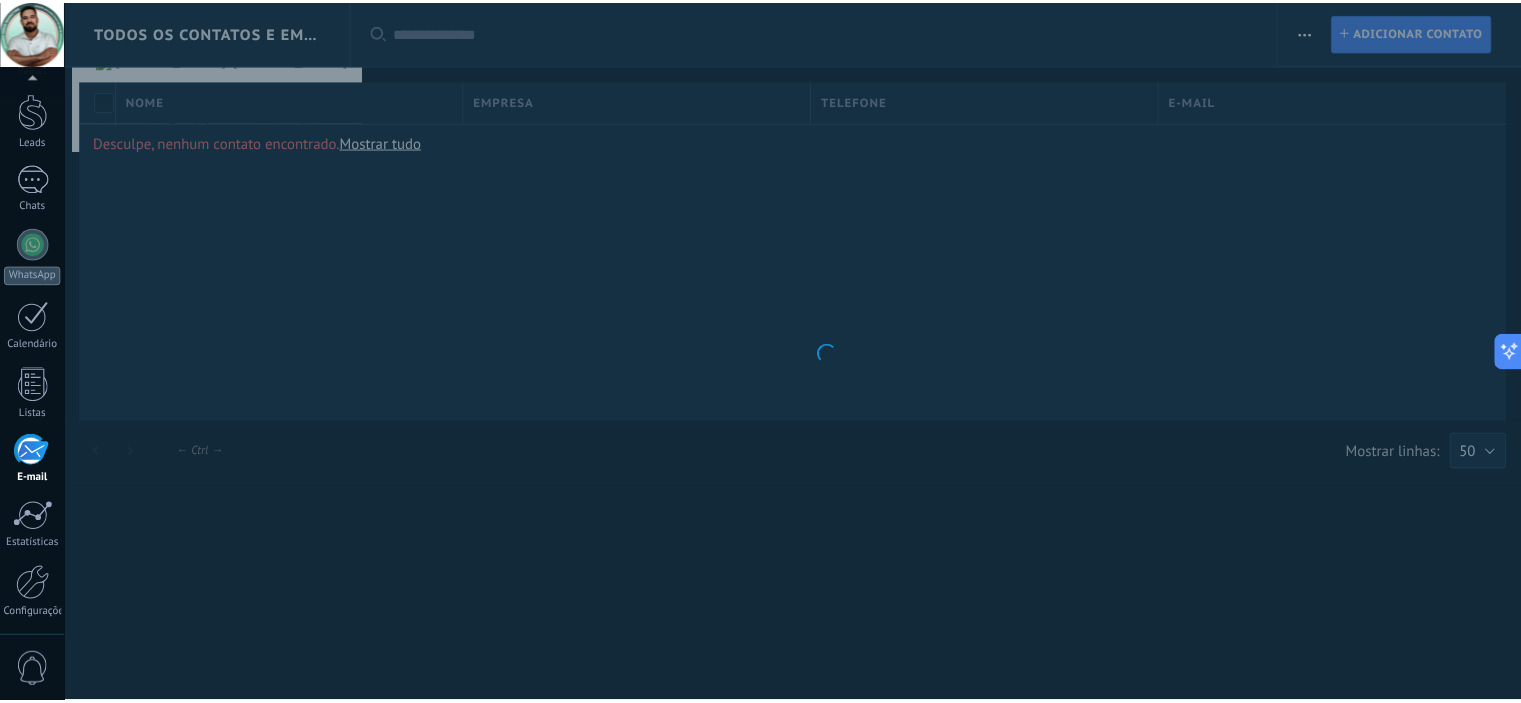 scroll, scrollTop: 128, scrollLeft: 0, axis: vertical 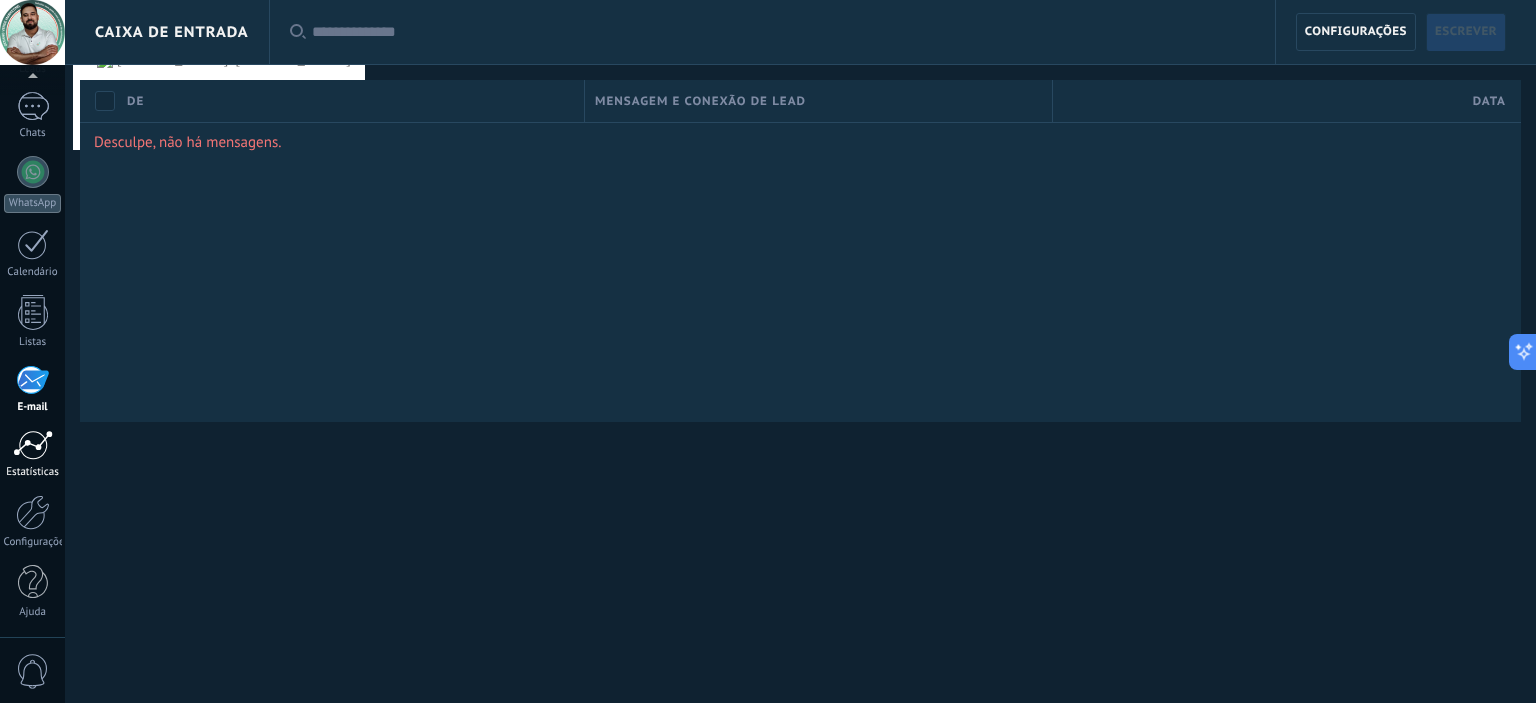 click at bounding box center [33, 445] 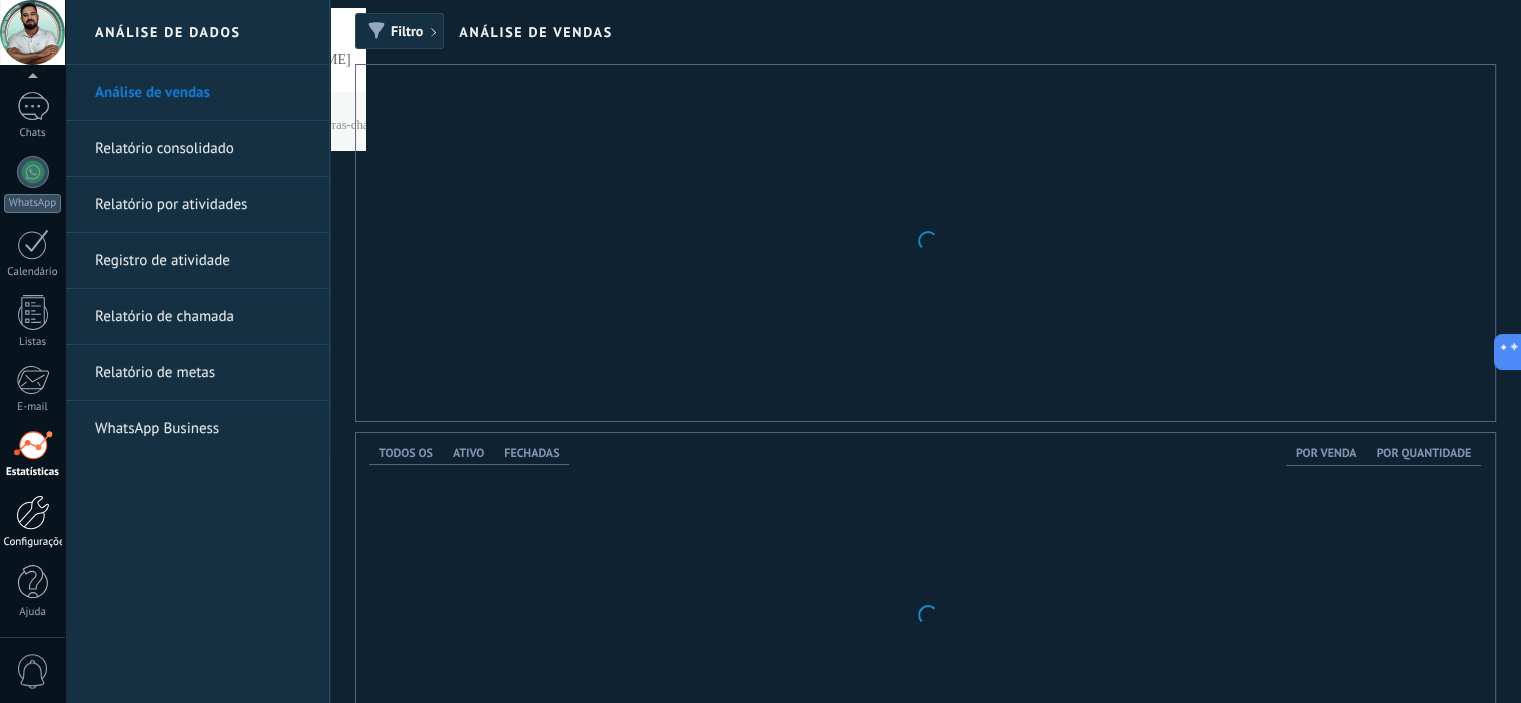 click at bounding box center [33, 512] 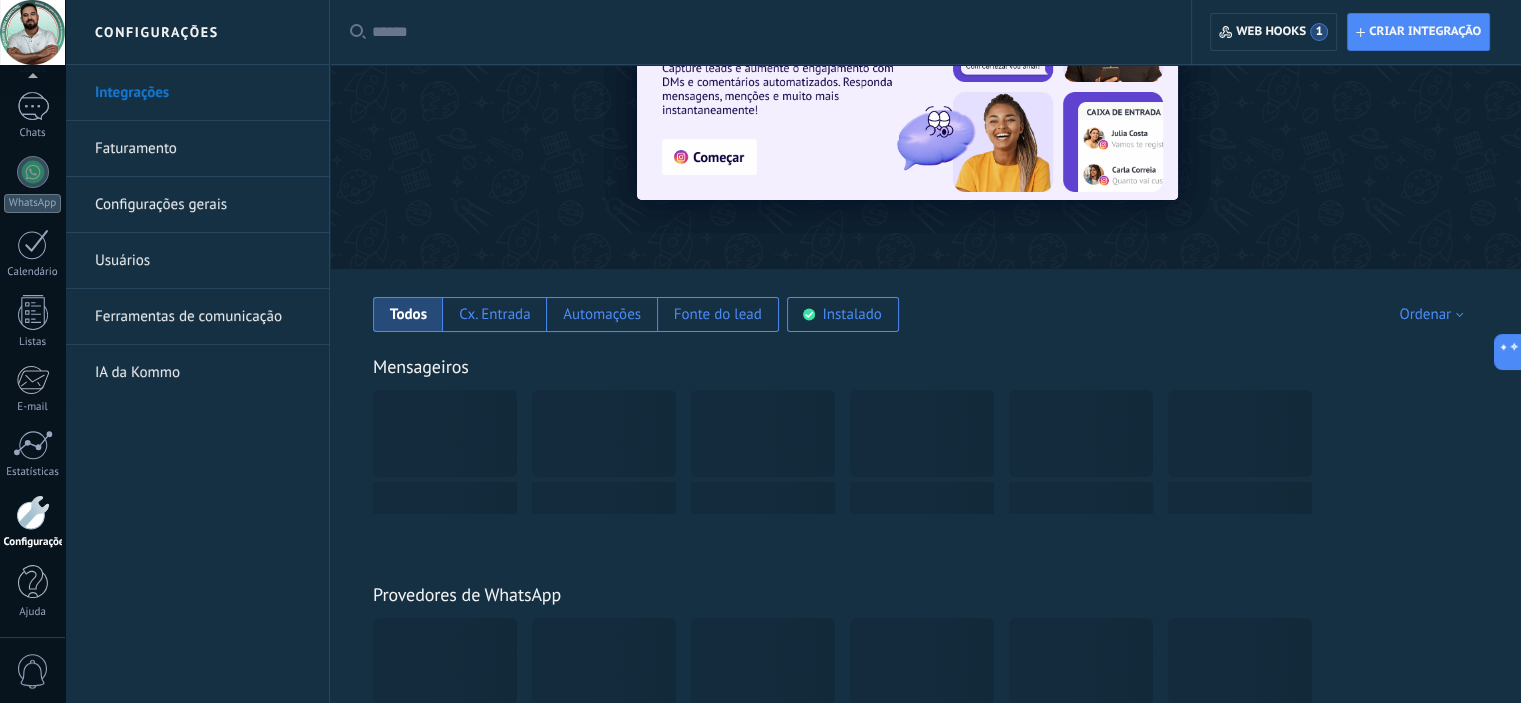 scroll, scrollTop: 0, scrollLeft: 0, axis: both 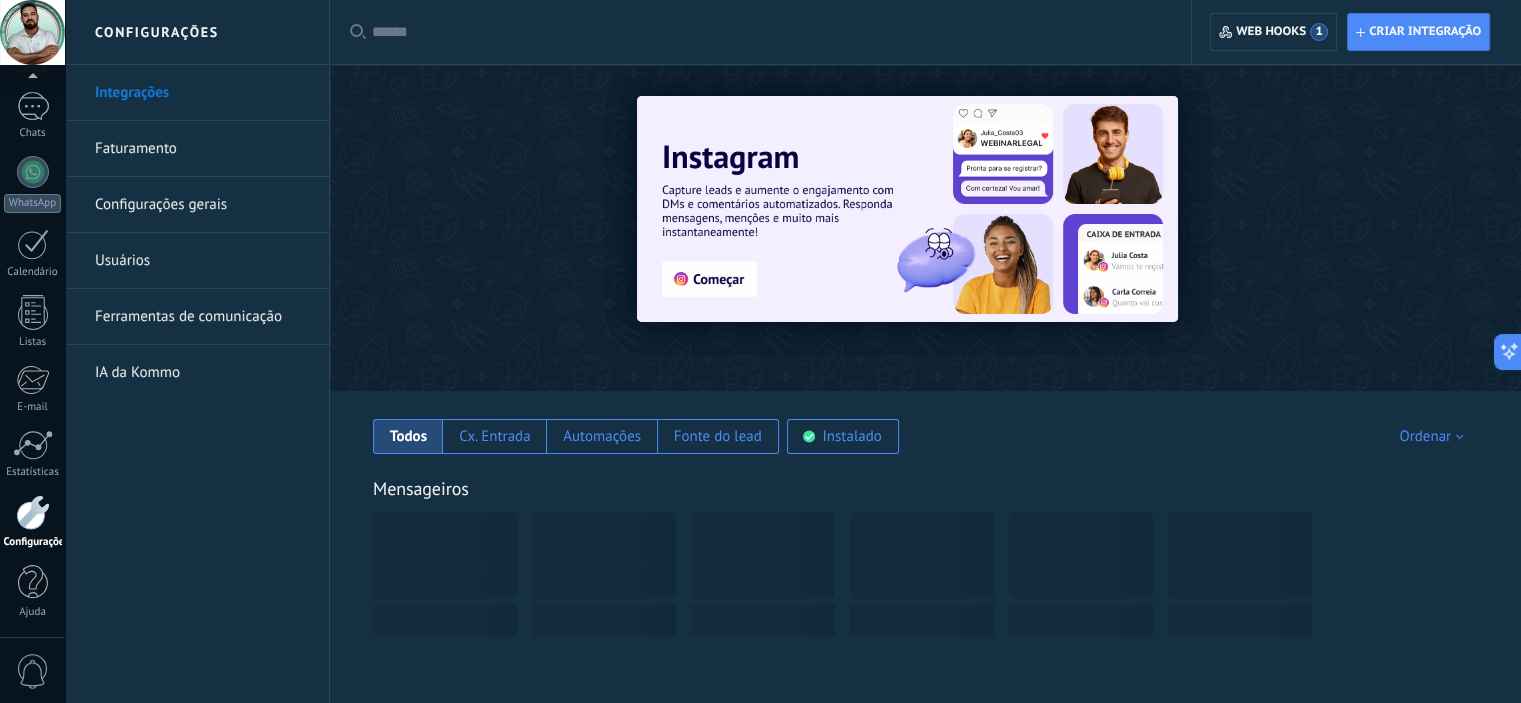 click on "Faturamento" at bounding box center (202, 149) 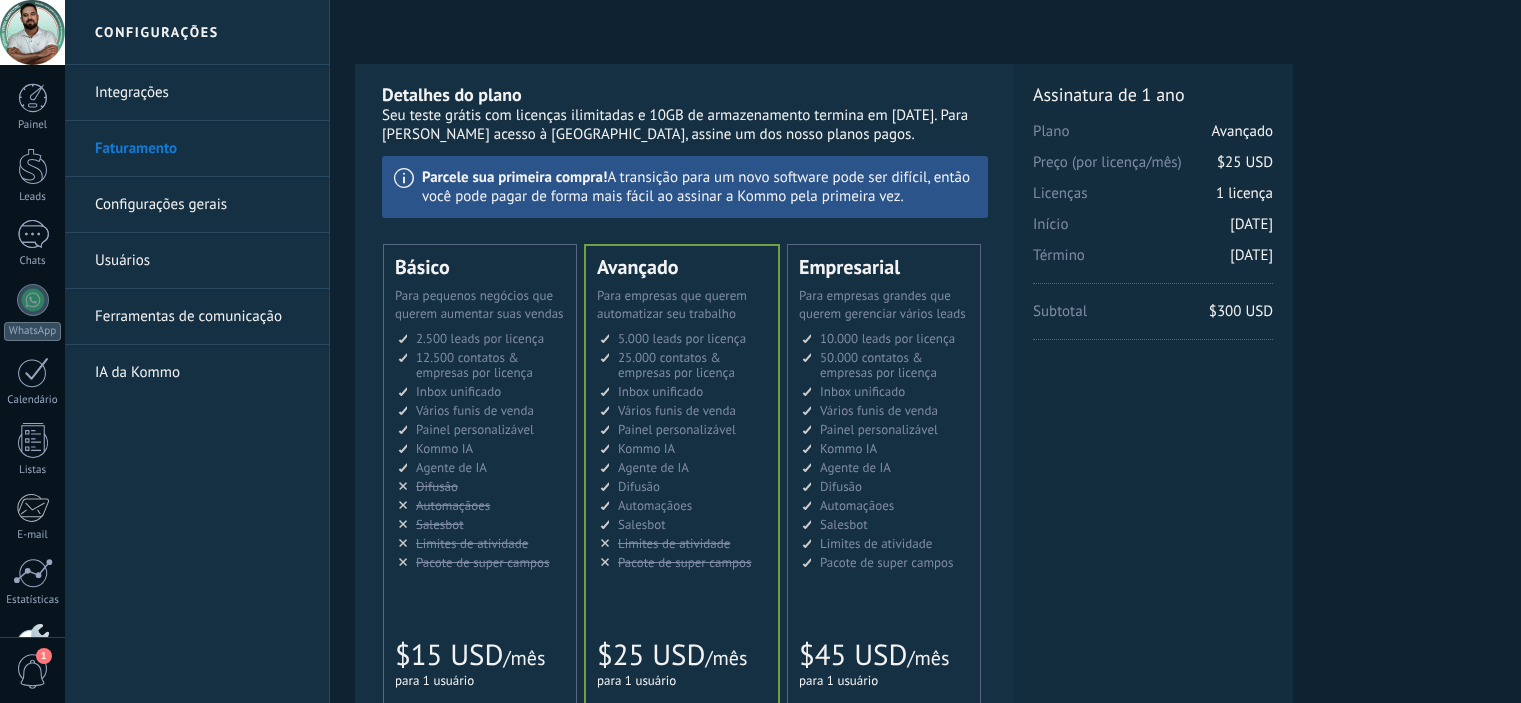 scroll, scrollTop: 0, scrollLeft: 0, axis: both 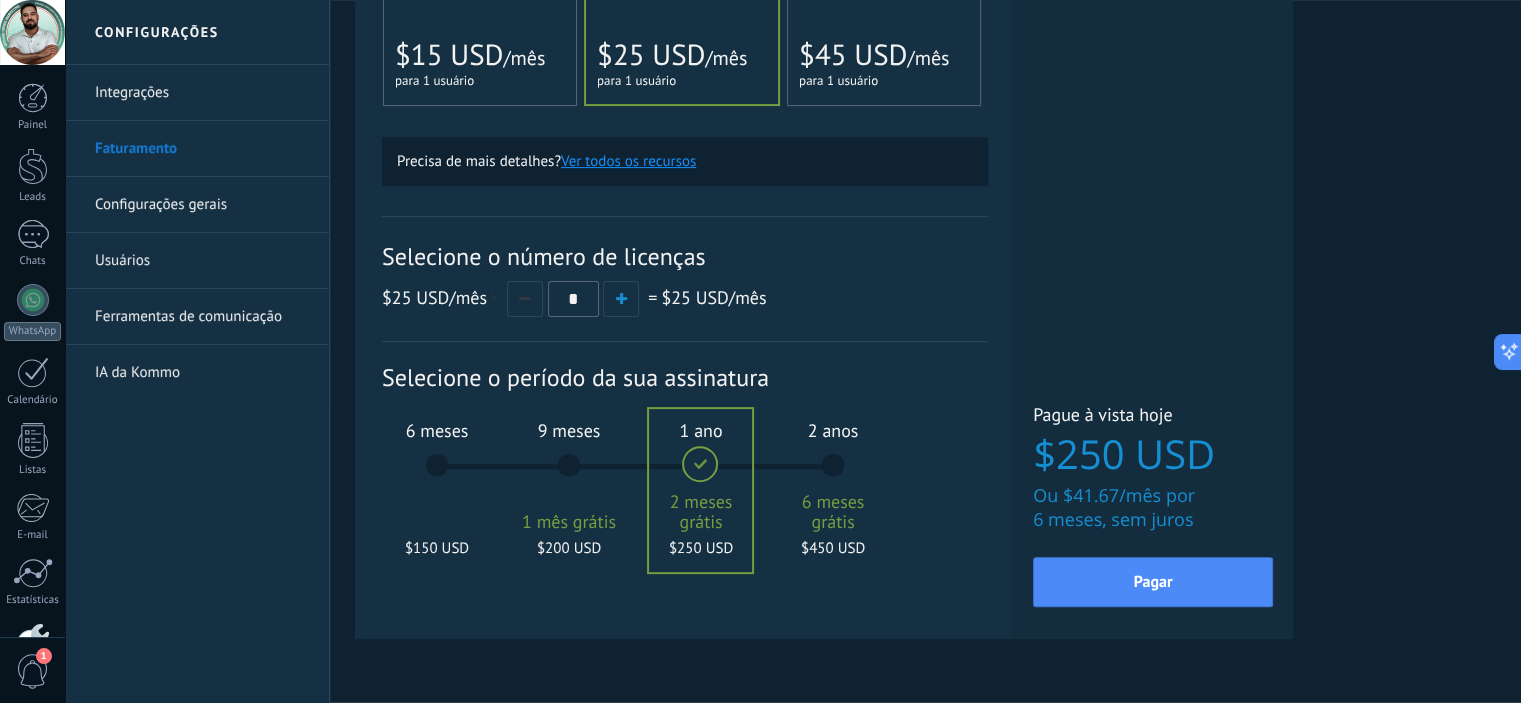 click on "Configurações gerais" at bounding box center [202, 205] 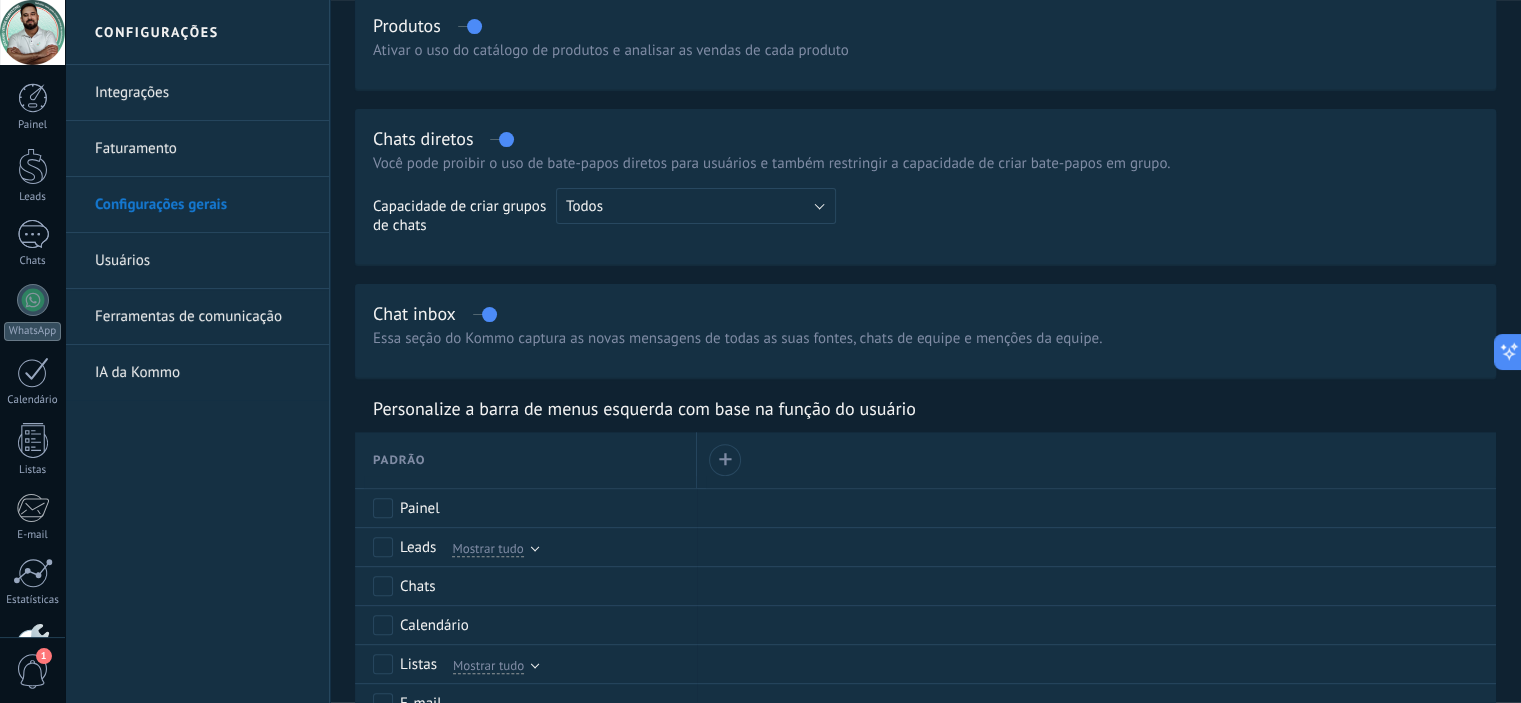 scroll, scrollTop: 0, scrollLeft: 0, axis: both 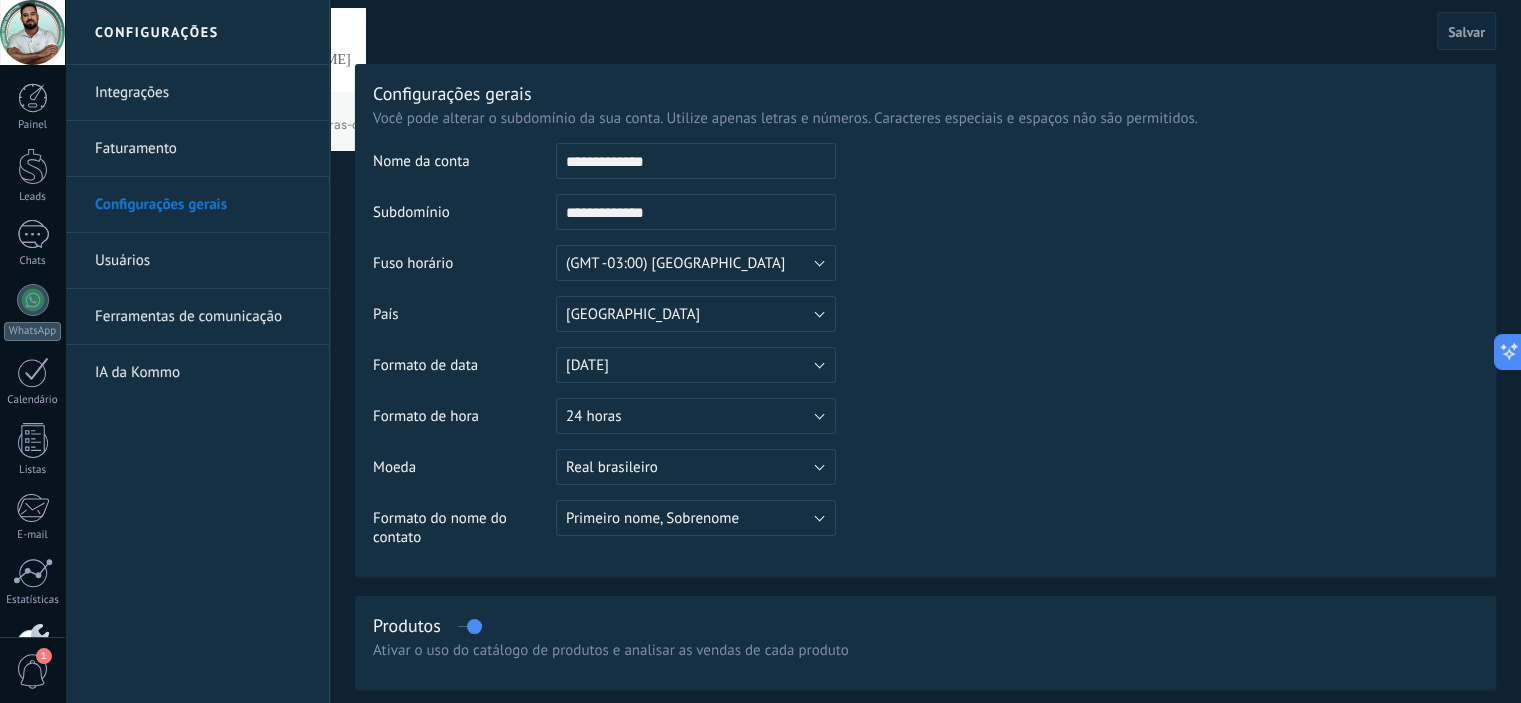 click on "**********" at bounding box center [696, 161] 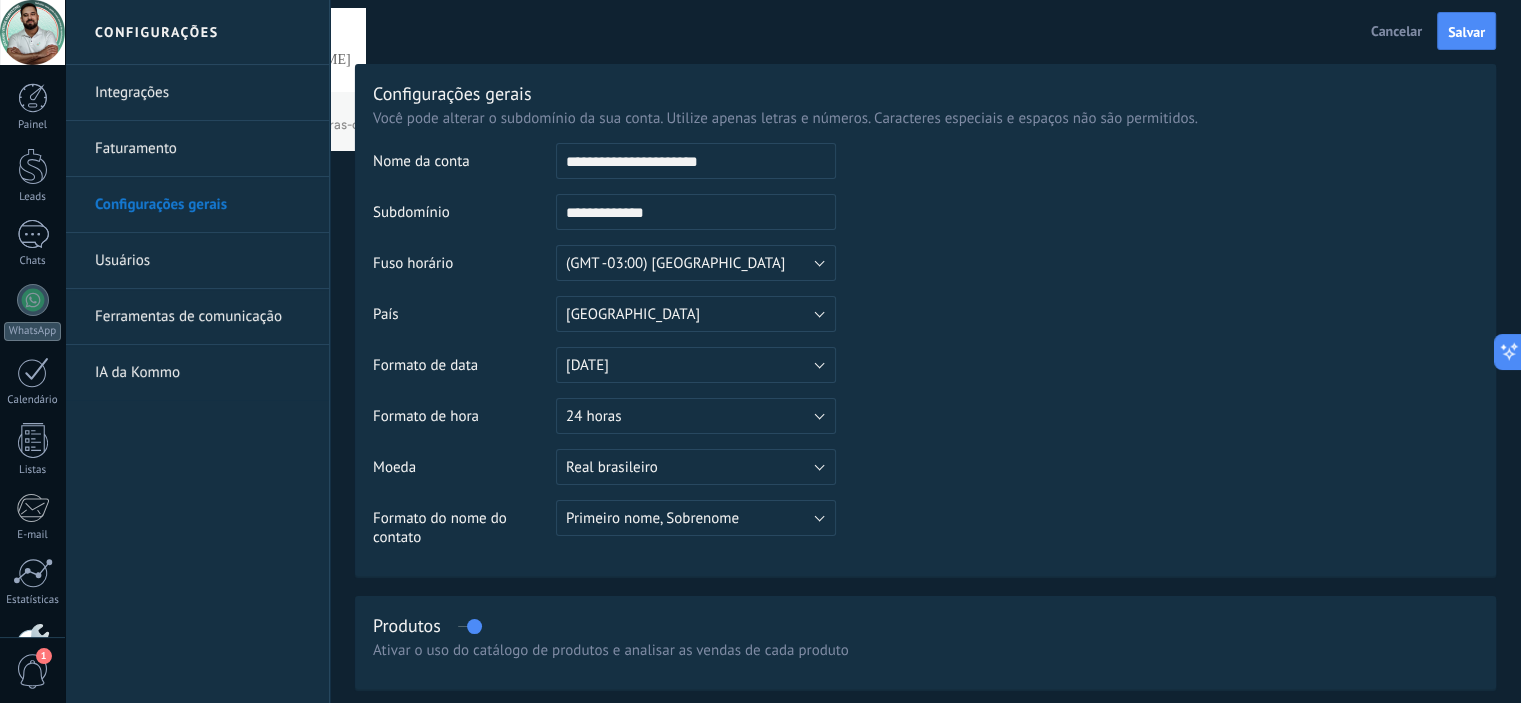 type on "**********" 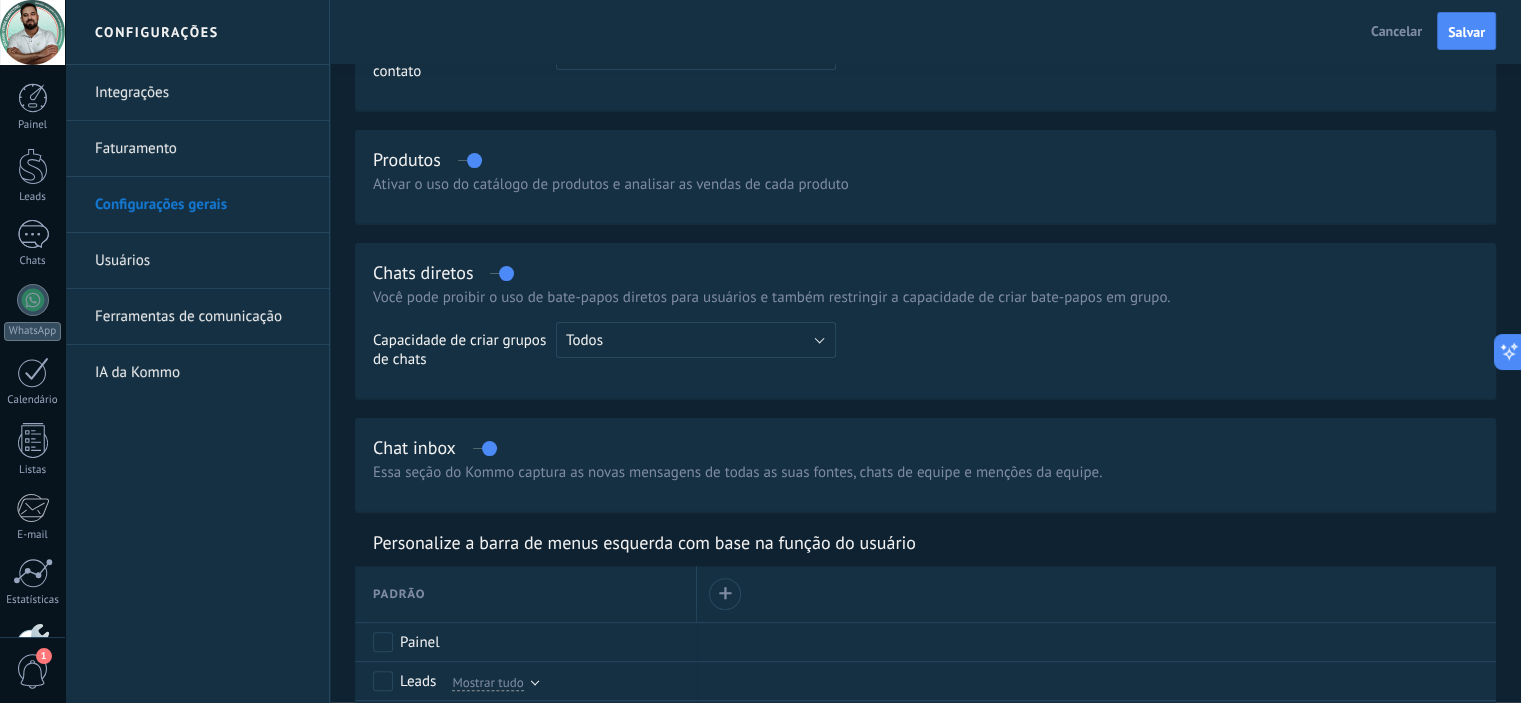 scroll, scrollTop: 500, scrollLeft: 0, axis: vertical 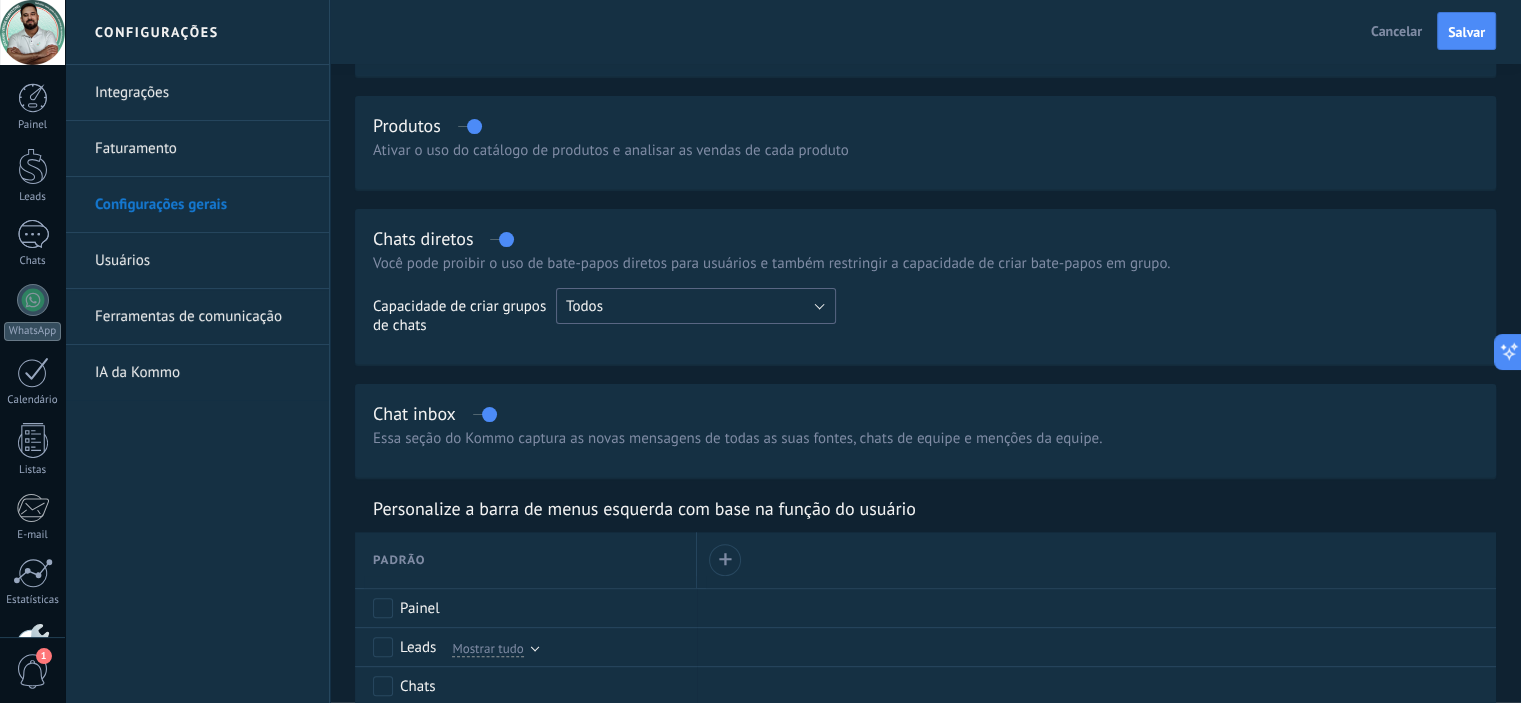 click on "Todos" at bounding box center (696, 306) 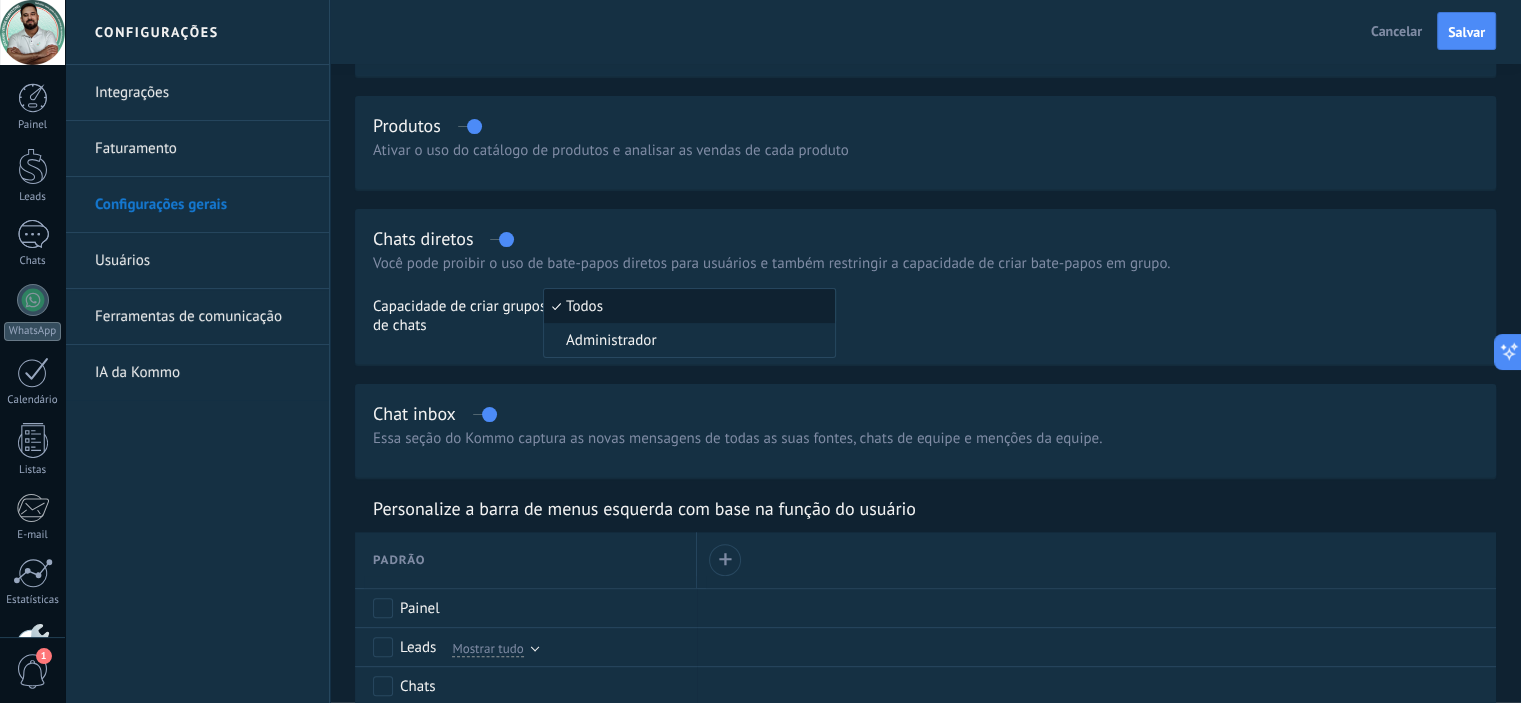 click at bounding box center [1157, 319] 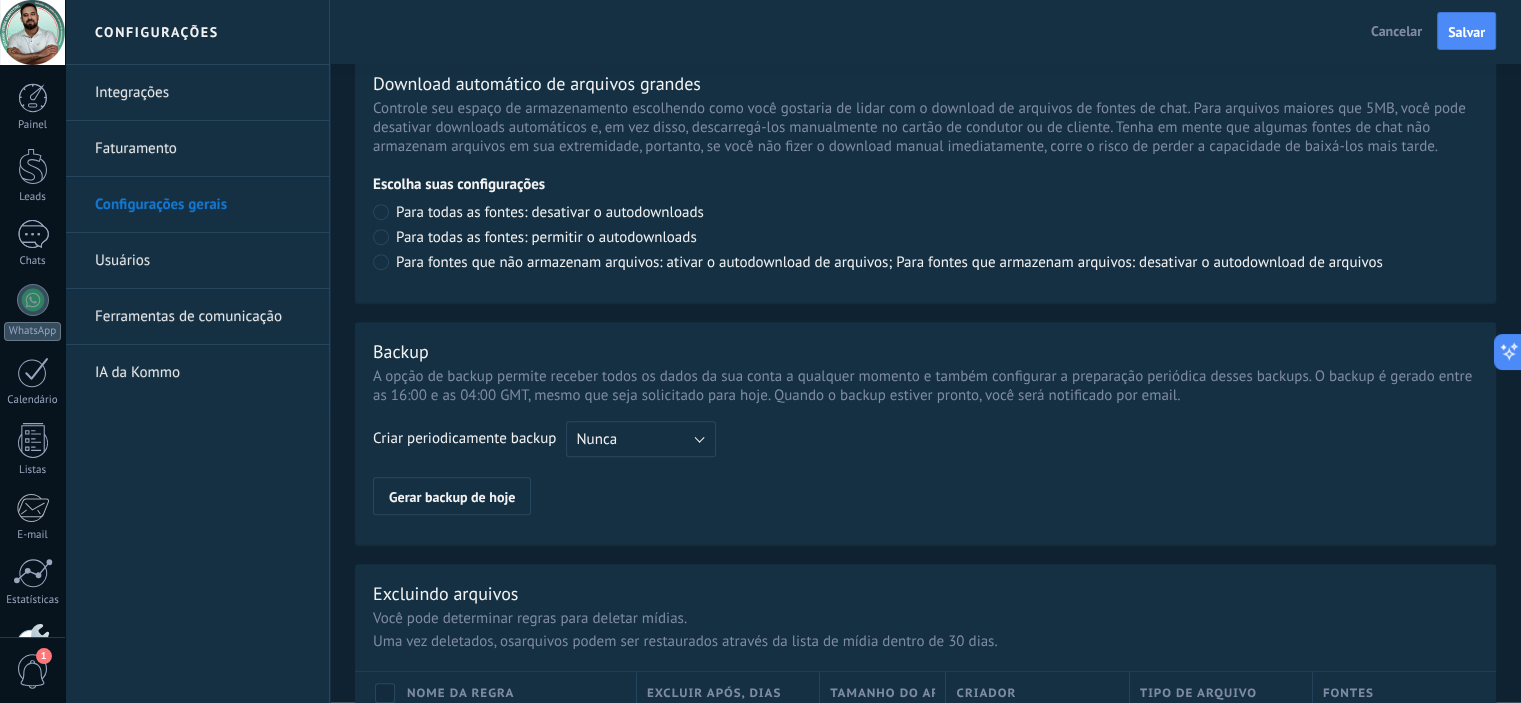 scroll, scrollTop: 1400, scrollLeft: 0, axis: vertical 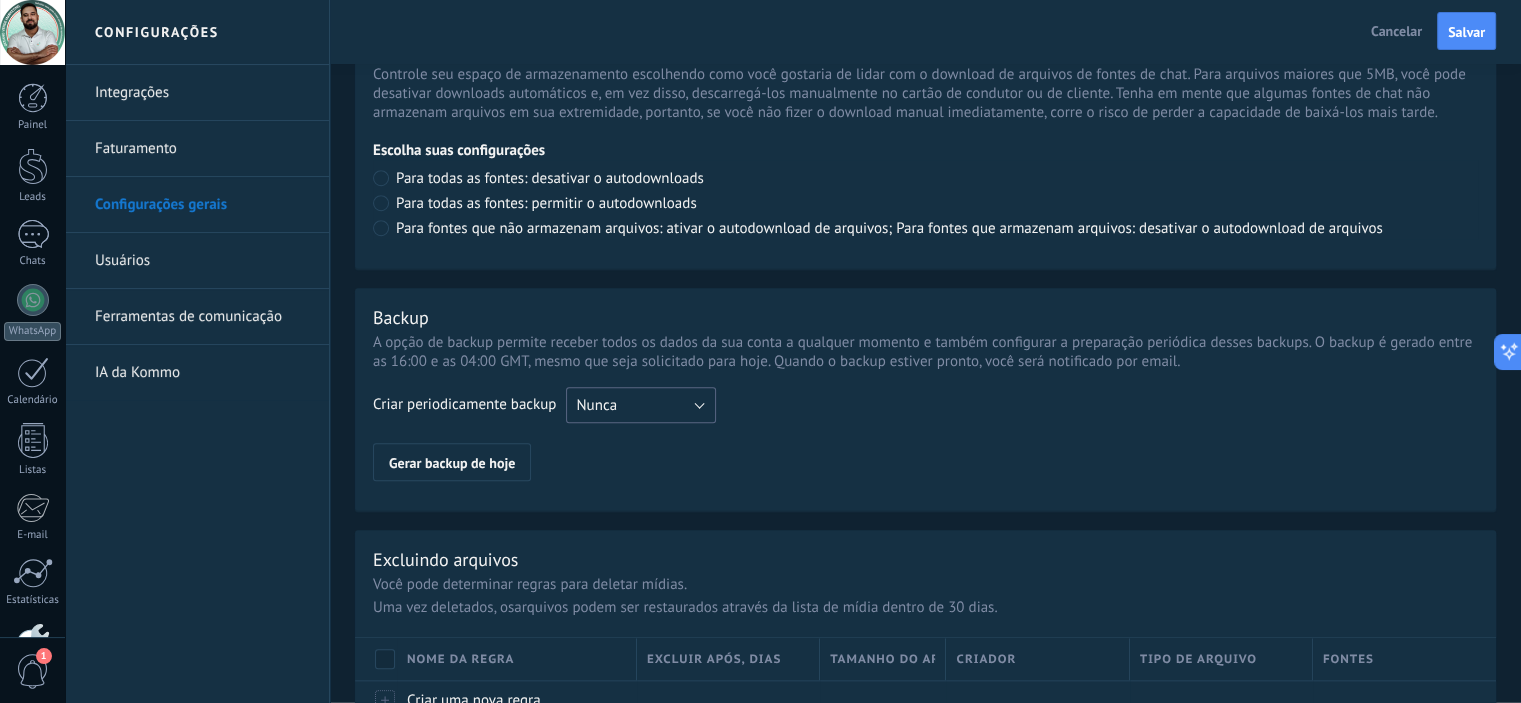 click on "Nunca" at bounding box center [641, 405] 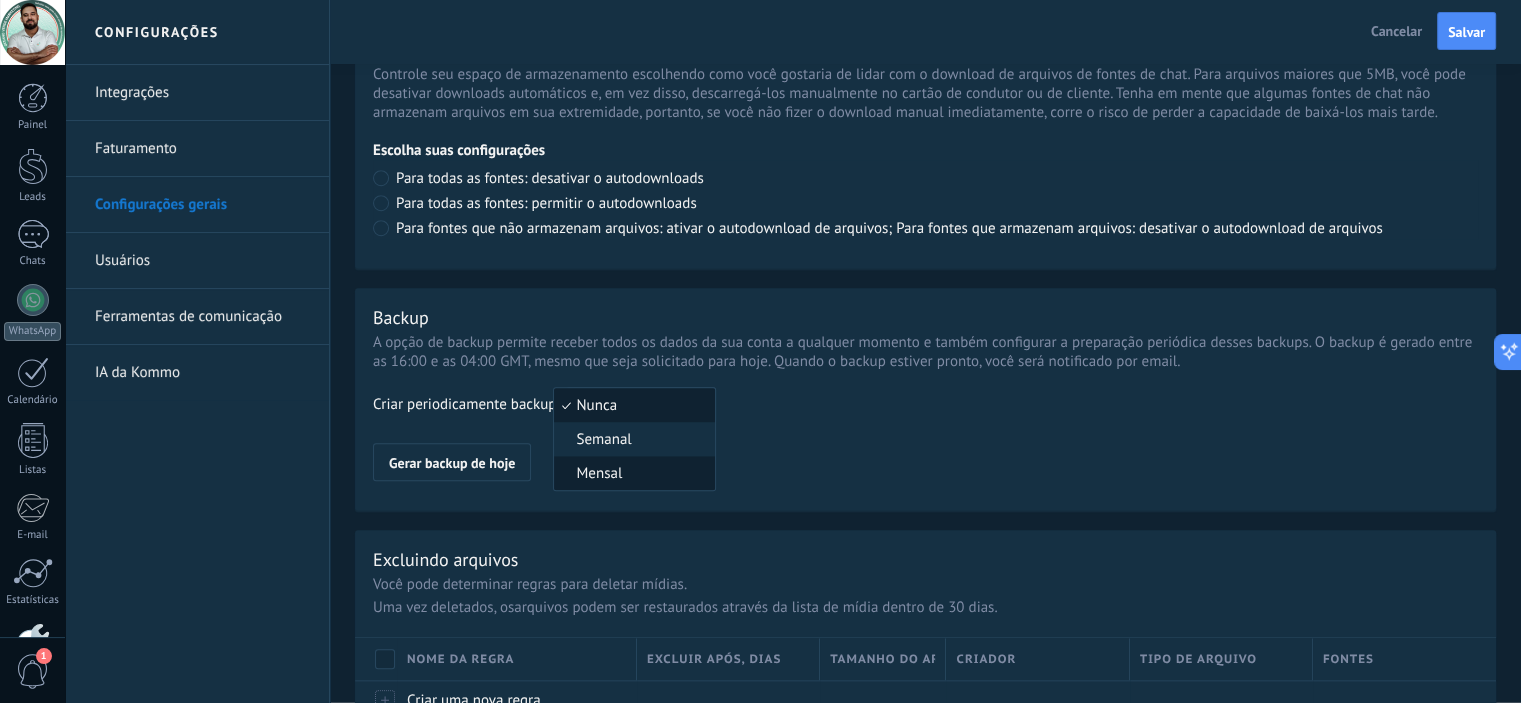 click on "Mensal" at bounding box center [631, 473] 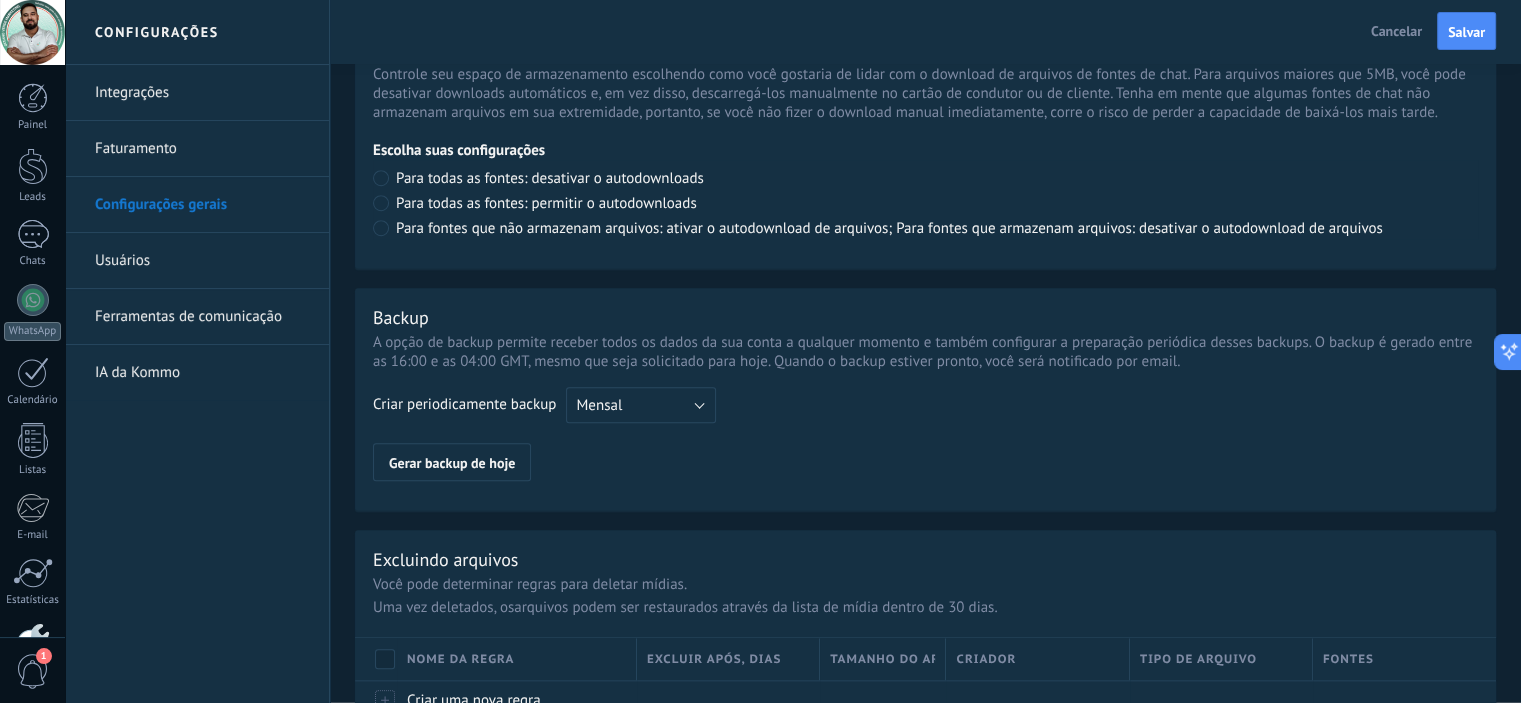 click on "Gerar backup de hoje" at bounding box center [923, 462] 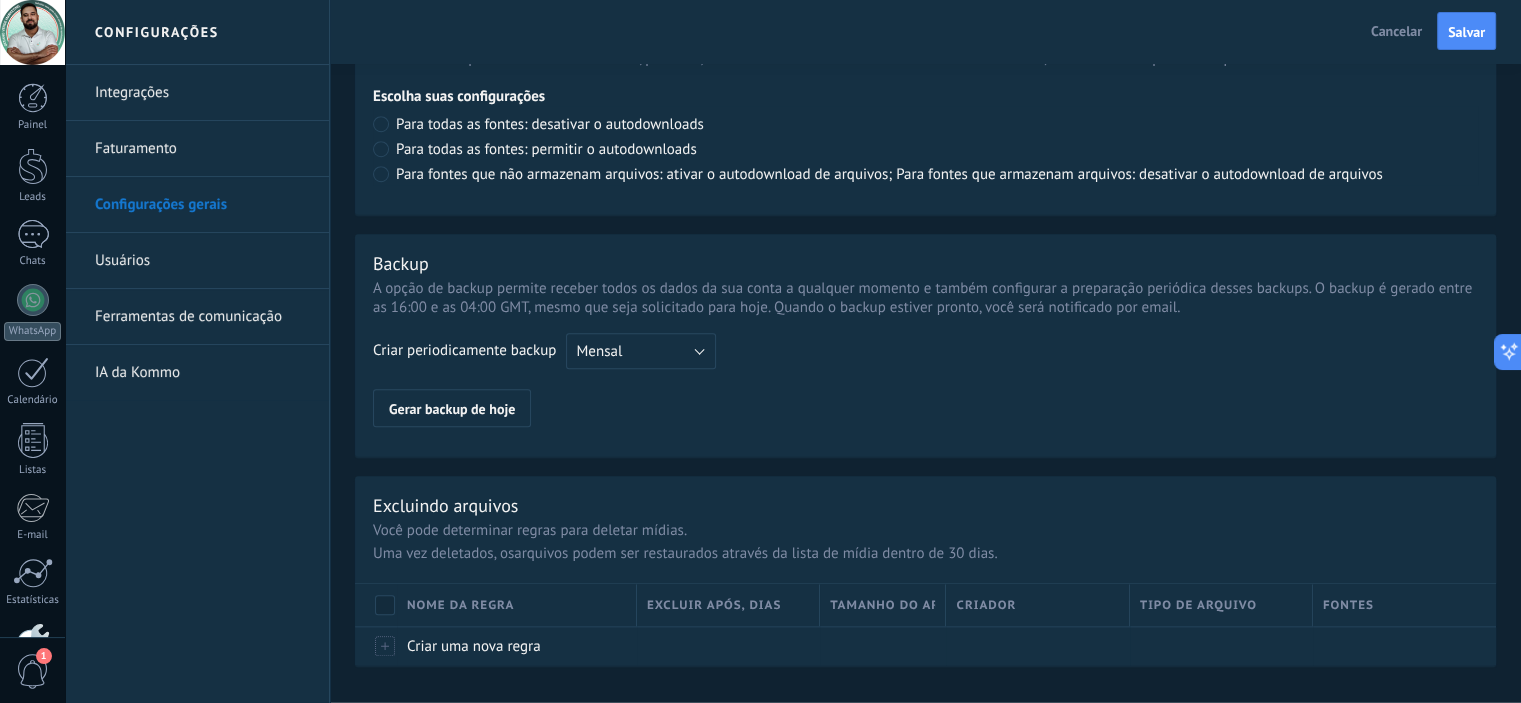 scroll, scrollTop: 1484, scrollLeft: 0, axis: vertical 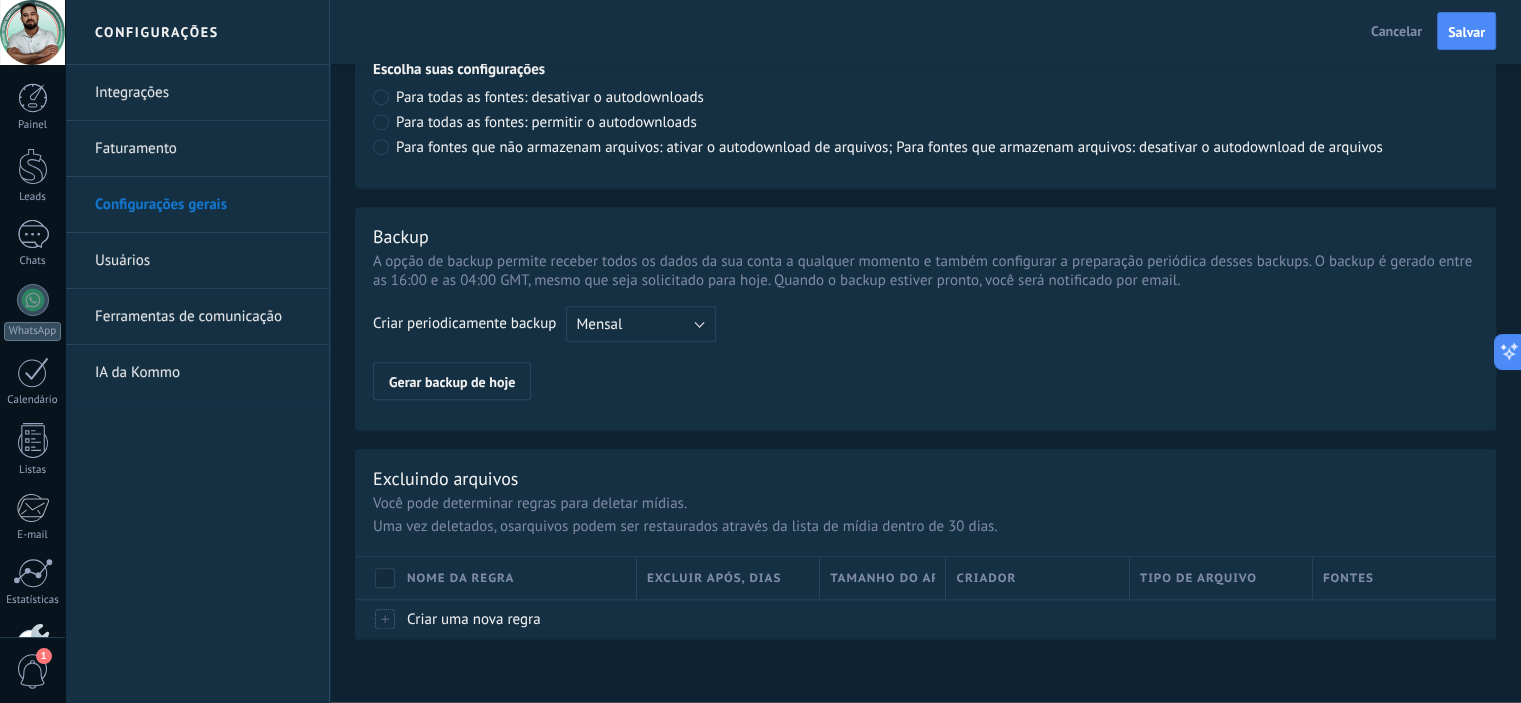 click on "Salvar" at bounding box center [1466, 32] 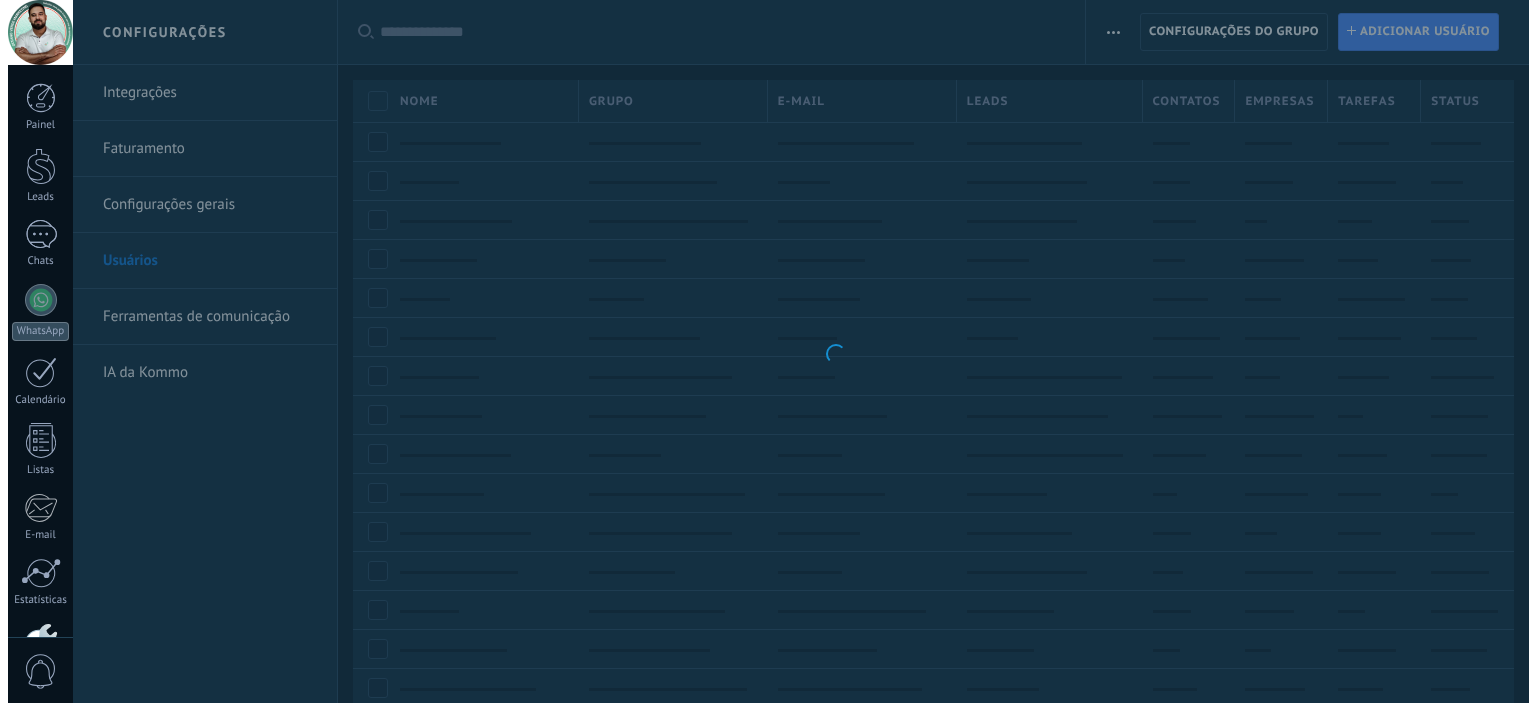 scroll, scrollTop: 0, scrollLeft: 0, axis: both 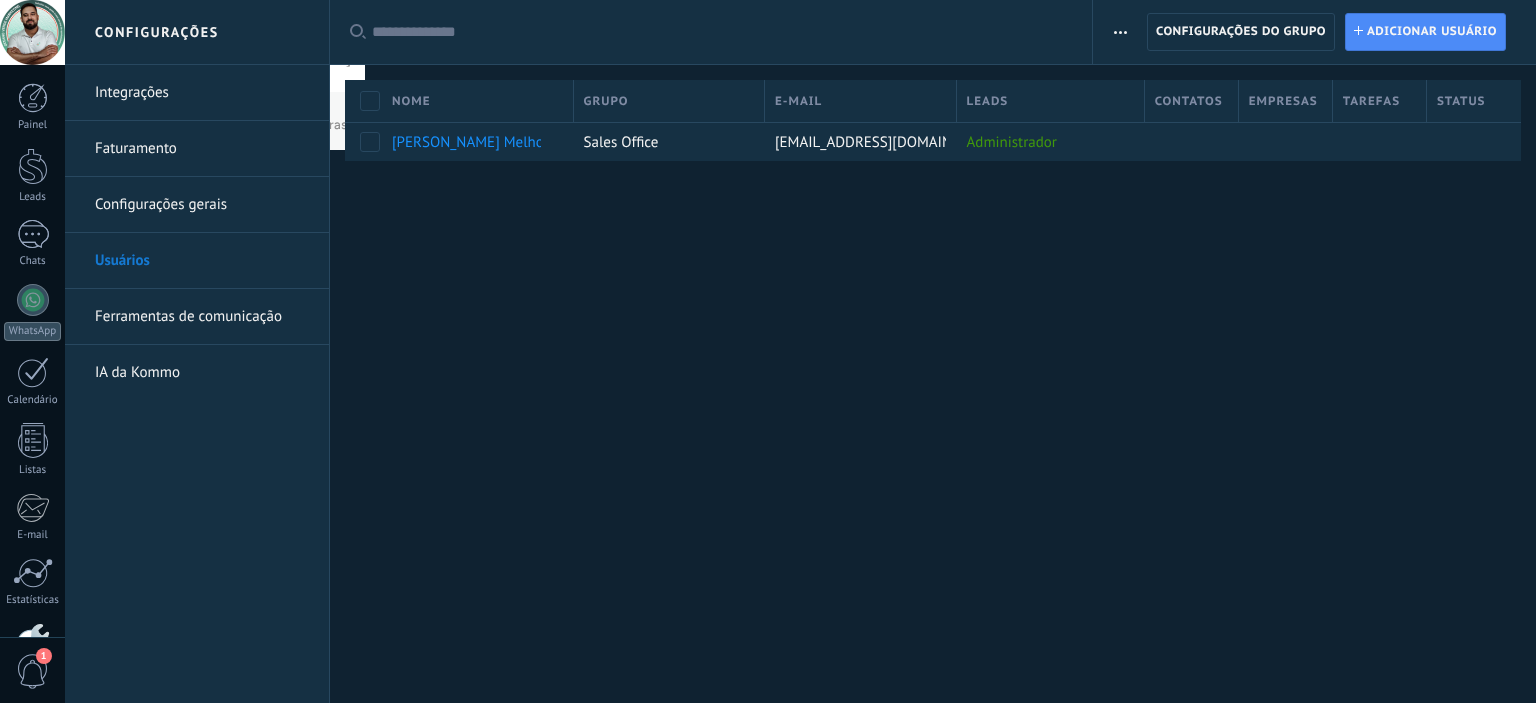click on "Ferramentas de comunicação" at bounding box center [202, 317] 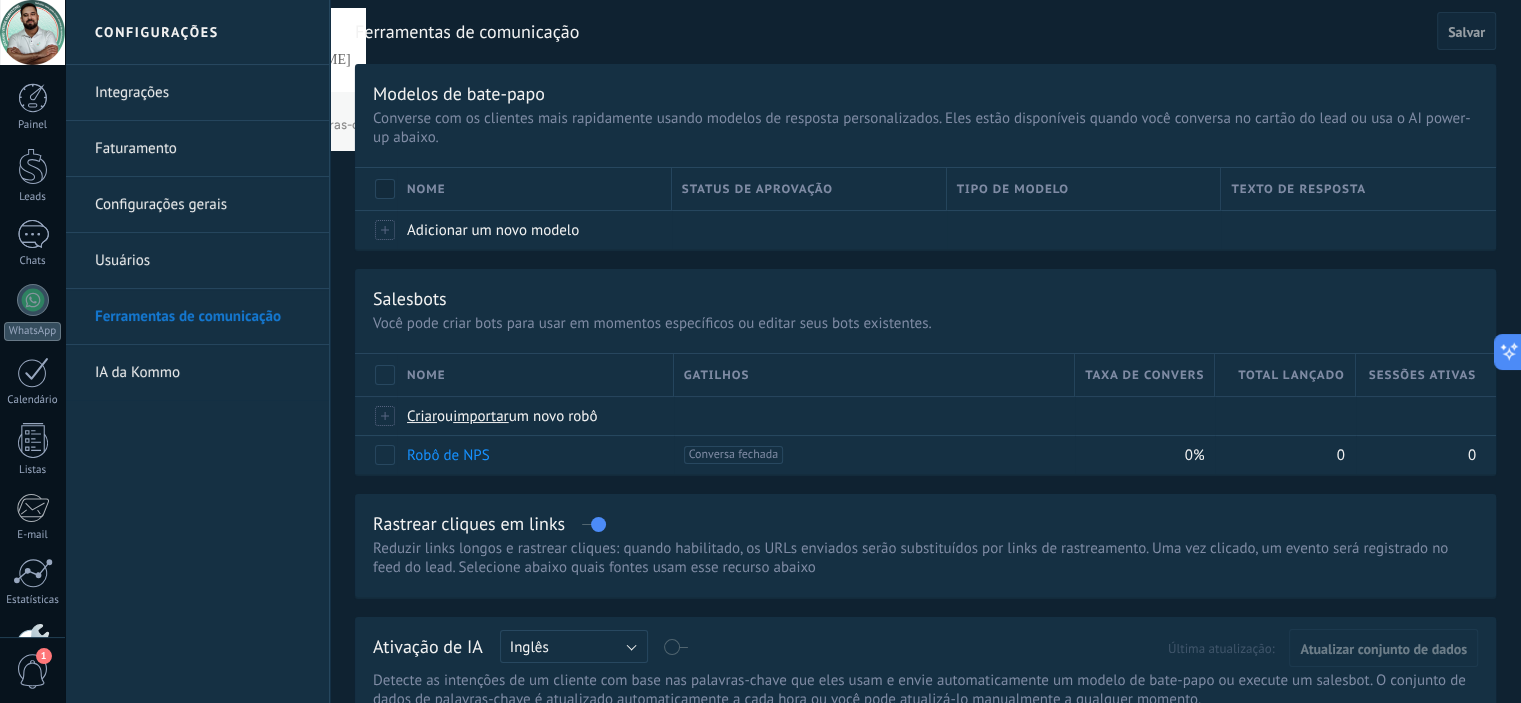 click on "IA da Kommo" at bounding box center [202, 373] 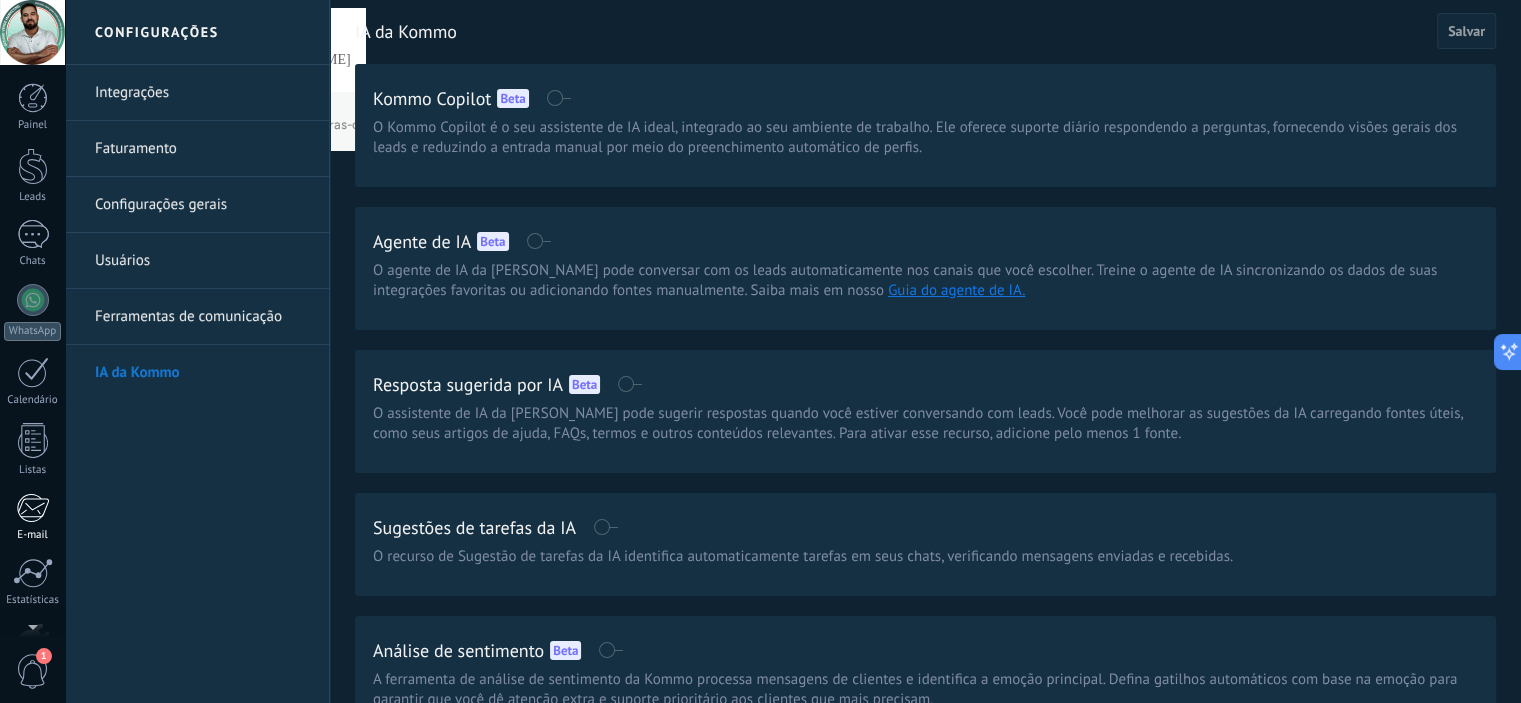 scroll, scrollTop: 128, scrollLeft: 0, axis: vertical 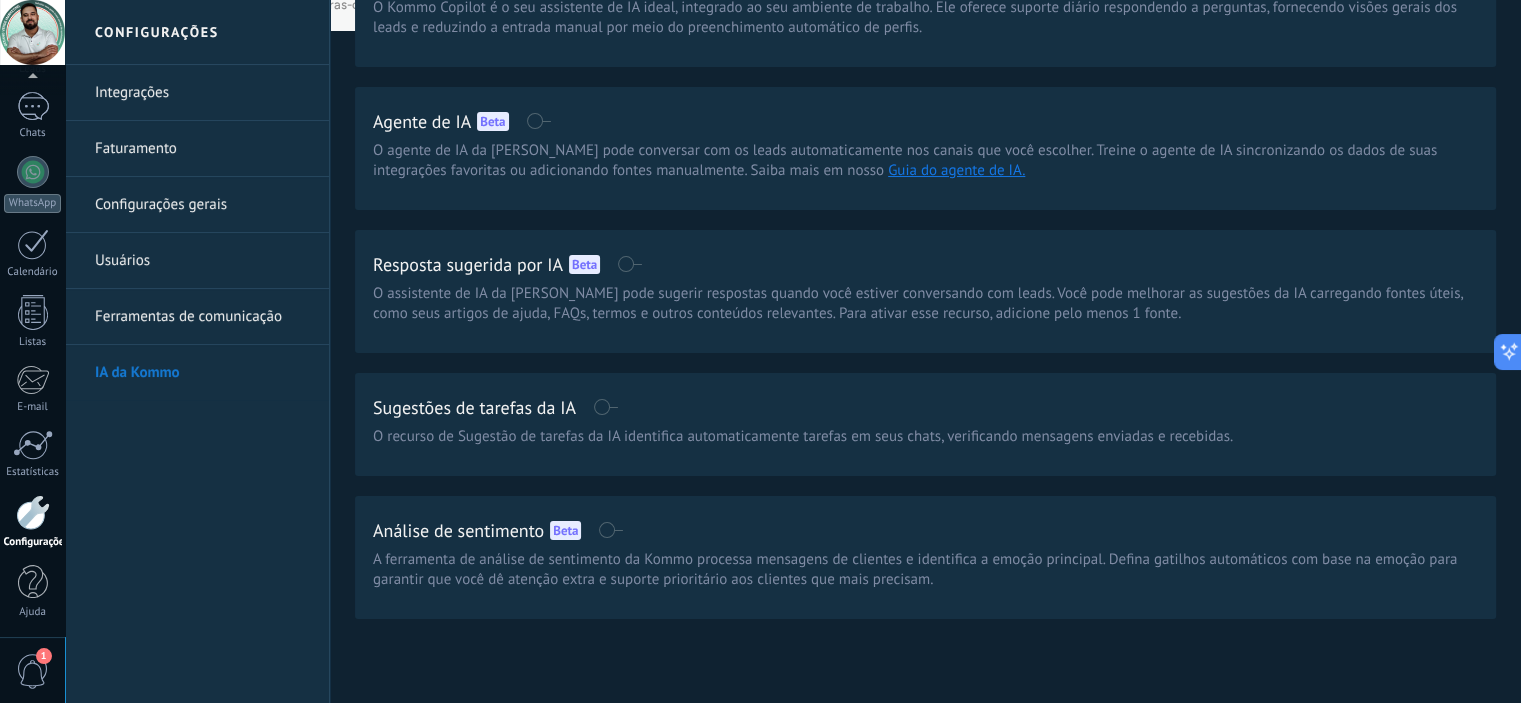 click on "1" at bounding box center [44, 656] 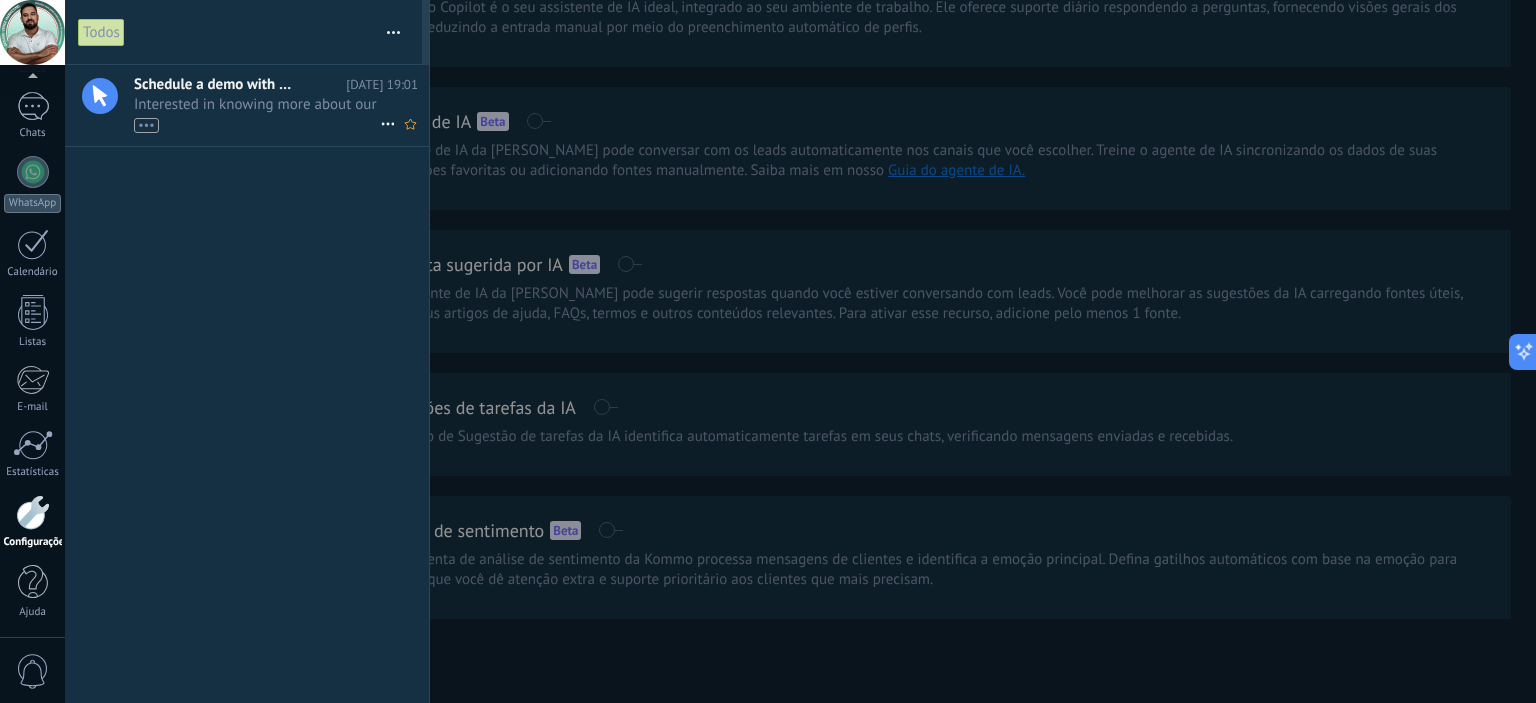click on "Interested in knowing more about our features? Schedule a demo [DATE]!
•••" at bounding box center [257, 114] 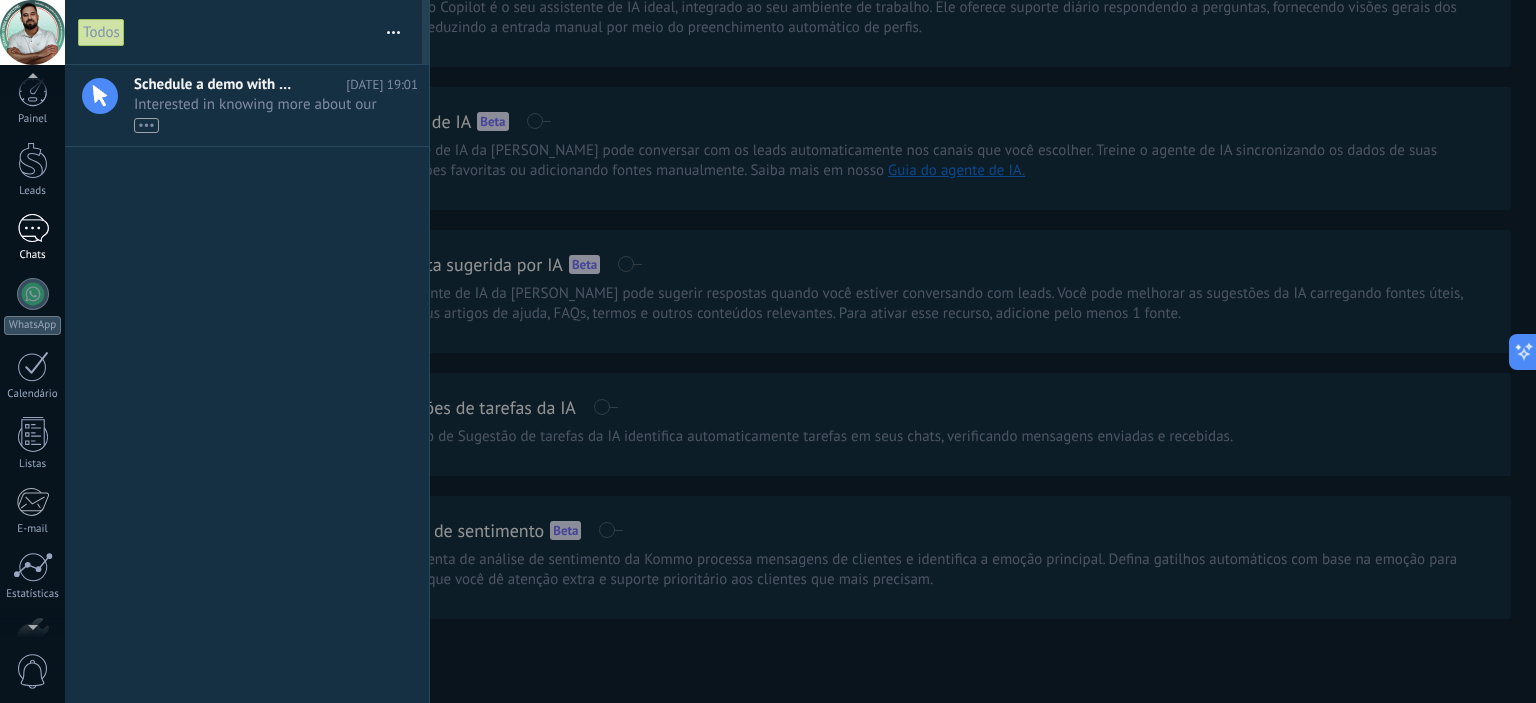 scroll, scrollTop: 0, scrollLeft: 0, axis: both 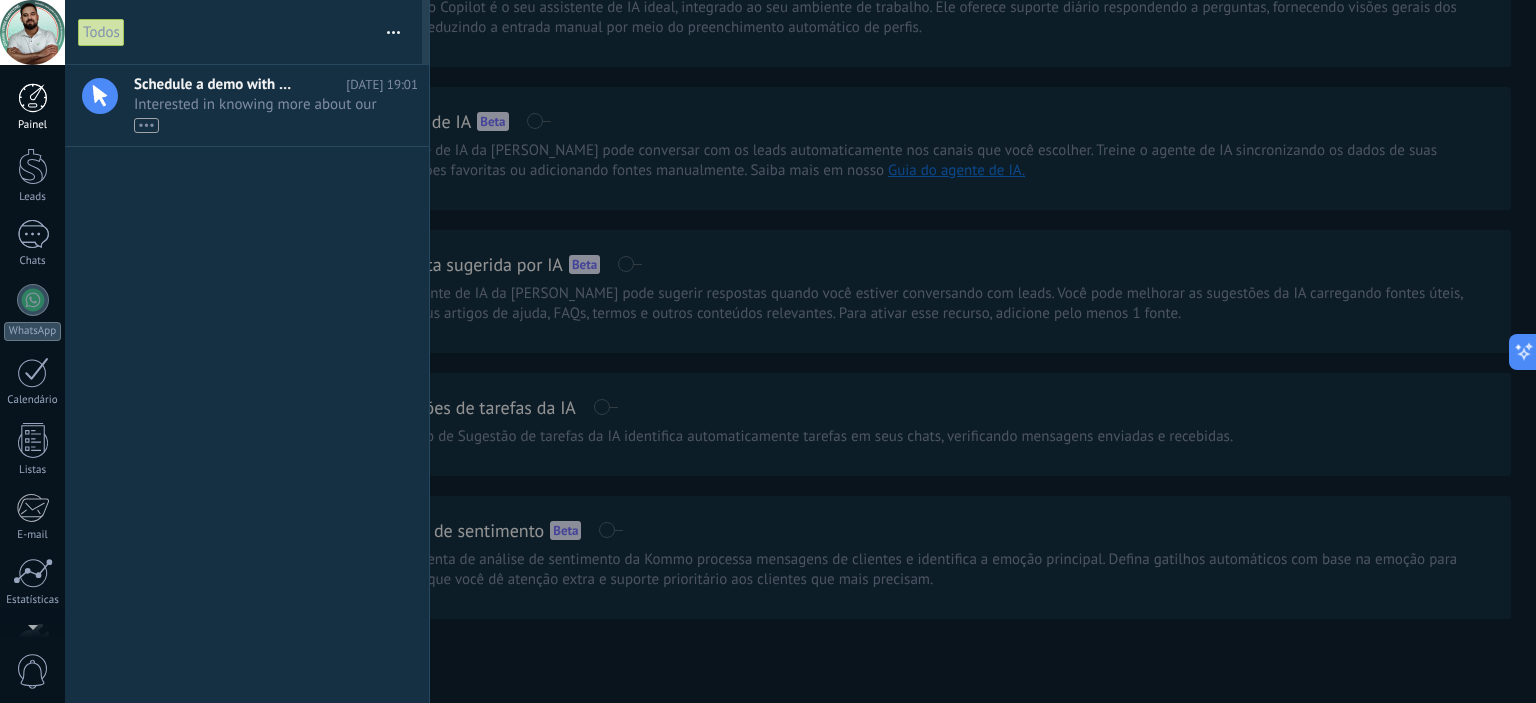 click at bounding box center (33, 98) 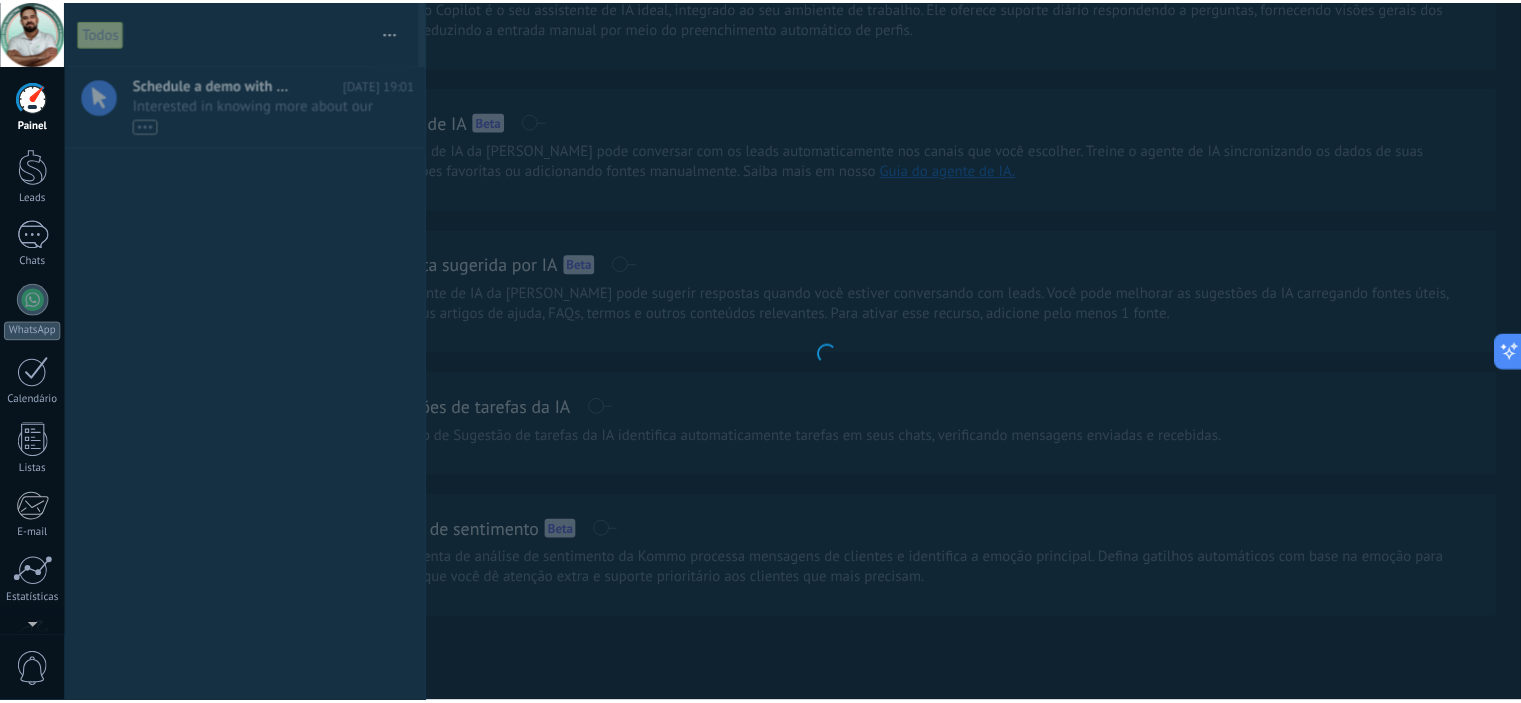 scroll, scrollTop: 0, scrollLeft: 0, axis: both 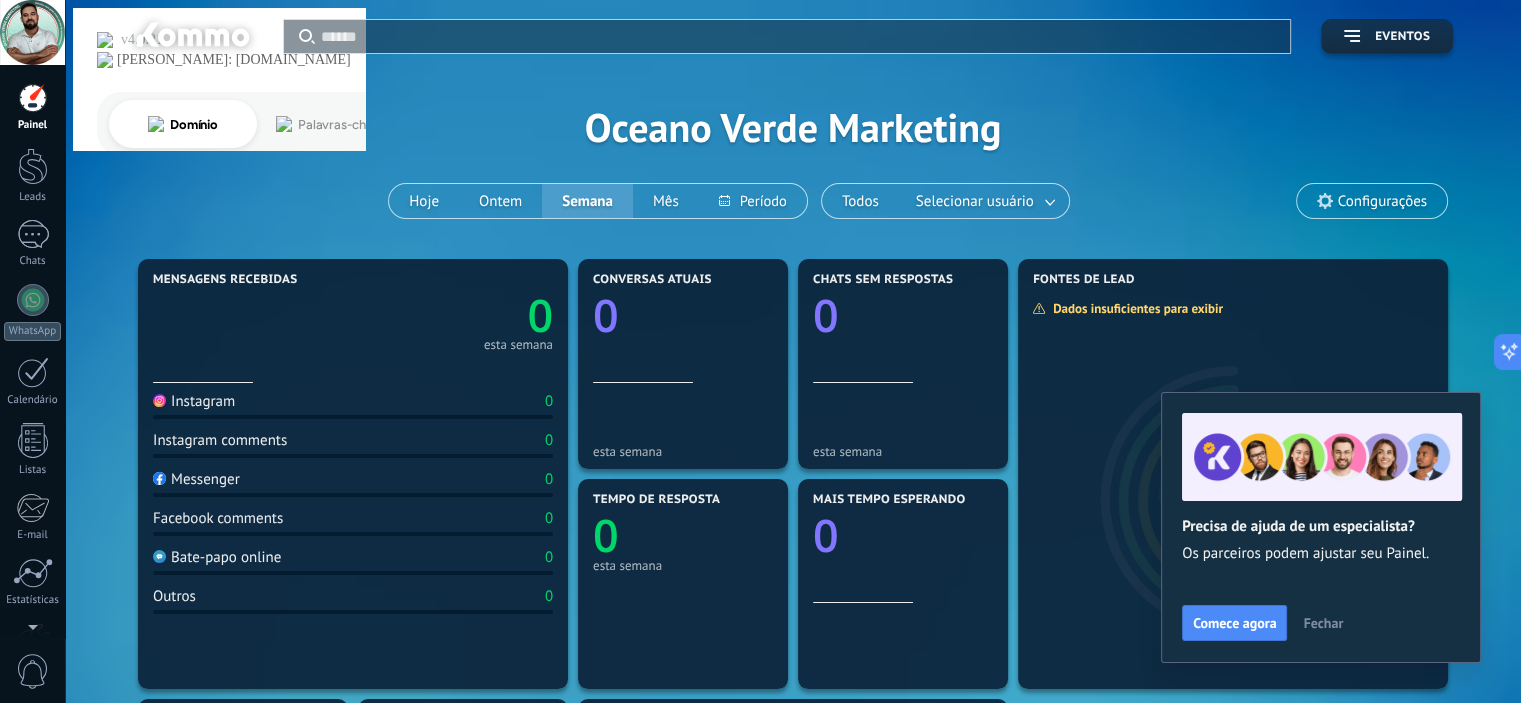 click on "Fechar" at bounding box center (1323, 623) 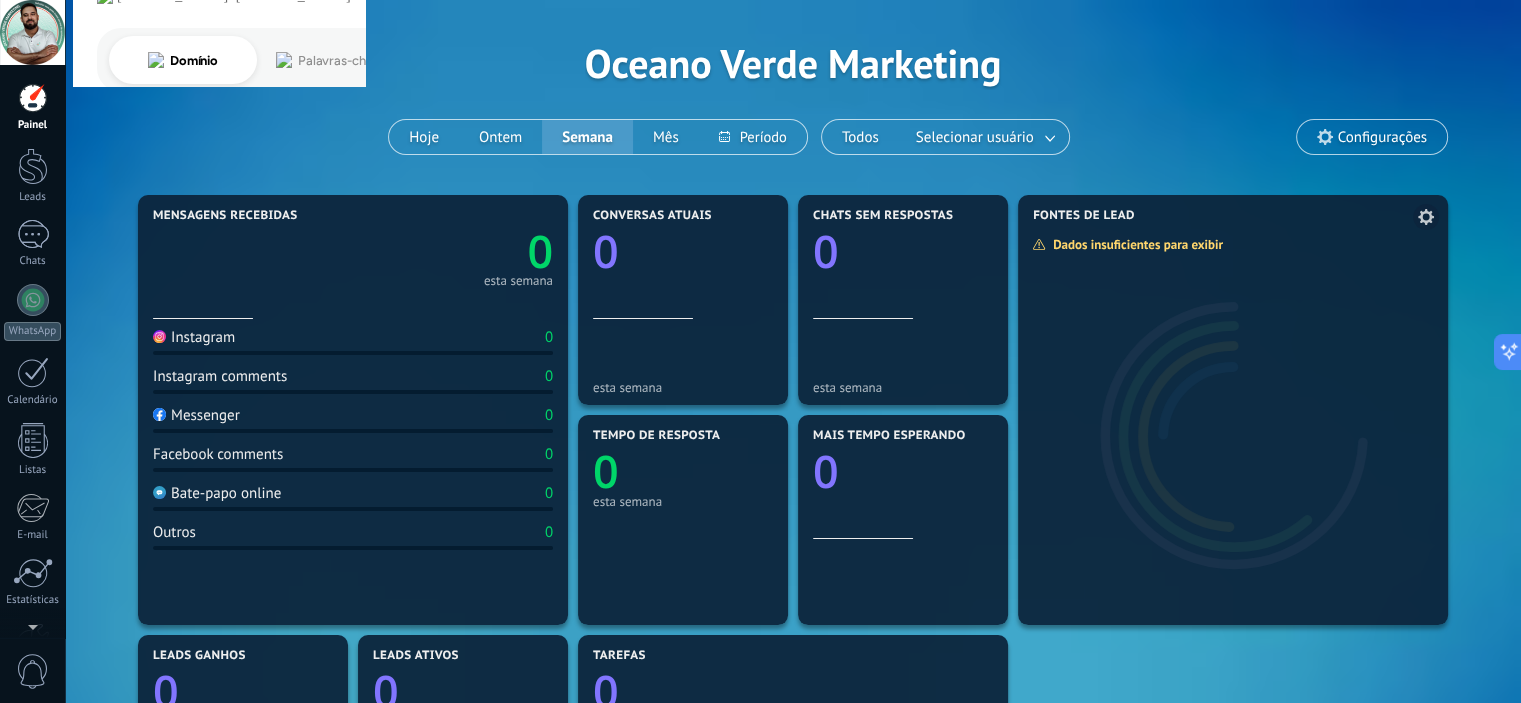 scroll, scrollTop: 100, scrollLeft: 0, axis: vertical 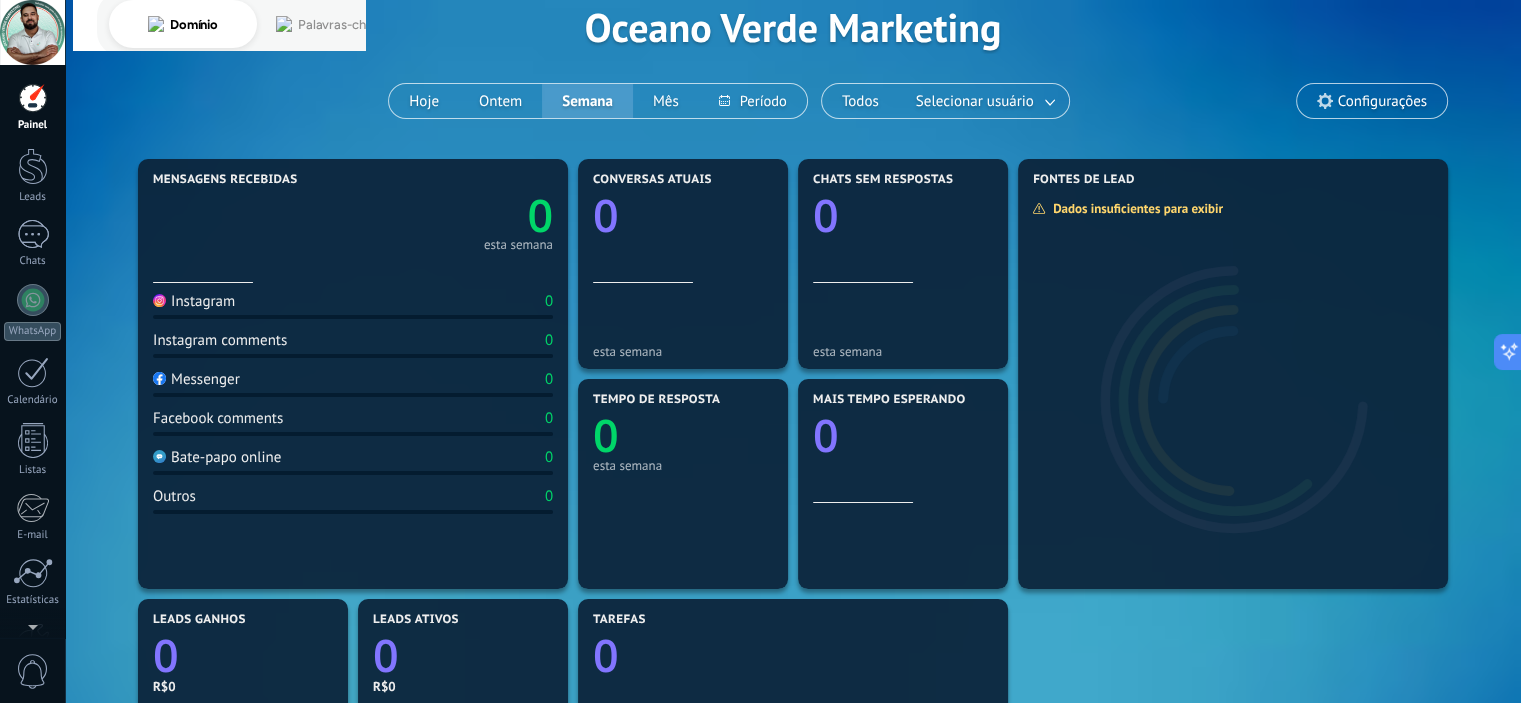 click on "Configurações" at bounding box center [1382, 101] 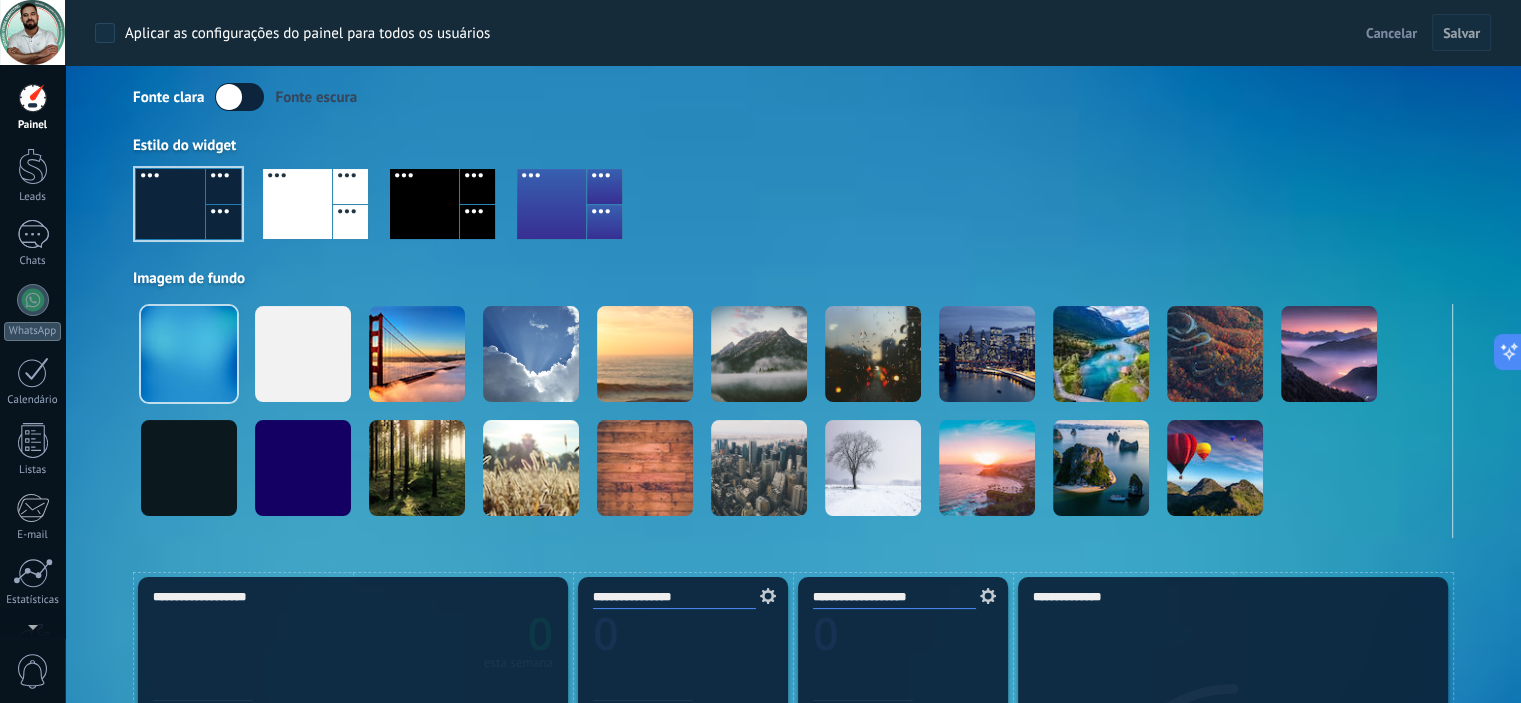 click on "Cancelar" at bounding box center [1391, 33] 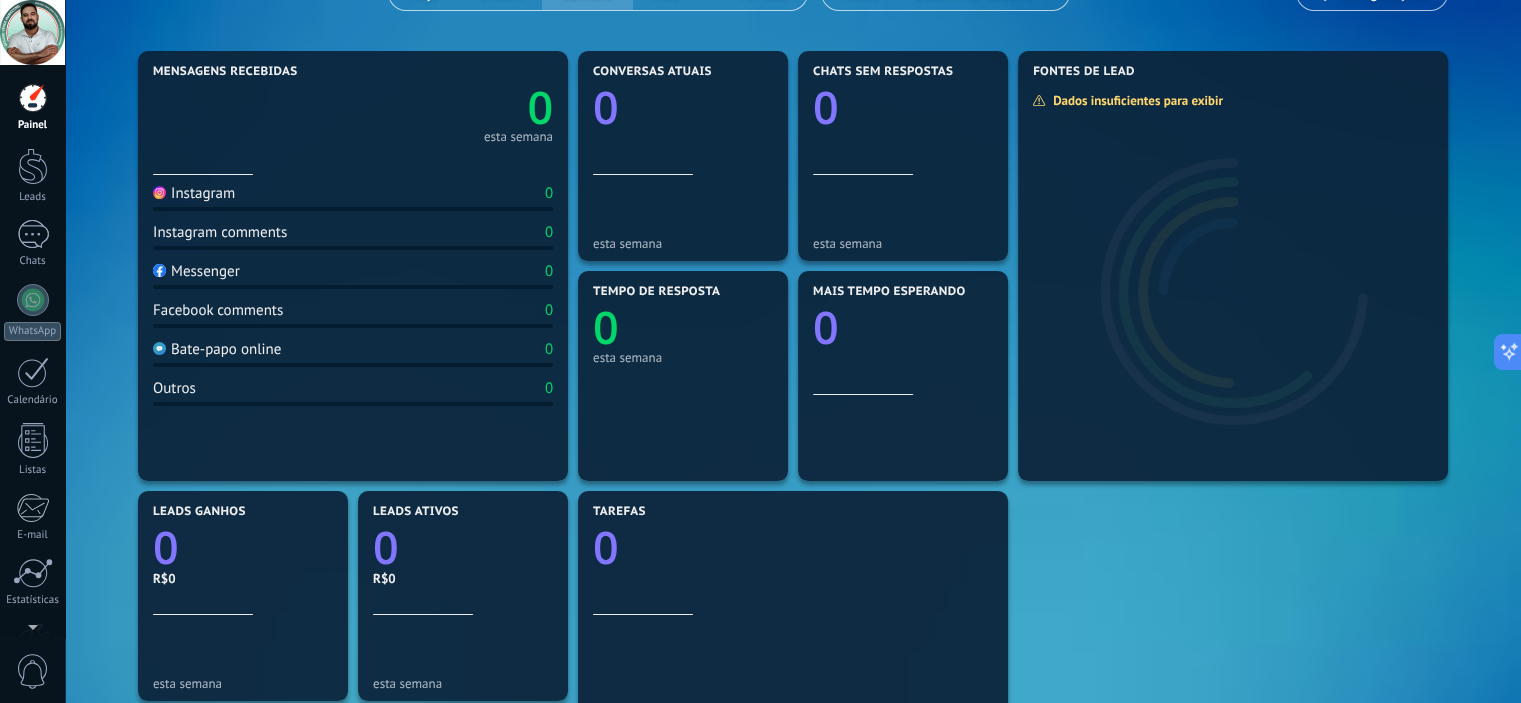 scroll, scrollTop: 112, scrollLeft: 0, axis: vertical 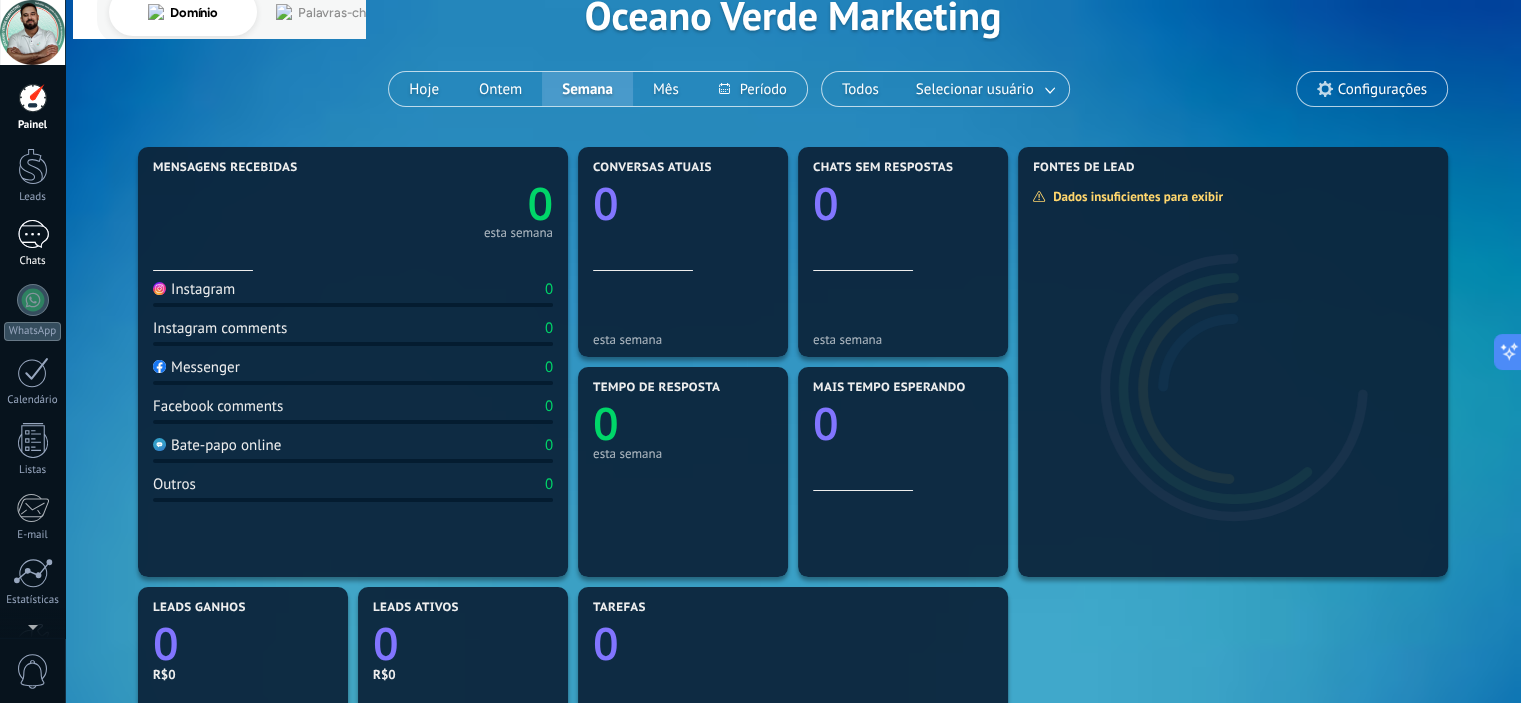 click at bounding box center (33, 234) 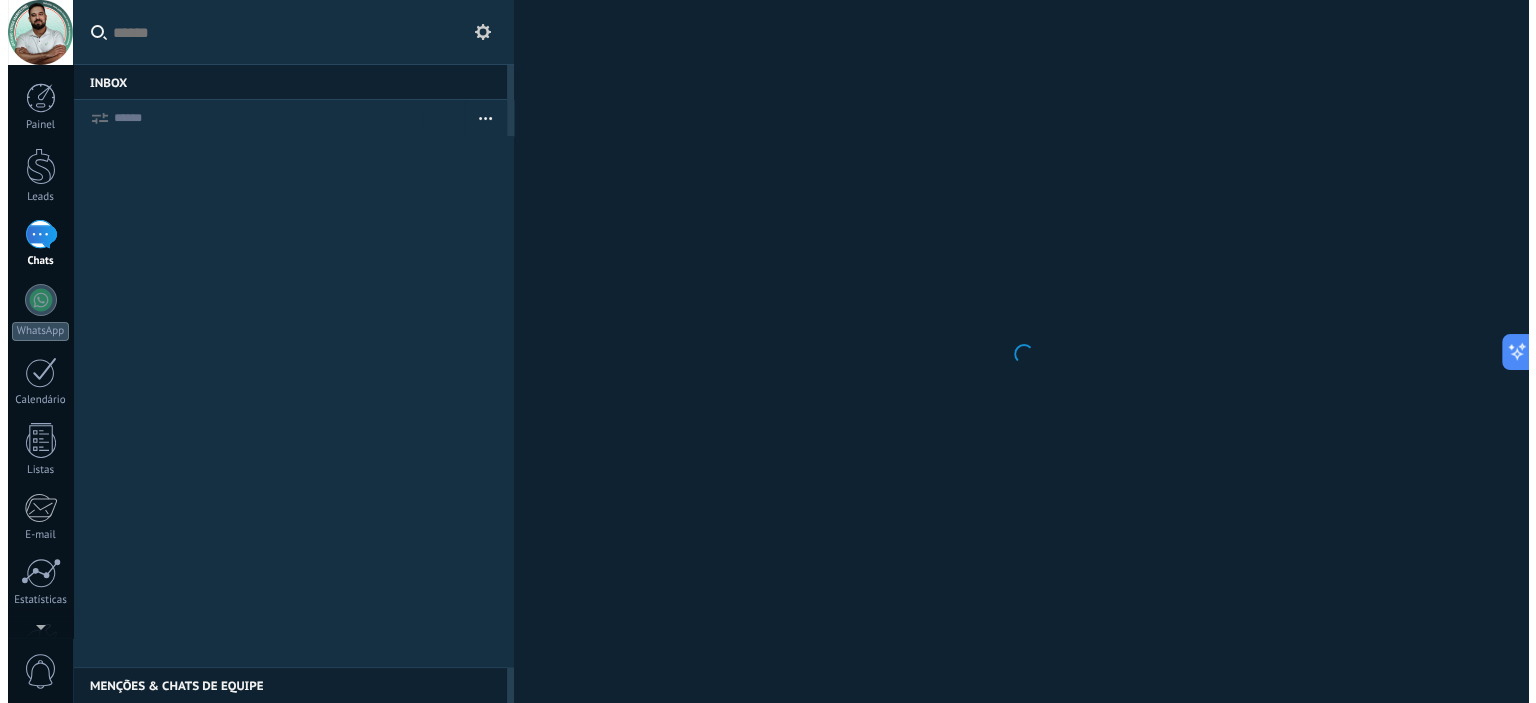 scroll, scrollTop: 0, scrollLeft: 0, axis: both 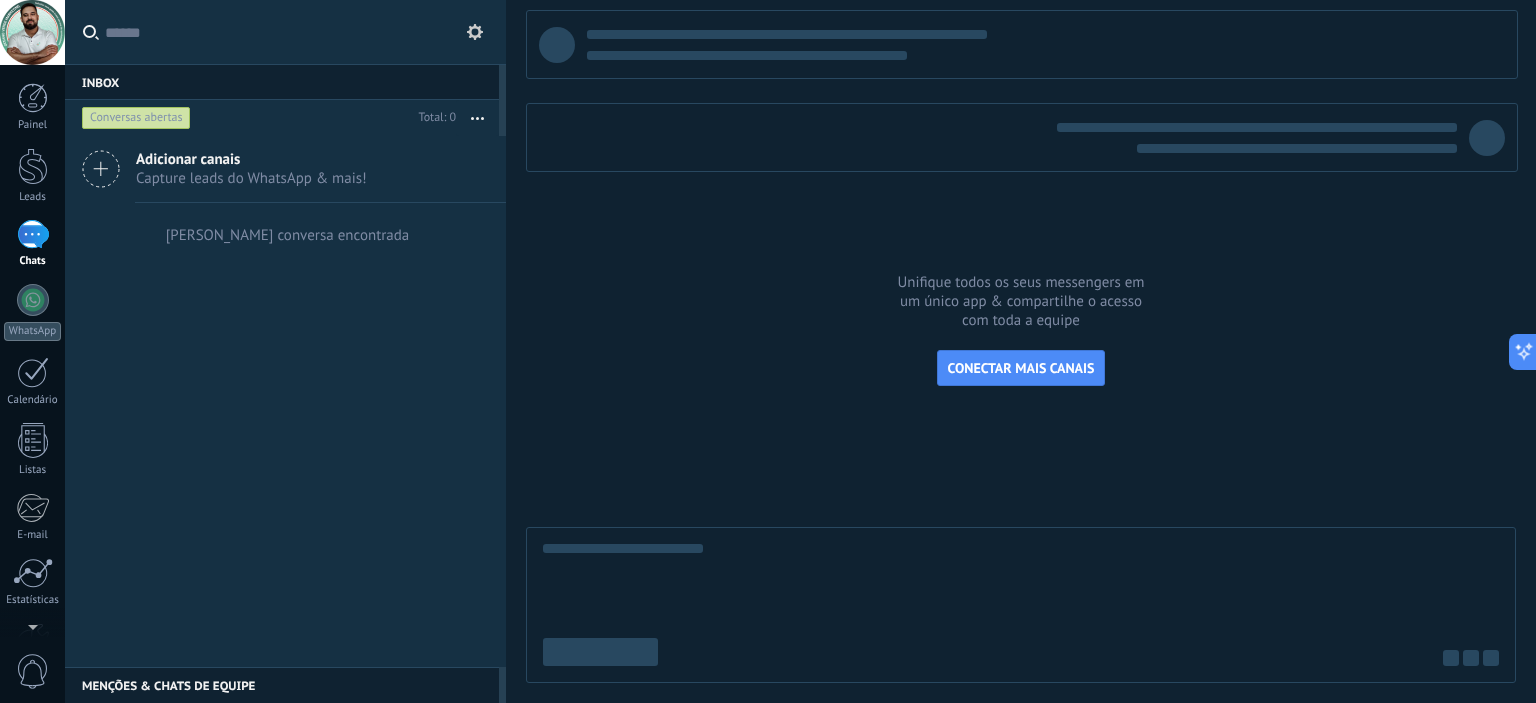 click on "Adicionar canais" at bounding box center (251, 159) 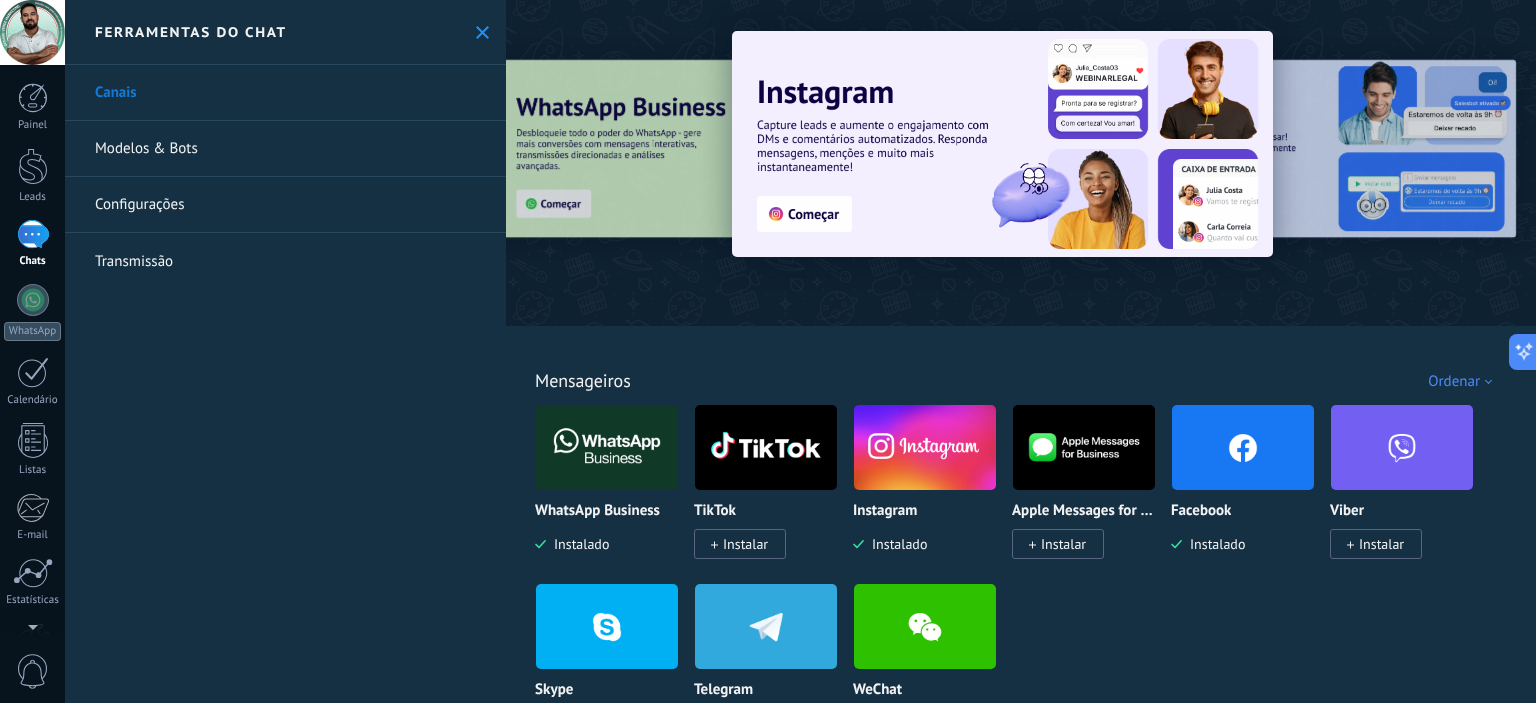 click at bounding box center (925, 447) 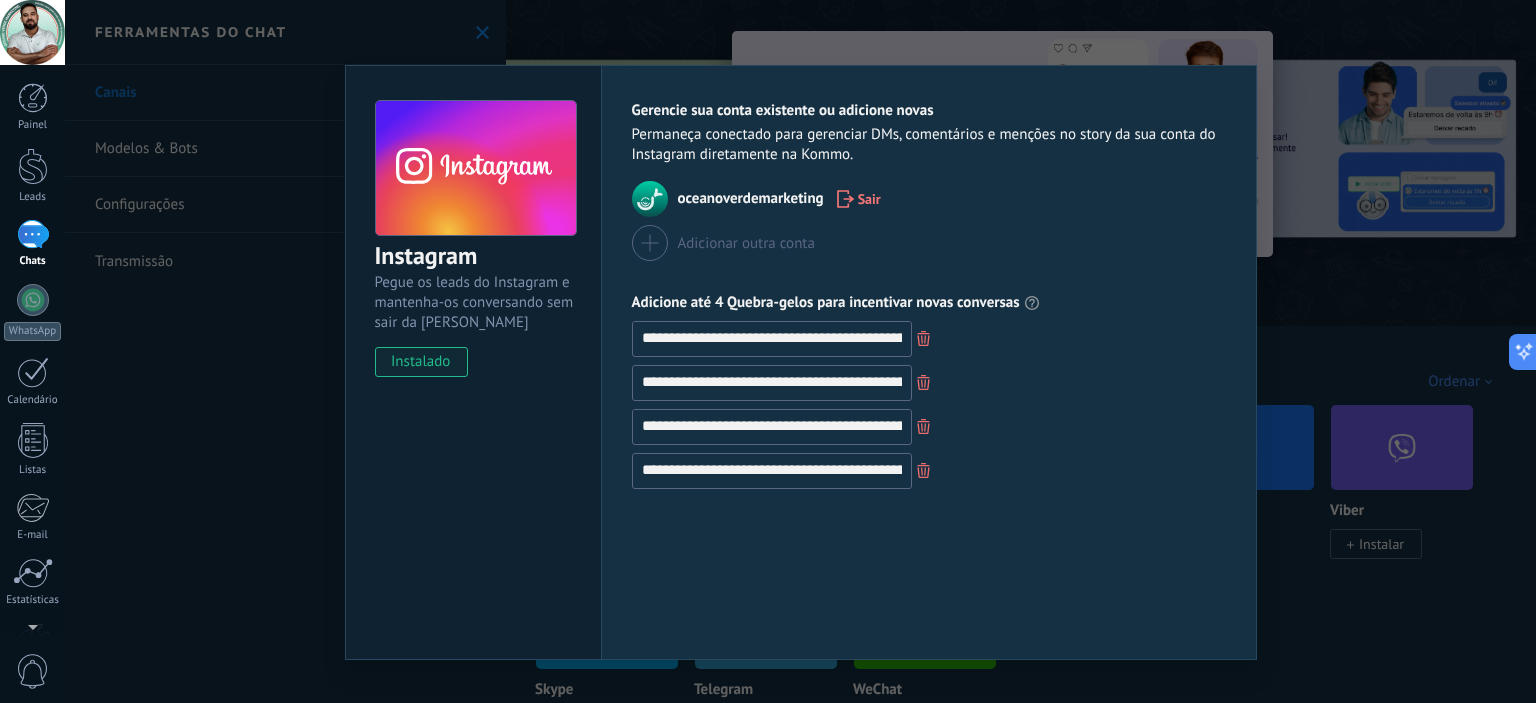 click on "**********" at bounding box center (800, 351) 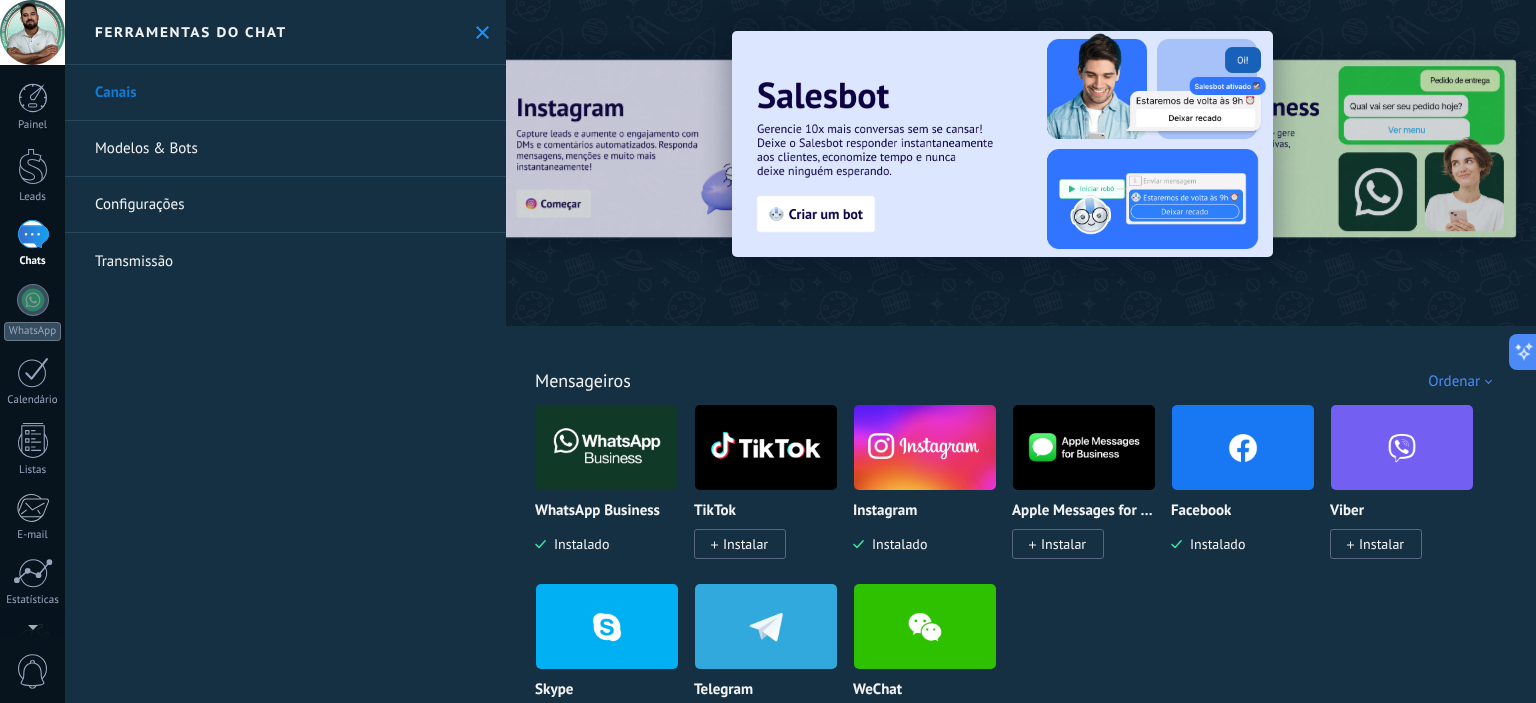 click on "Instalado" at bounding box center [895, 544] 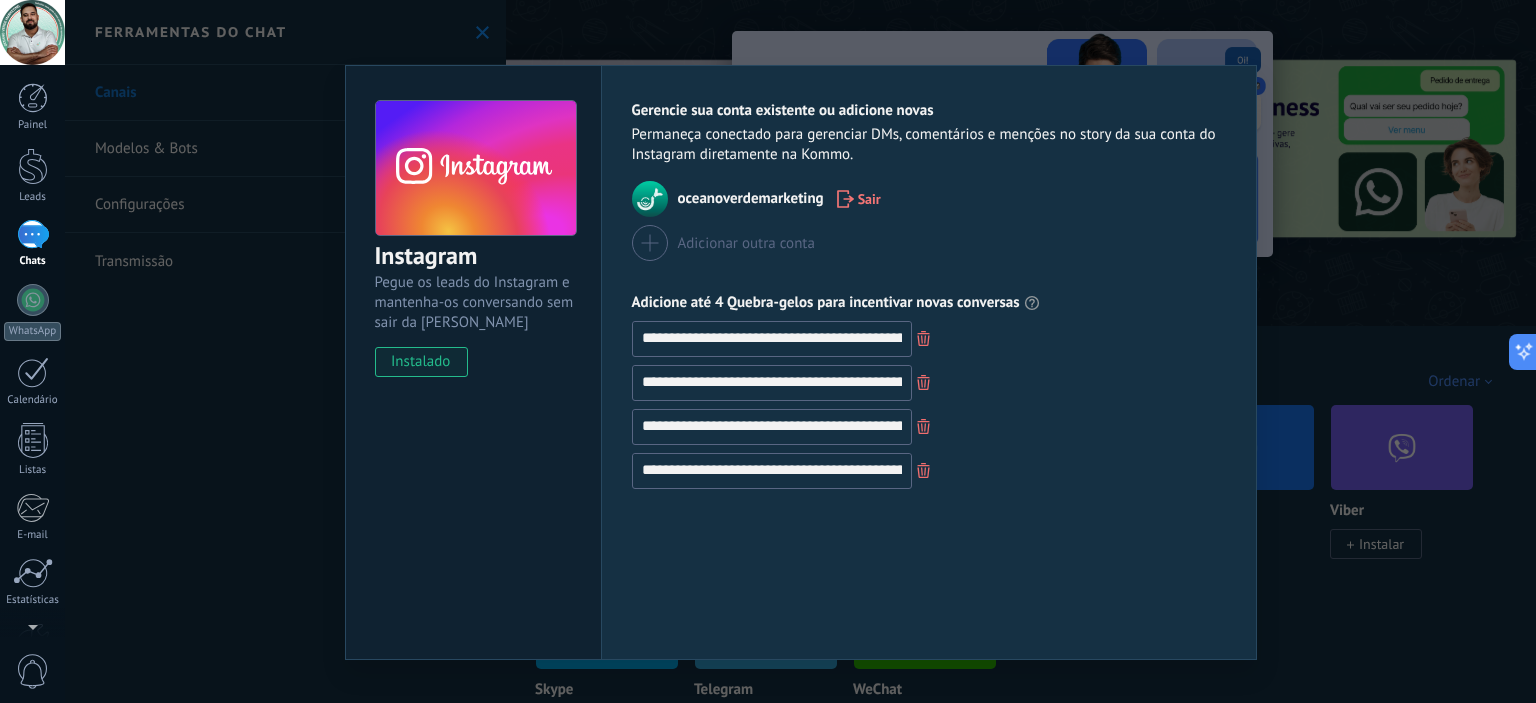 click on "oceanoverdemarketing" at bounding box center (751, 199) 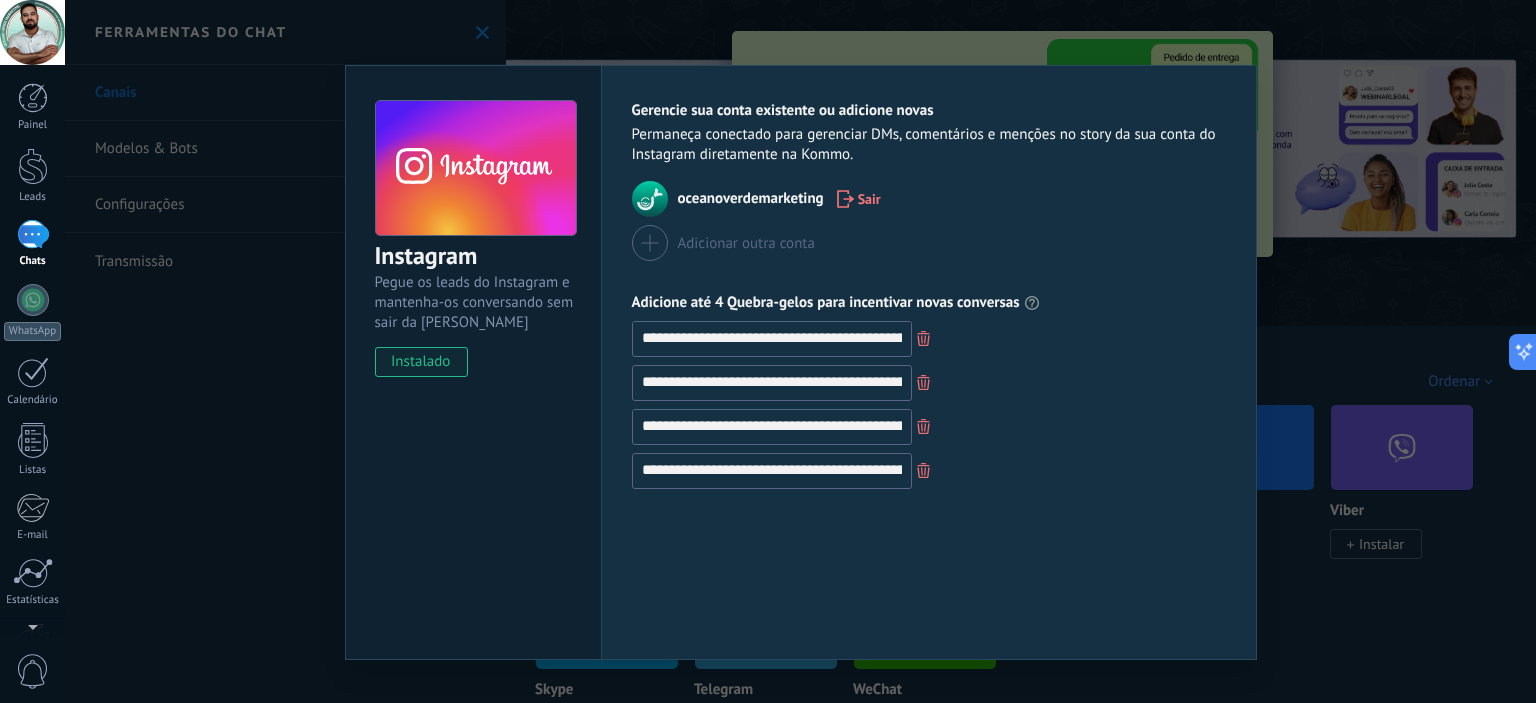 click on "**********" at bounding box center [800, 351] 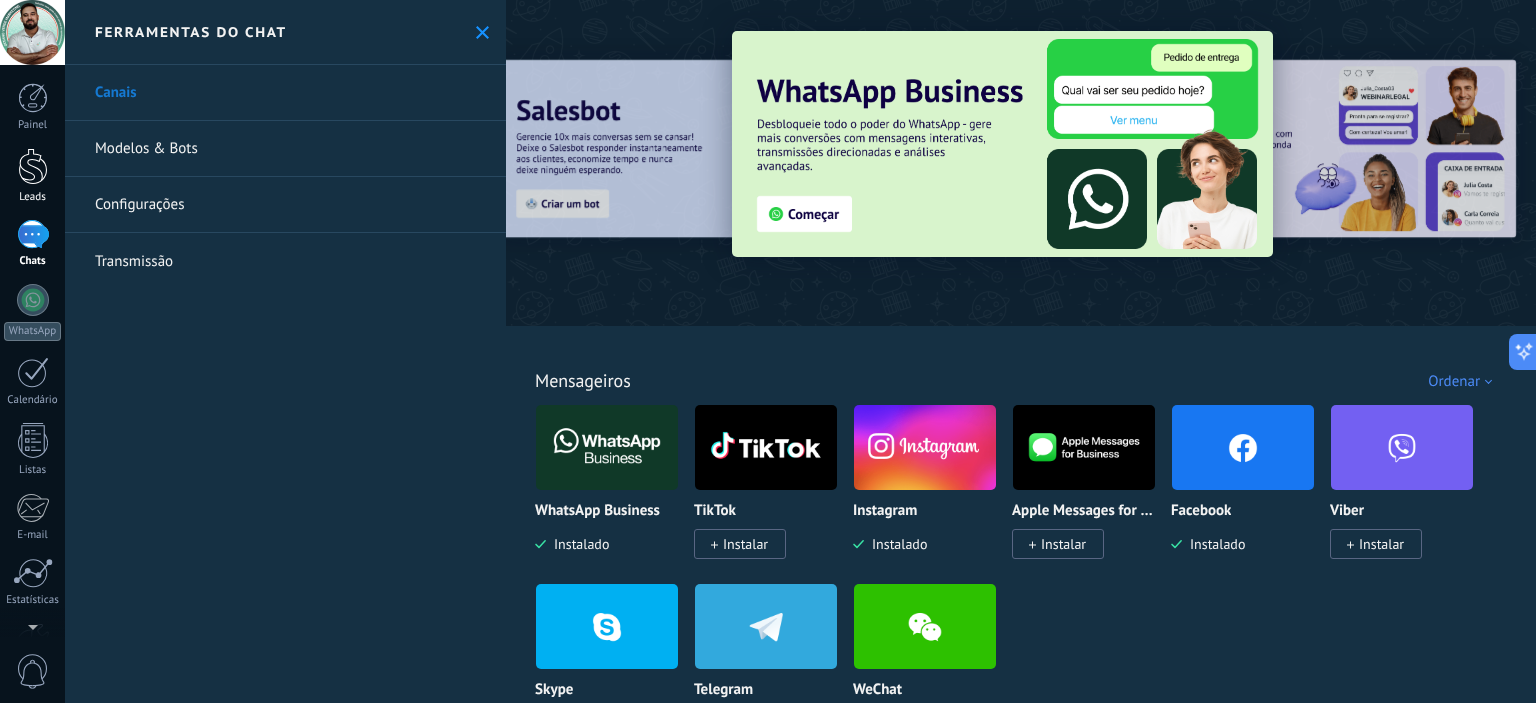 click at bounding box center [33, 166] 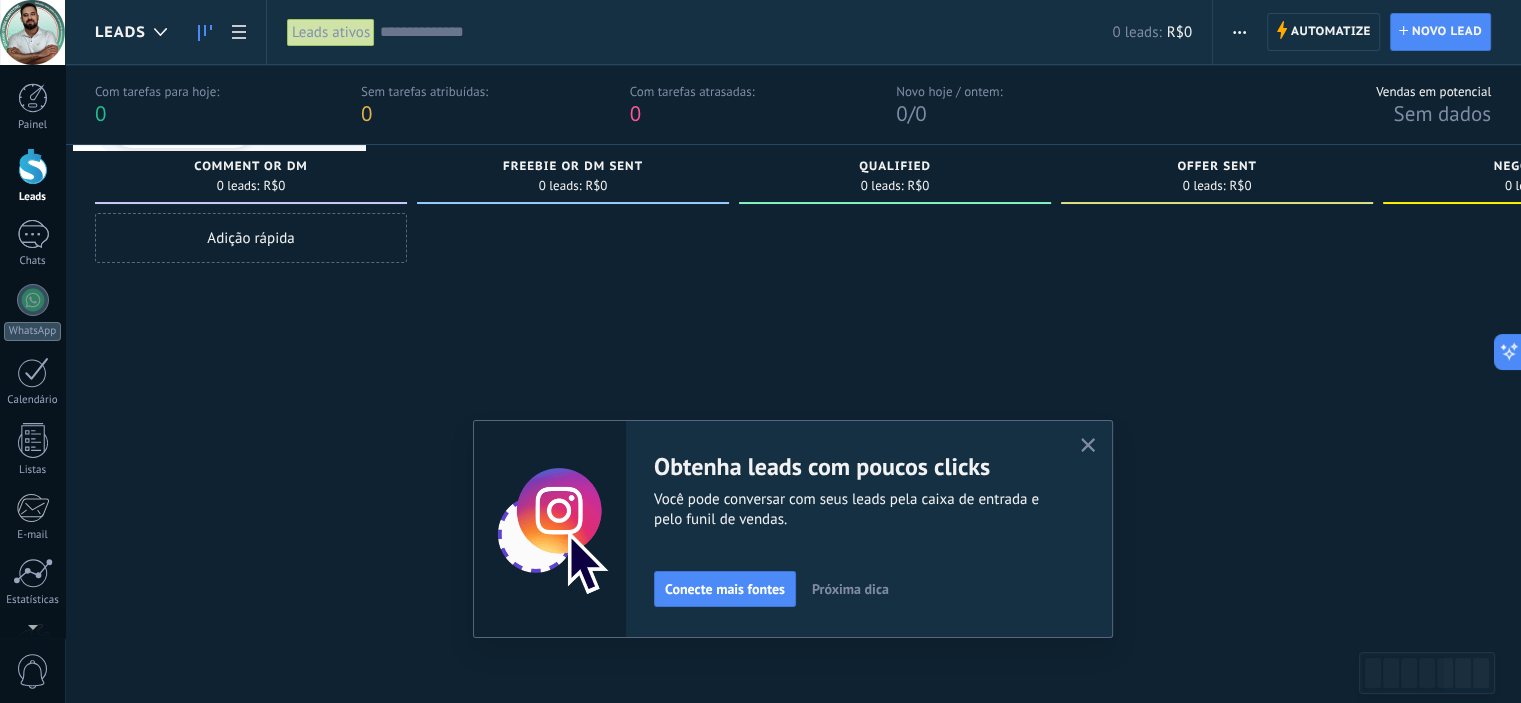 click on "Adição rápida" at bounding box center [251, 238] 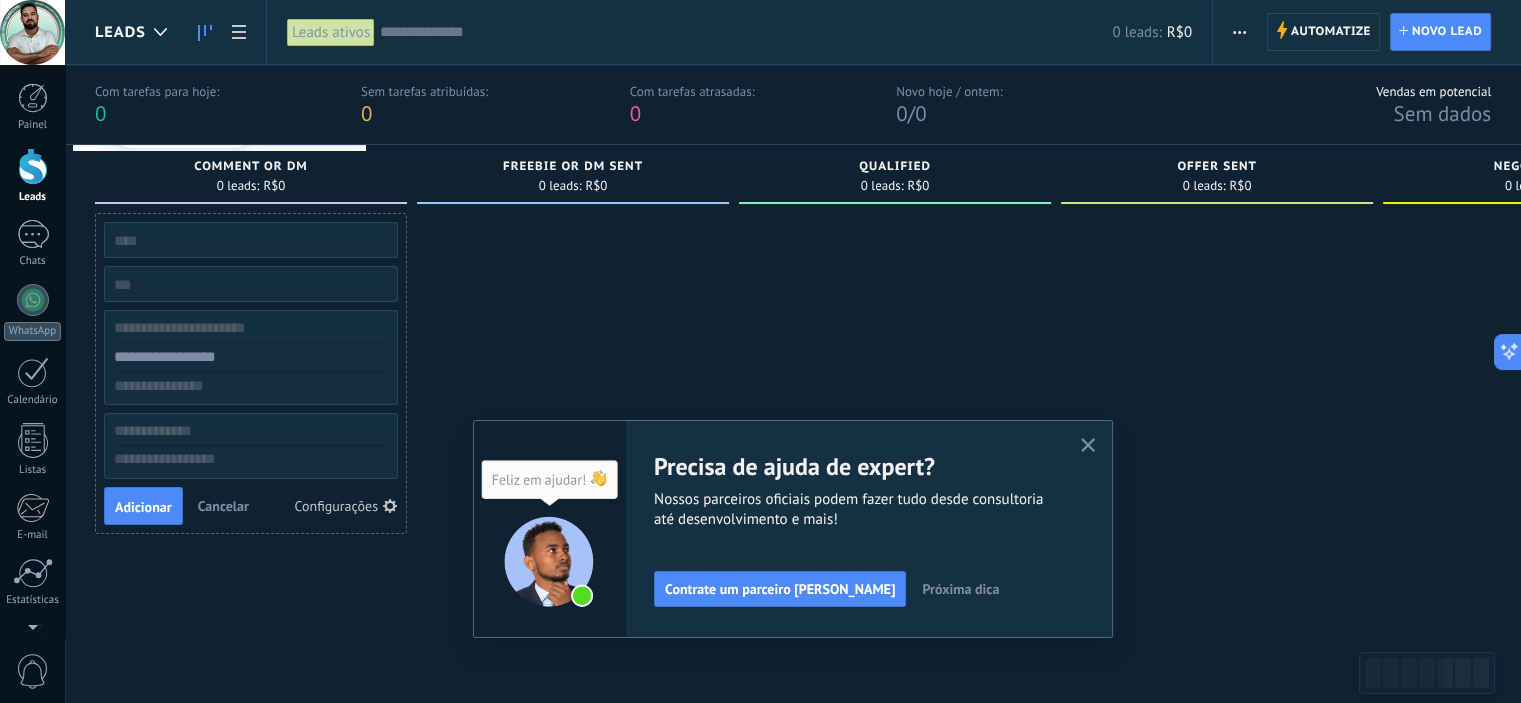 click at bounding box center (573, 434) 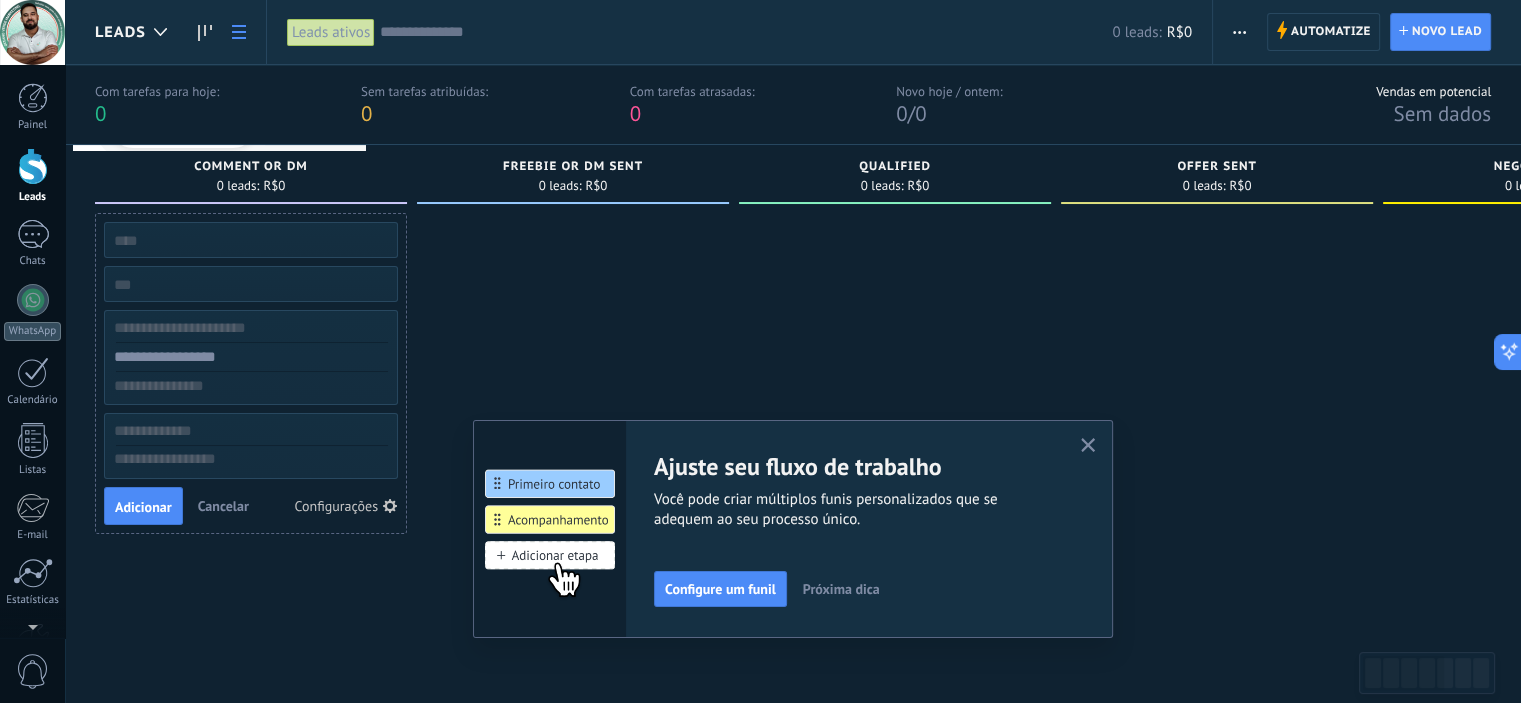 click 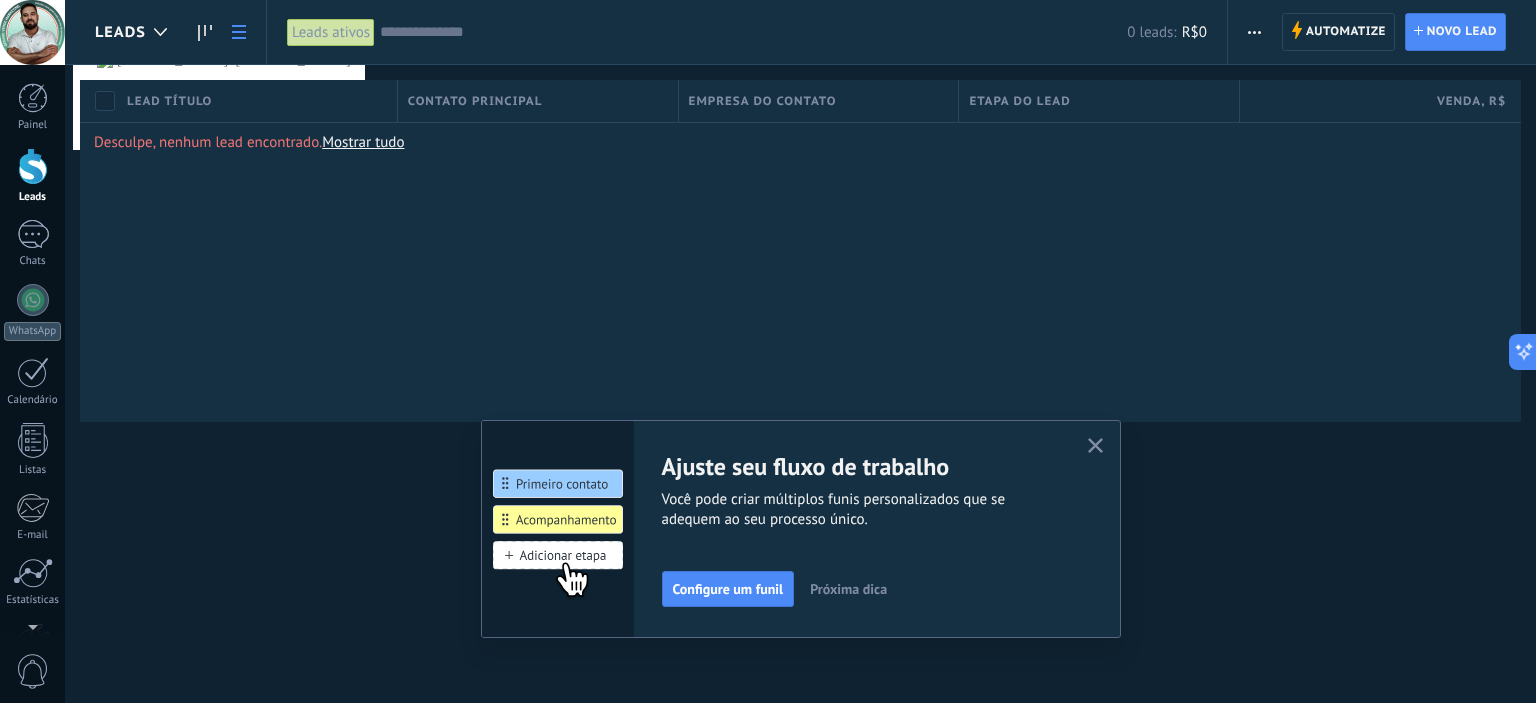 click 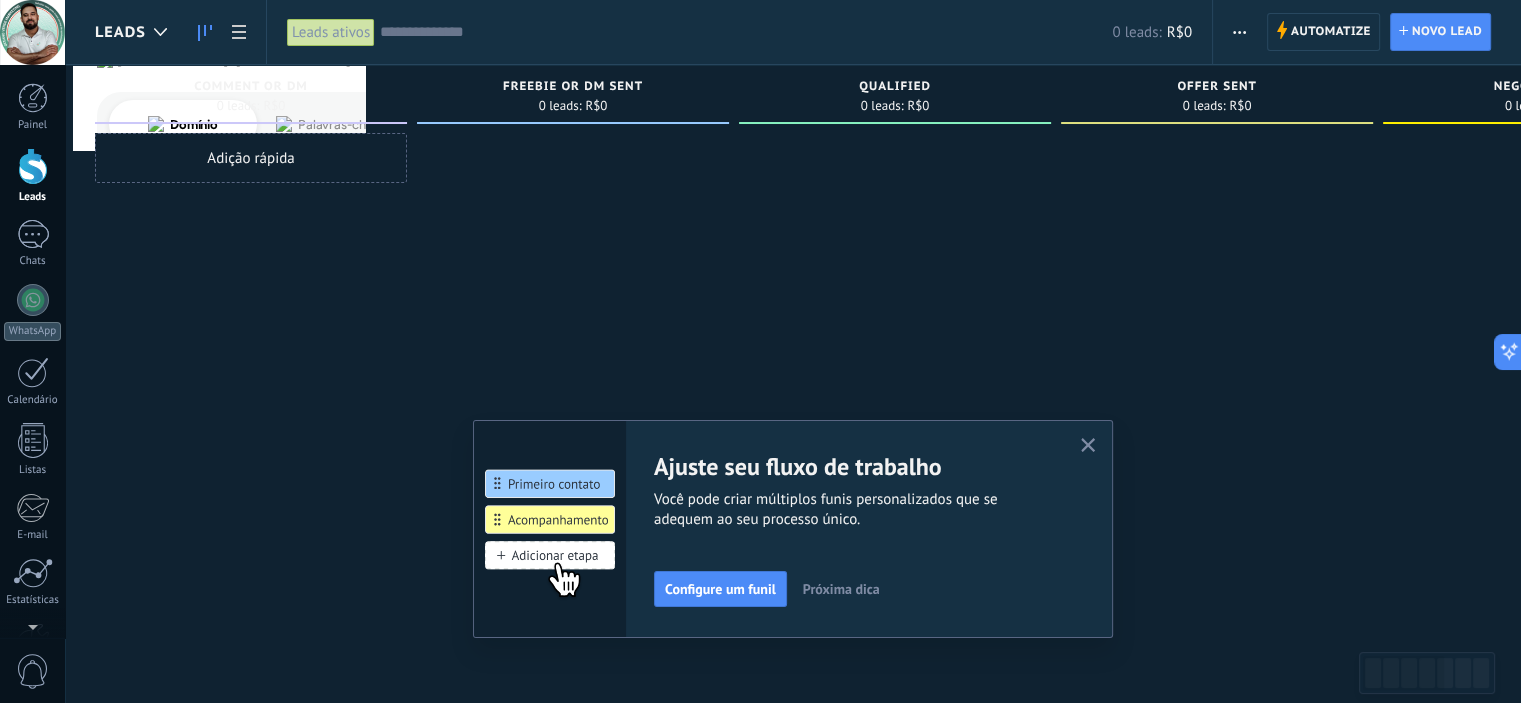 click on "Leads ativos" at bounding box center (331, 32) 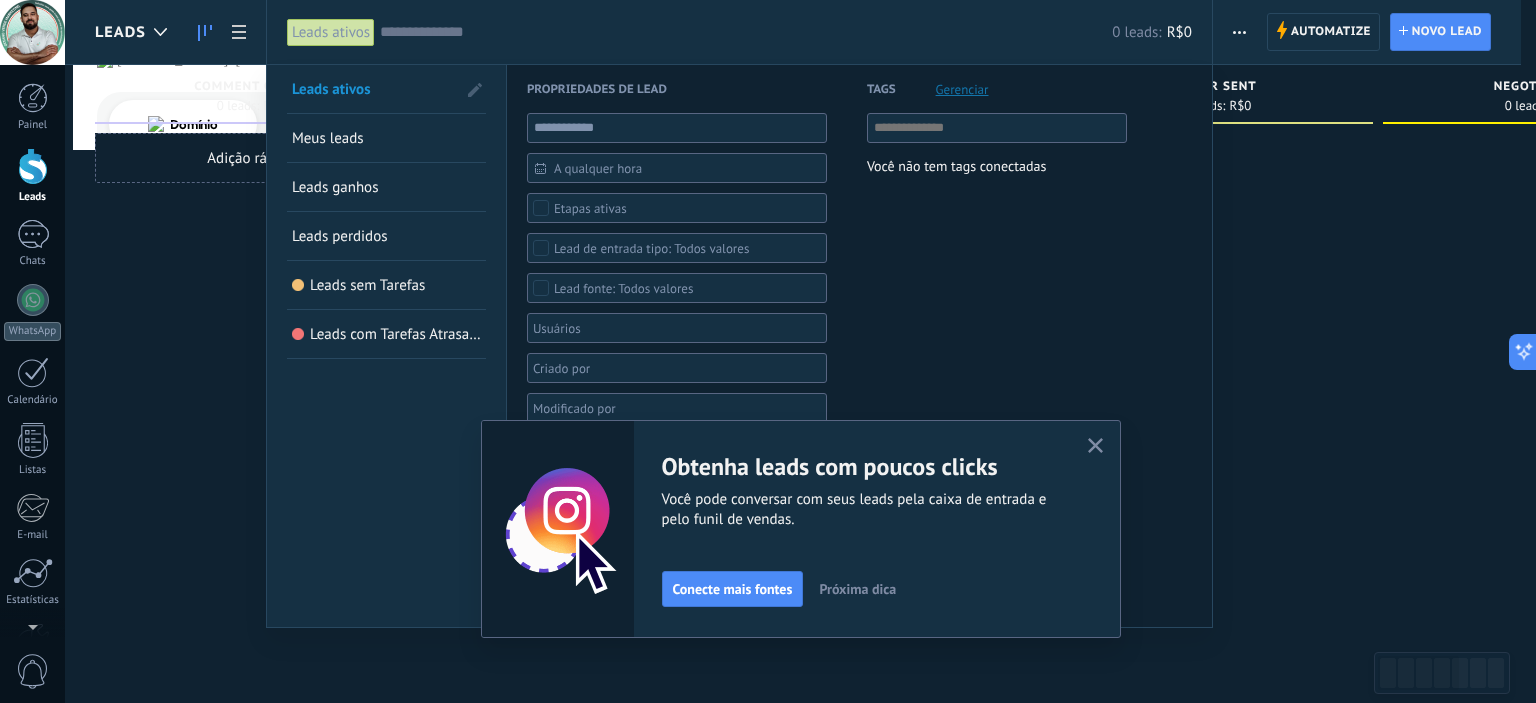click at bounding box center [558, 529] 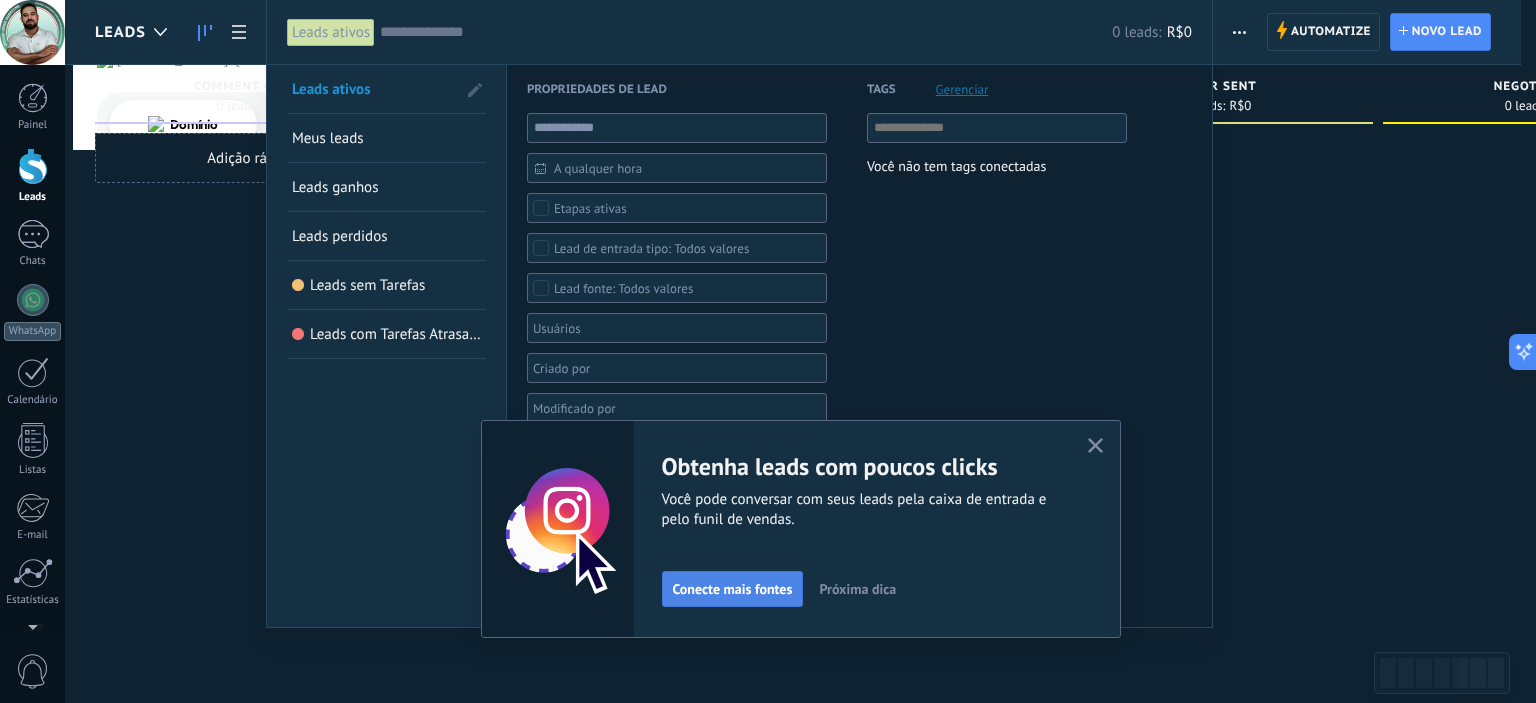 click on "Conecte mais fontes" at bounding box center (733, 589) 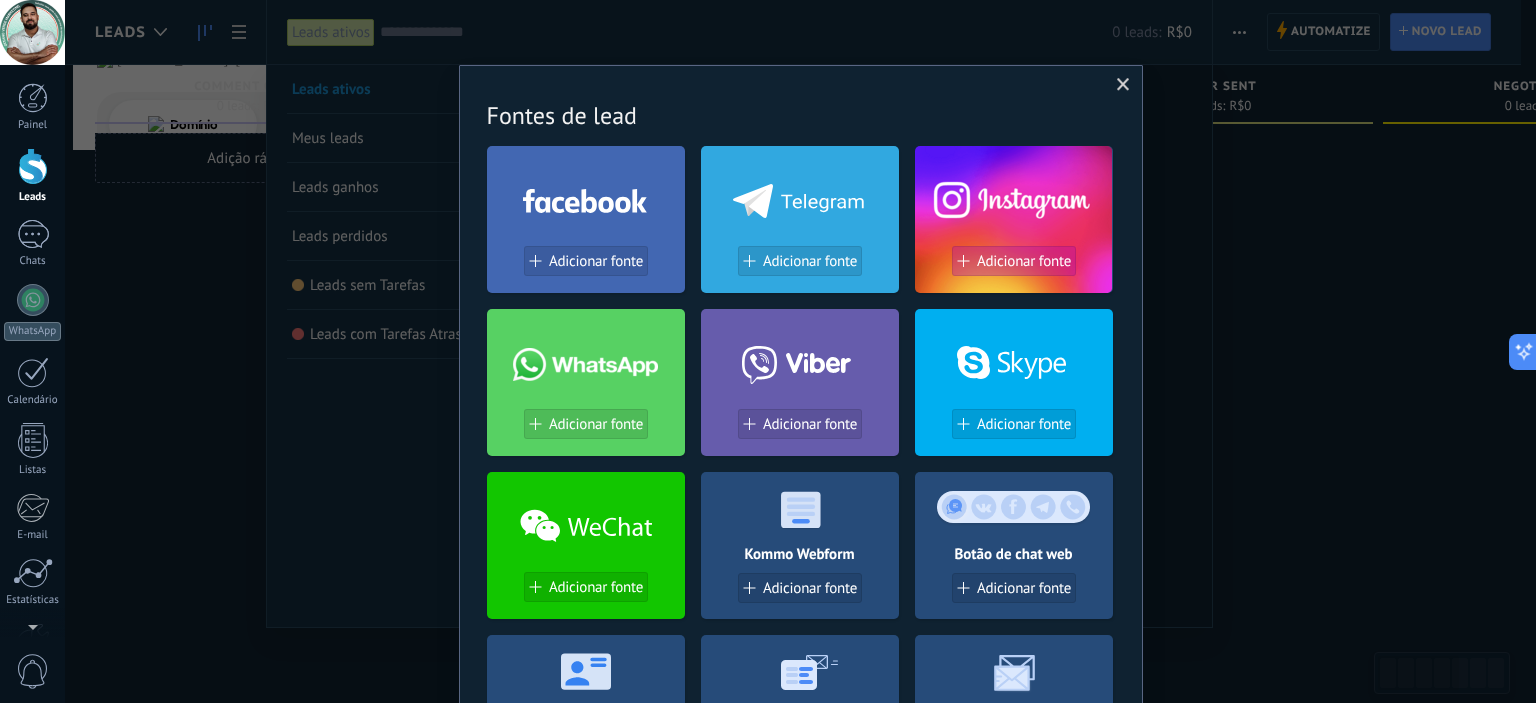 click on "Adicionar fonte" at bounding box center [1024, 261] 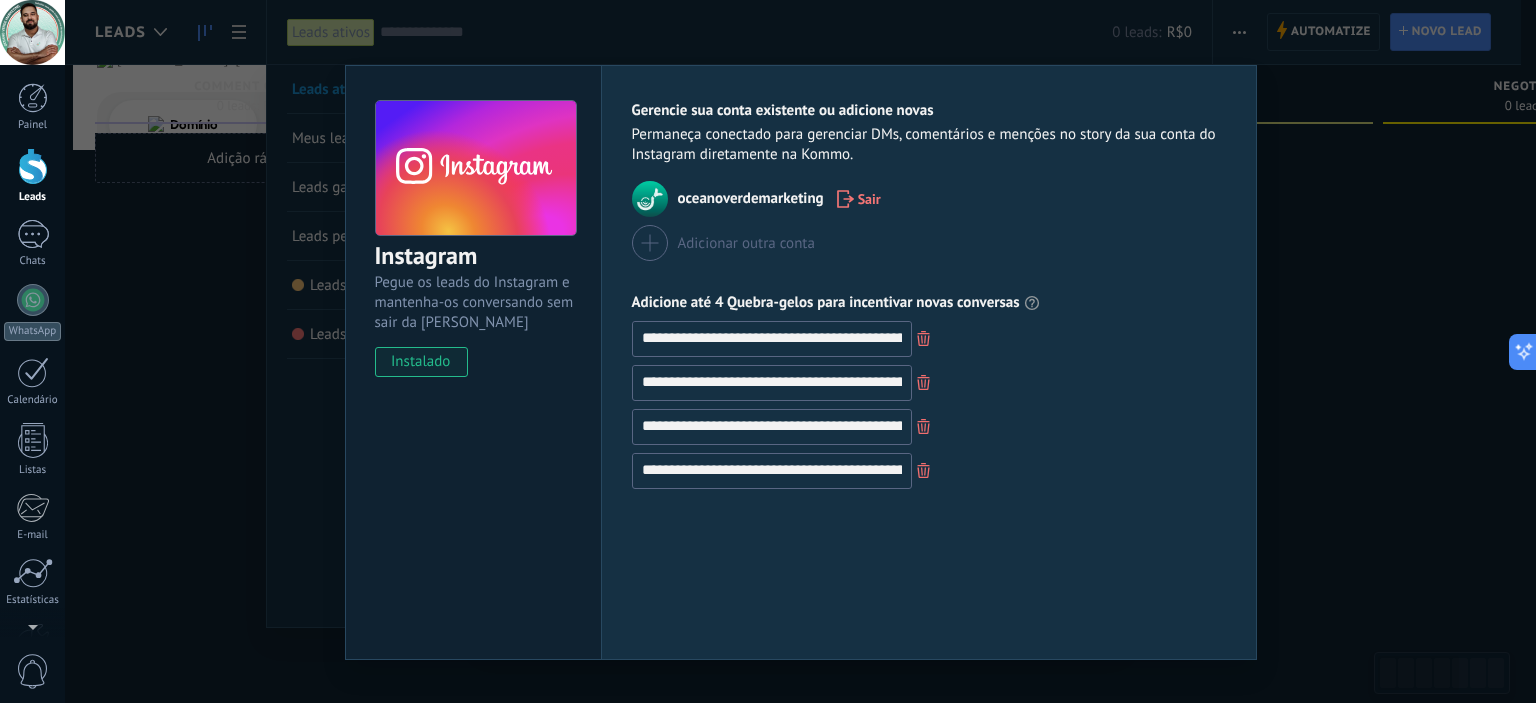 click at bounding box center (650, 199) 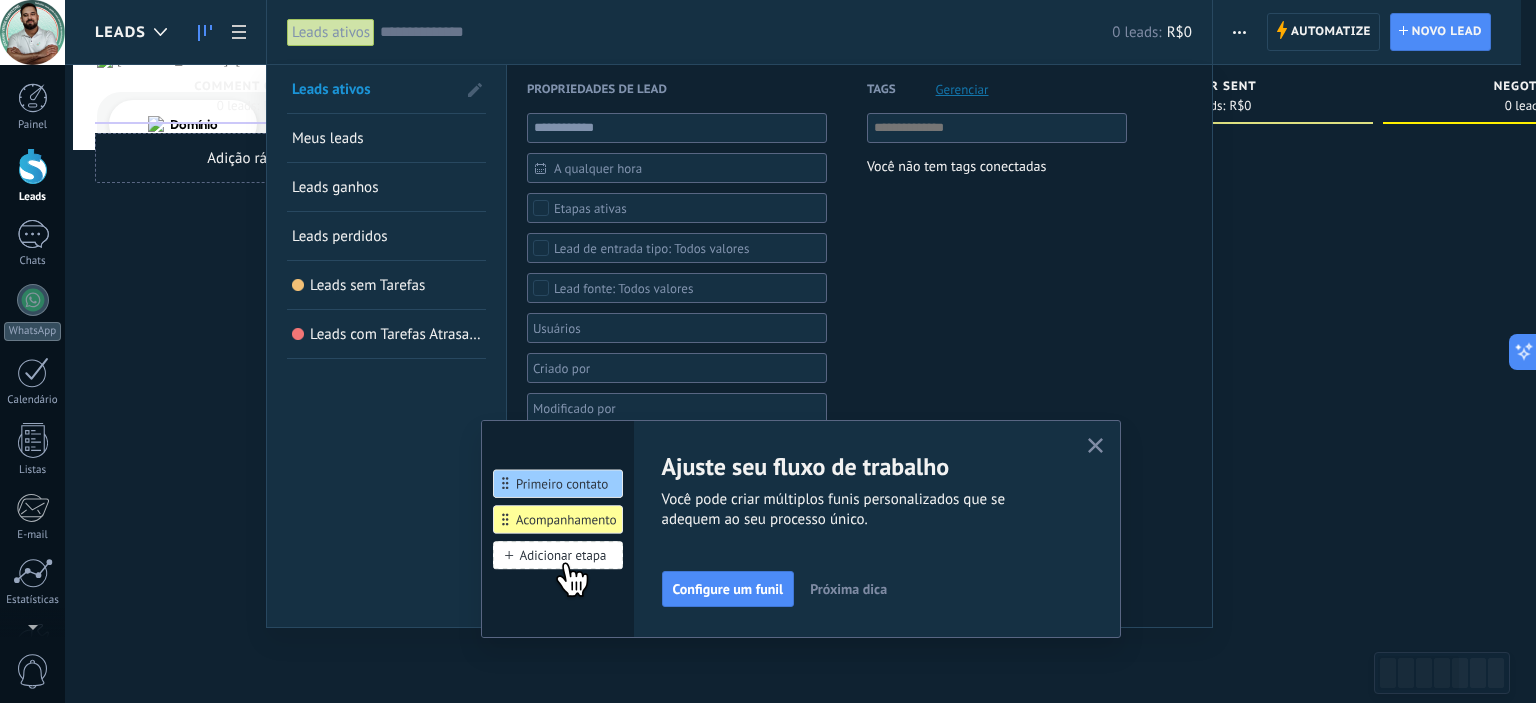 click 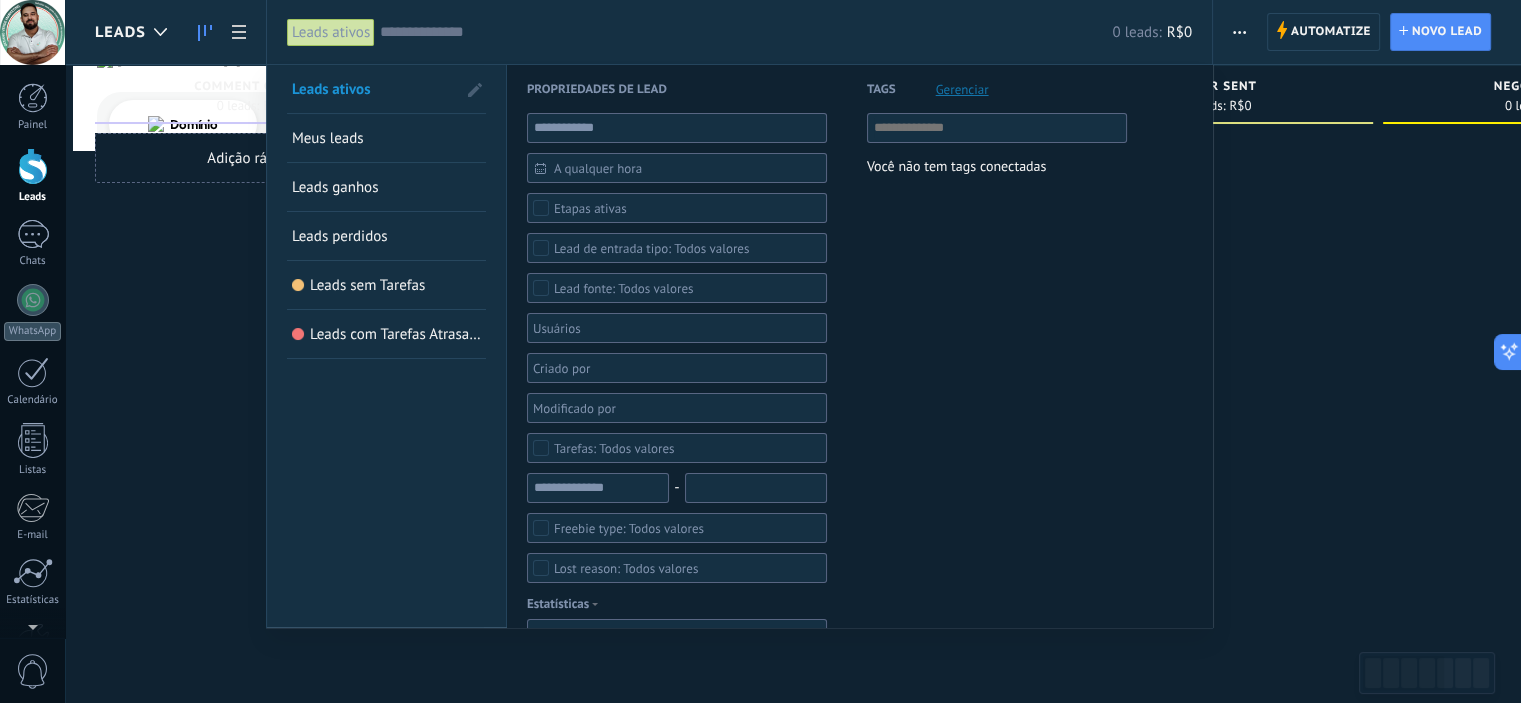 click at bounding box center [760, 351] 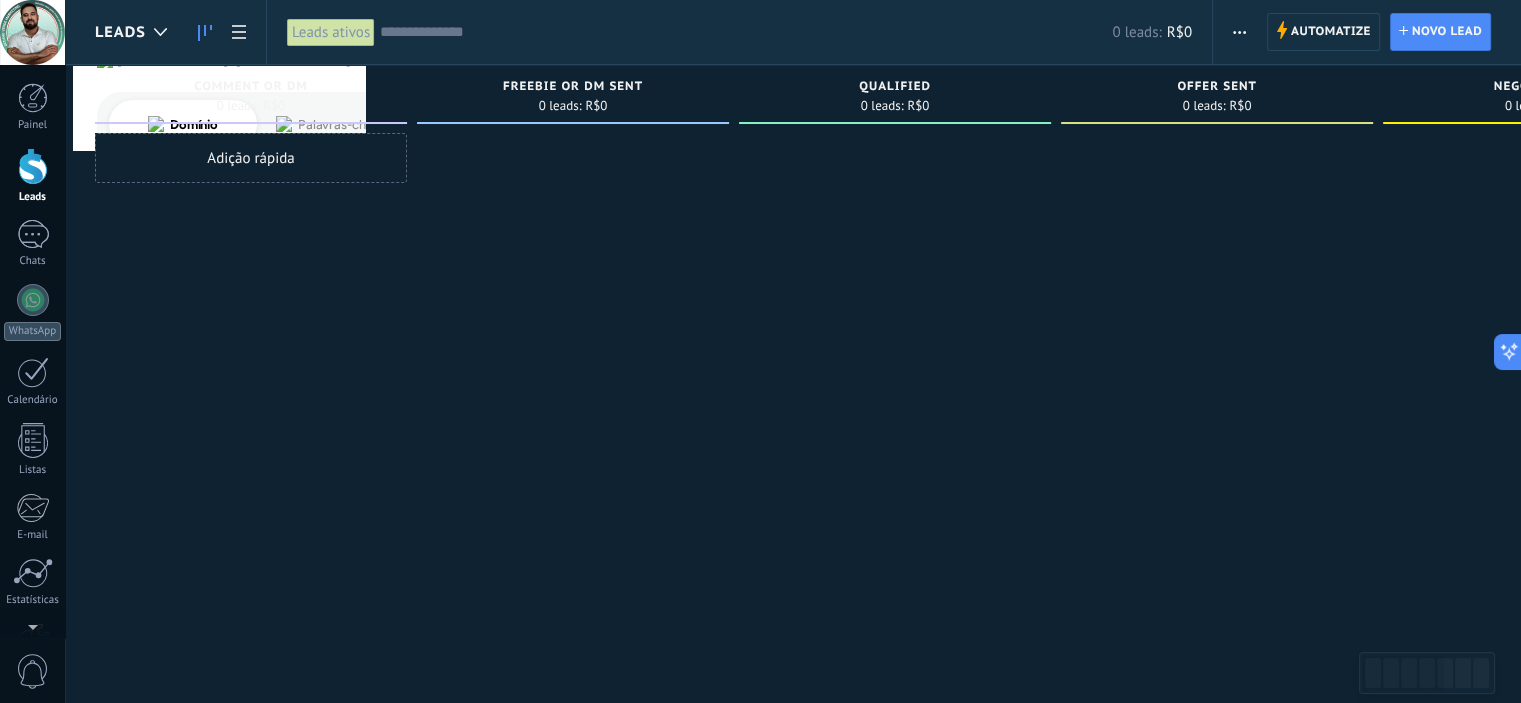 click at bounding box center [33, 166] 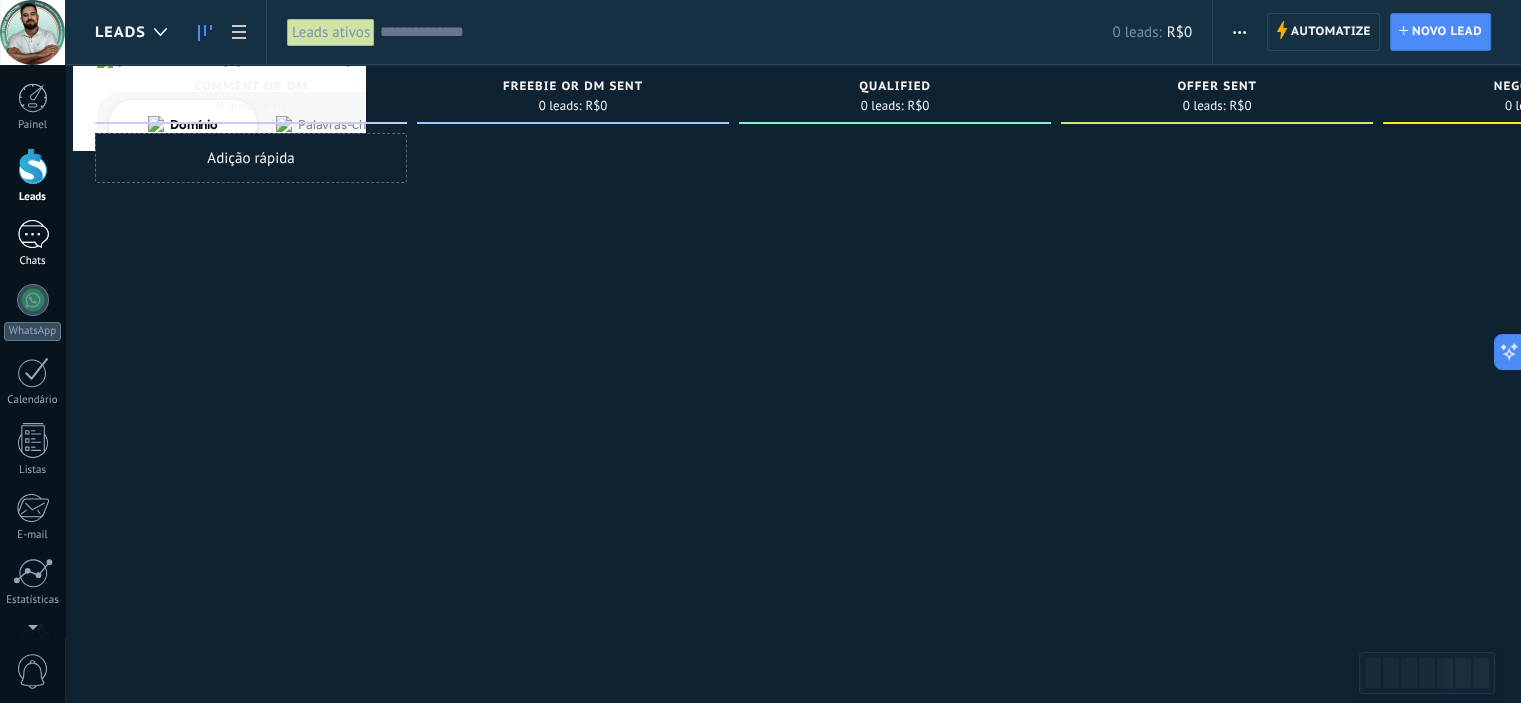 click at bounding box center (33, 234) 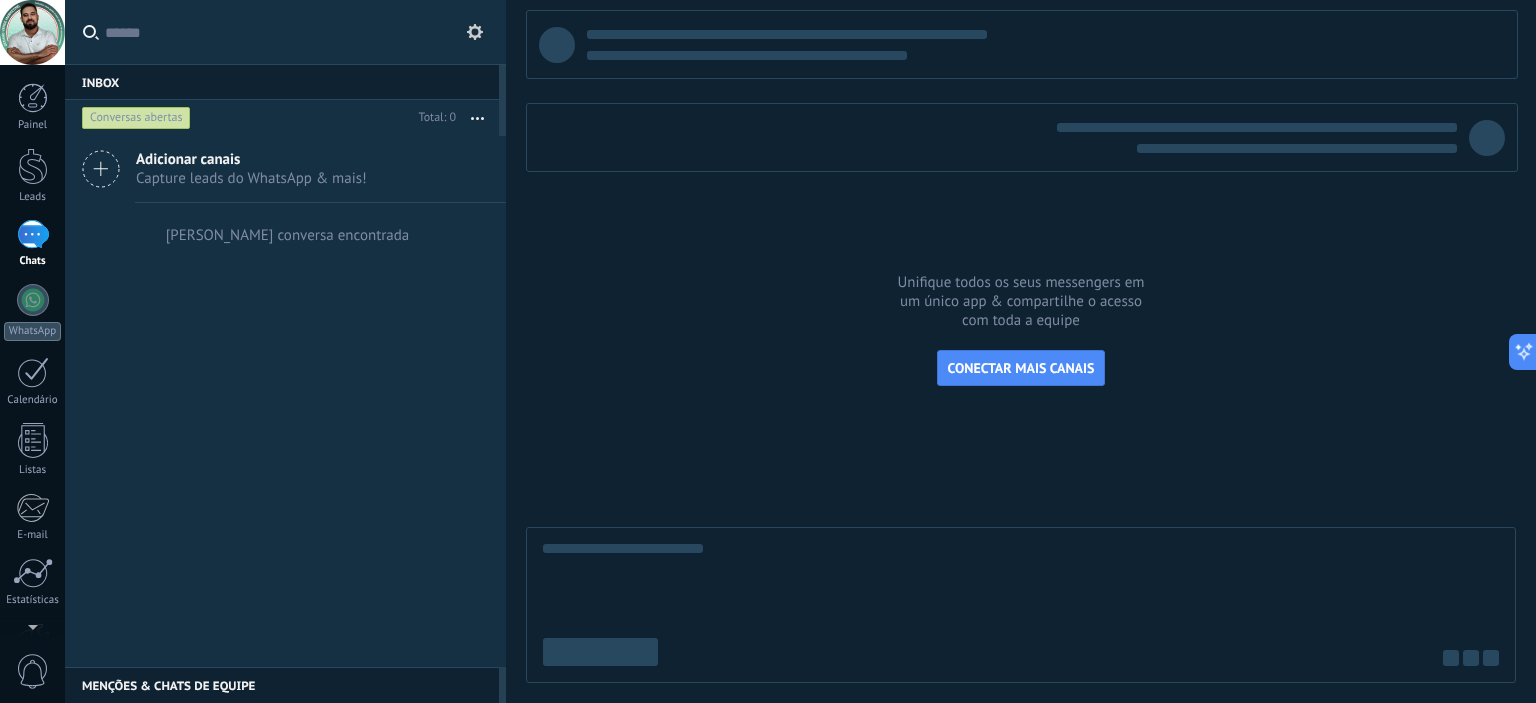 click 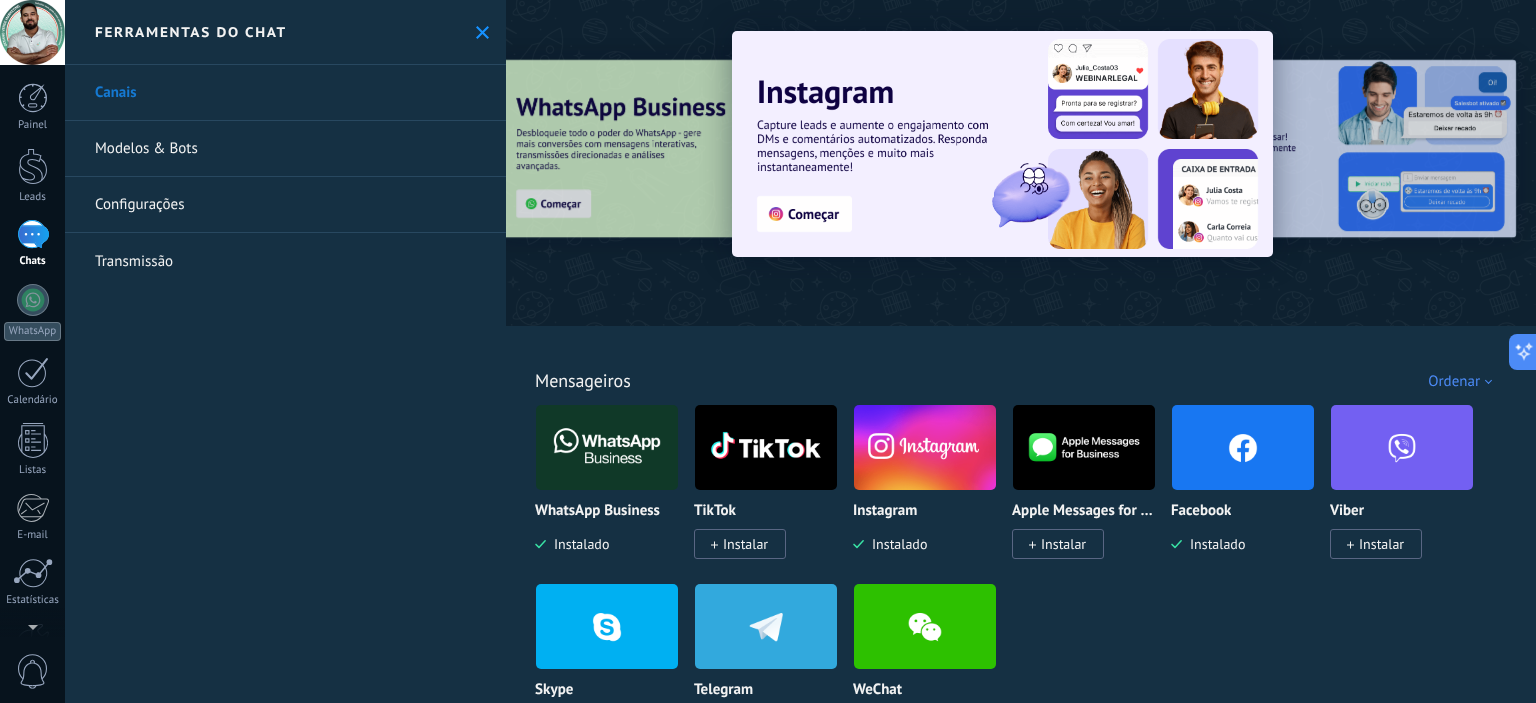 click at bounding box center (925, 447) 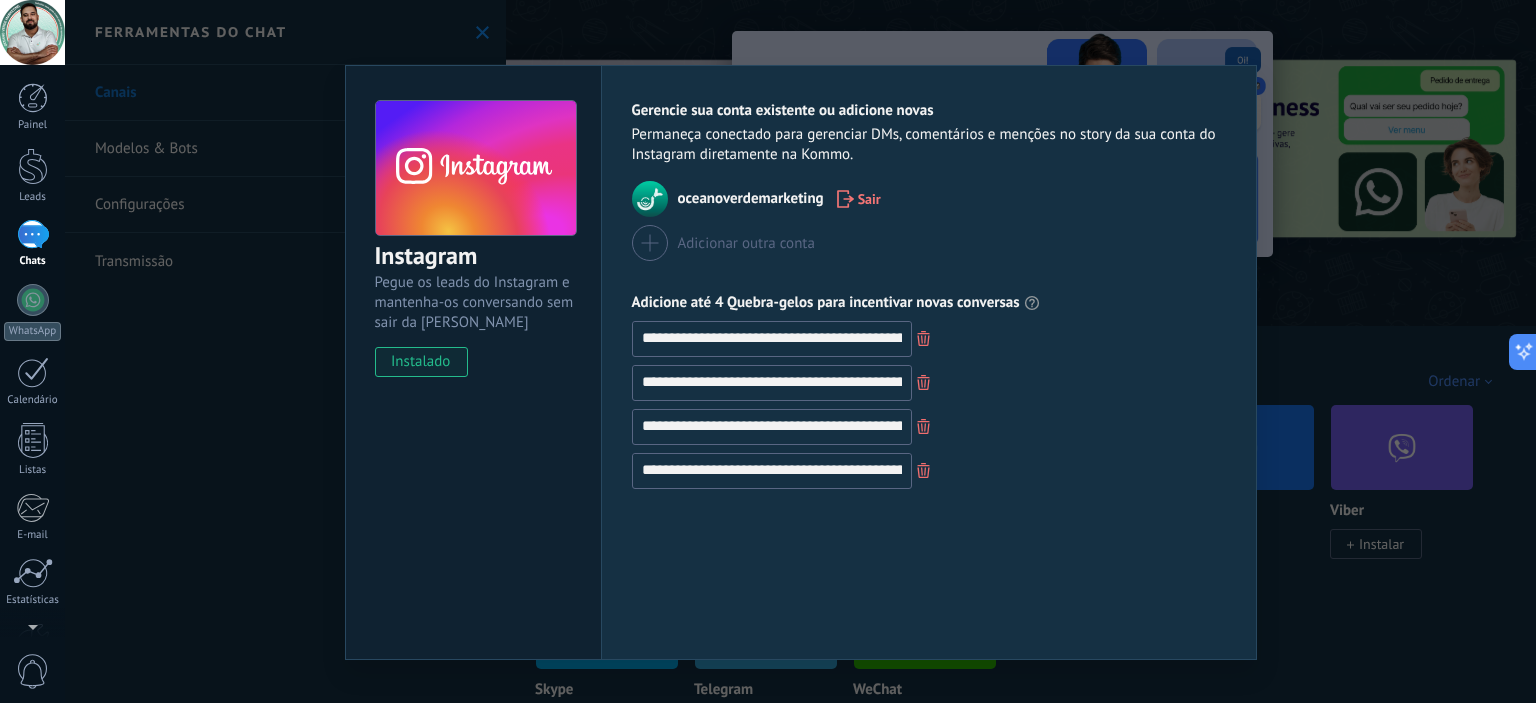 click at bounding box center [650, 199] 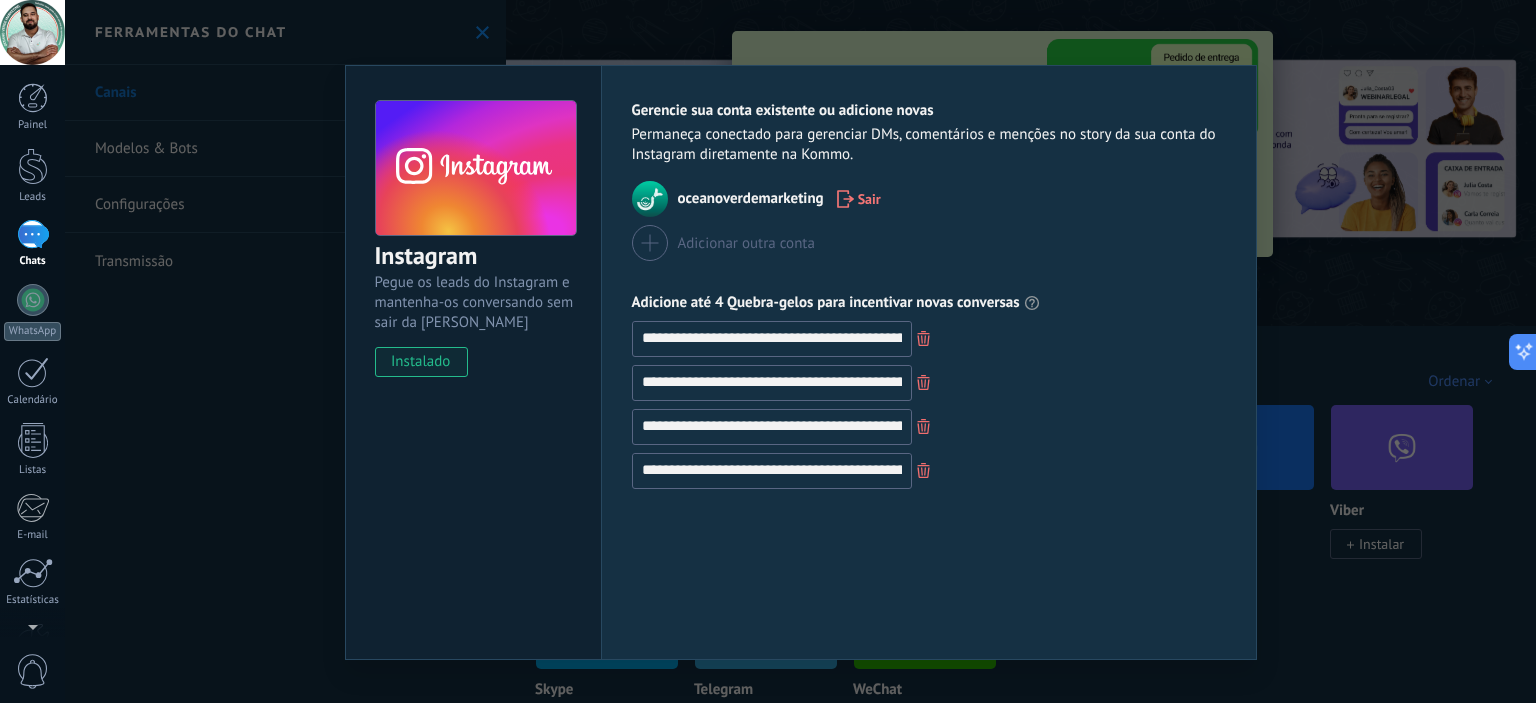 click at bounding box center (650, 199) 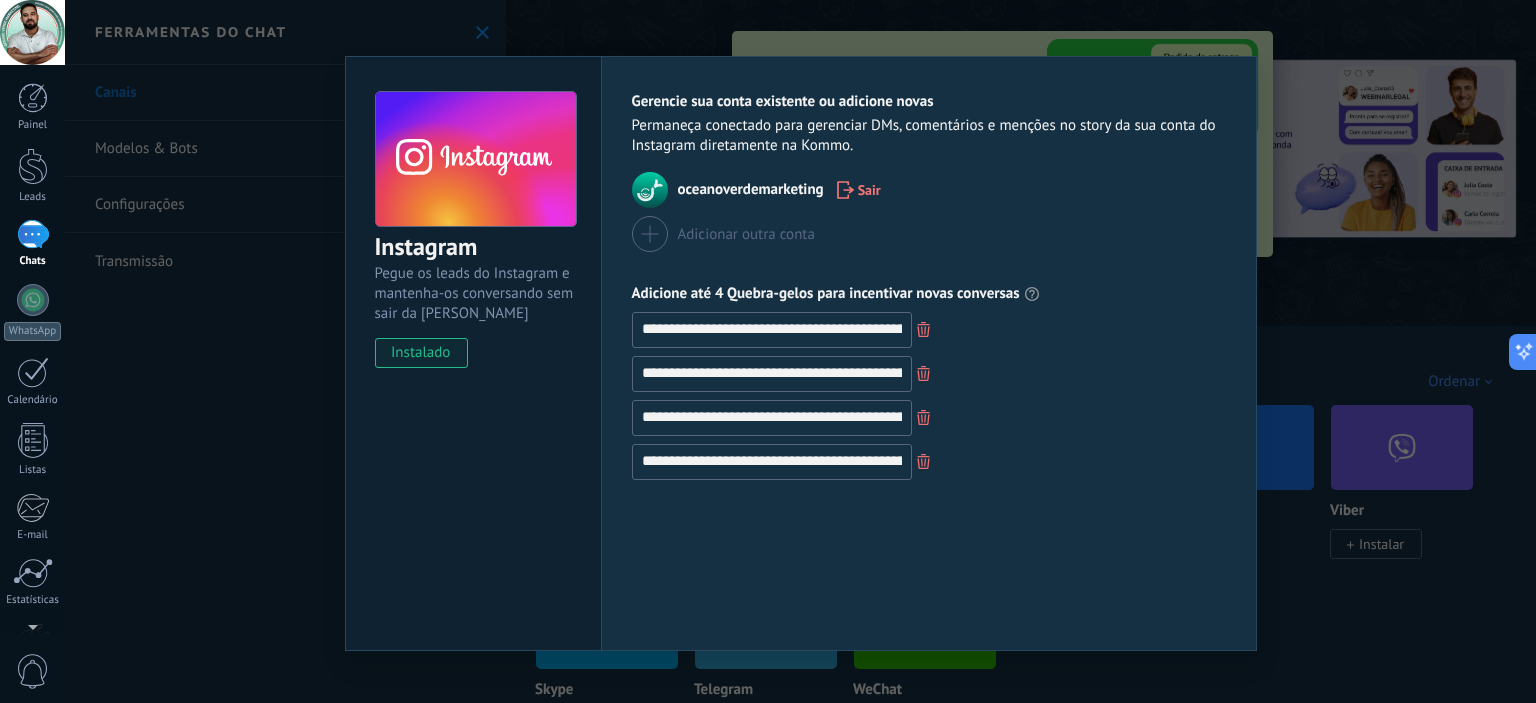 scroll, scrollTop: 0, scrollLeft: 0, axis: both 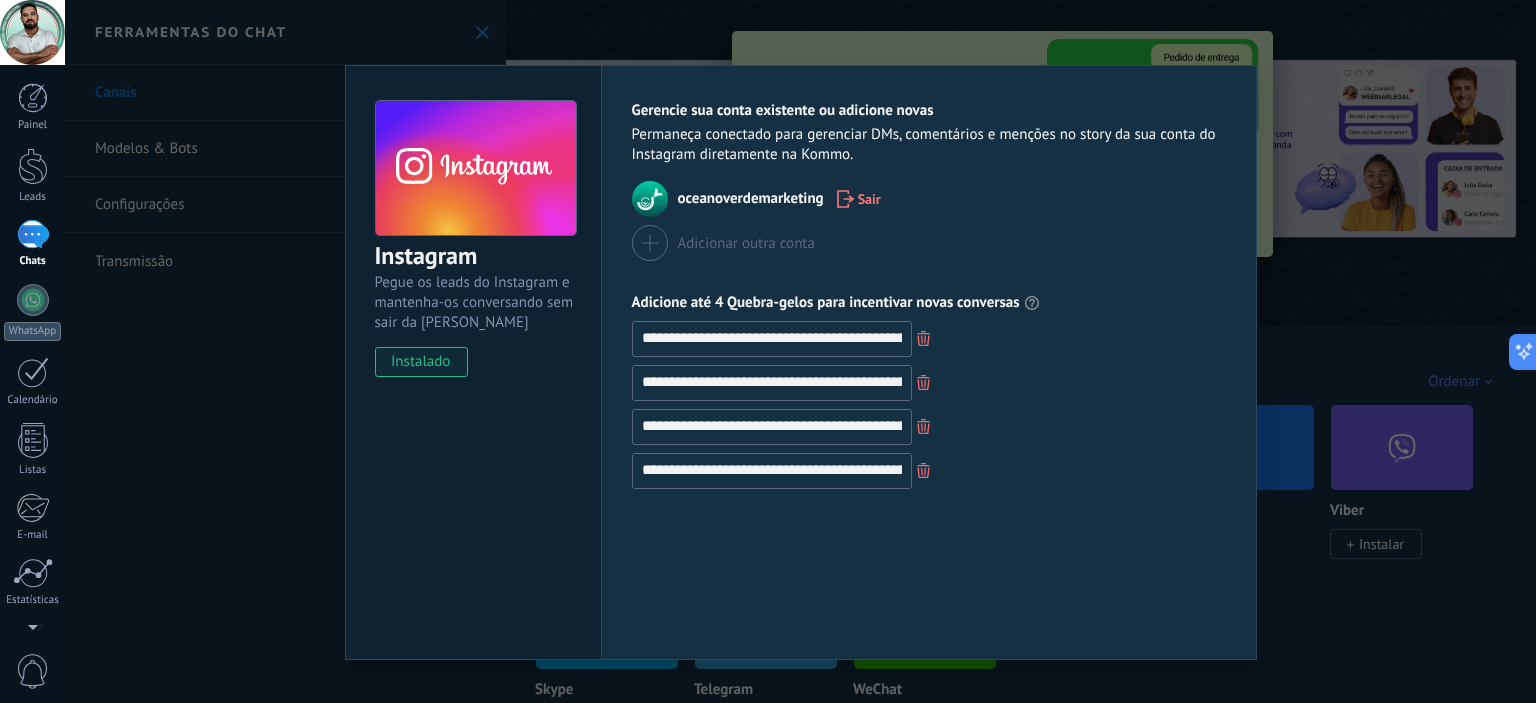 click on "**********" at bounding box center [800, 351] 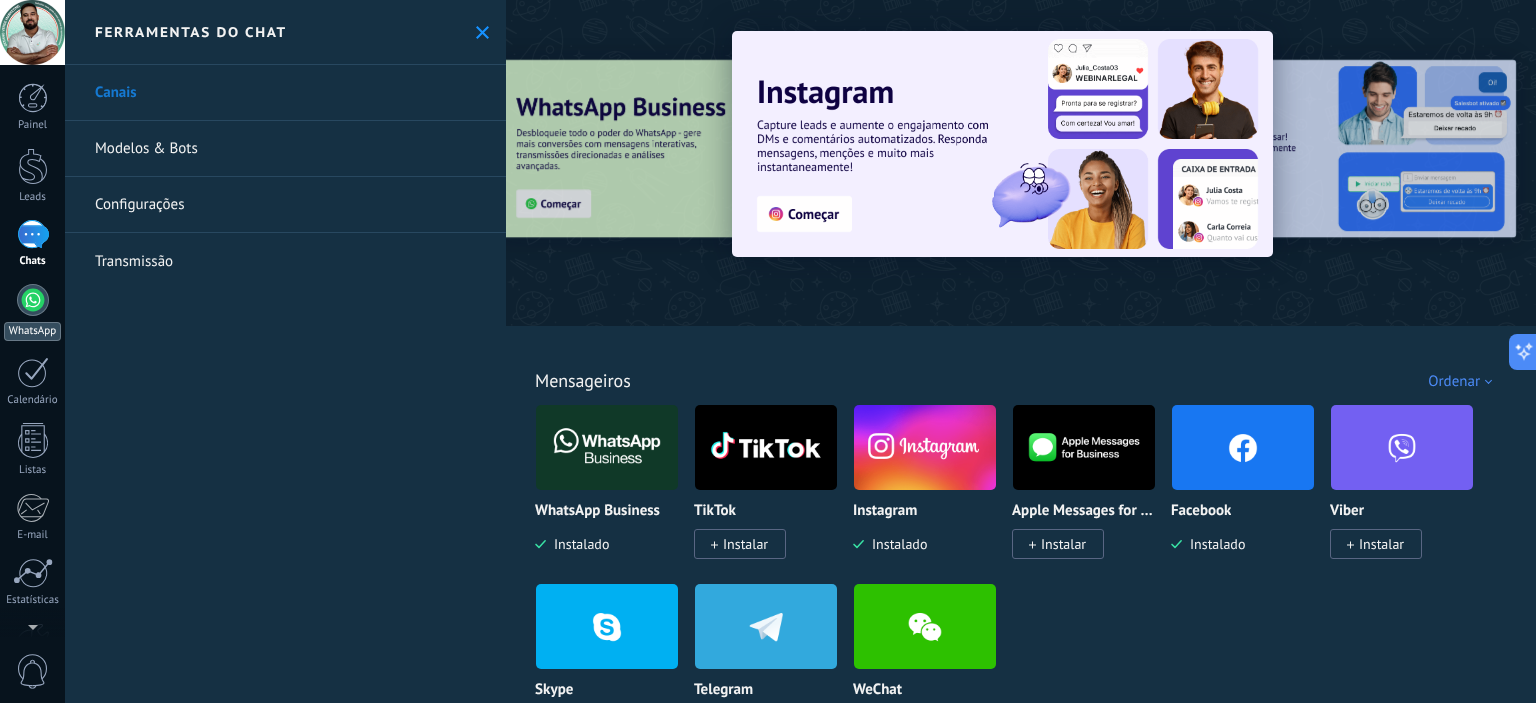 click at bounding box center (33, 300) 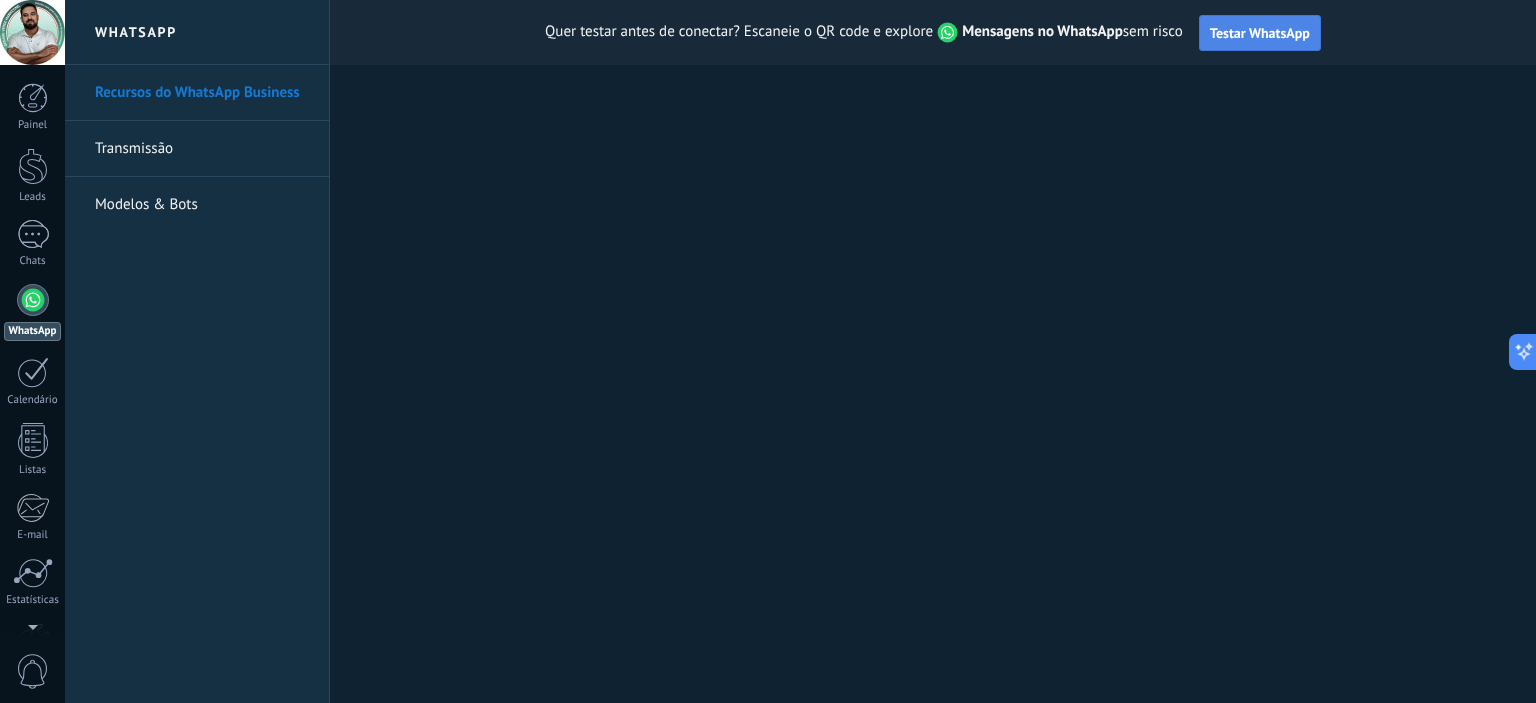 click on "Testar WhatsApp" at bounding box center (1260, 33) 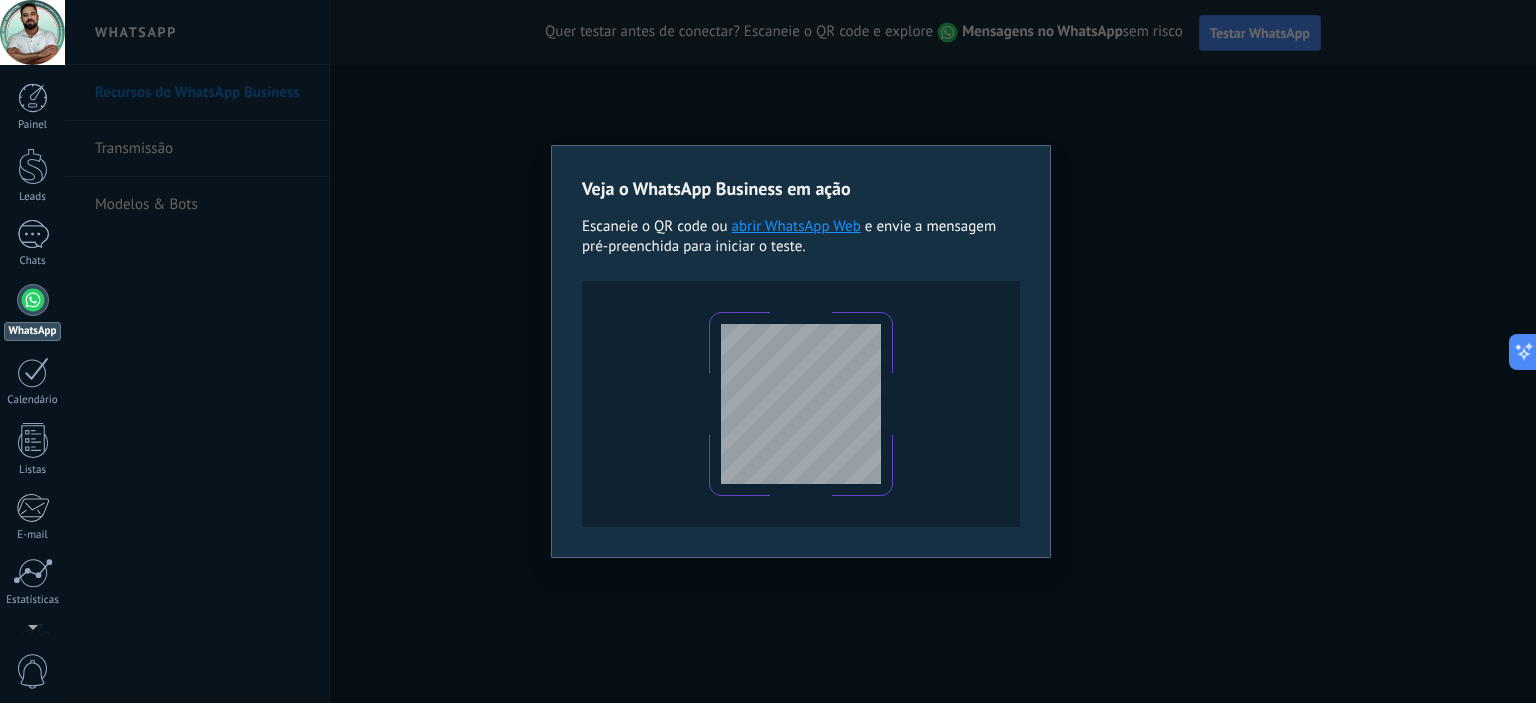 click on "abrir WhatsApp Web" at bounding box center (796, 226) 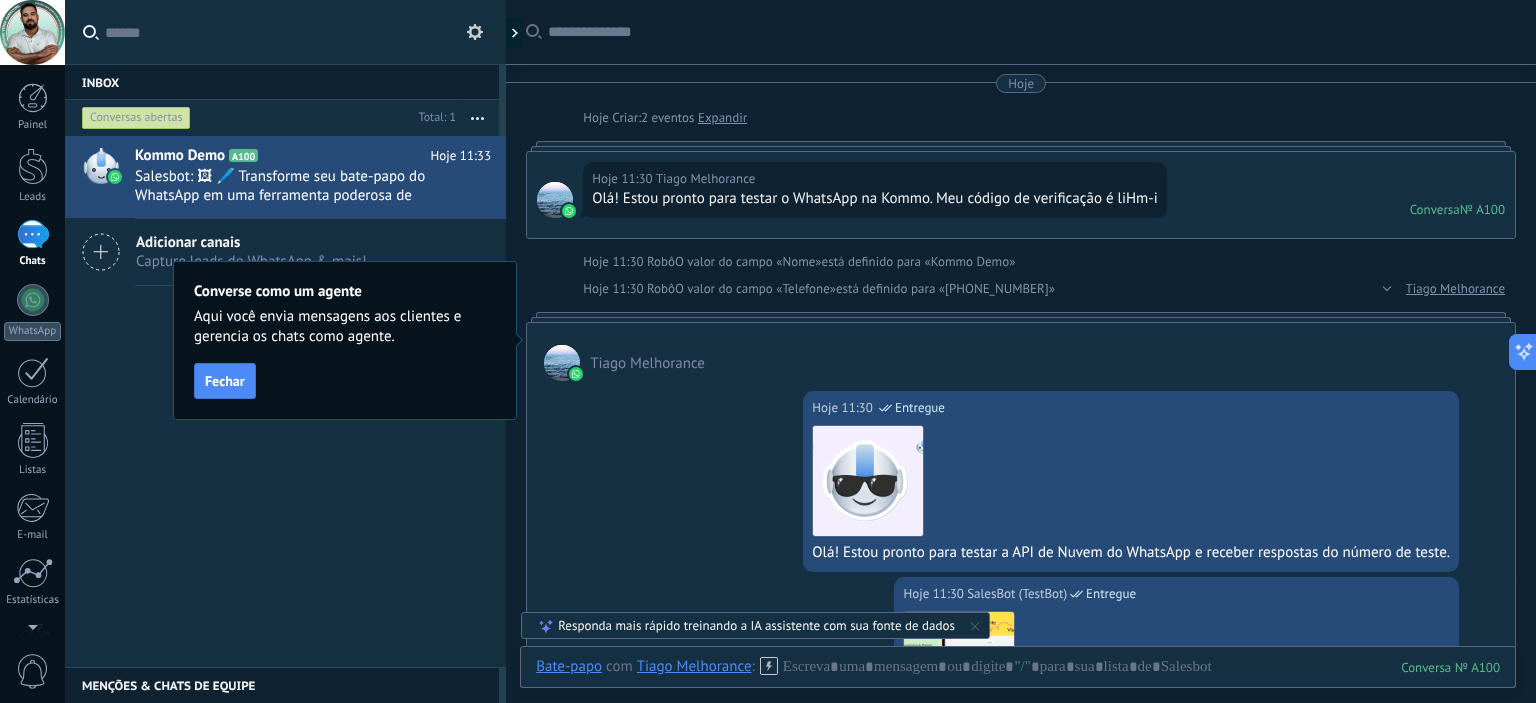 scroll, scrollTop: 1268, scrollLeft: 0, axis: vertical 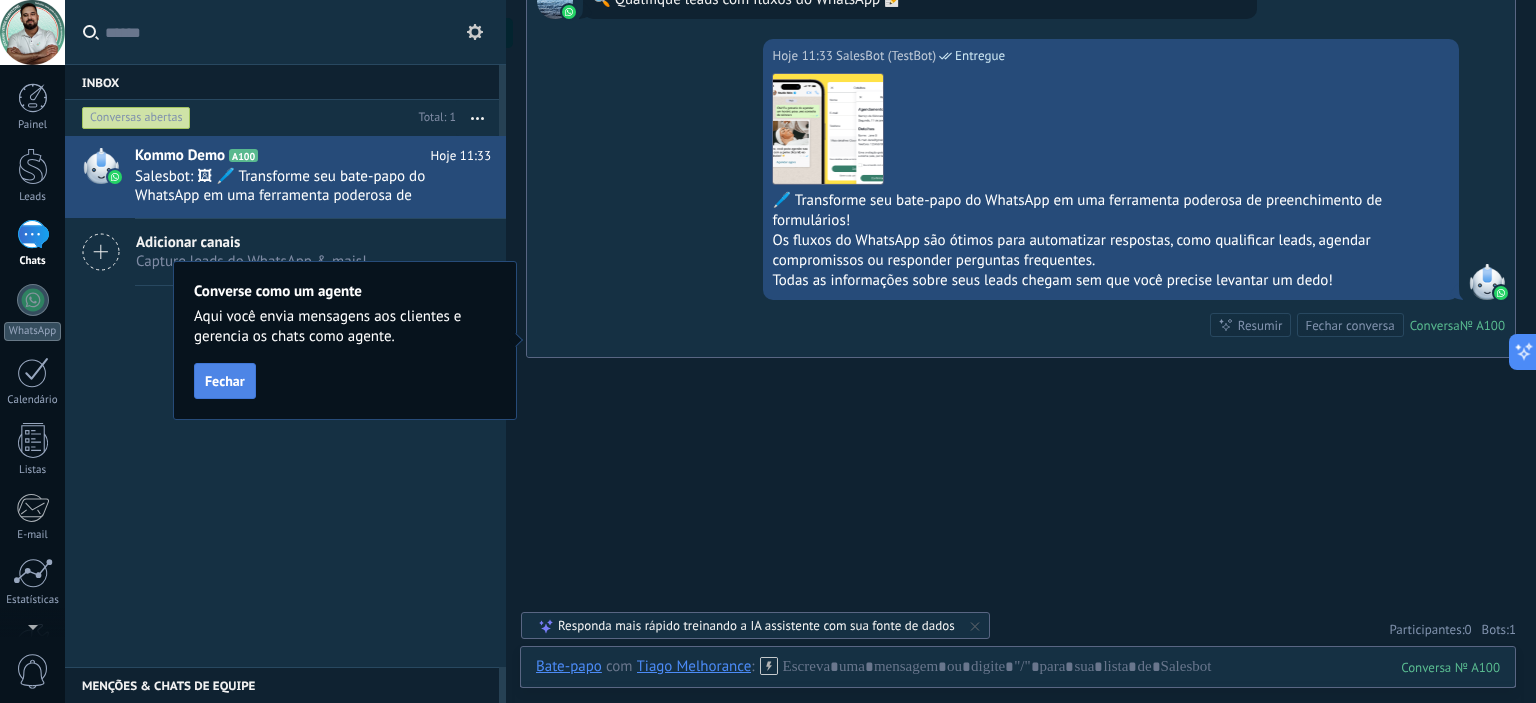 click on "Fechar" at bounding box center (225, 381) 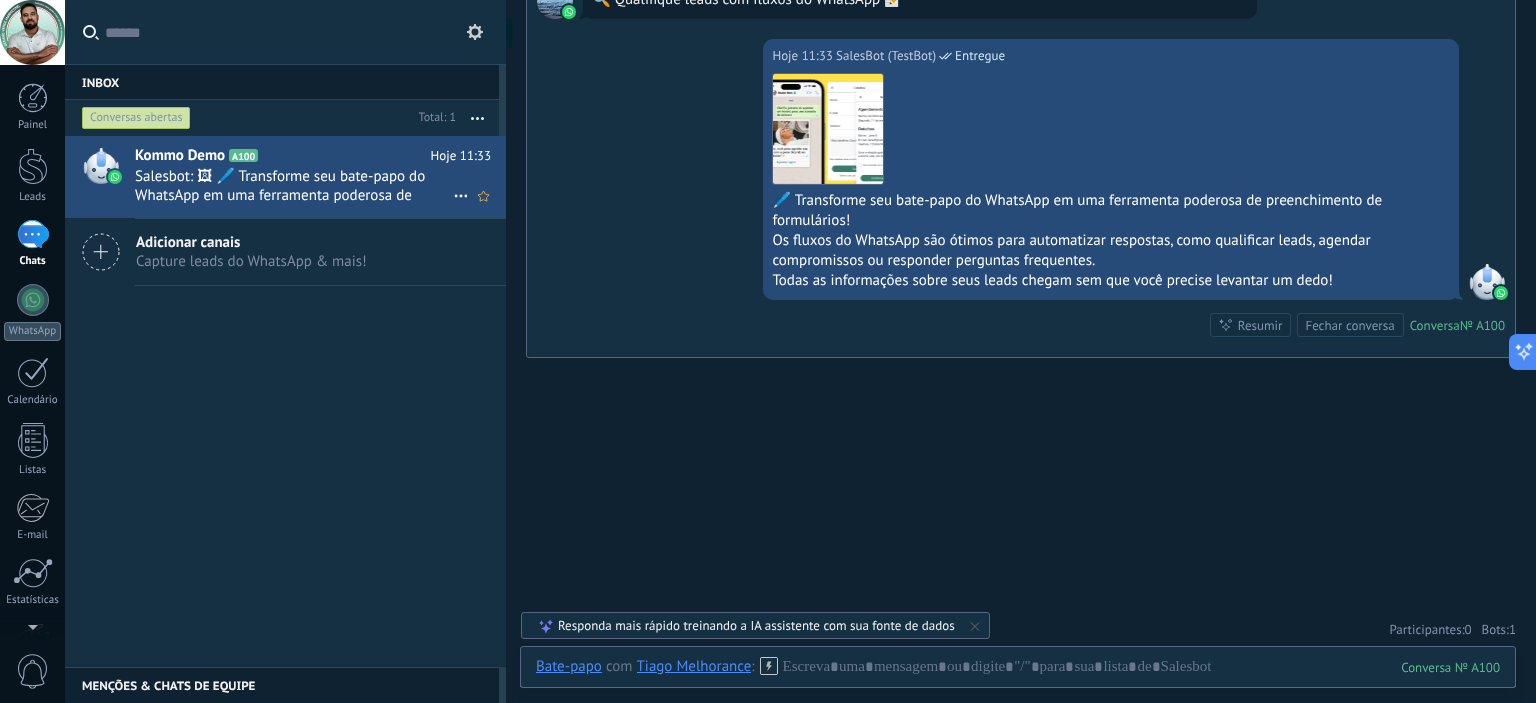 click on "Salesbot: 🖼 🖊️ Transforme seu bate-papo do WhatsApp em uma ferramenta poderosa de preenchimento de formulários!
Os fluxos do WhatsApp são ótimos para automatizar respostas, como qualificar leads, agendar compromissos ou responder perguntas frequentes.
Todas as informações sobre seus leads chegam sem que você precise levantar um dedo!" at bounding box center [294, 186] 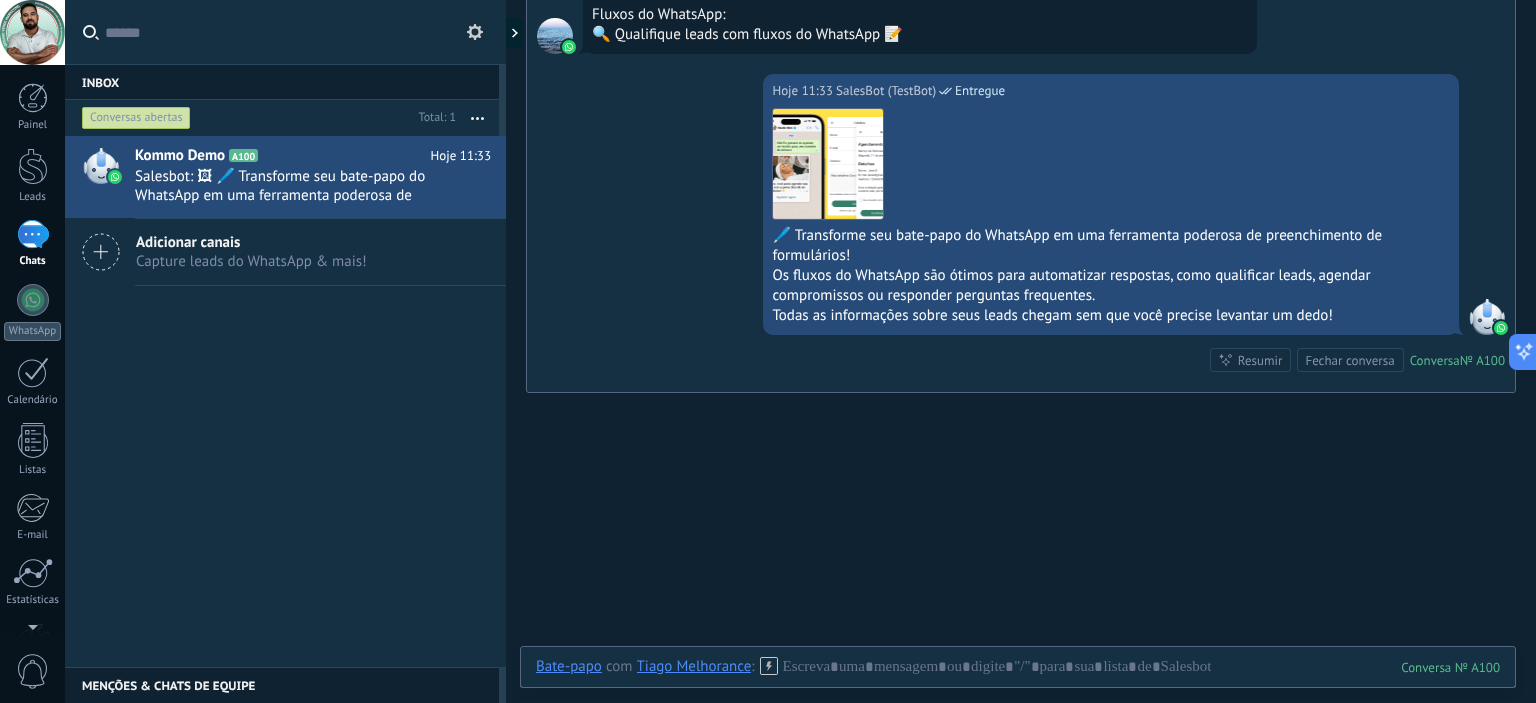 scroll, scrollTop: 1268, scrollLeft: 0, axis: vertical 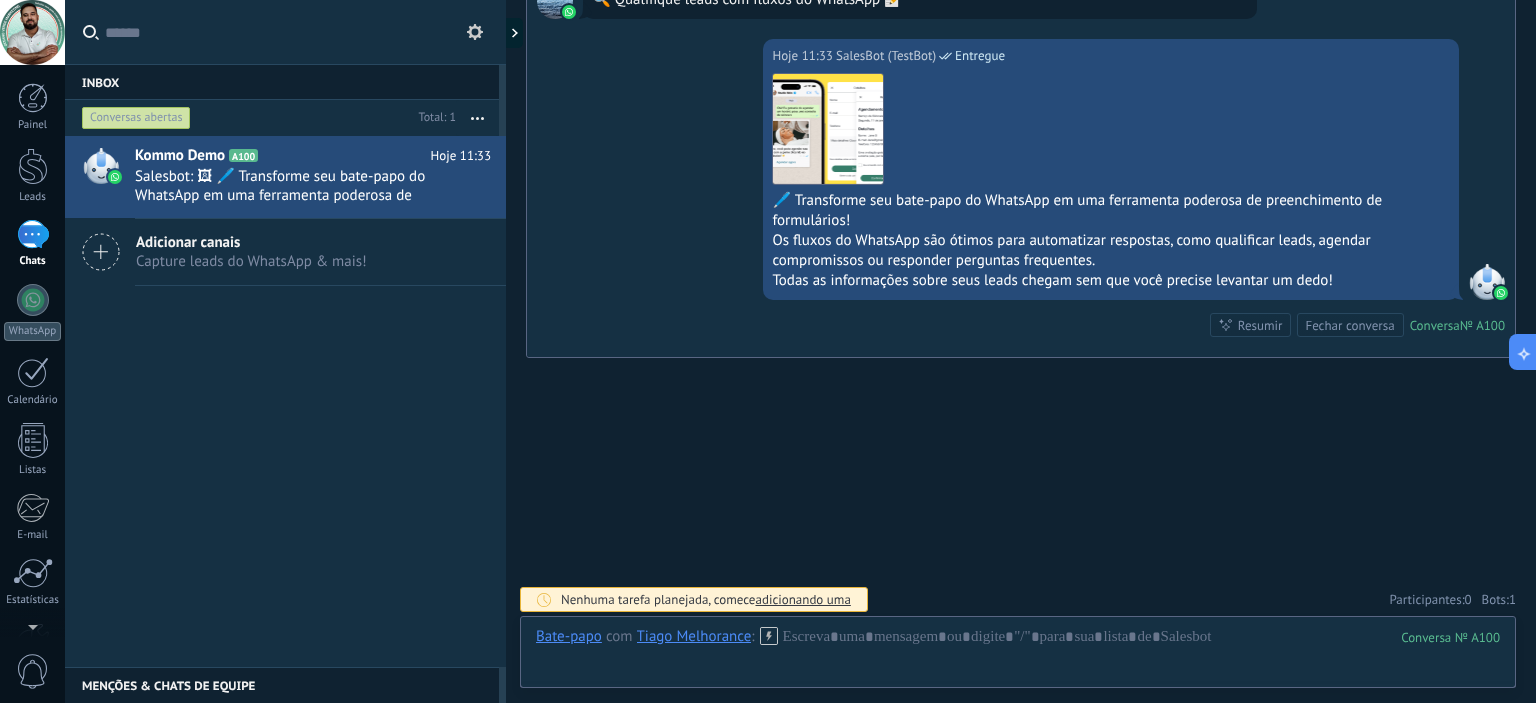 click on "Kommo Demo
A100
Hoje 11:33
Salesbot: 🖼 🖊️ Transforme seu bate-papo do WhatsApp em uma ferramenta poderosa de preenchimento de formulários!
Os fluxos do WhatsApp são ótimos para automatizar respostas, como qualificar leads, agendar compromissos ou responder perguntas frequentes.
Todas as informações sobre seus leads chegam sem que você precise levantar um dedo!" at bounding box center (285, 401) 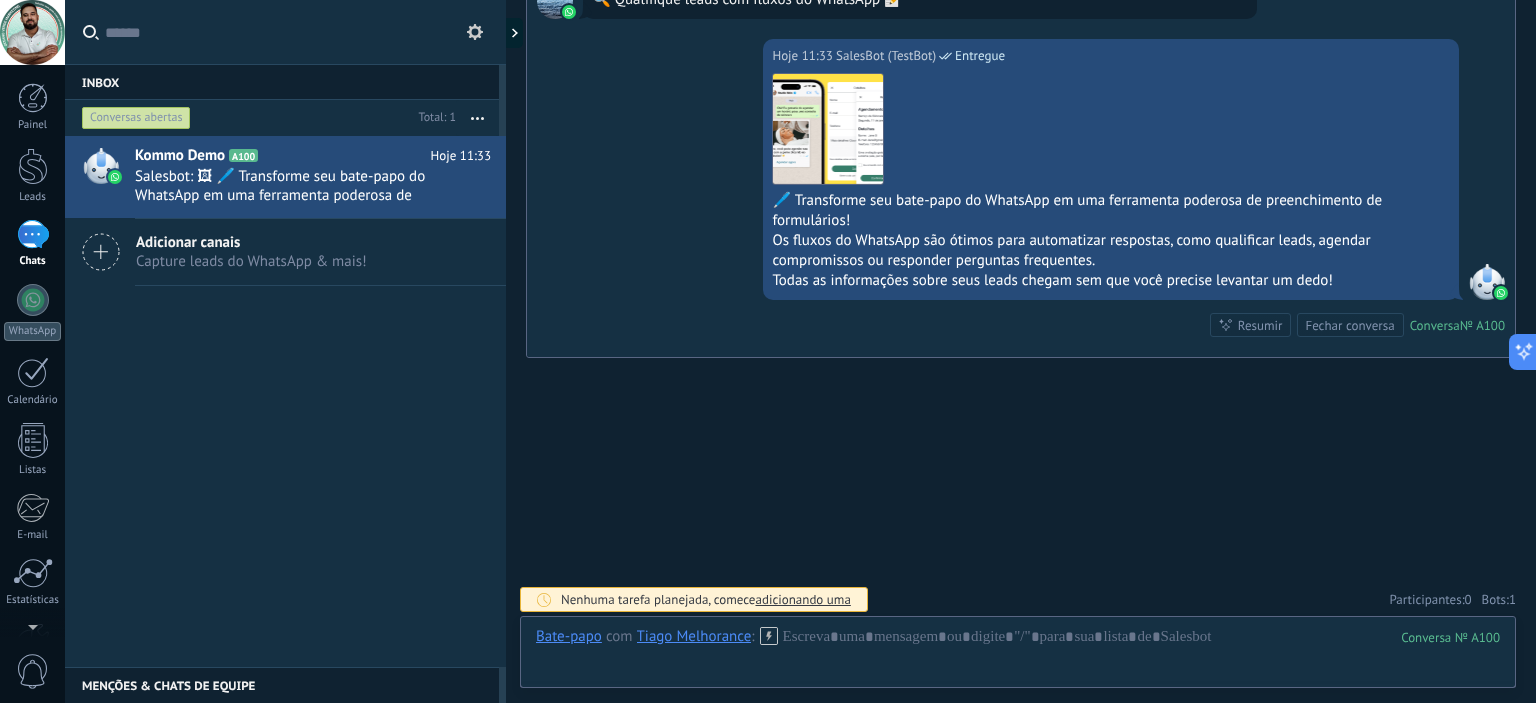 click on "Adicionar canais" at bounding box center (251, 242) 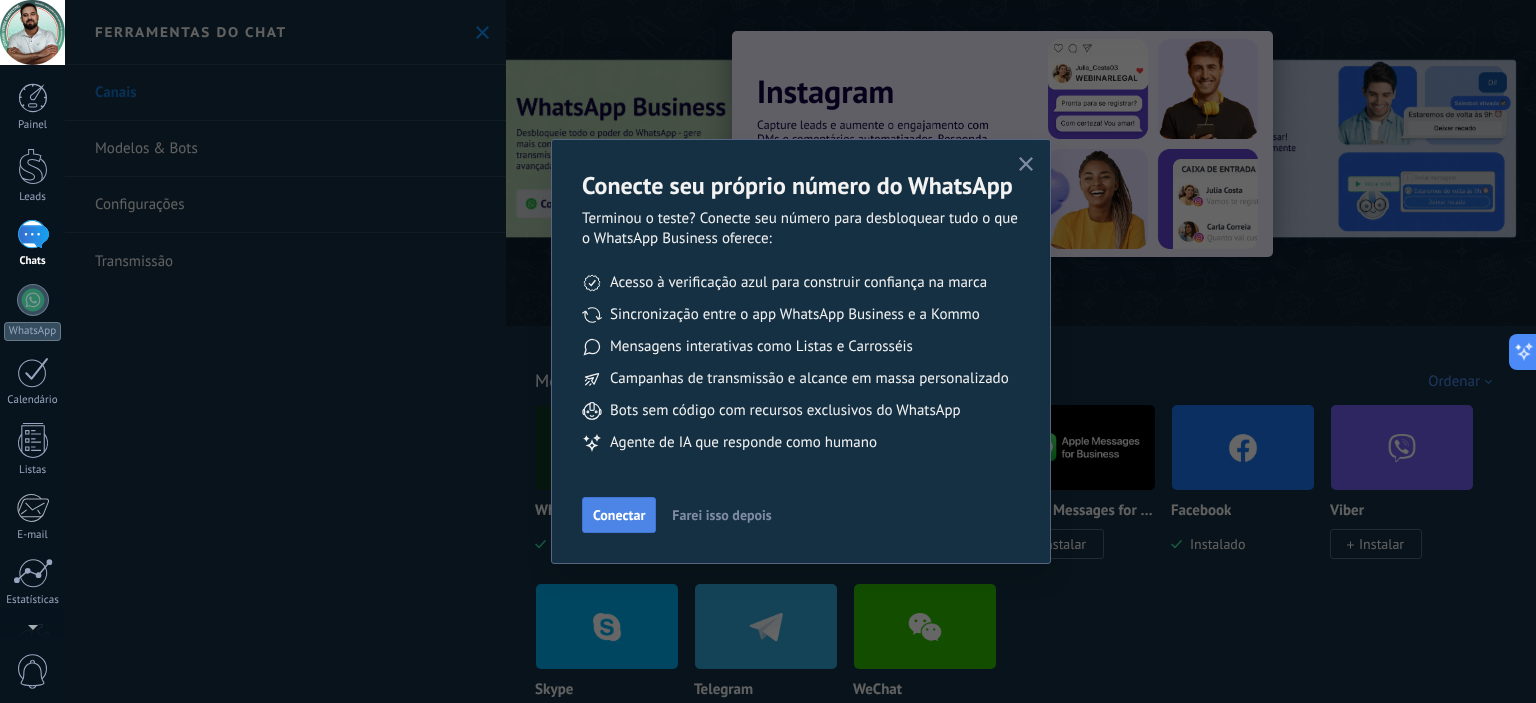 click on "Conectar" at bounding box center (619, 515) 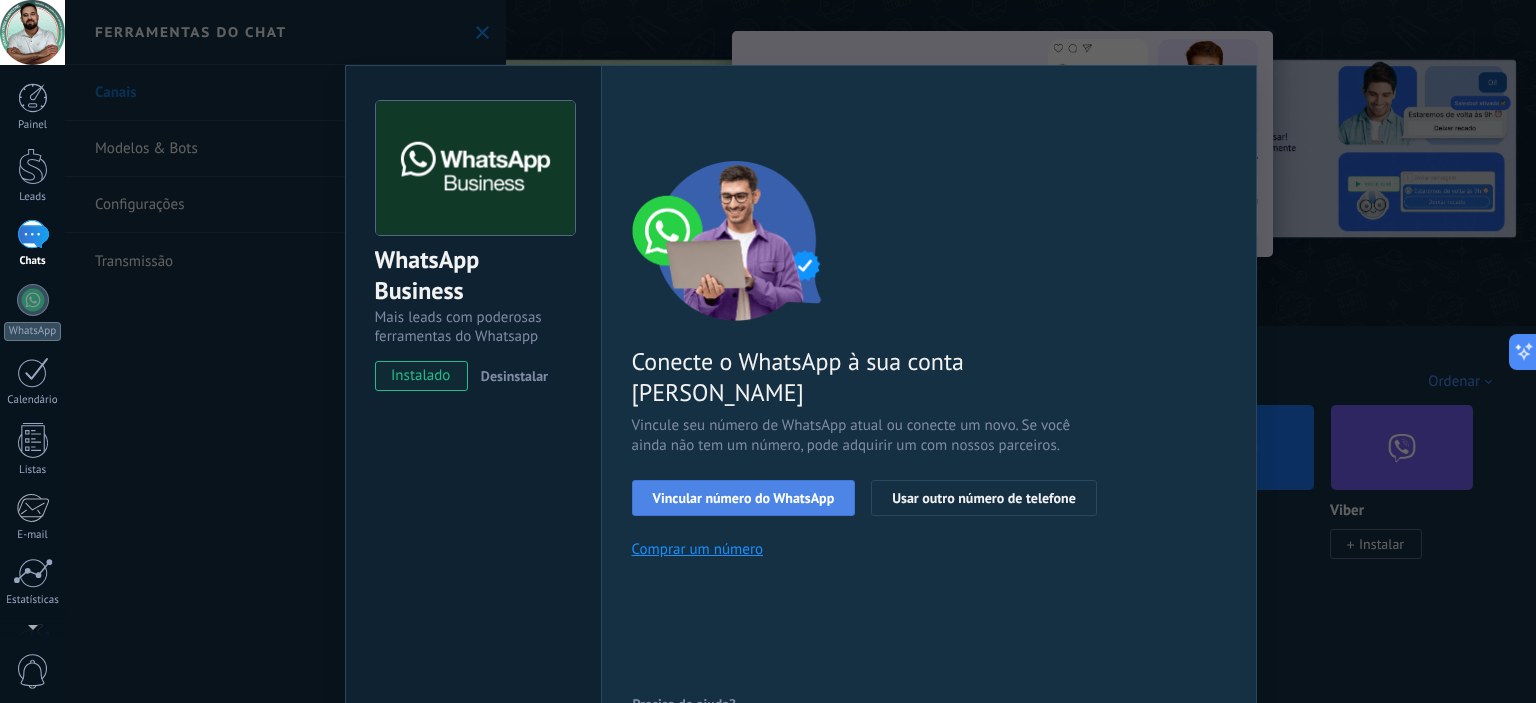 click on "Vincular número do WhatsApp" at bounding box center [744, 498] 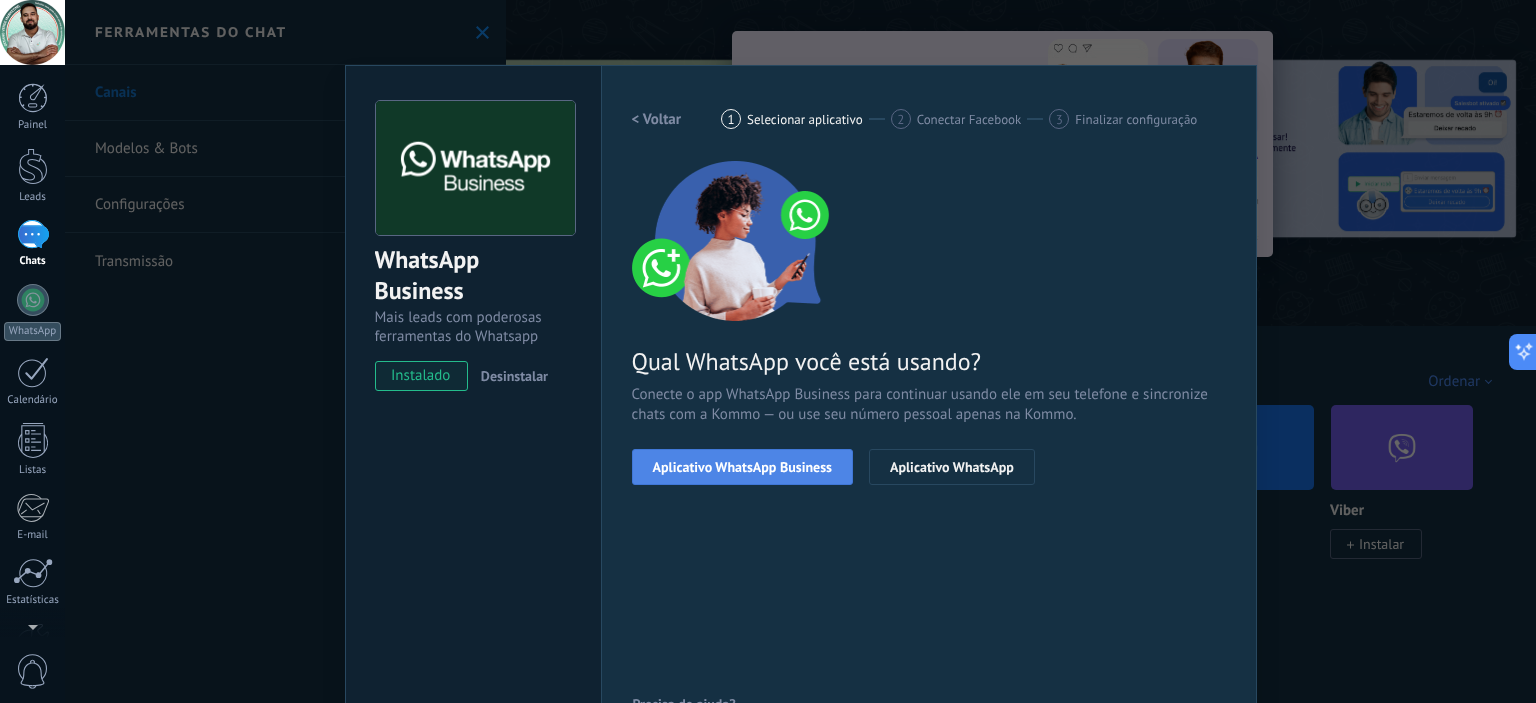 click on "Aplicativo WhatsApp Business" at bounding box center (742, 467) 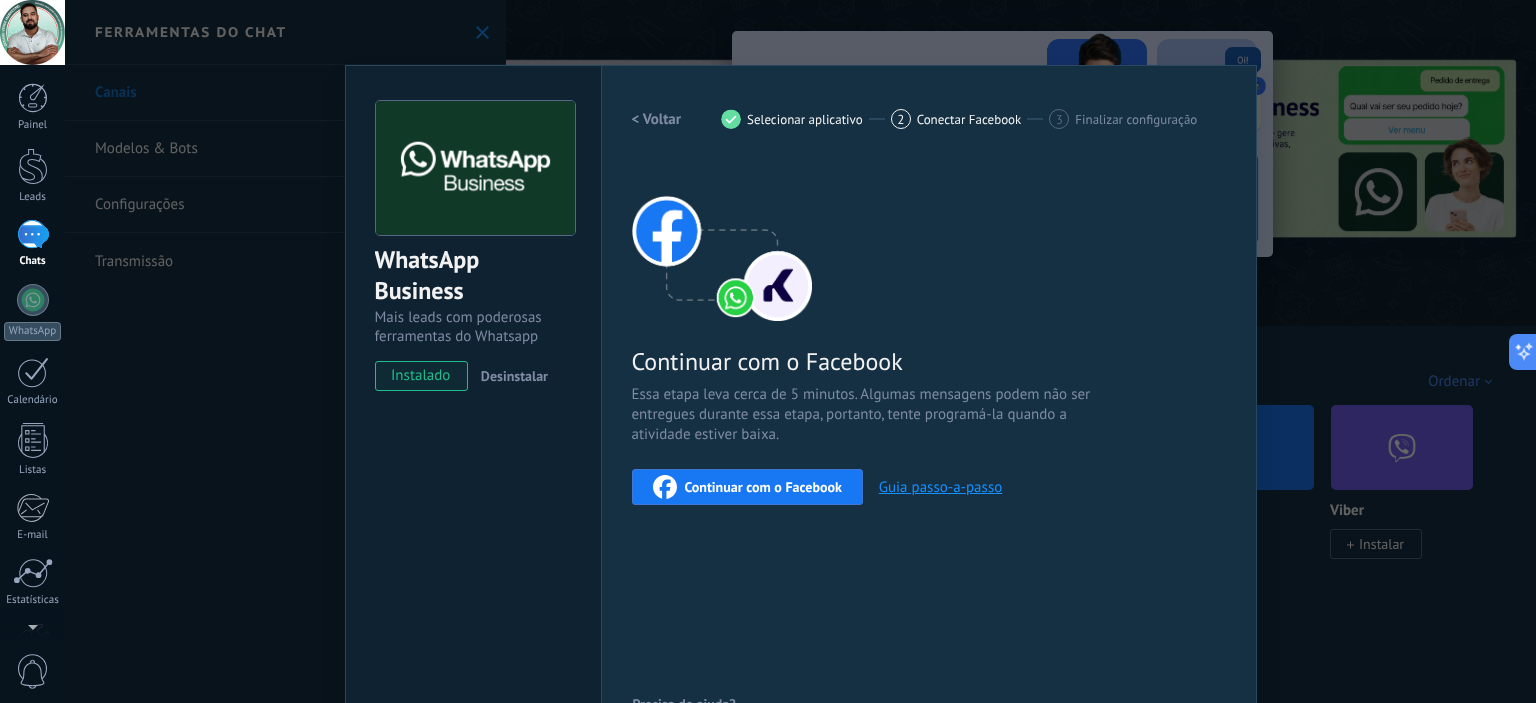 click on "Continuar com o Facebook" at bounding box center (763, 487) 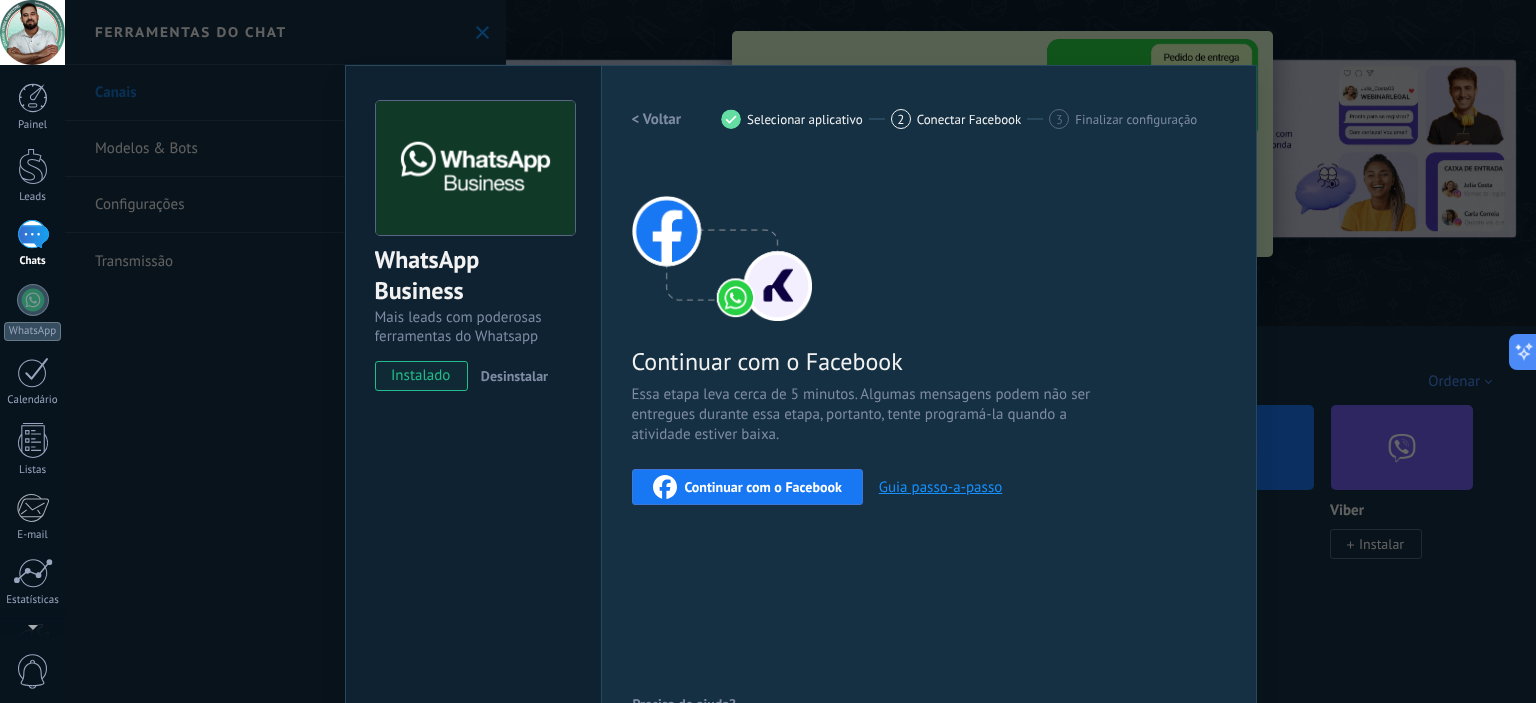 click on "WhatsApp Business Mais leads com poderosas ferramentas do Whatsapp instalado Desinstalar Configurações Autorização Esta aba registra os usuários que permitiram acesso à esta conta. Se você quiser remover a possibilidade de um usuário de enviar solicitações para a conta em relação a esta integração, você pode revogar o acesso. Se o acesso de todos os usuários for revogado, a integração parará de funcionar. Este app está instalado, mas ninguém concedeu acesso ainda. WhatsApp Cloud API Mais _:  Salvar < Voltar 1 Selecionar aplicativo 2 Conectar Facebook 3 Finalizar configuração Continuar com o Facebook Essa etapa leva cerca de 5 minutos. Algumas mensagens podem não ser entregues durante essa etapa, portanto, tente programá-la quando a atividade estiver baixa. Continuar com o Facebook Guia passo-a-passo Precisa de ajuda?" at bounding box center (800, 351) 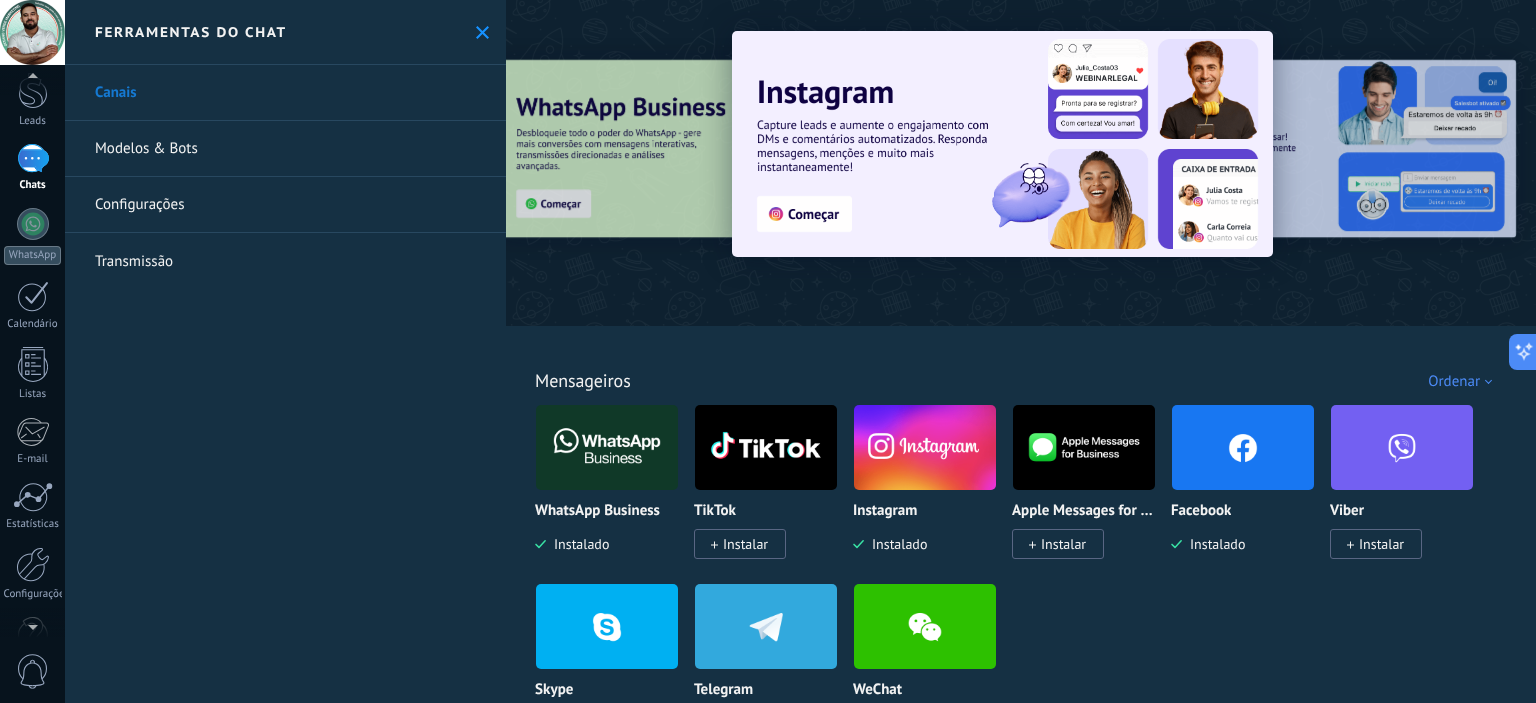 scroll, scrollTop: 128, scrollLeft: 0, axis: vertical 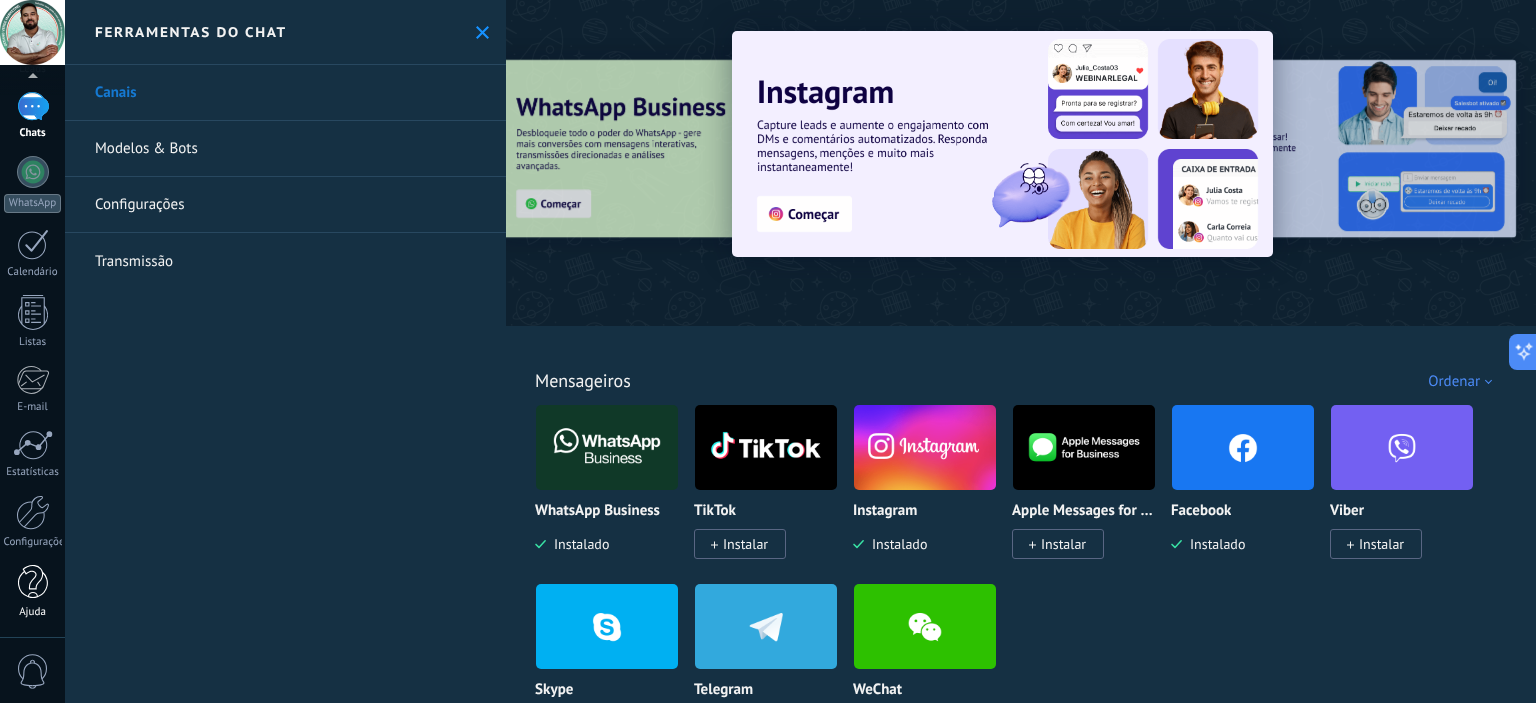 click at bounding box center (33, 582) 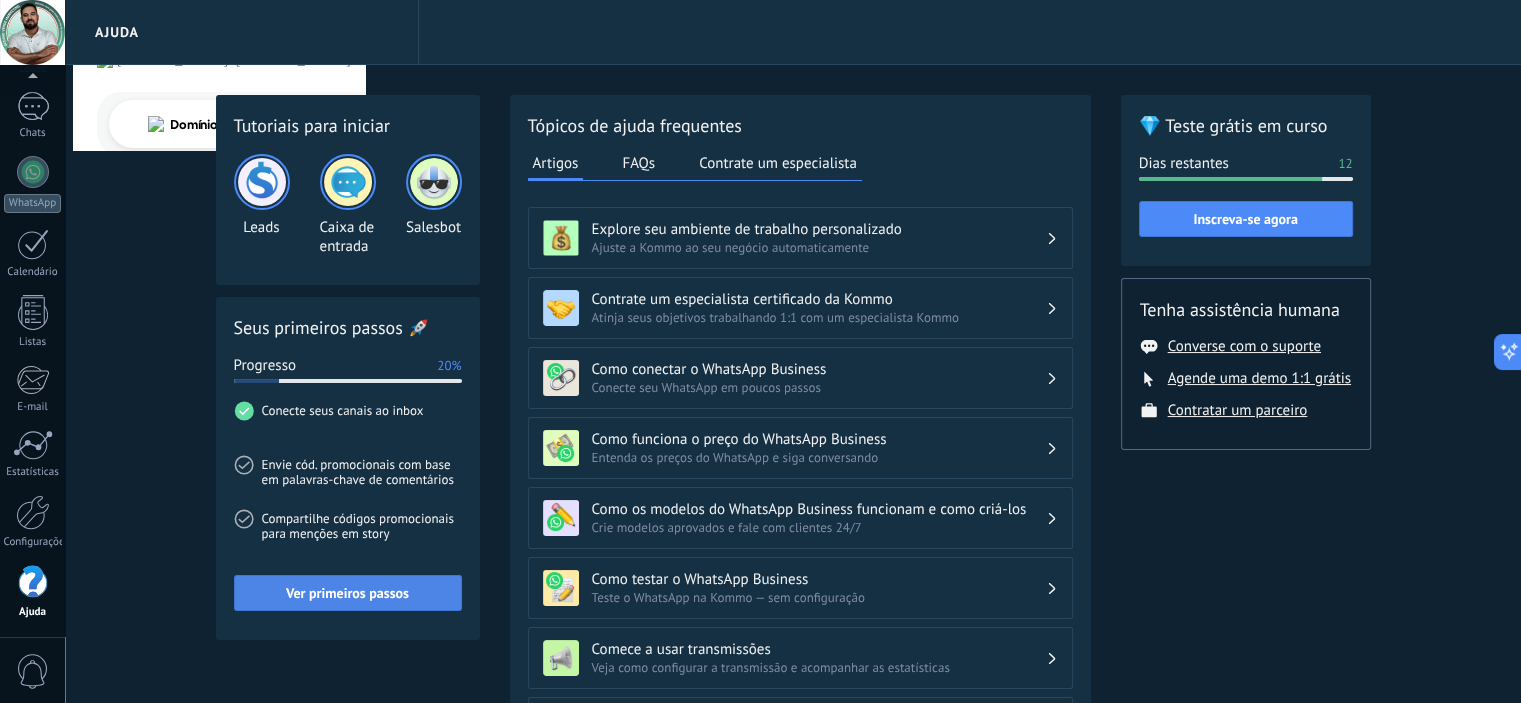 click on "Ver primeiros passos" at bounding box center [347, 593] 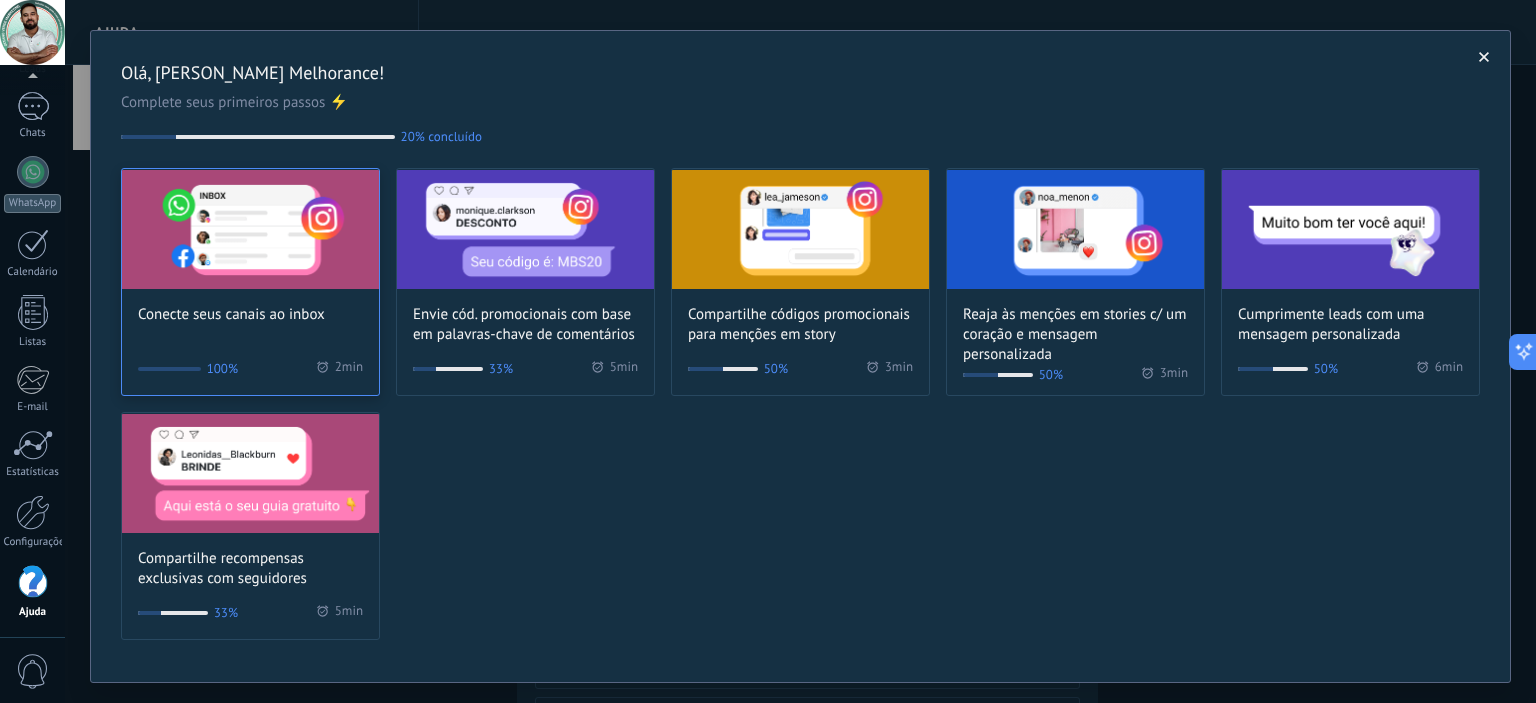click on "Conecte seus canais ao inbox" at bounding box center [231, 315] 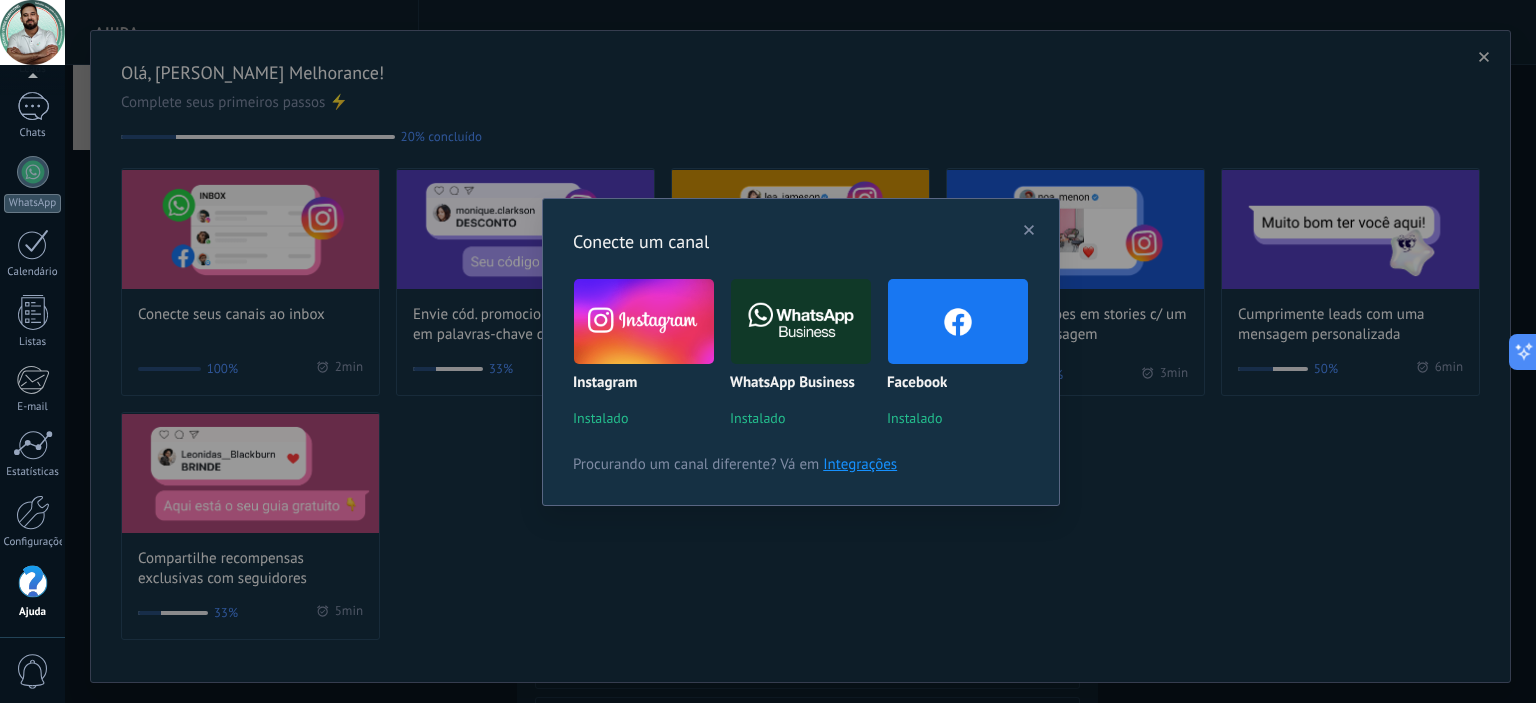 click on "Integrações" at bounding box center [860, 464] 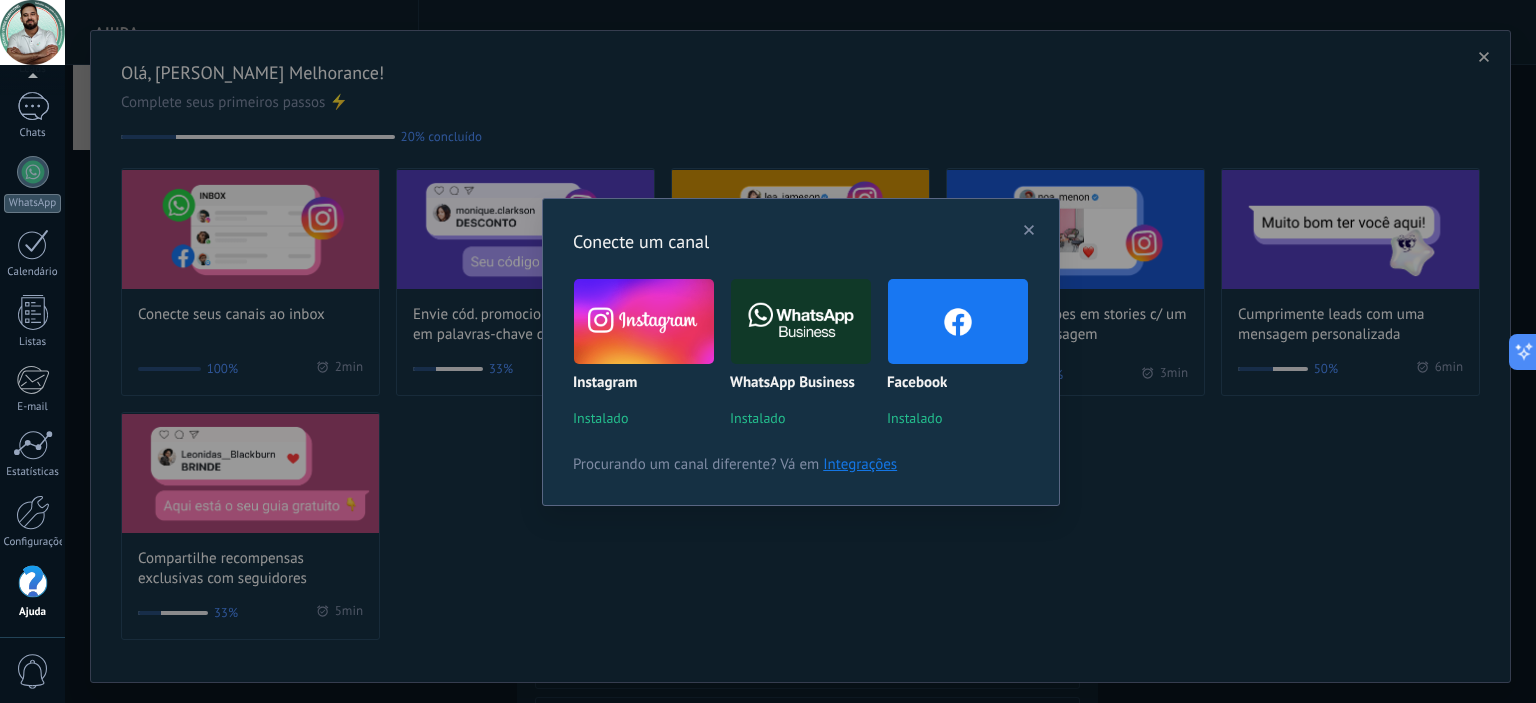 click 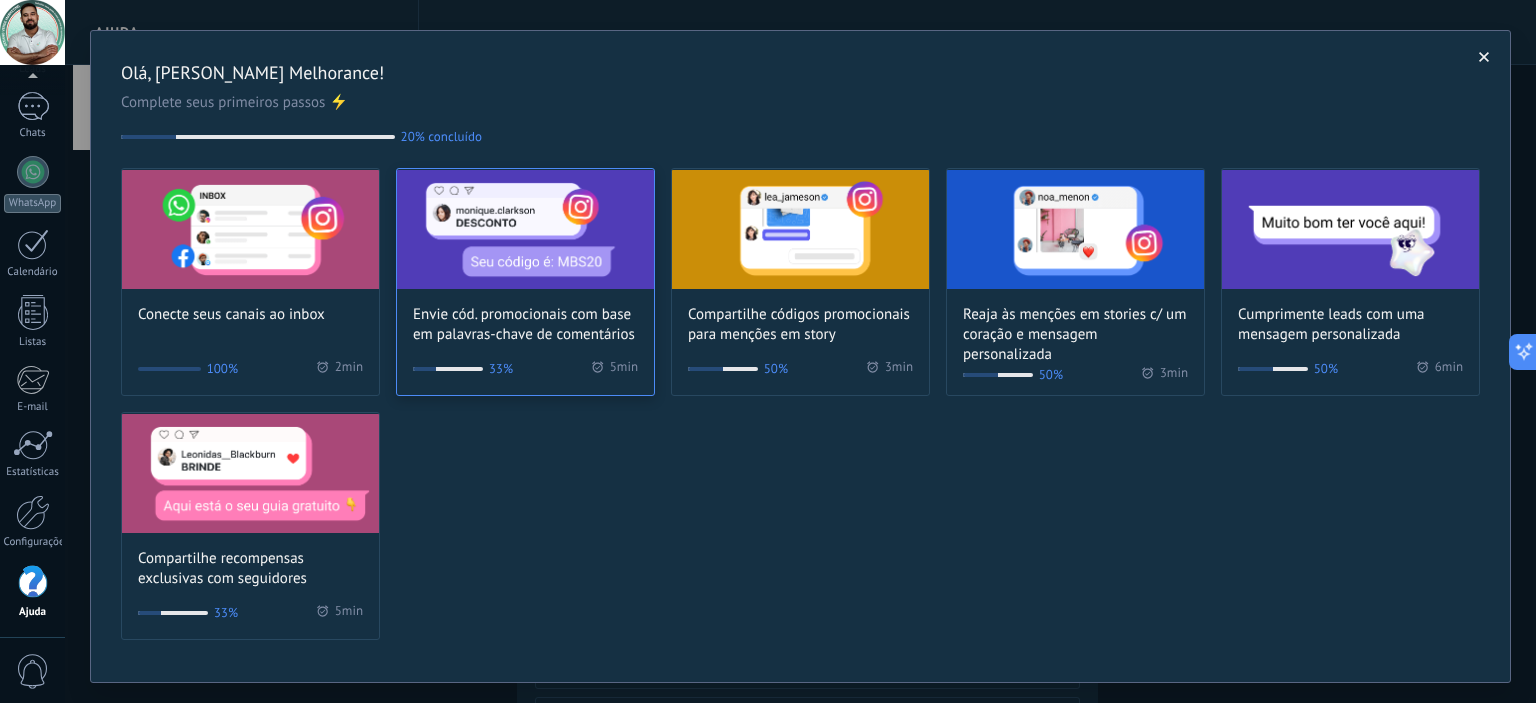 click at bounding box center (525, 229) 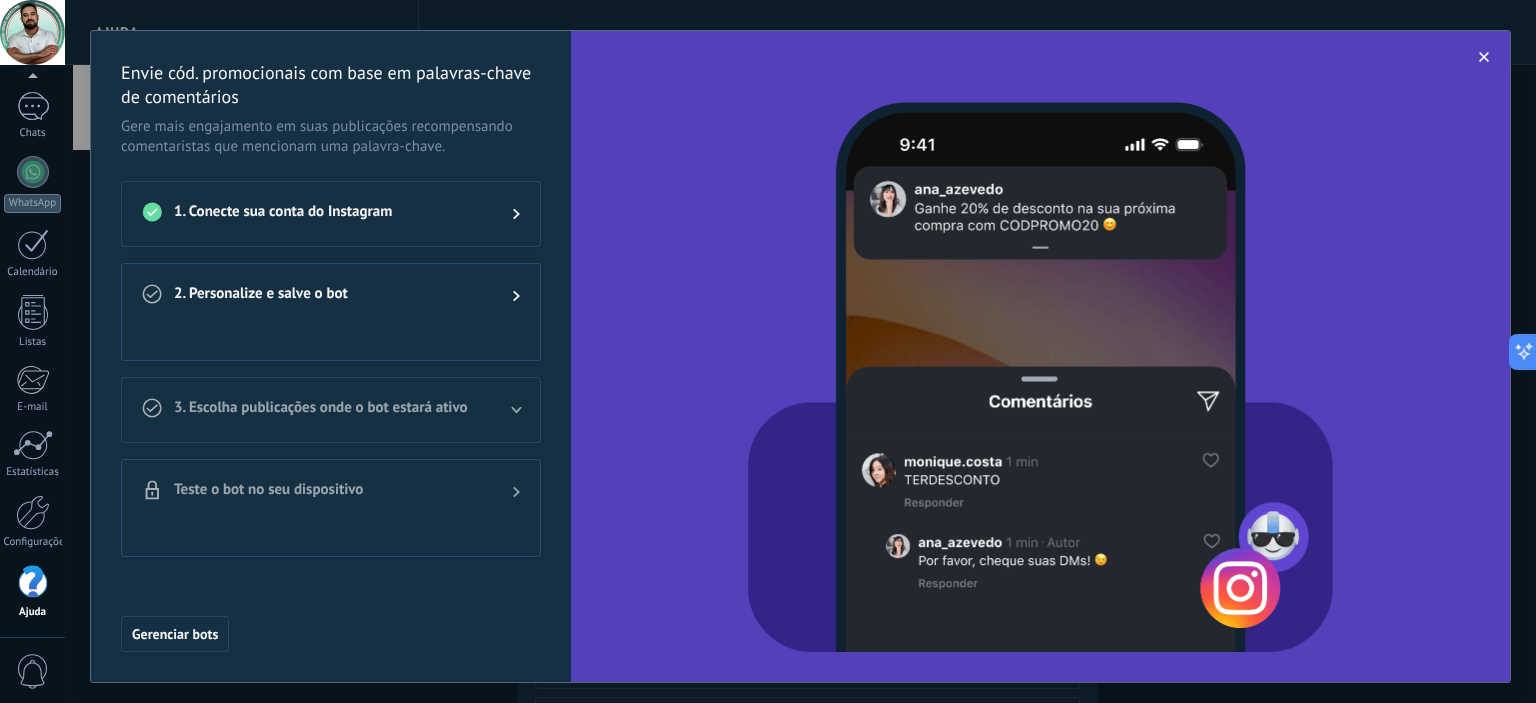 click on "2. Personalize e salve o bot" at bounding box center (327, 296) 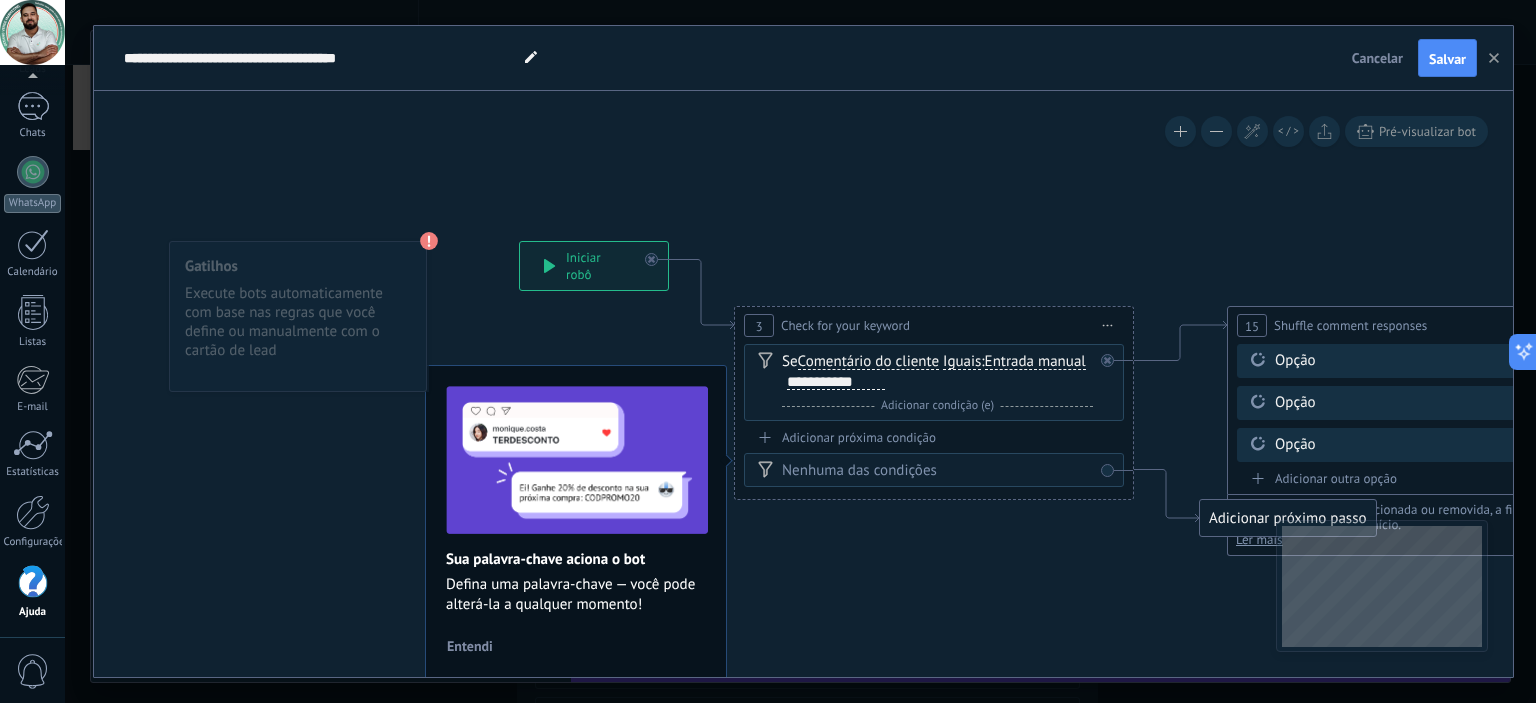 click on "**********" at bounding box center [594, 266] 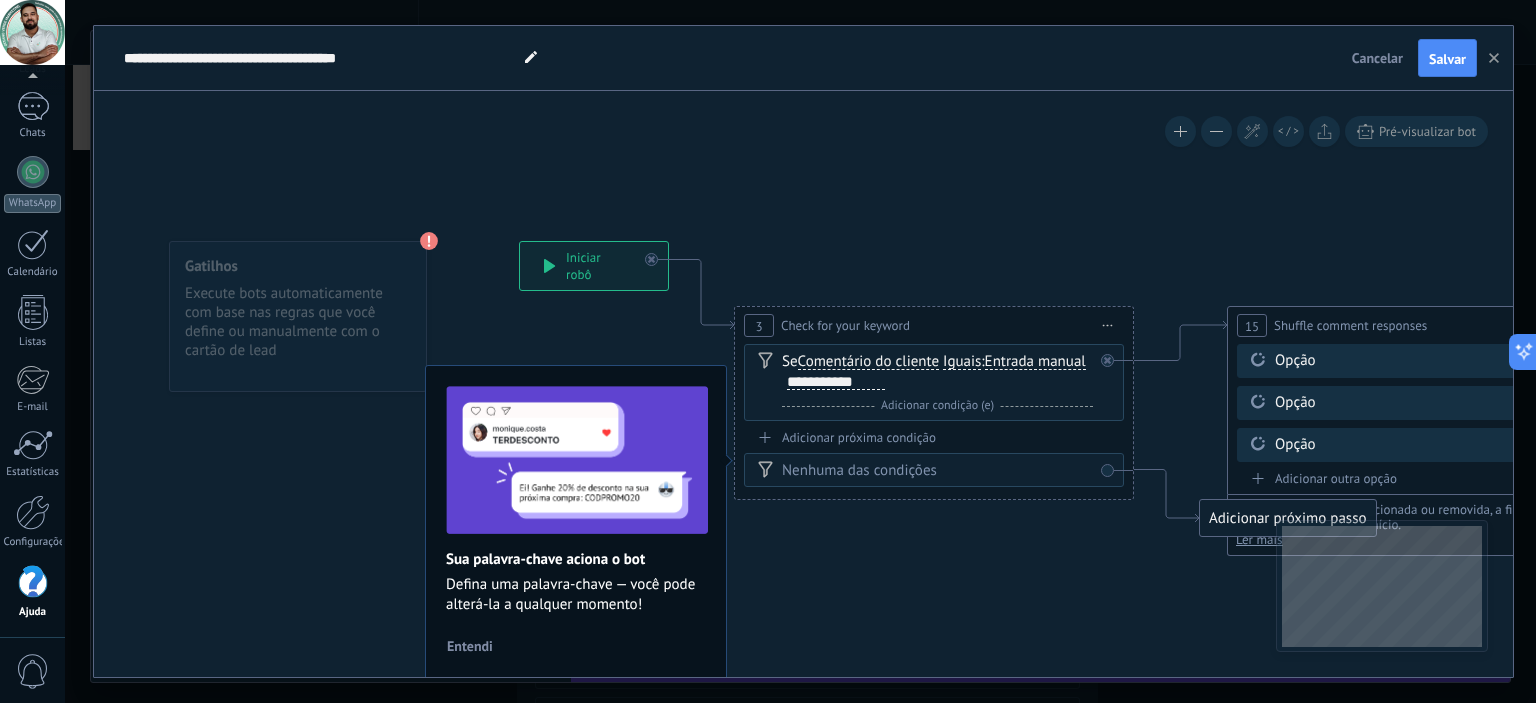 click on "Nenhuma das condições" at bounding box center [937, 471] 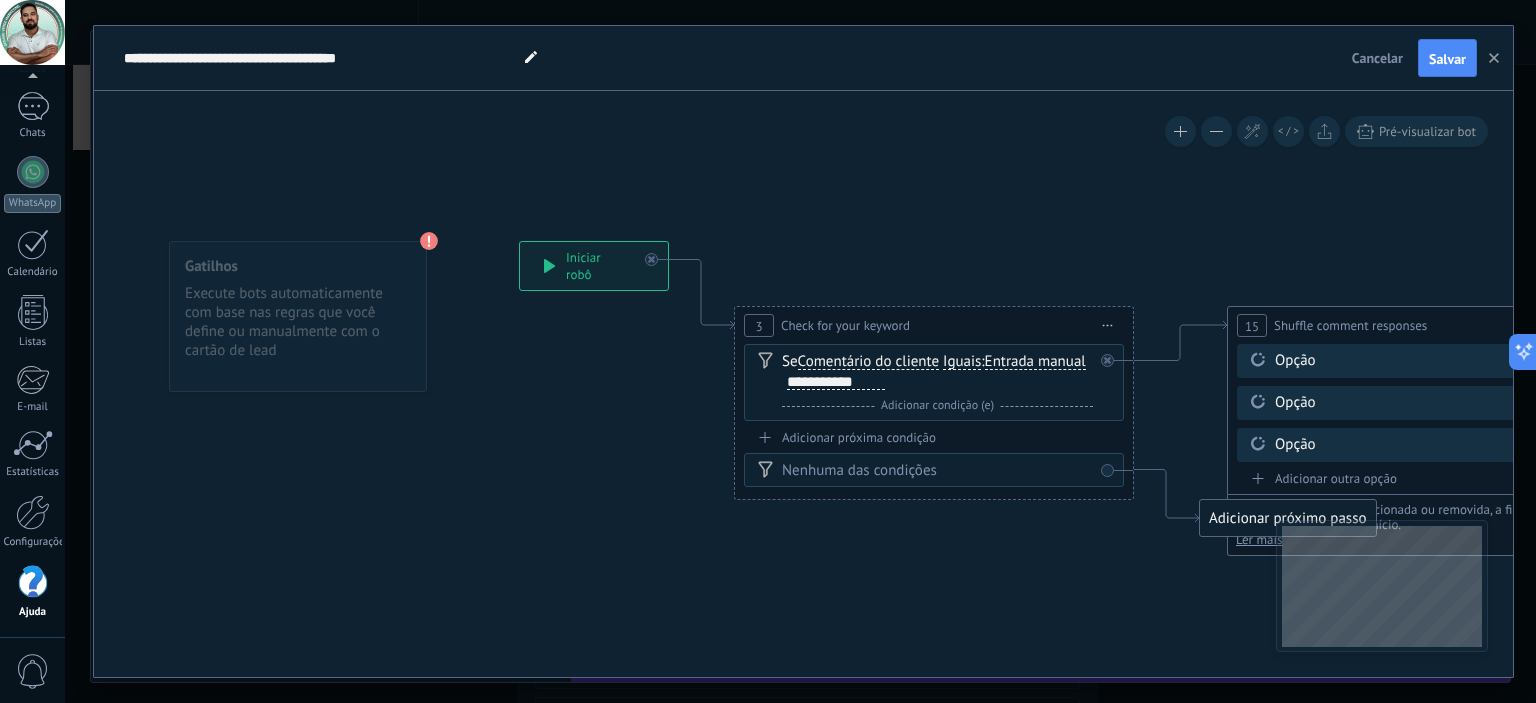 click on "Gatilhos Execute bots automaticamente com base nas regras que você define ou manualmente com o cartão de lead" at bounding box center [298, 316] 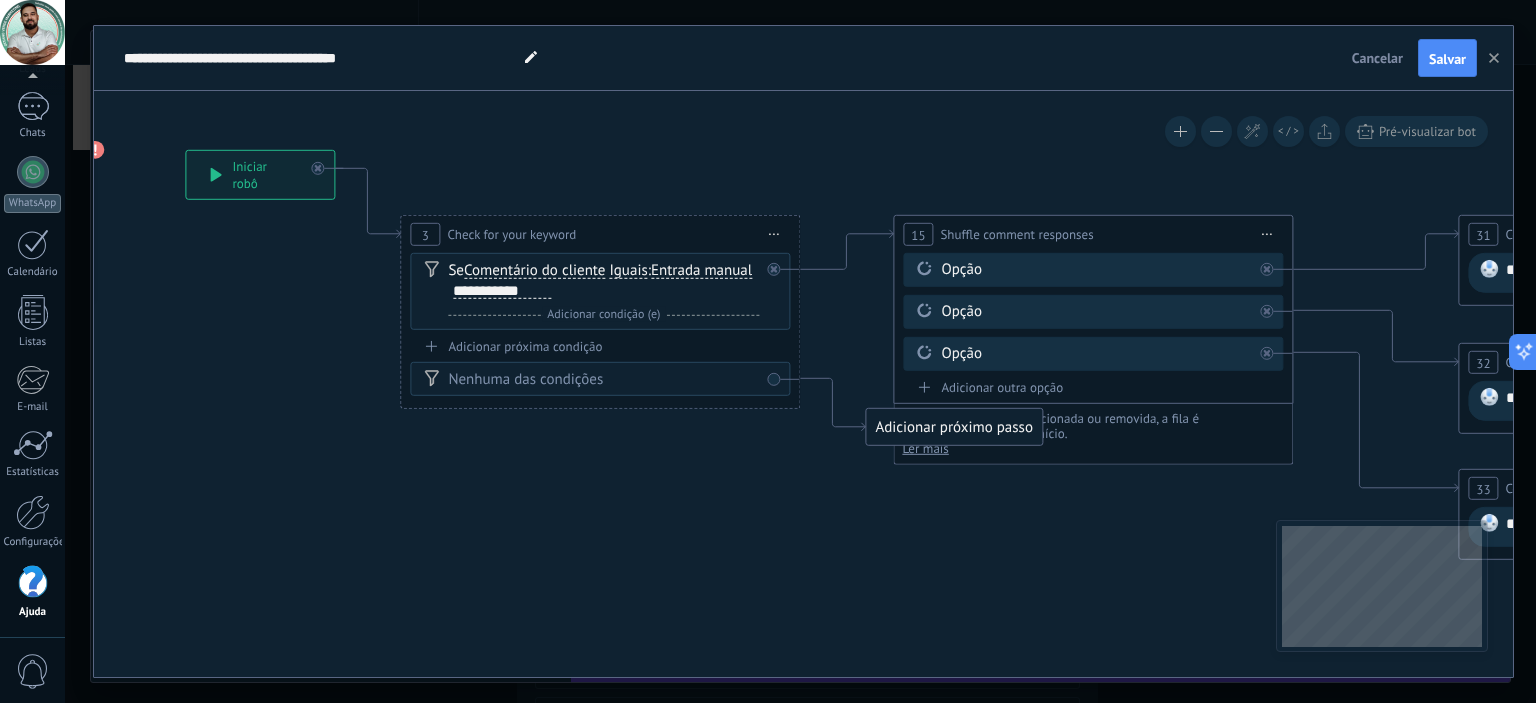 drag, startPoint x: 763, startPoint y: 676, endPoint x: 429, endPoint y: 585, distance: 346.1748 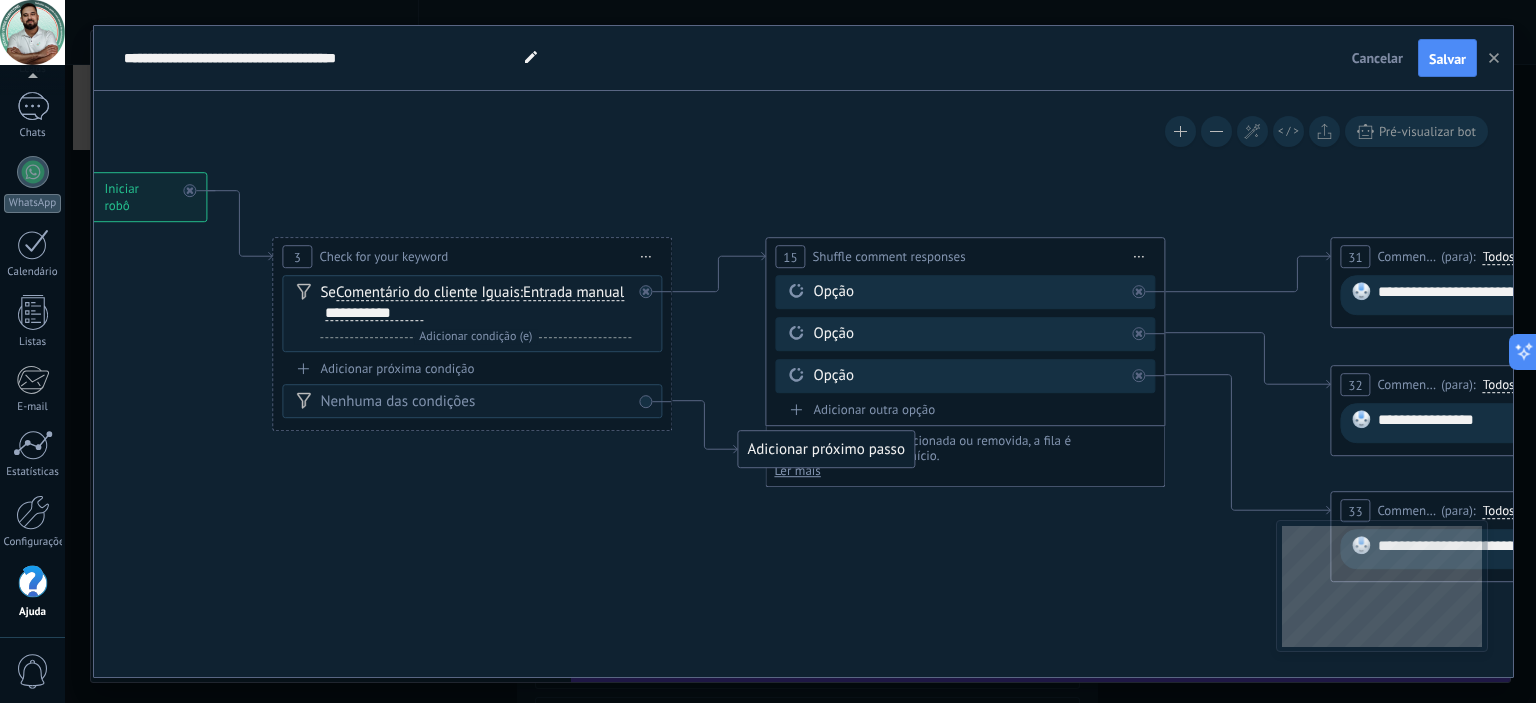 drag, startPoint x: 674, startPoint y: 497, endPoint x: 546, endPoint y: 519, distance: 129.87686 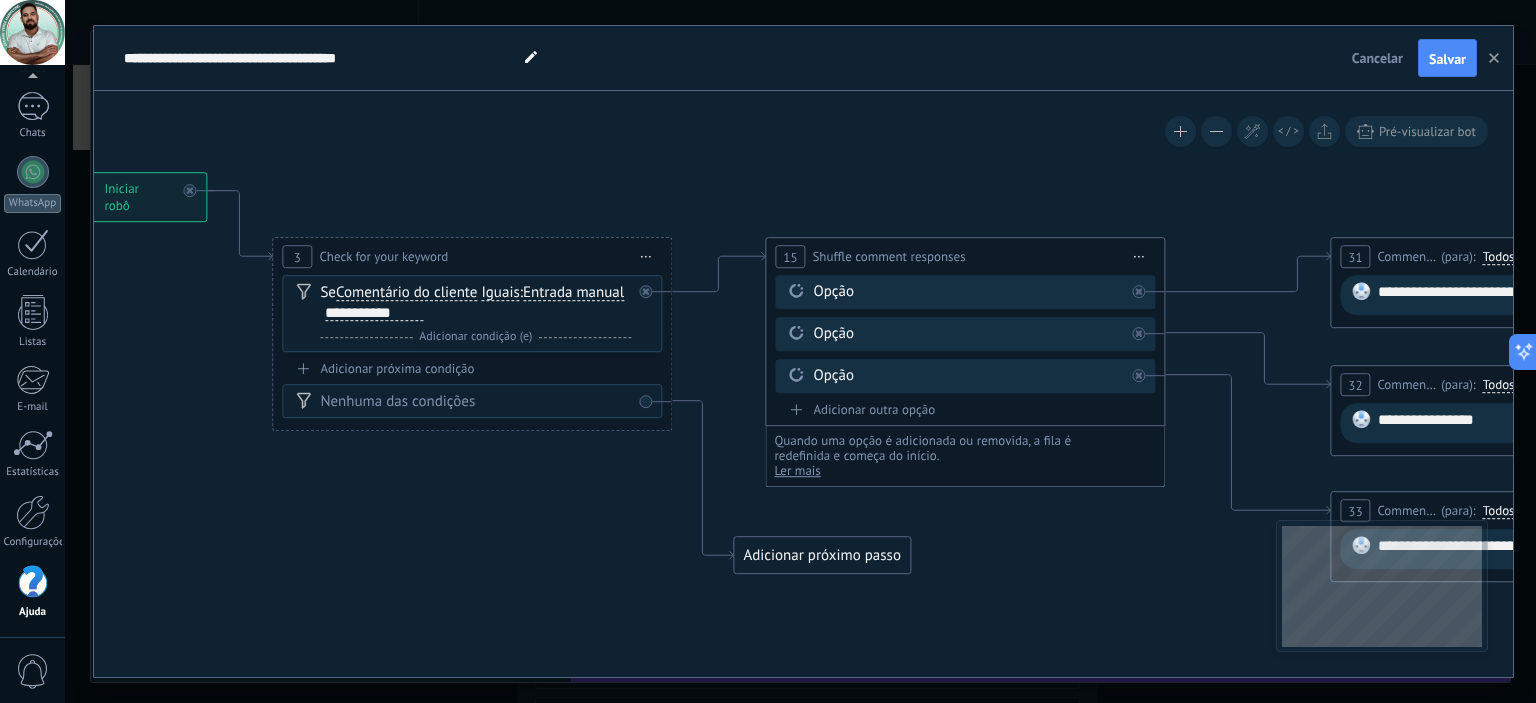 drag, startPoint x: 772, startPoint y: 439, endPoint x: 768, endPoint y: 546, distance: 107.07474 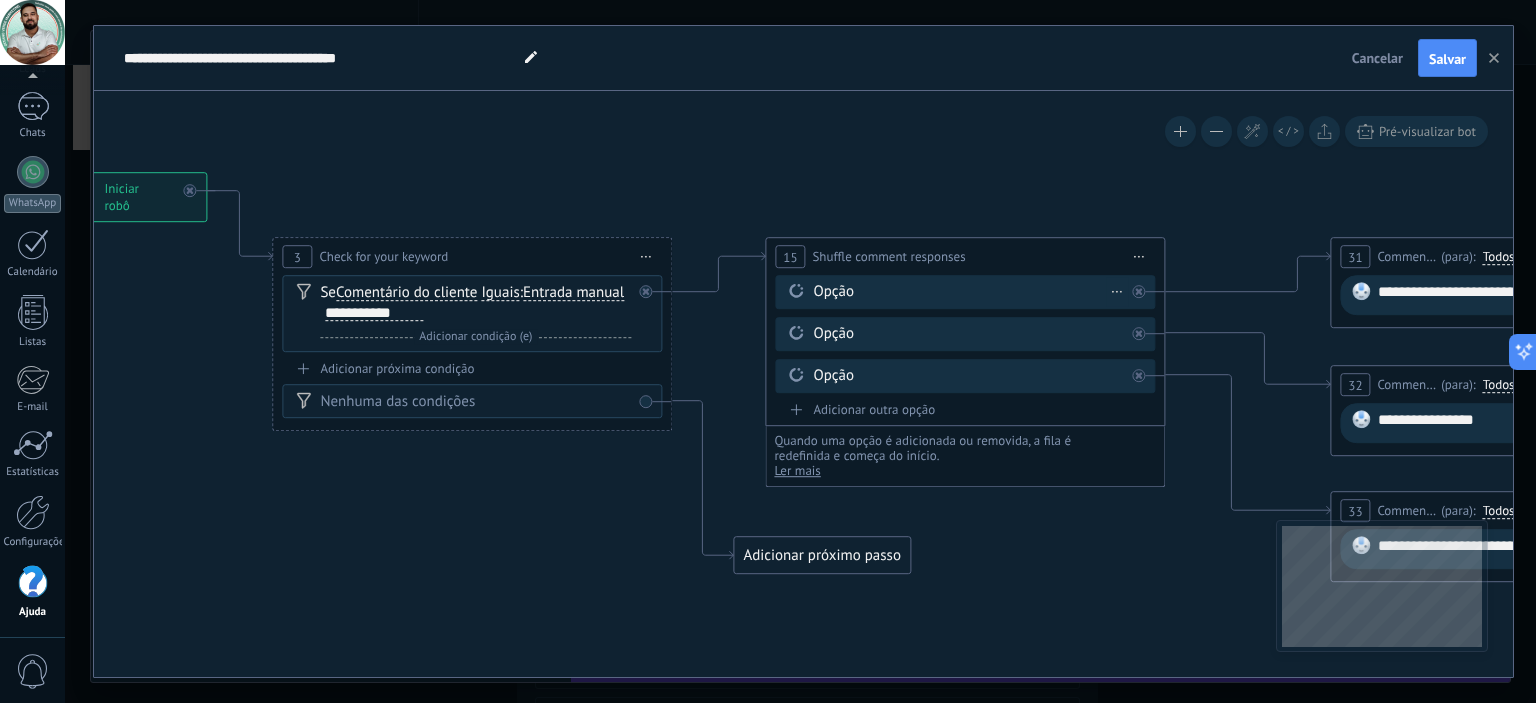click on "Opção" at bounding box center (968, 292) 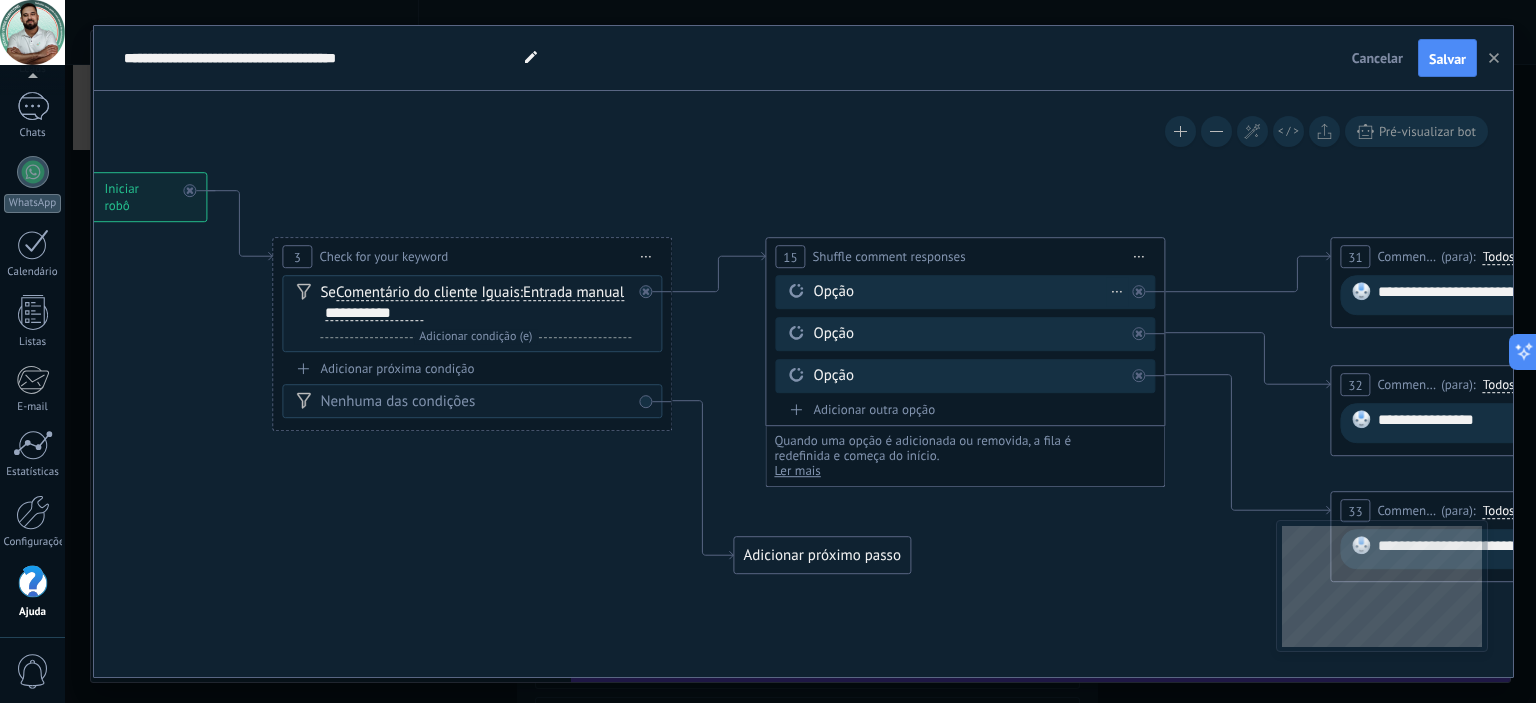 click on "Excluir" at bounding box center (1117, 291) 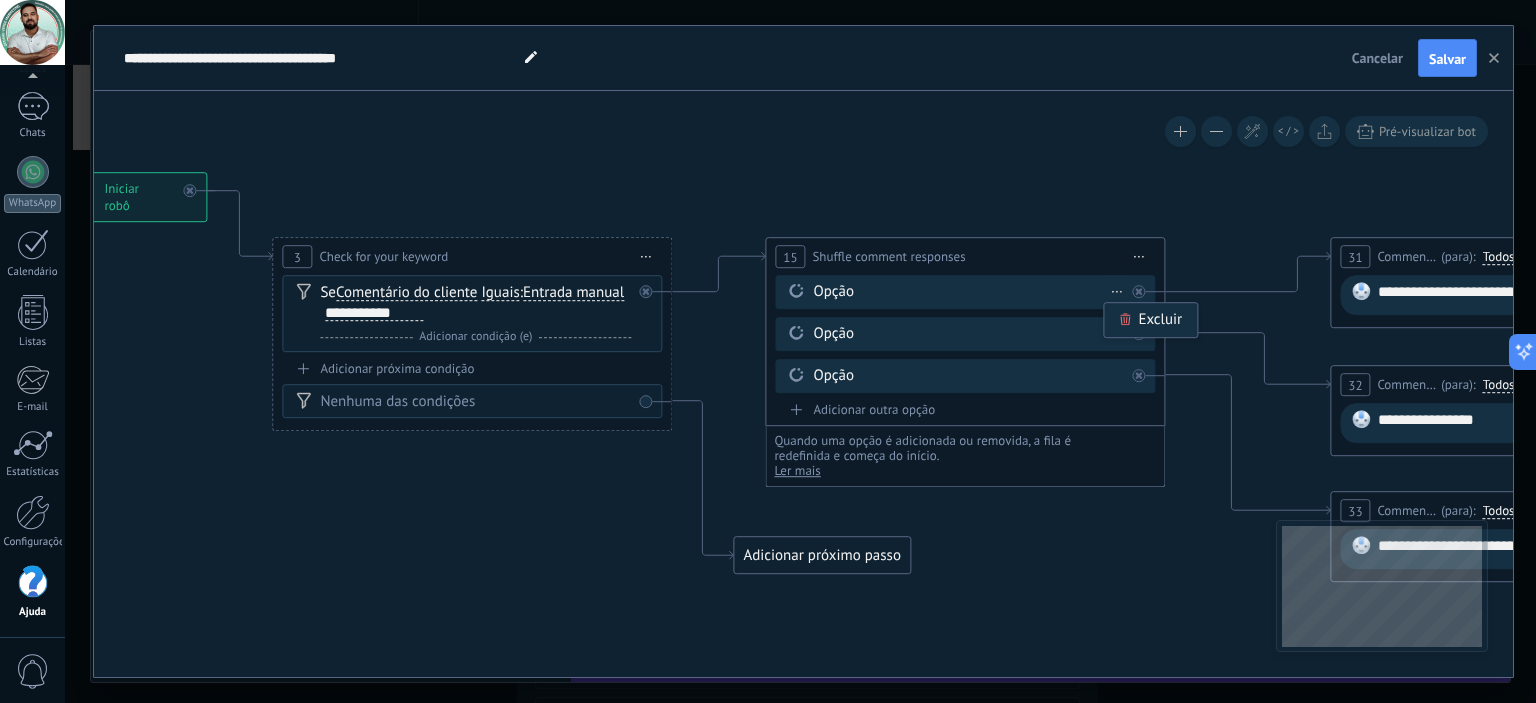 click on "Opção" at bounding box center [968, 292] 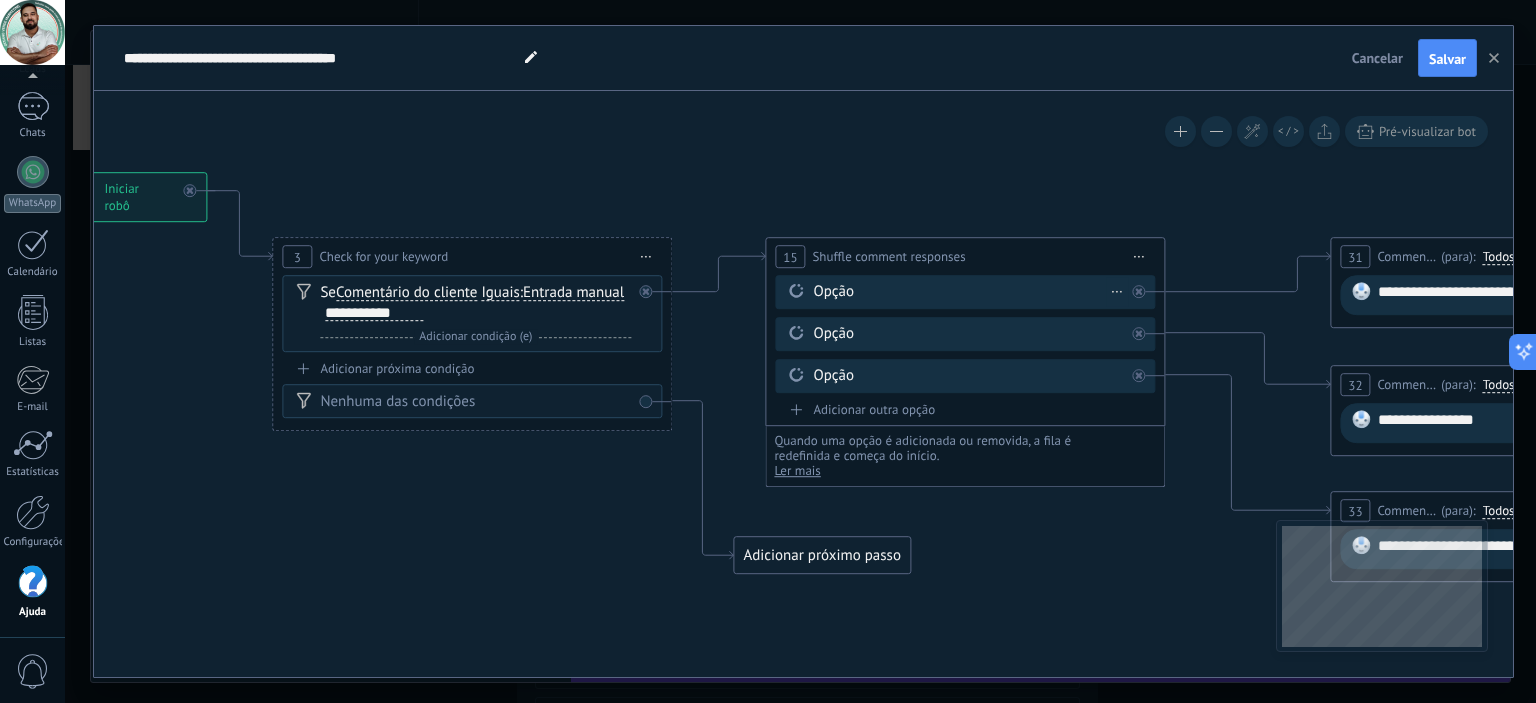 click on "Opção" at bounding box center [968, 292] 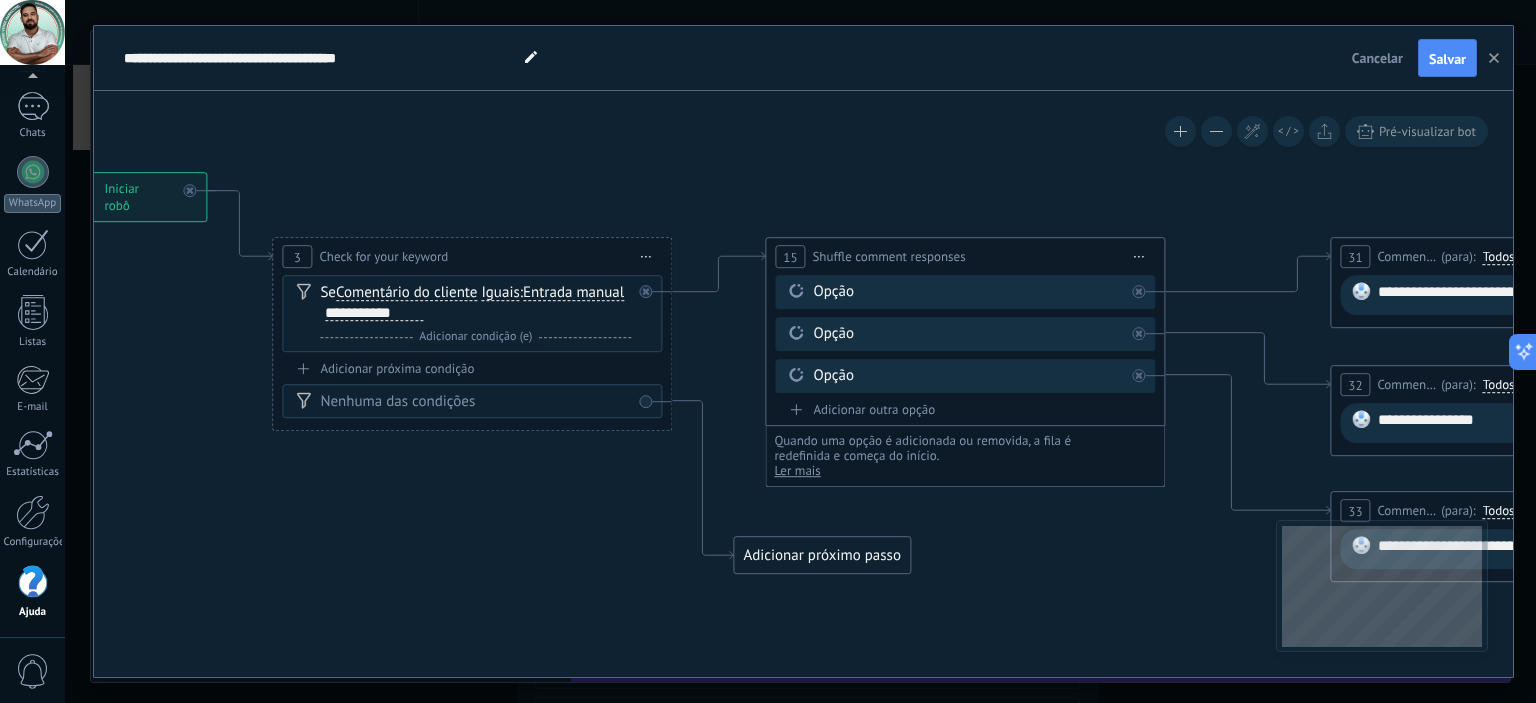 click on "Iniciar pré-visualização aqui
Renomear
Duplicar
Excluir" at bounding box center [1139, 256] 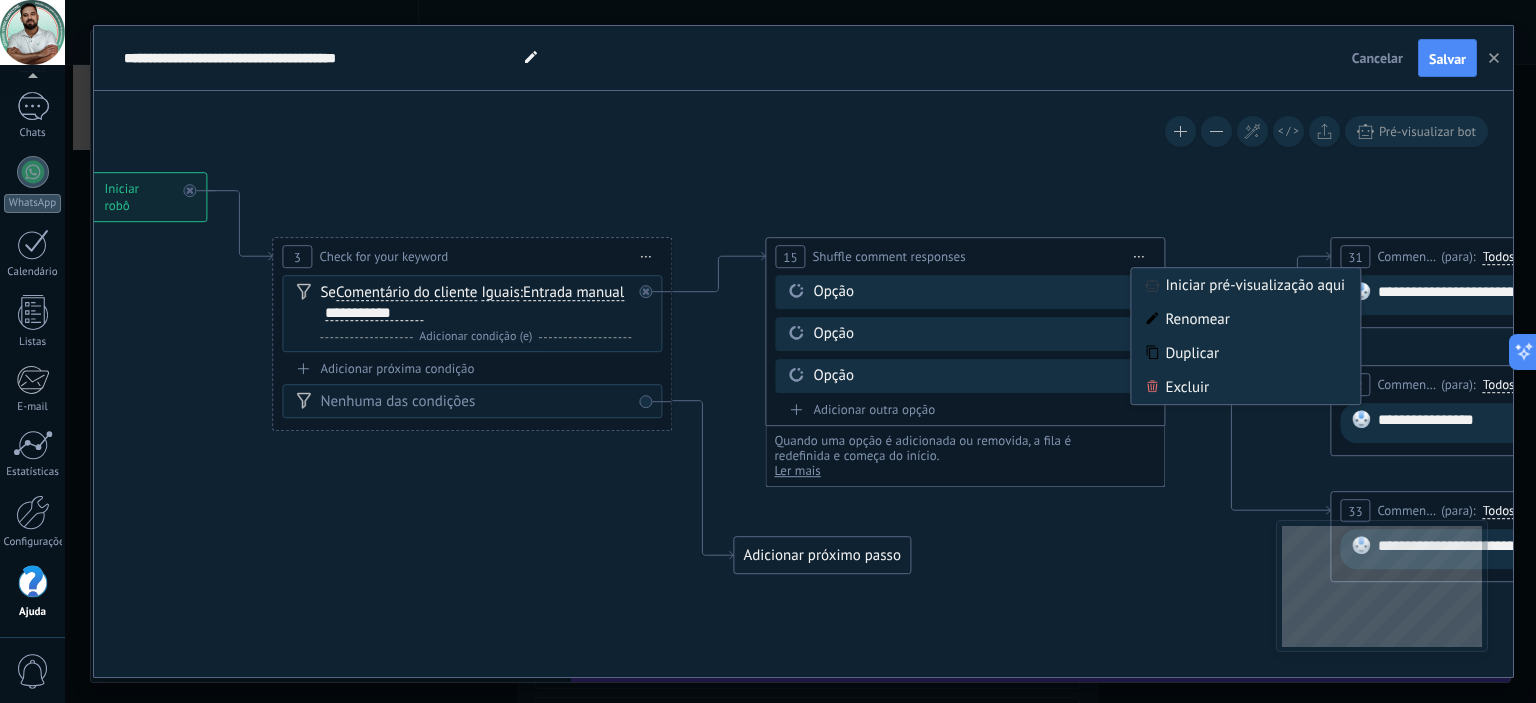 click on "Se
Comentário do cliente
Cliente enviar
Emoção da conversa
Comentário do cliente
Cliente
Código de chat ativo
Mensageiro de chat ativo
Fonte de leads
Status da conversa
Status de resposta
Status da interação
Lead: Freebie type" at bounding box center [475, 303] 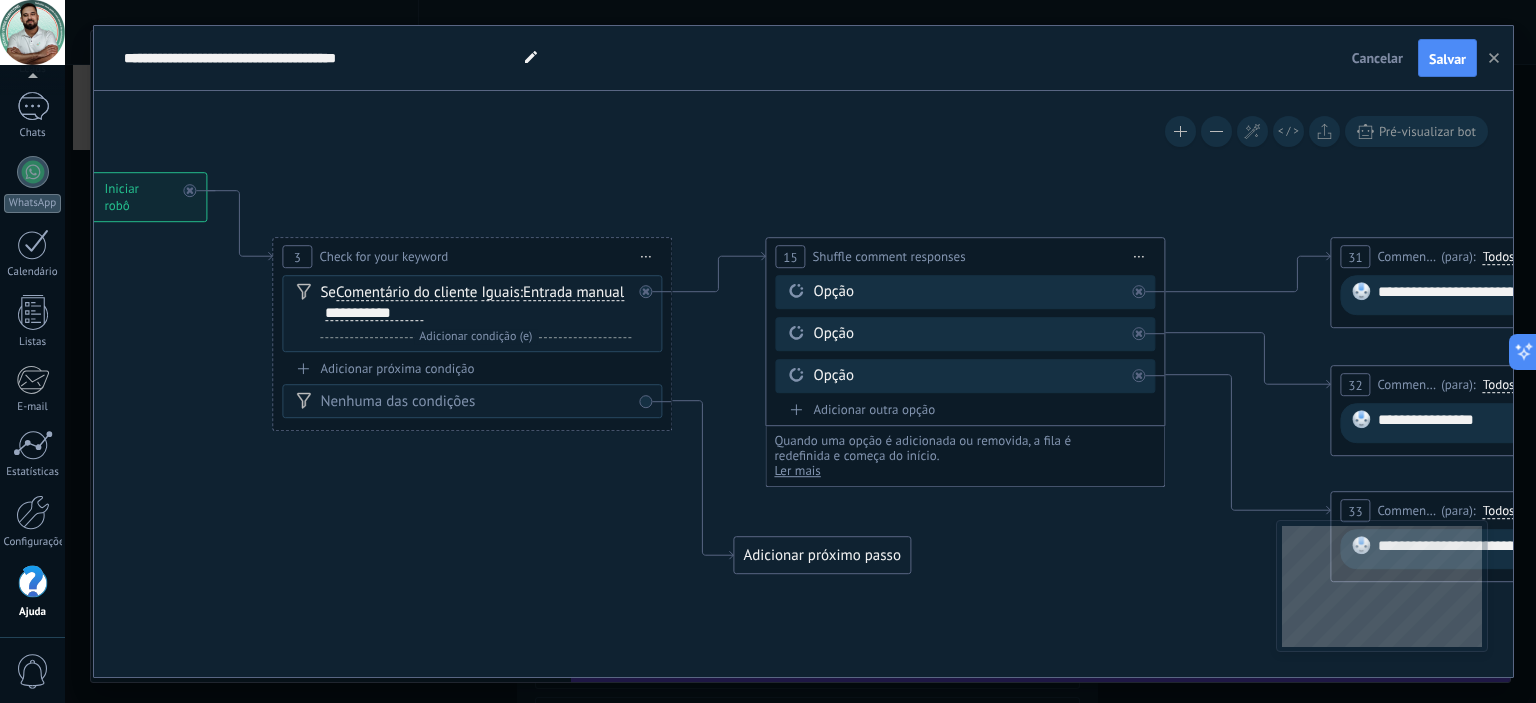 click on "Entrada manual" at bounding box center [573, 293] 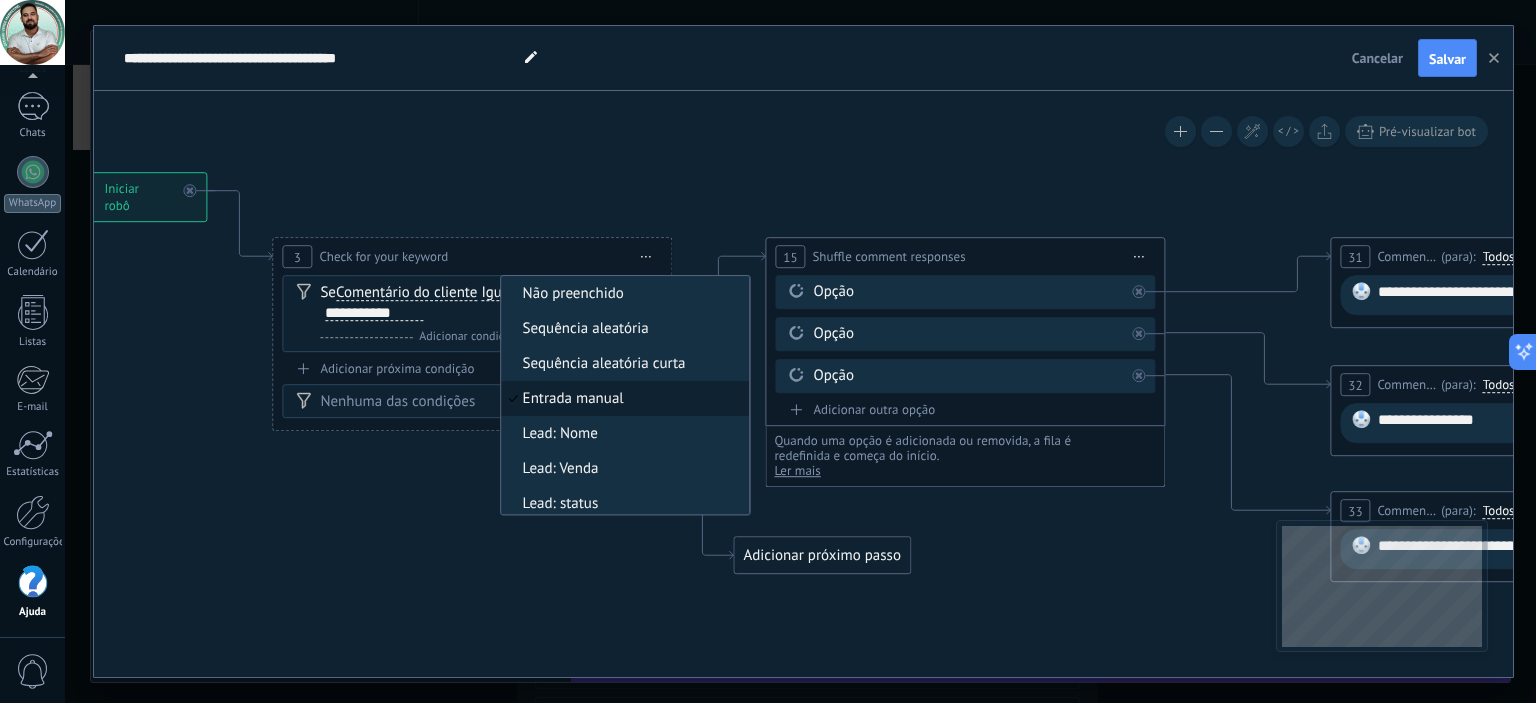 scroll, scrollTop: 5, scrollLeft: 0, axis: vertical 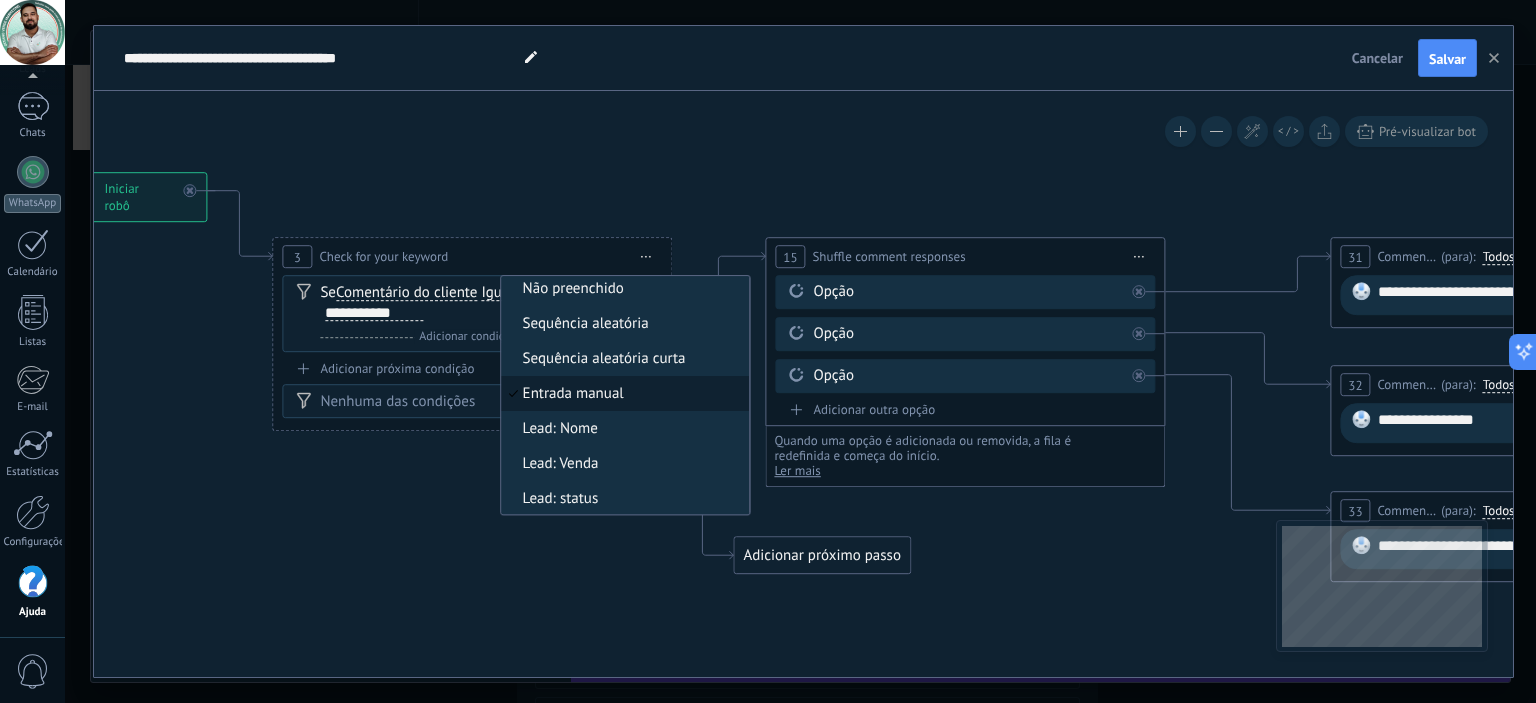 click 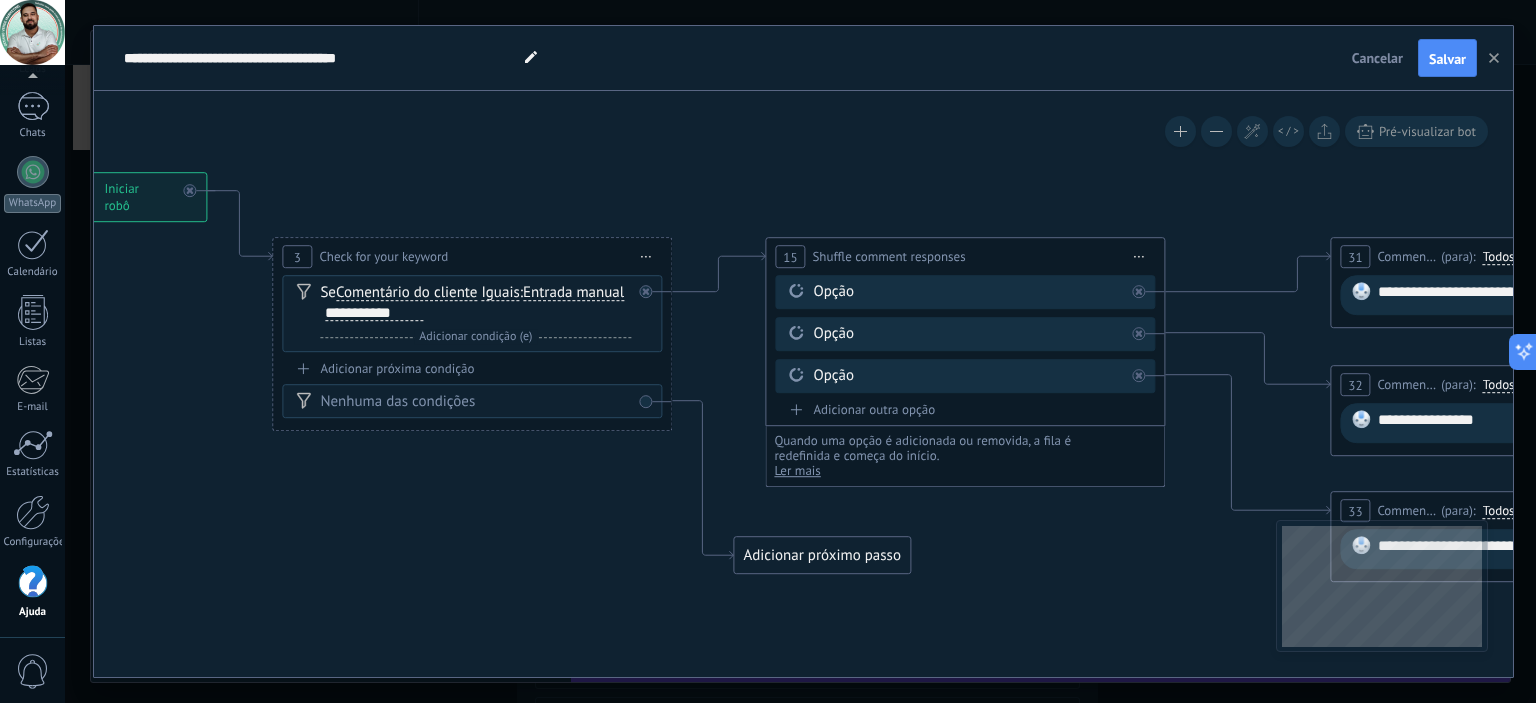 click on "Entrada manual" at bounding box center (573, 293) 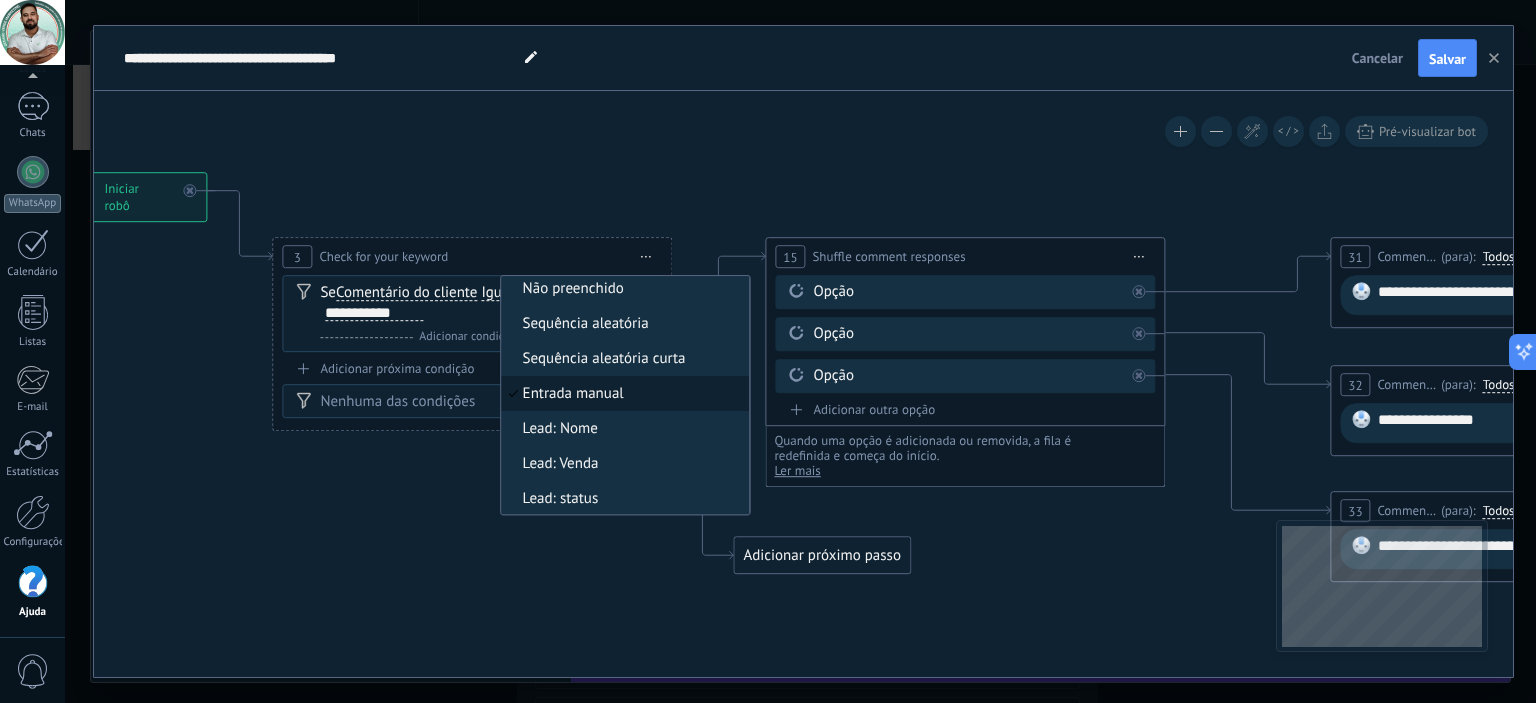 click on "**********" at bounding box center [374, 314] 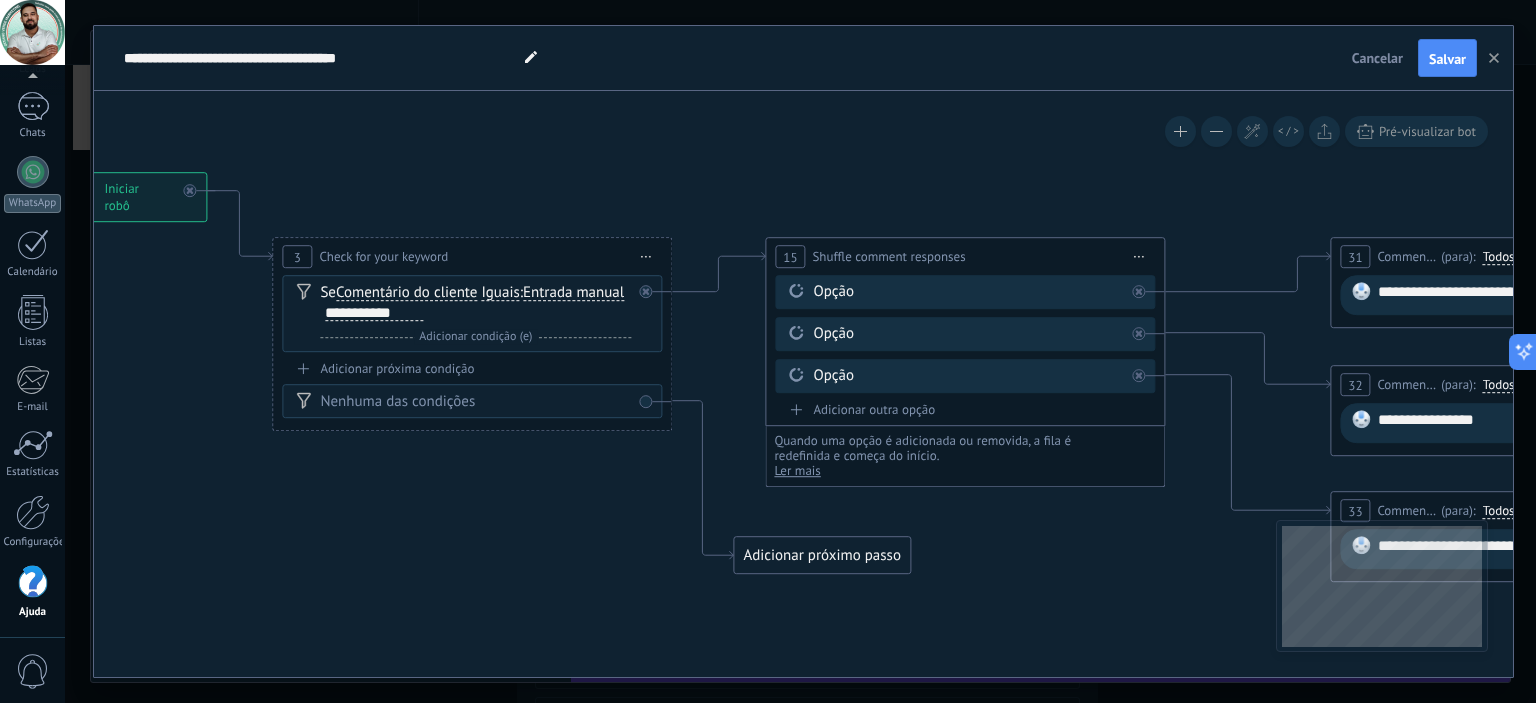 click on "**********" at bounding box center (374, 314) 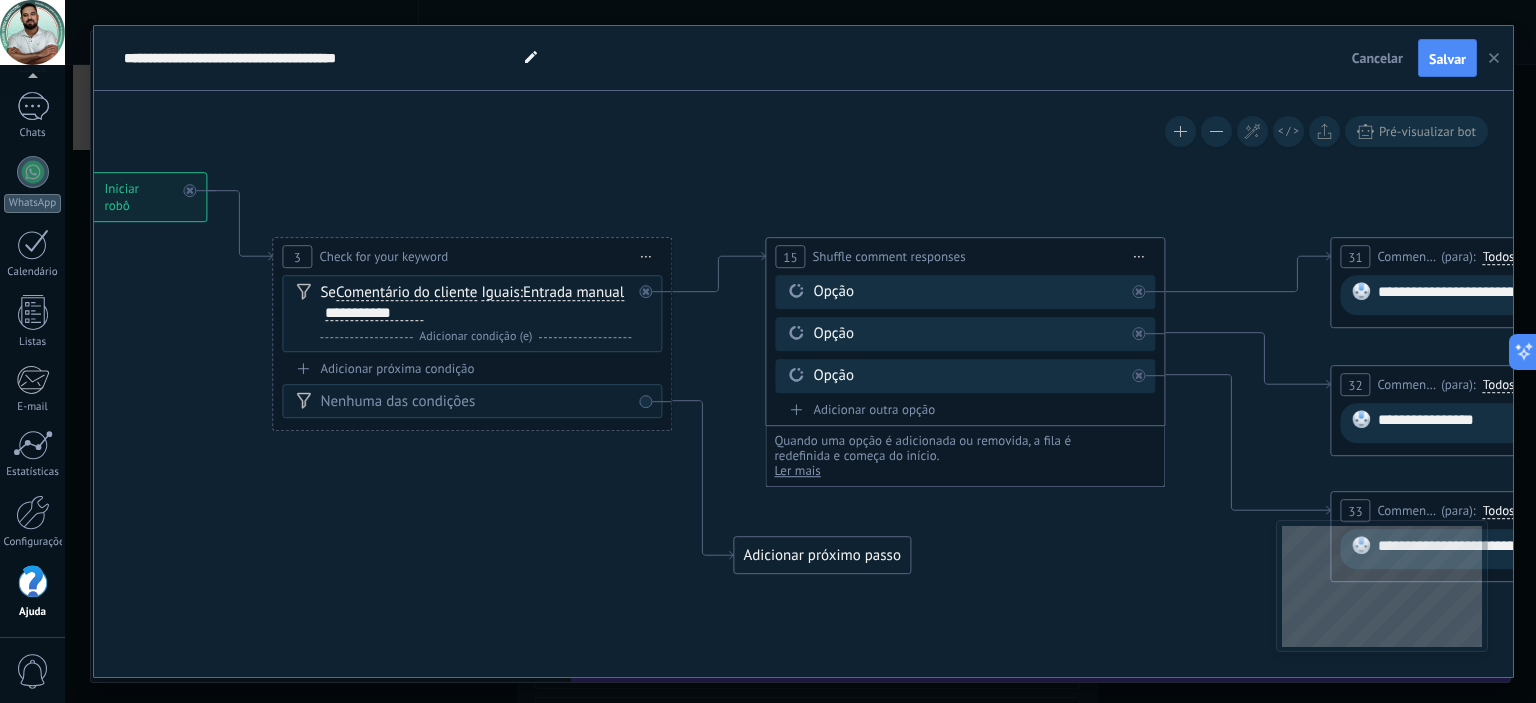 click 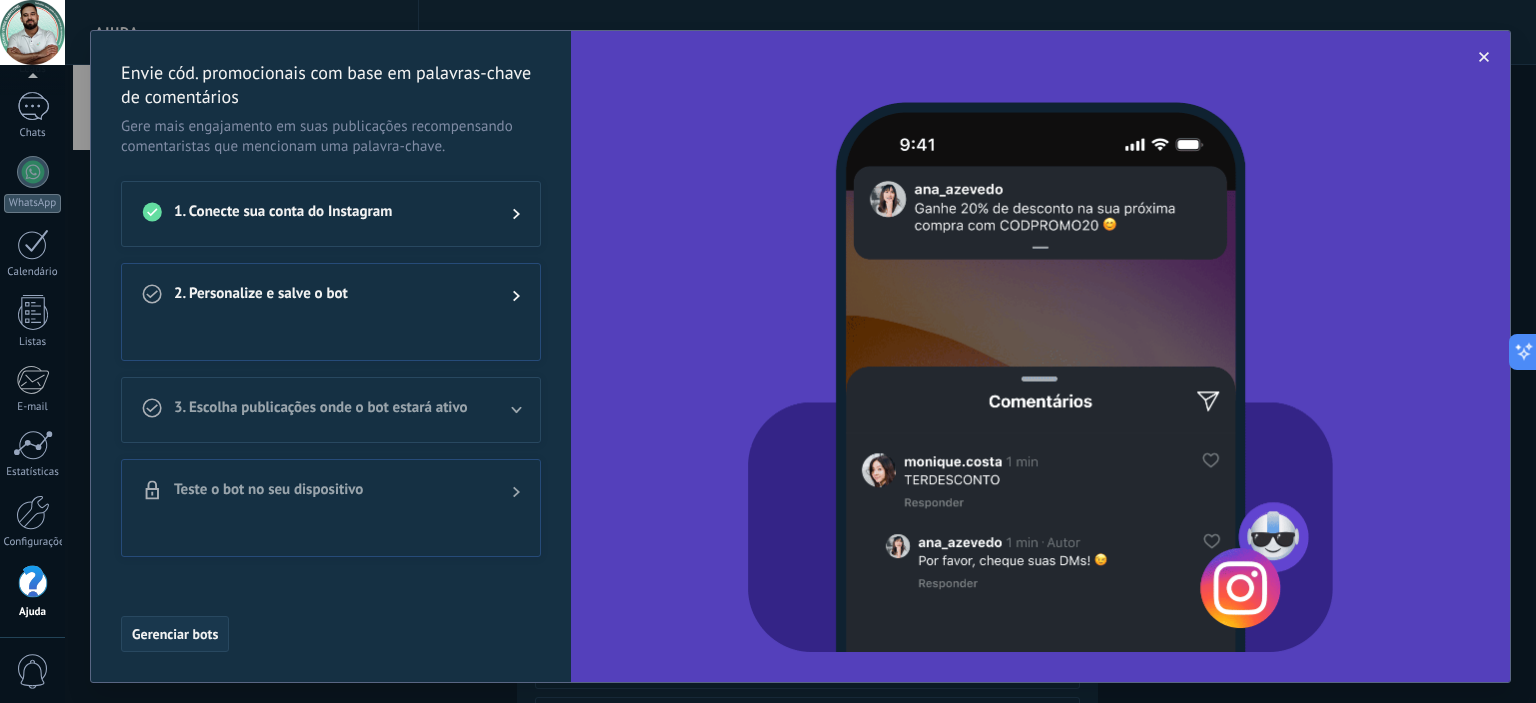 click on "Gerenciar bots" at bounding box center (175, 634) 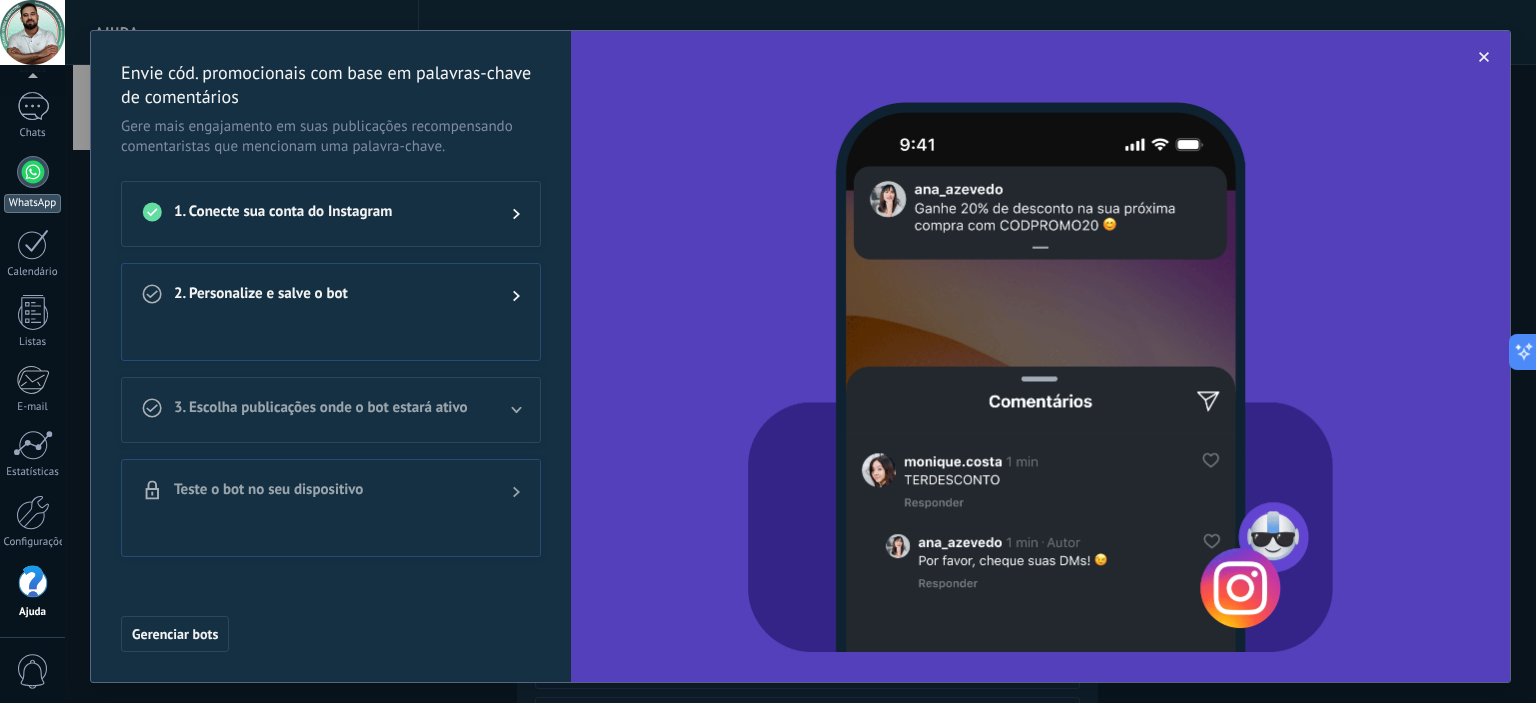 click at bounding box center [33, 172] 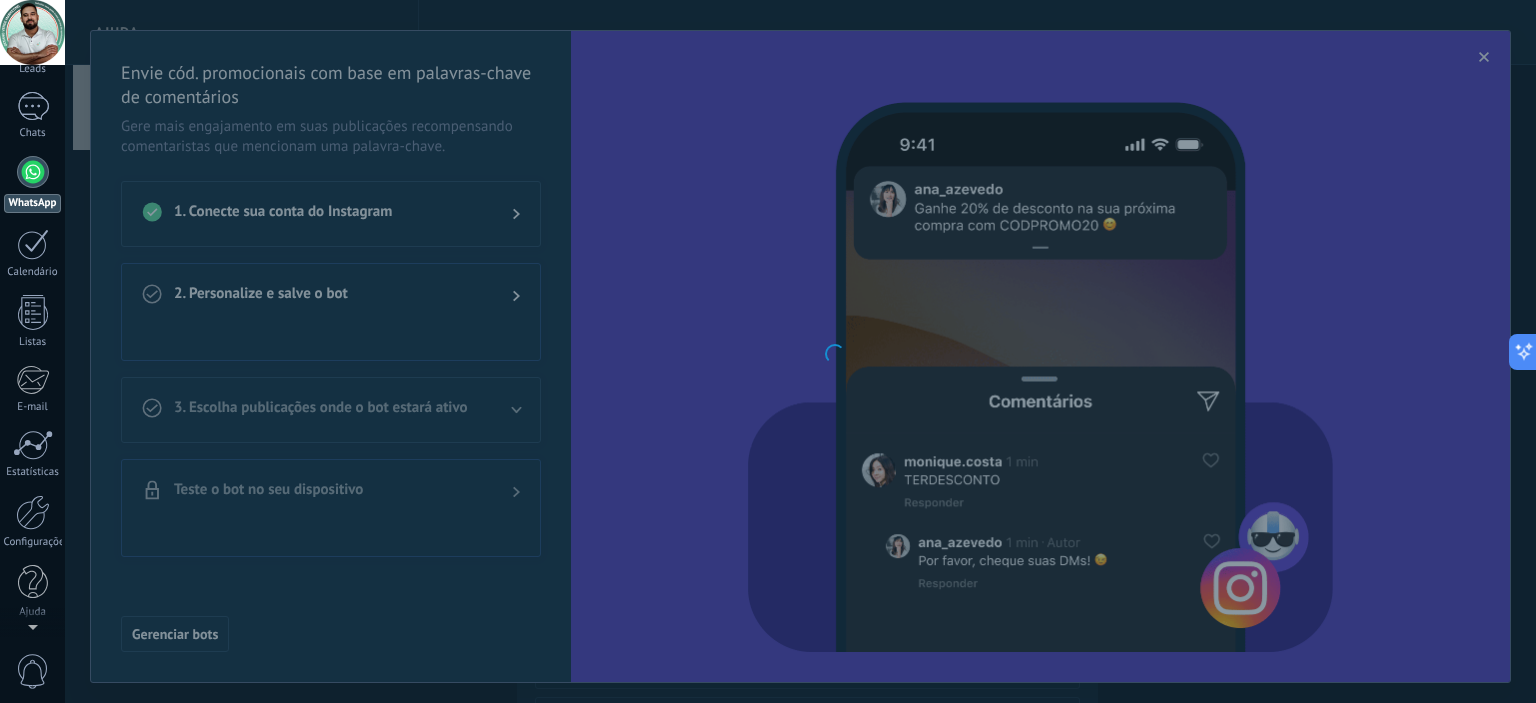 scroll, scrollTop: 0, scrollLeft: 0, axis: both 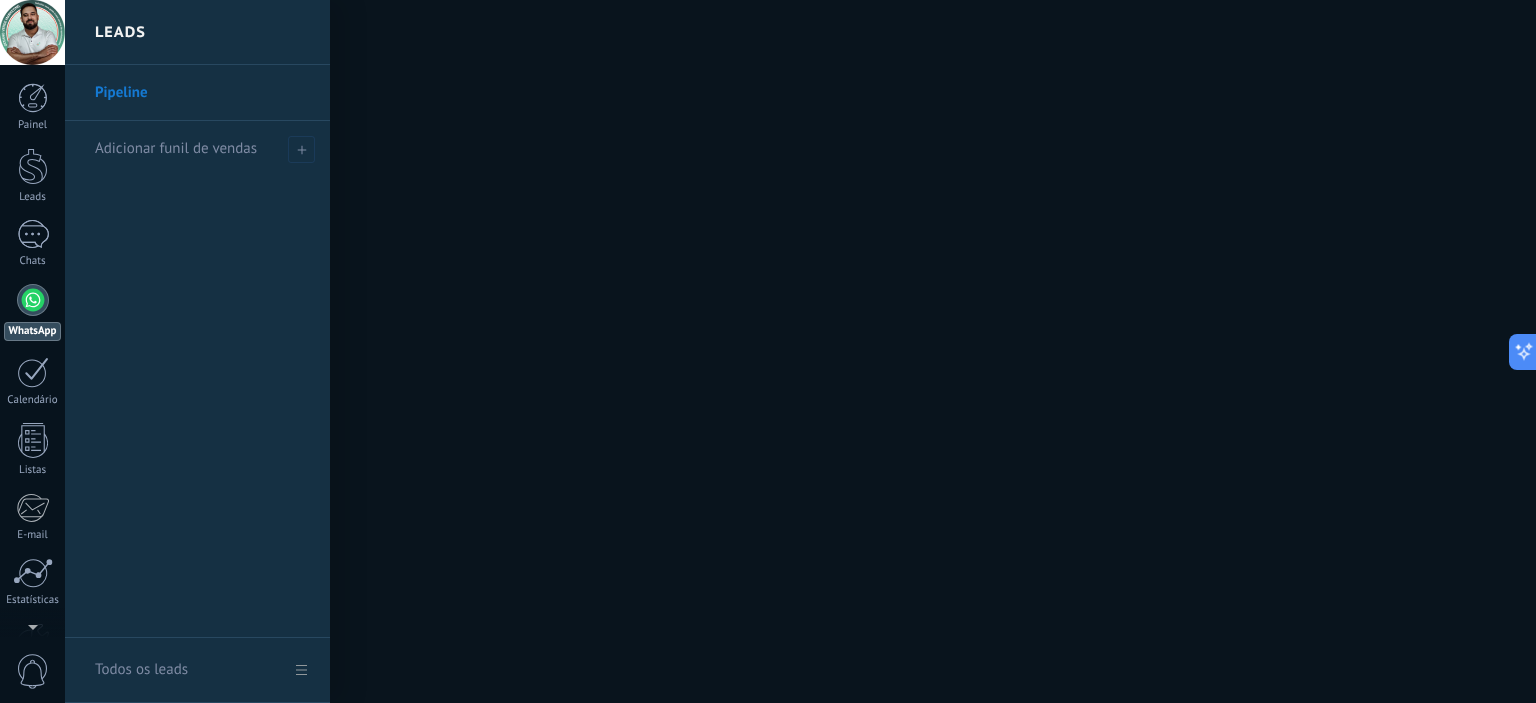 click on "Pipeline" at bounding box center [202, 93] 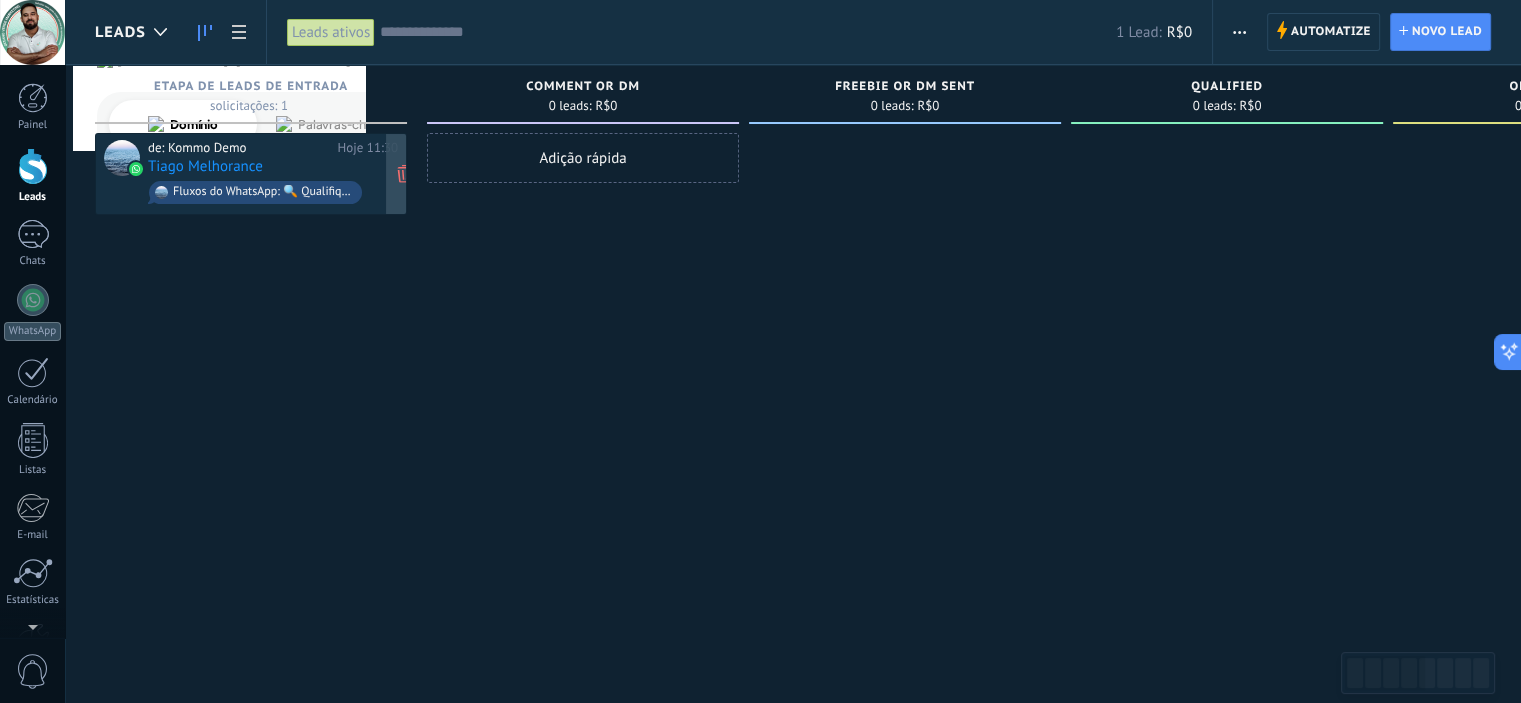 click on "de: Kommo Demo" at bounding box center [239, 148] 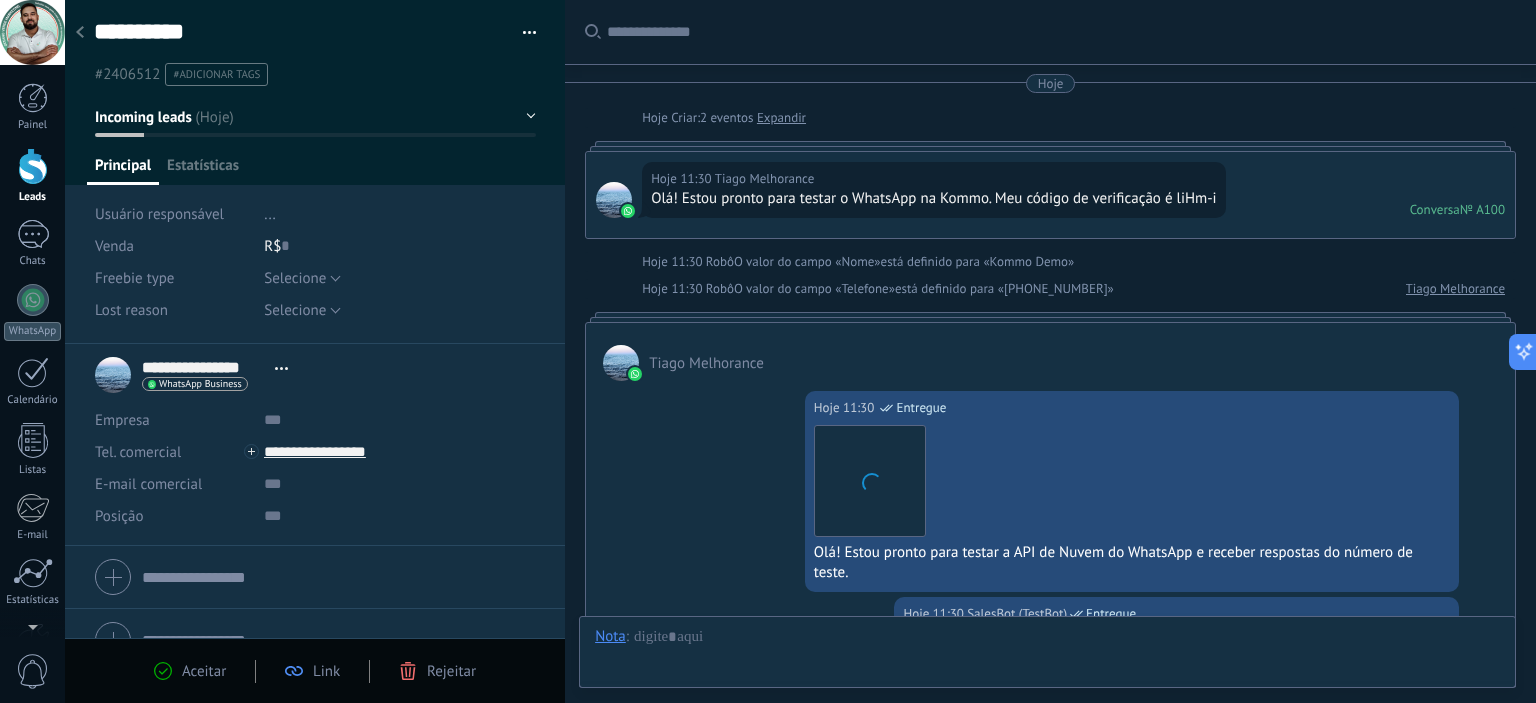scroll, scrollTop: 29, scrollLeft: 0, axis: vertical 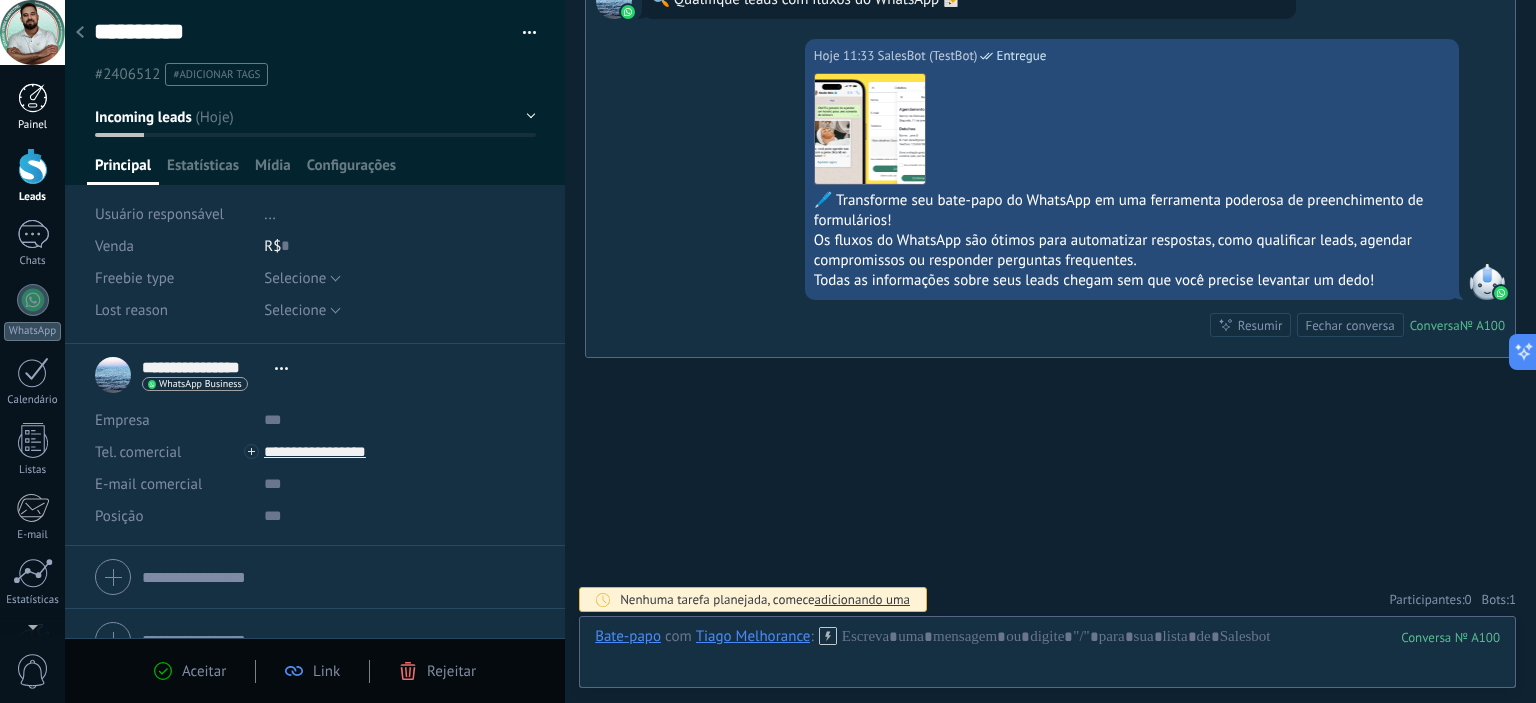 click at bounding box center (33, 98) 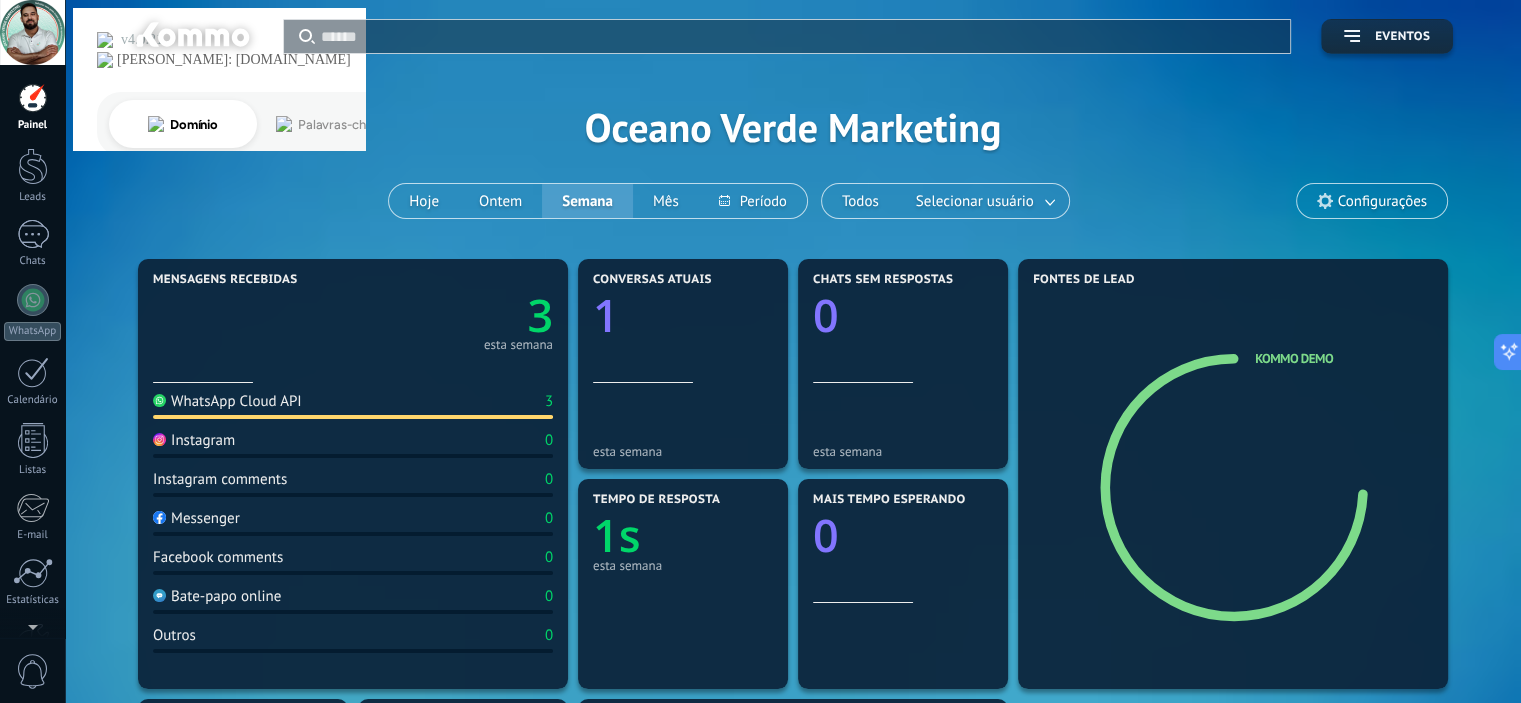 click on "3" 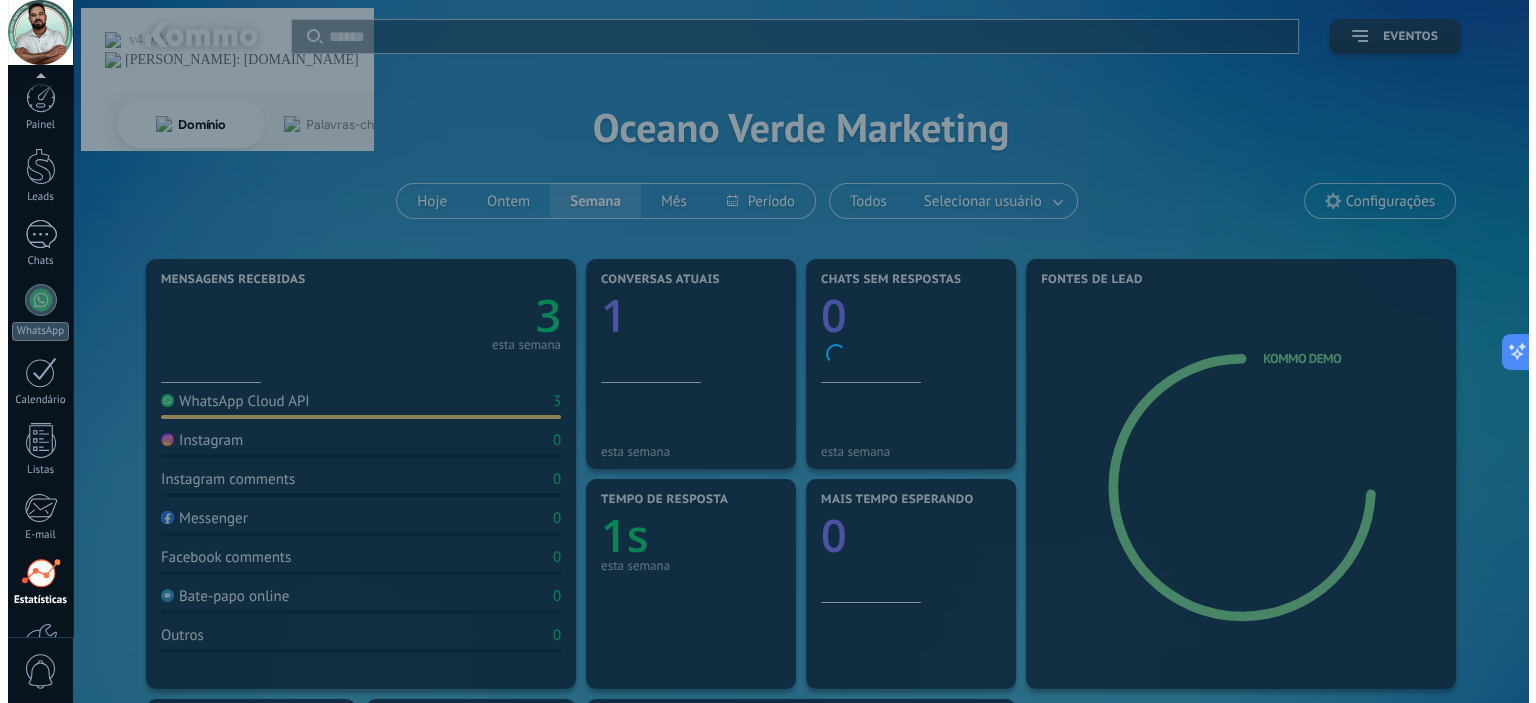 scroll, scrollTop: 128, scrollLeft: 0, axis: vertical 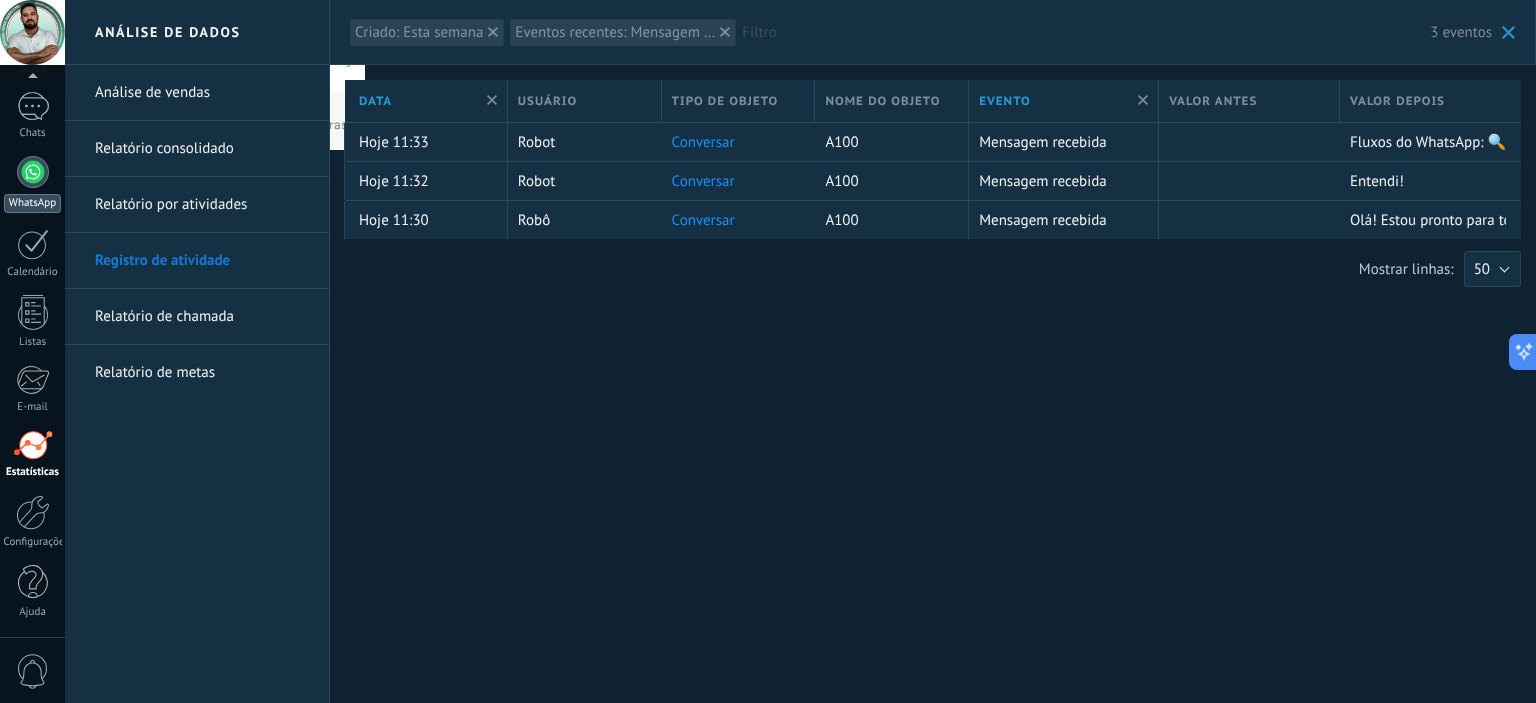 click at bounding box center [33, 172] 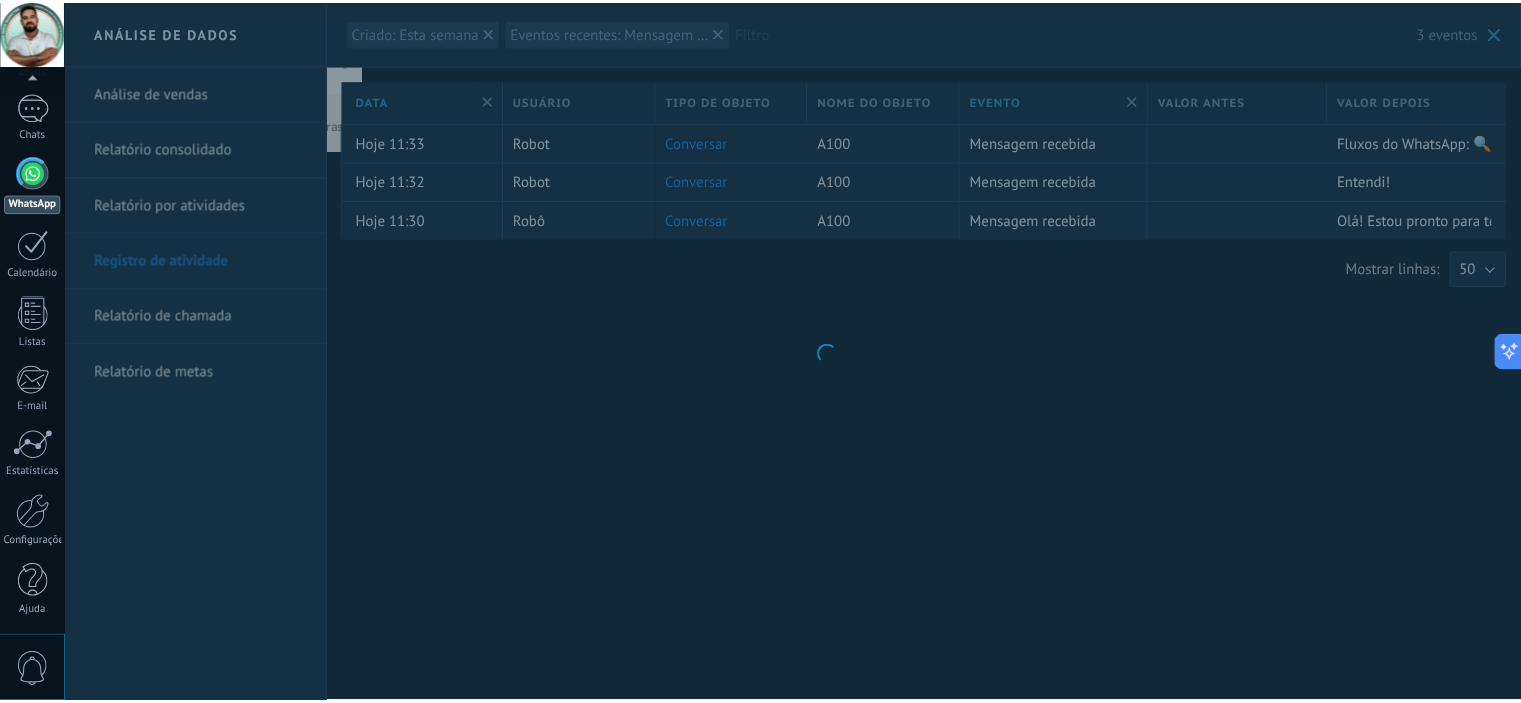 scroll, scrollTop: 0, scrollLeft: 0, axis: both 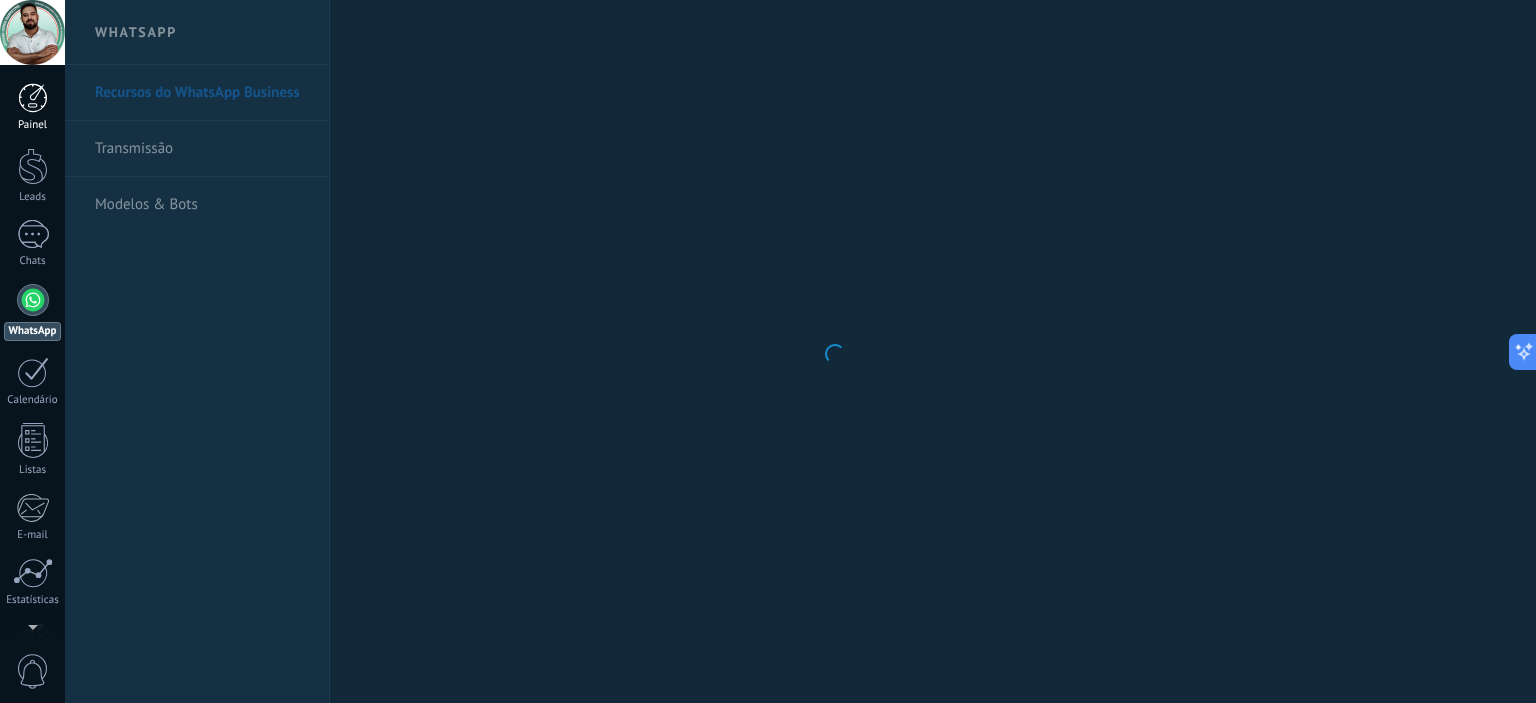 click at bounding box center [33, 98] 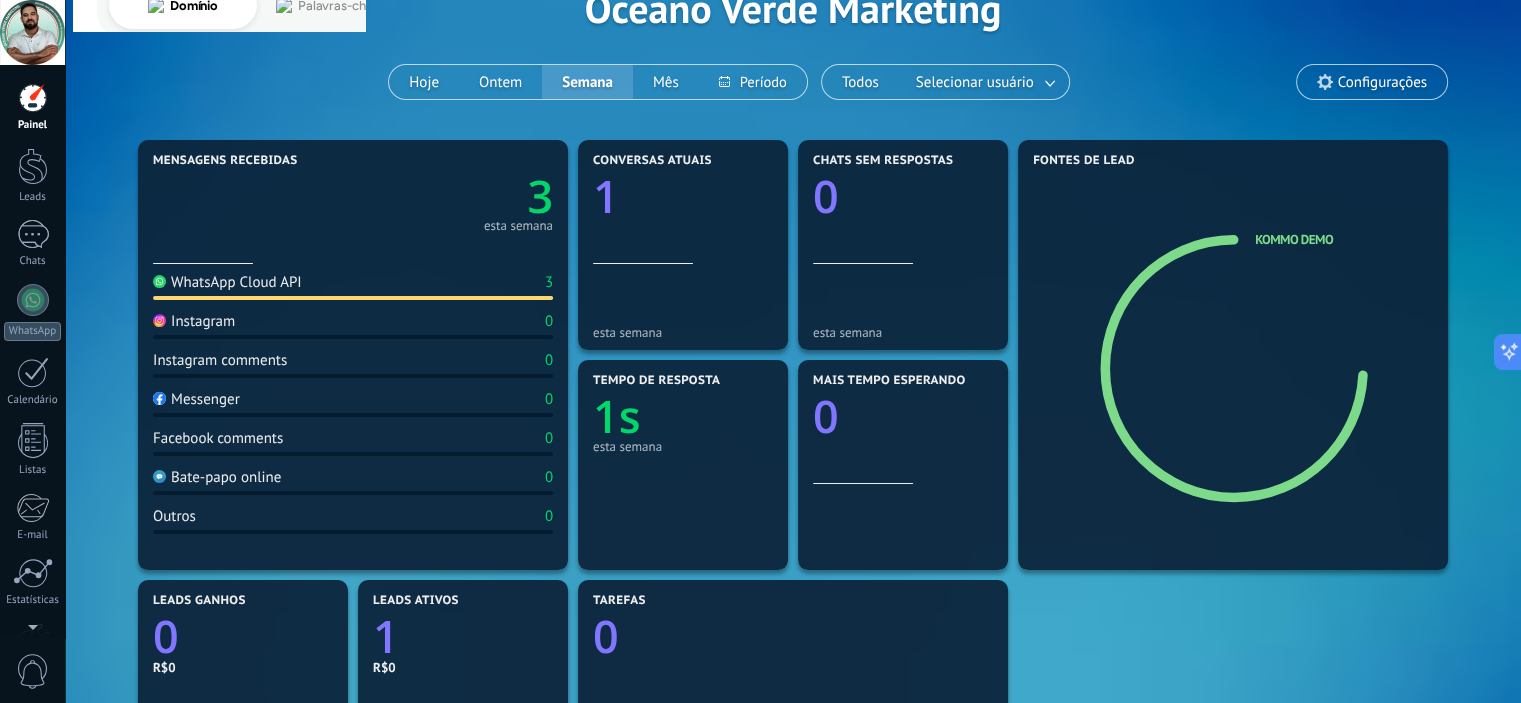 scroll, scrollTop: 0, scrollLeft: 0, axis: both 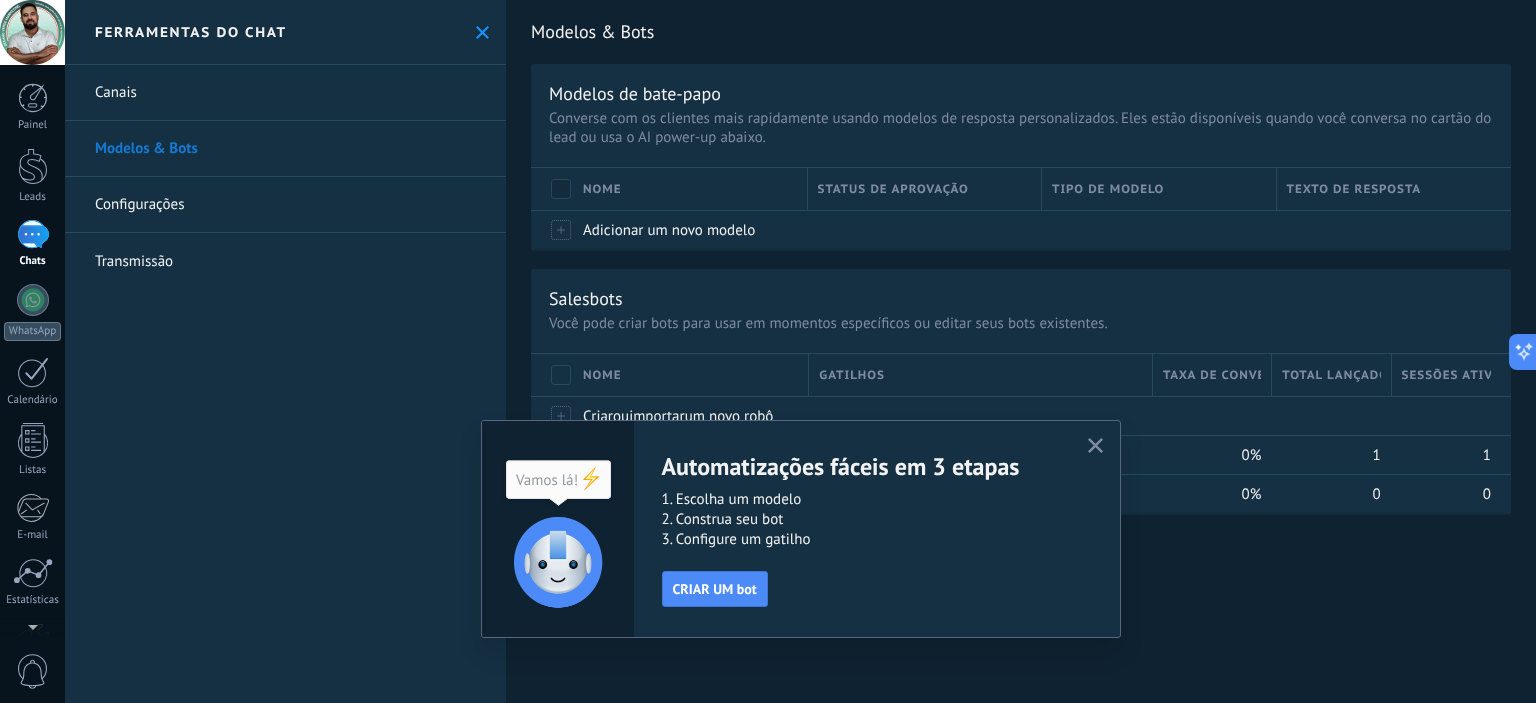 click 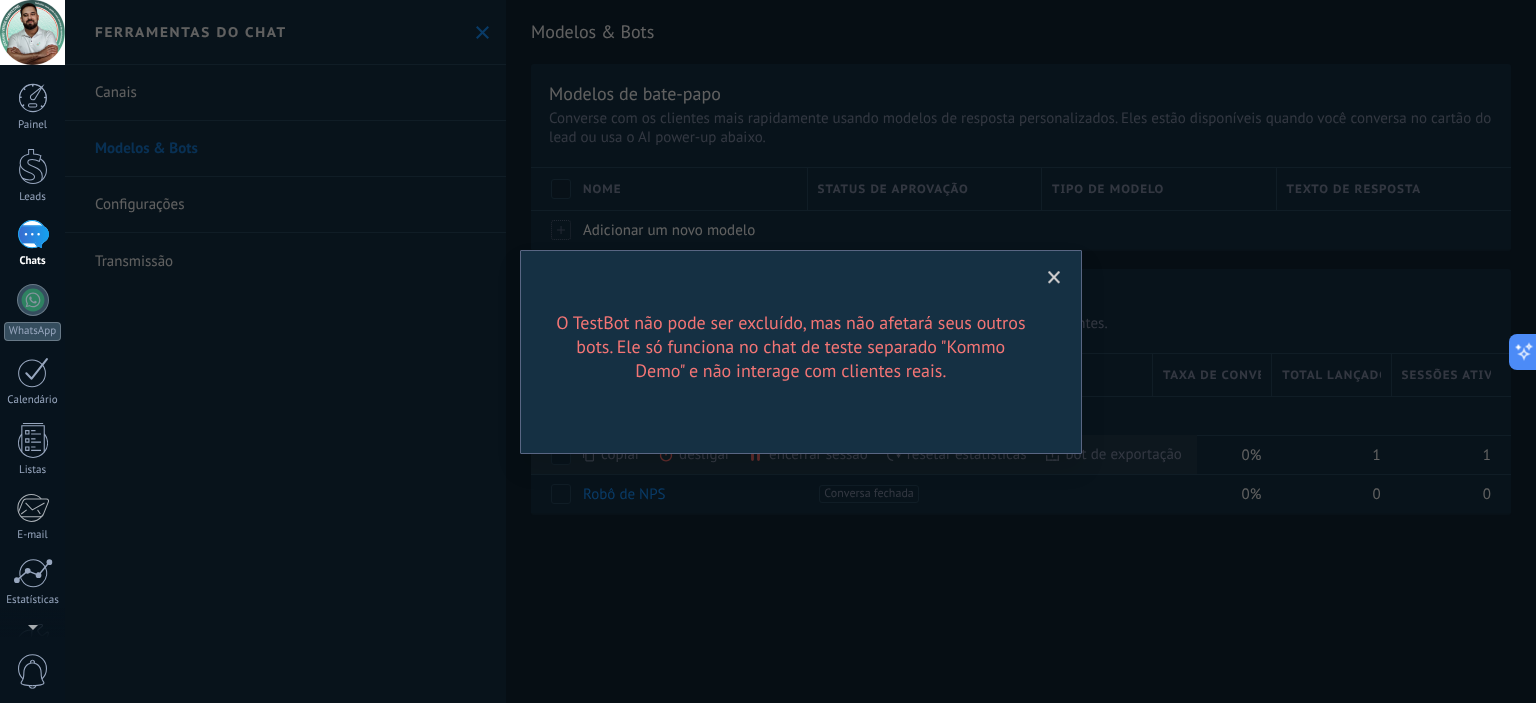 click at bounding box center (1054, 278) 